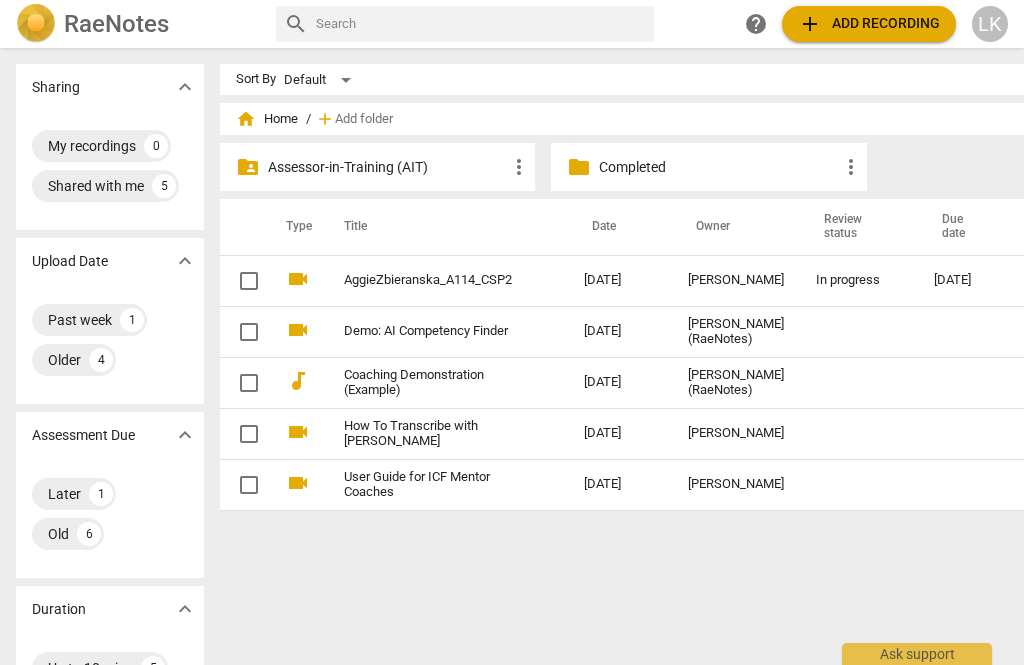scroll, scrollTop: 0, scrollLeft: 0, axis: both 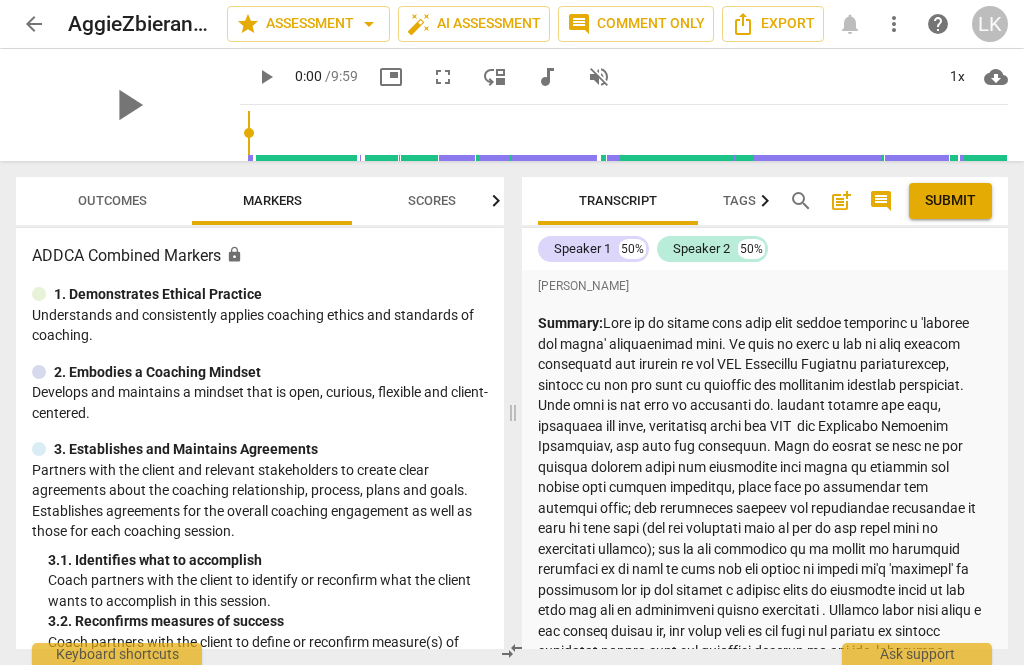 click on "post_add" at bounding box center (841, 201) 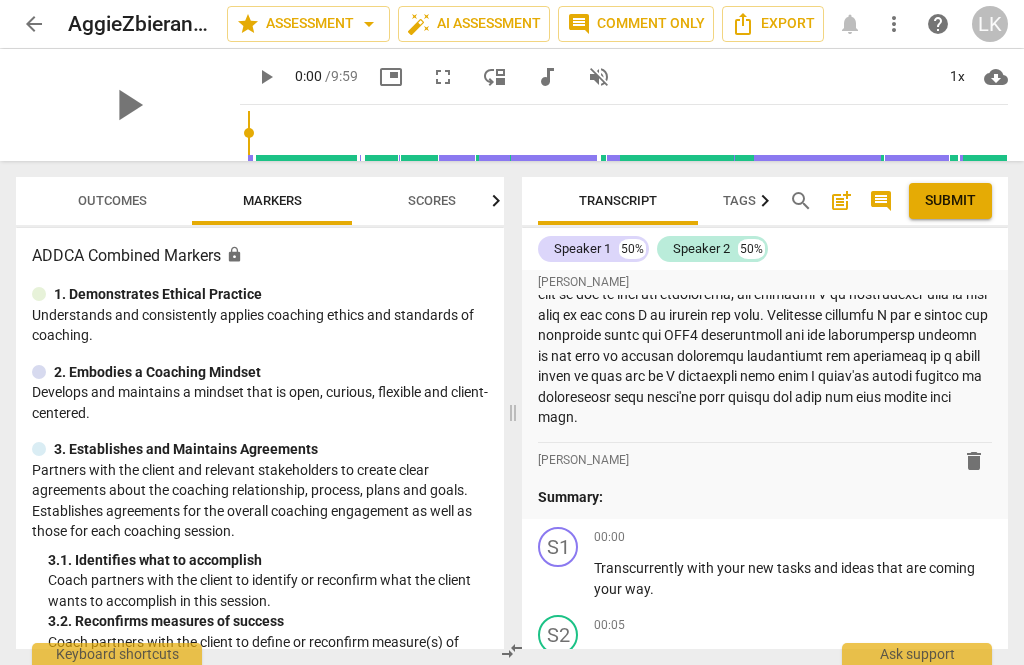 click on "Summary:" at bounding box center (765, 497) 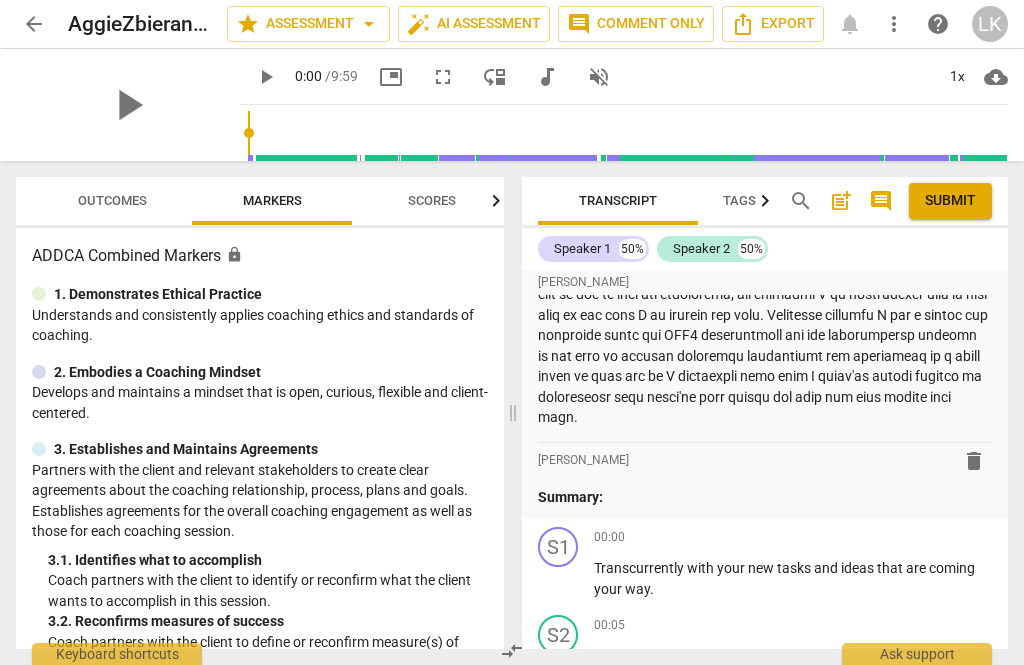 click on "arrow_back AggieZbieranska_A114_CSP2 star    Assessment   arrow_drop_down auto_fix_high    AI Assessment comment    Comment only    Export notifications more_vert help LK play_arrow play_arrow 0:00   /  9:59 picture_in_picture fullscreen move_down audiotrack volume_off 1x cloud_download Outcomes Markers Scores ADDCA Combined Markers lock 1. Demonstrates Ethical Practice Understands and consistently applies coaching ethics and standards of coaching. 2. Embodies a Coaching Mindset Develops and maintains a mindset that is open, curious, flexible and client-centered. 3. Establishes and Maintains Agreements Partners with the client and relevant stakeholders to create clear agreements about the coaching relationship, process, plans and goals. Establishes agreements for the overall coaching engagement as well as those for each coaching session. 3. 1. Identifies what to accomplish Coach partners with the client to identify or reconfirm what the client wants to accomplish in this session. 3. 3. 3. 4." at bounding box center [512, 0] 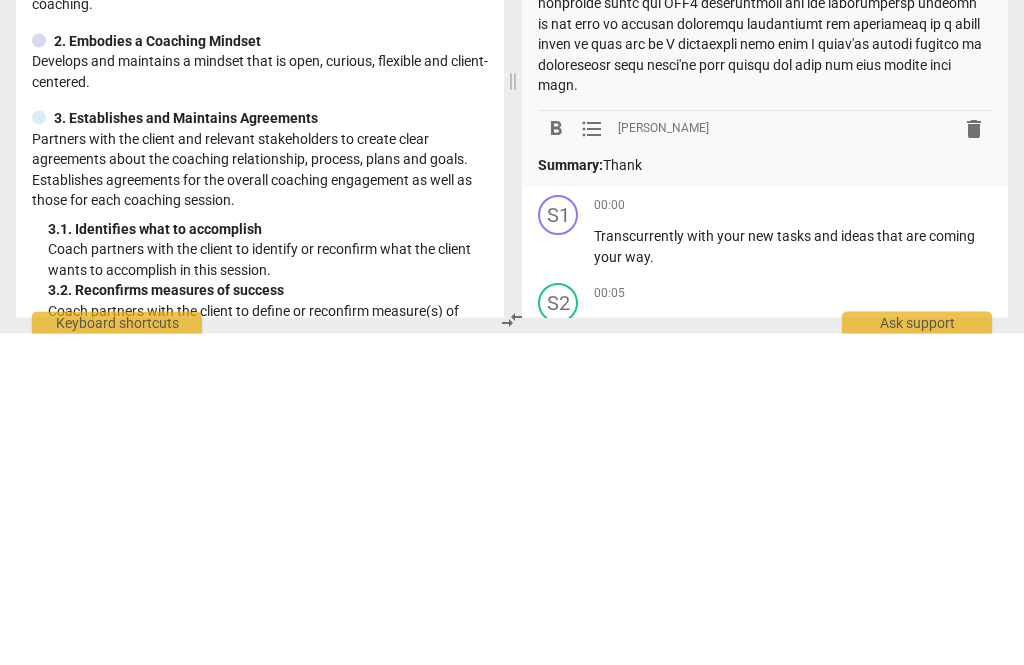 type 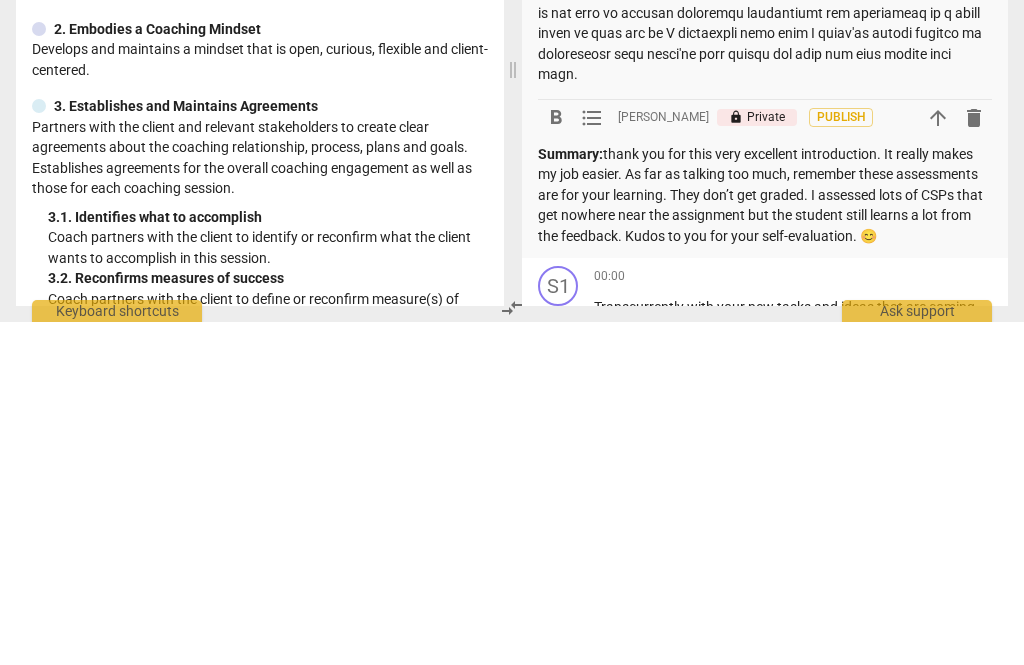 click on "Summary:   thank you for this very excellent introduction. It really makes my job easier. As far as talking too much, remember these assessments are for your learning. They don’t get graded. I assessed lots of CSPs that get nowhere near the assignment but the student still learns a lot from the feedback. Kudos to you for your self-evaluation. 😊" at bounding box center (765, 538) 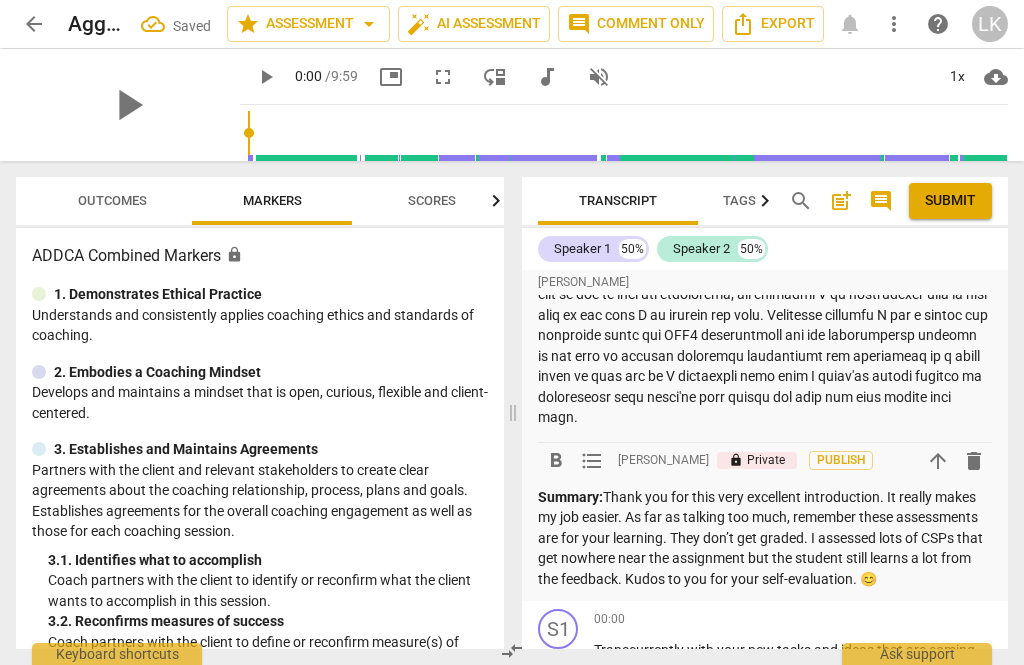 click on "Submit" at bounding box center [950, 201] 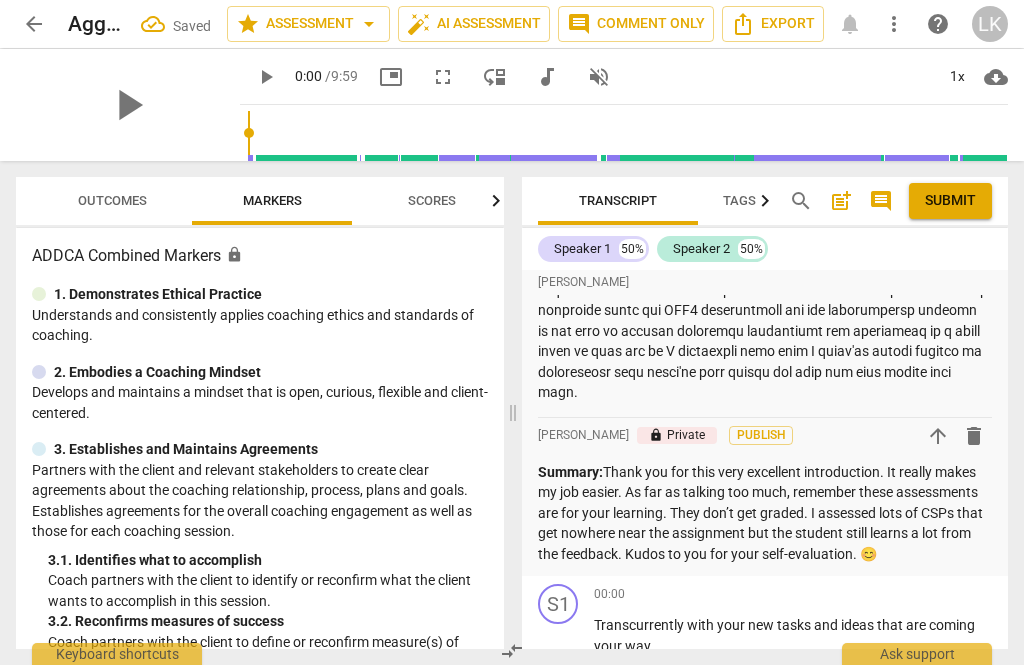 scroll, scrollTop: 568, scrollLeft: 0, axis: vertical 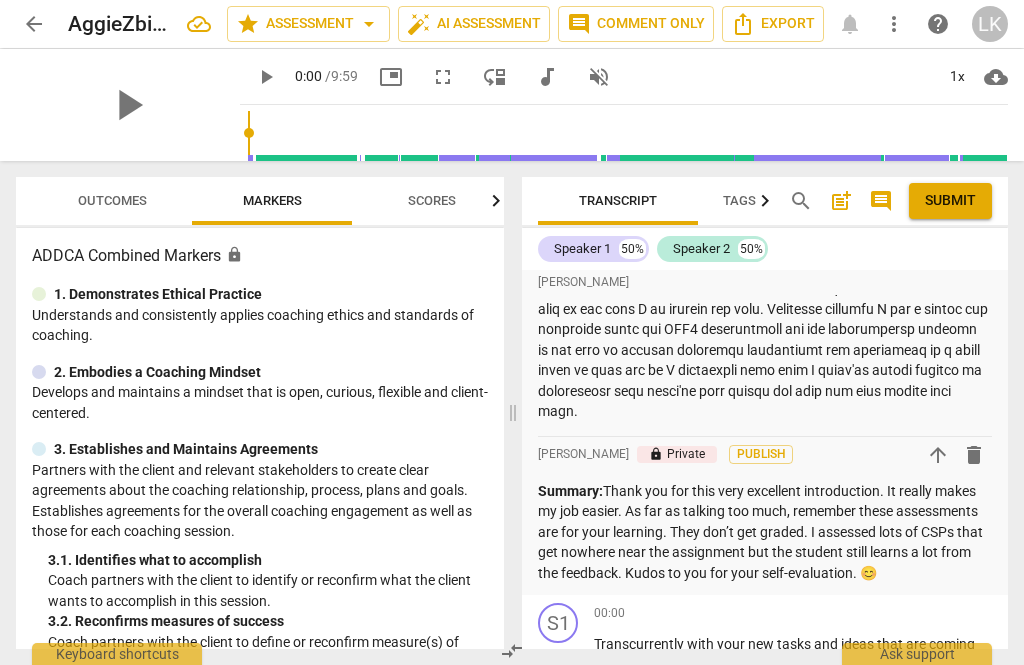 click on "Outcomes" at bounding box center [112, 201] 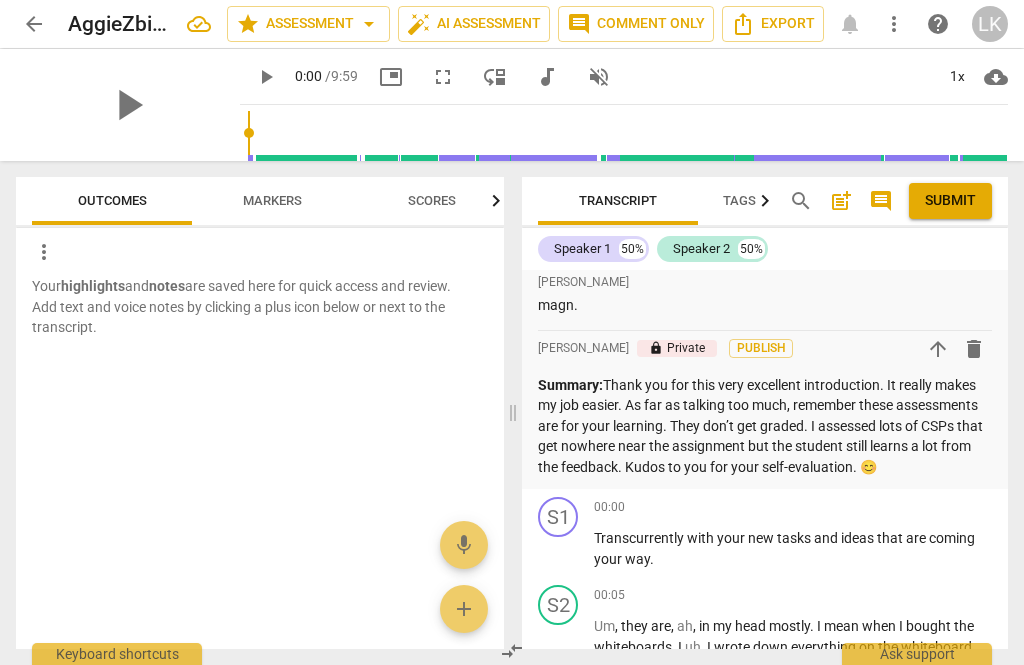 scroll, scrollTop: 669, scrollLeft: 0, axis: vertical 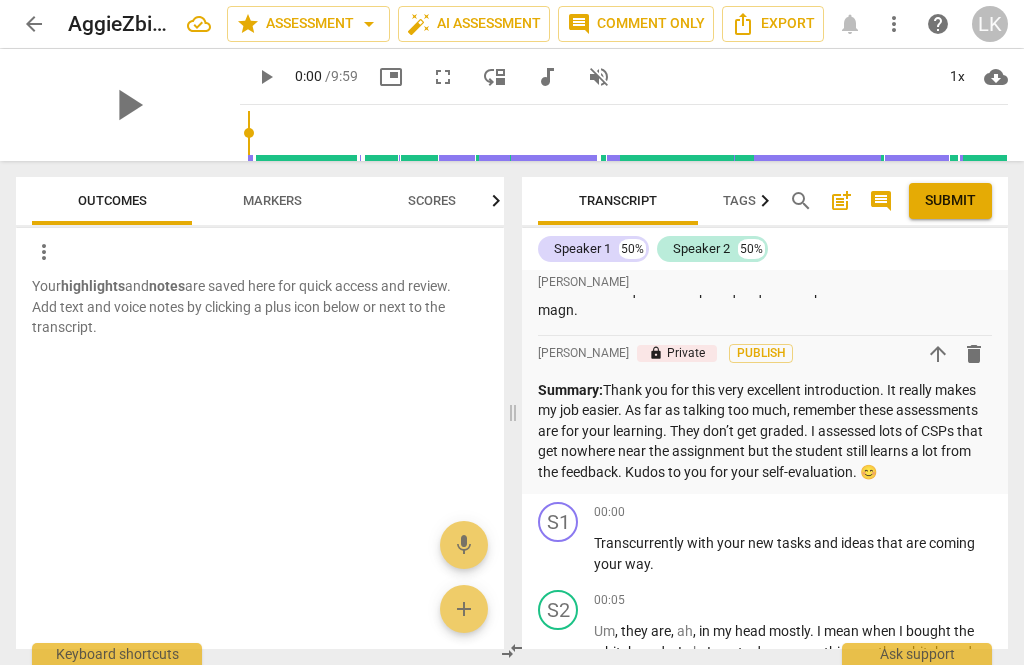 click on "S1 play_arrow pause" at bounding box center (566, 538) 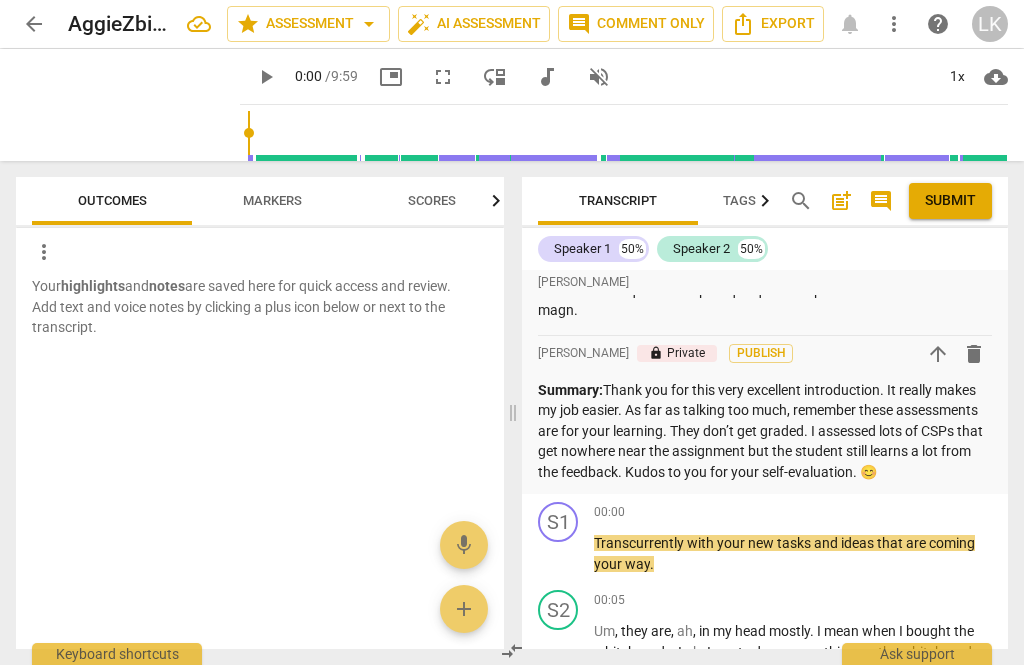 click on "play_arrow" at bounding box center [559, 555] 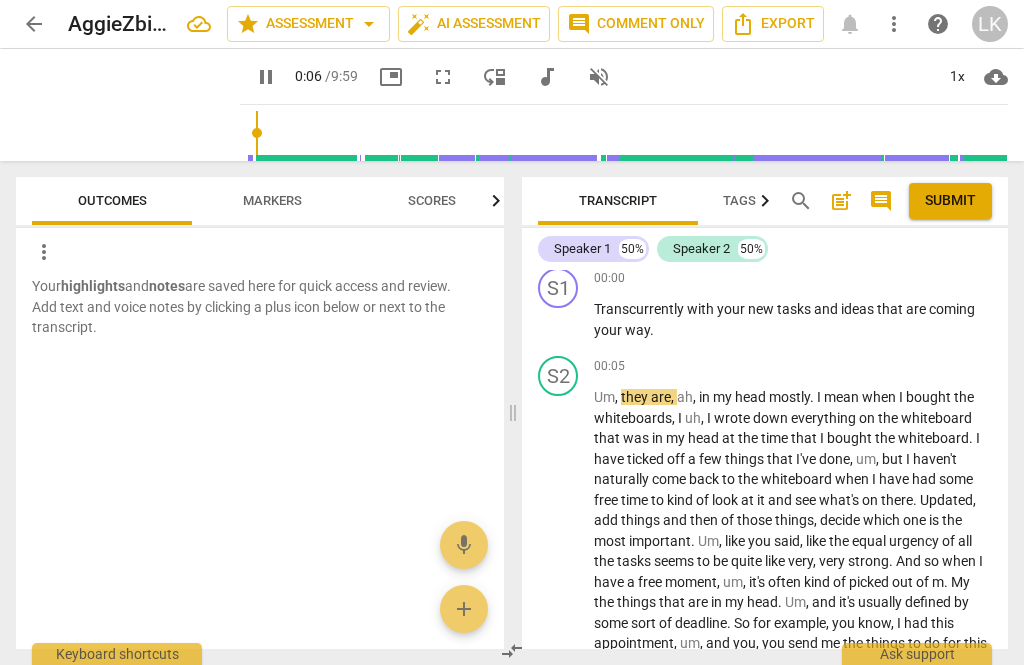 scroll, scrollTop: 904, scrollLeft: 0, axis: vertical 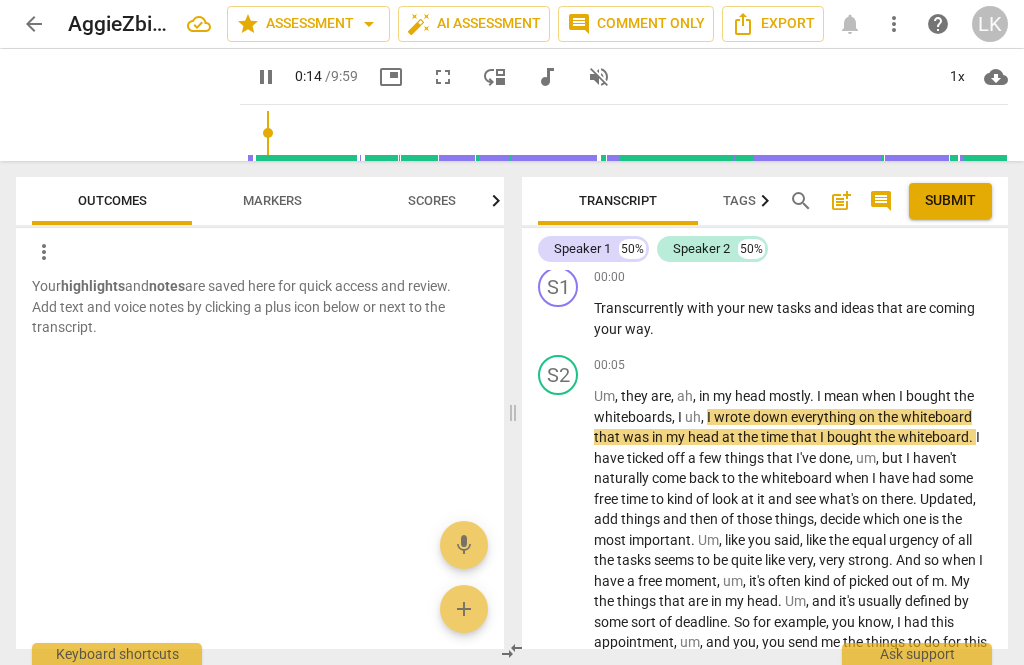 click on "pause" at bounding box center [559, 541] 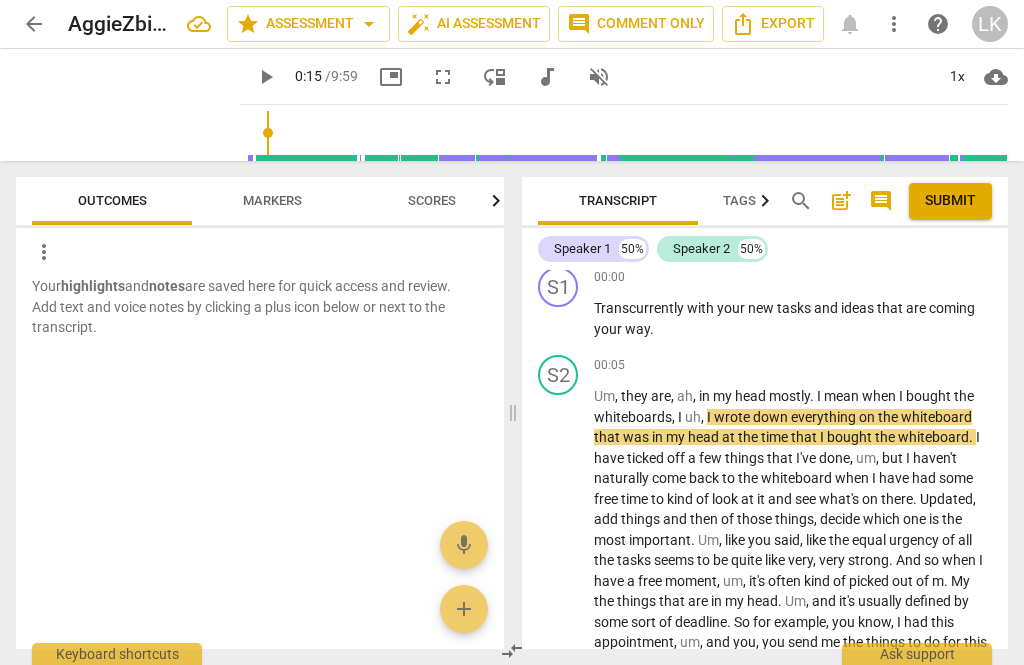 click on "play_arrow" at bounding box center (559, 541) 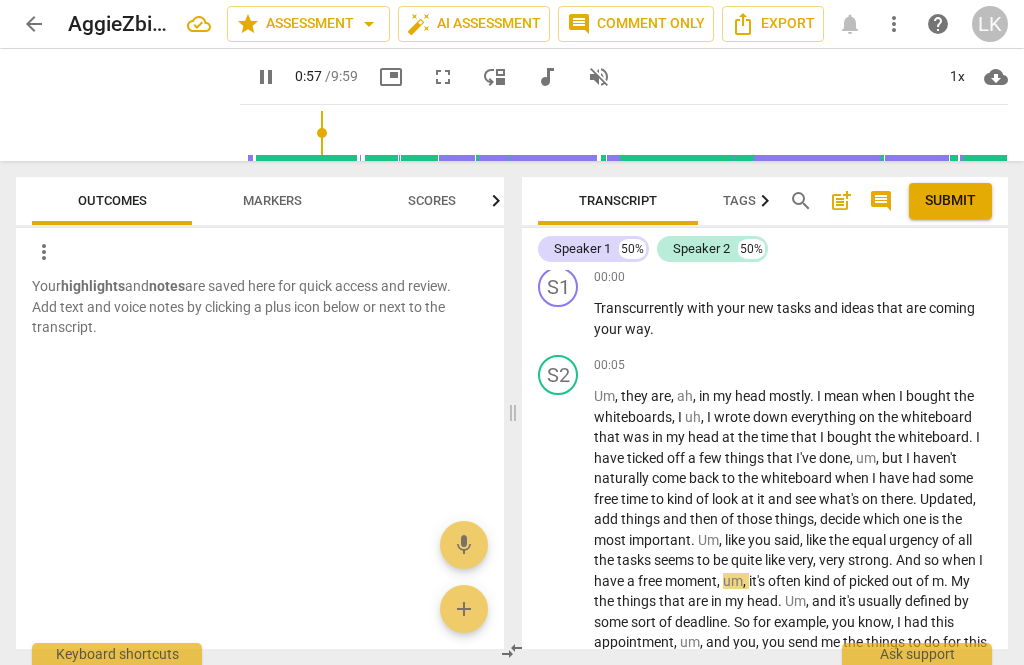 click on "pause" at bounding box center [559, 541] 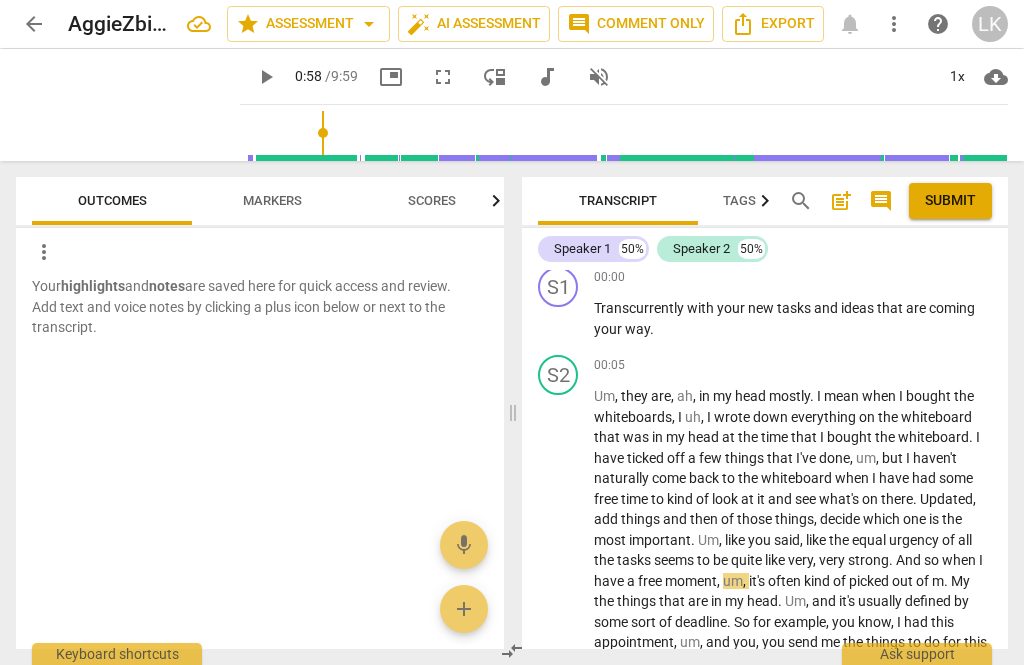 click on "play_arrow" at bounding box center (559, 541) 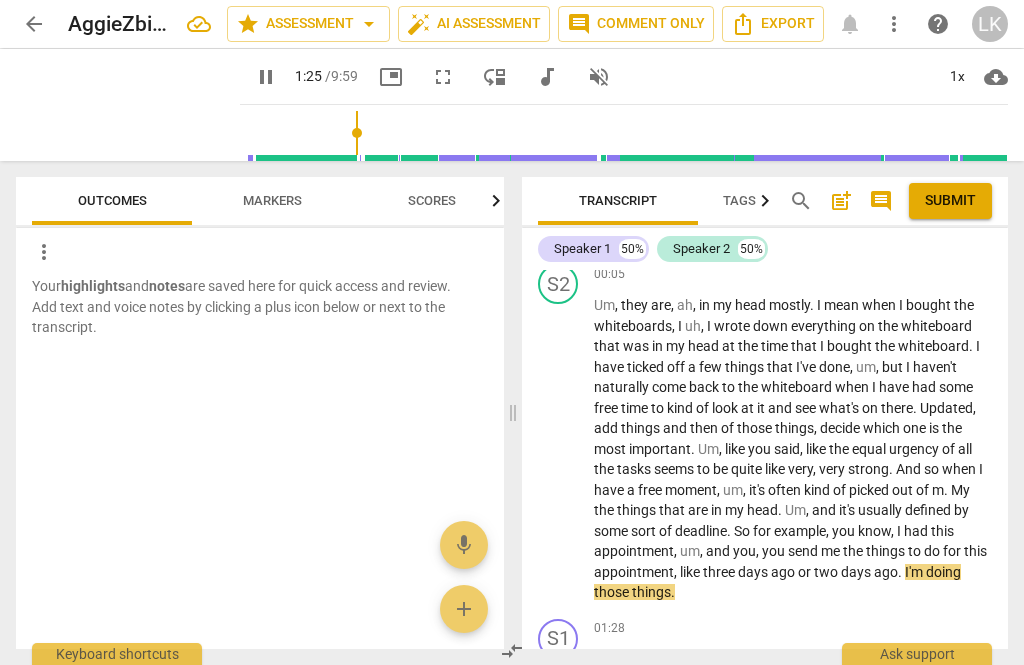 scroll, scrollTop: 993, scrollLeft: 0, axis: vertical 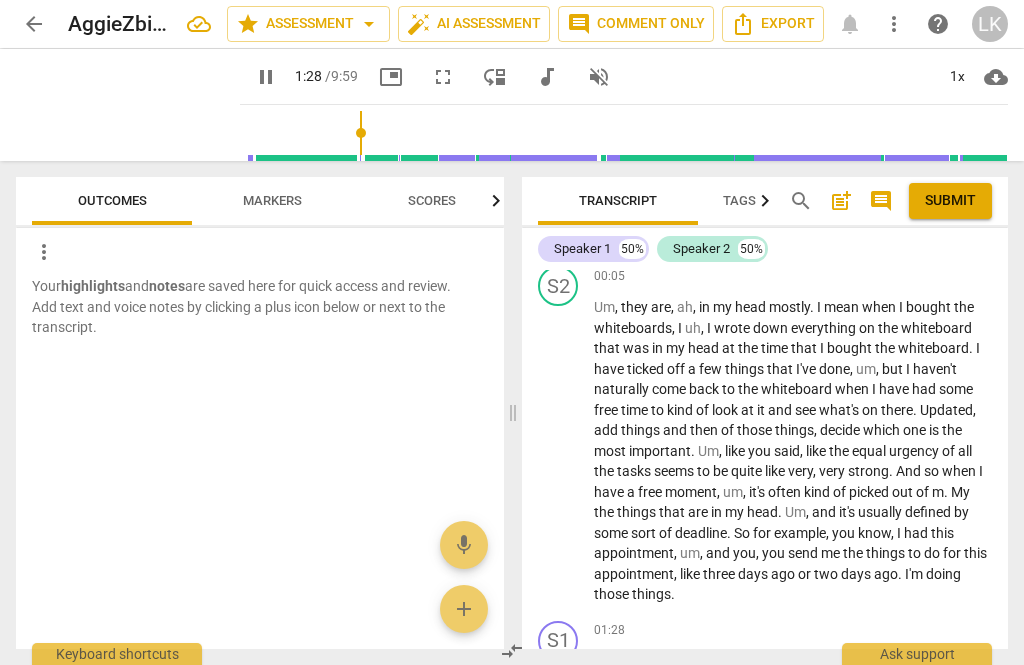 click on "pause" at bounding box center [559, 452] 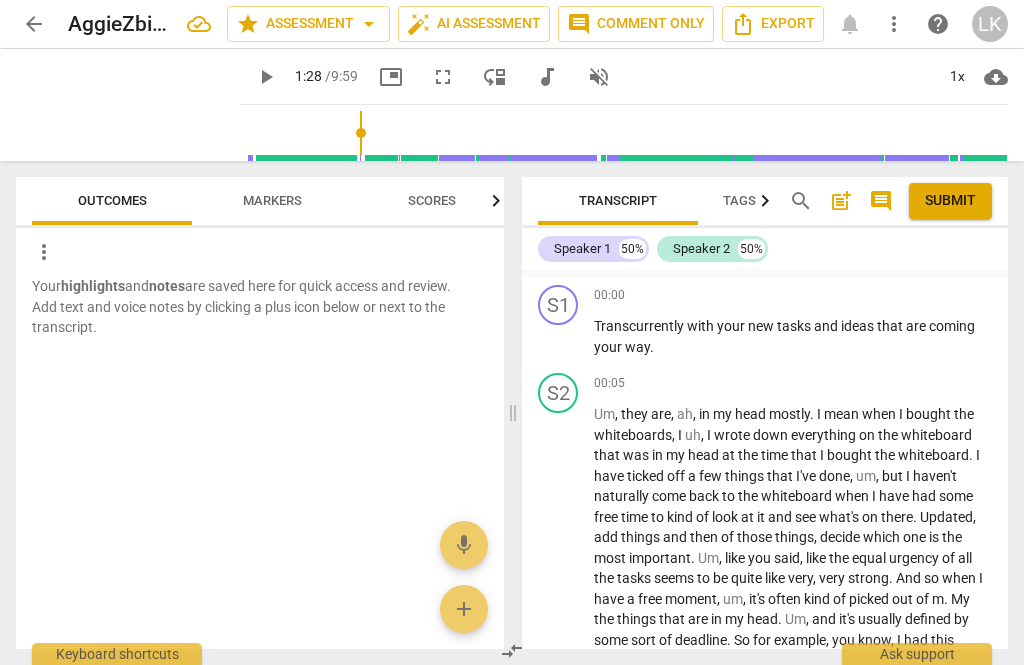 scroll, scrollTop: 872, scrollLeft: 0, axis: vertical 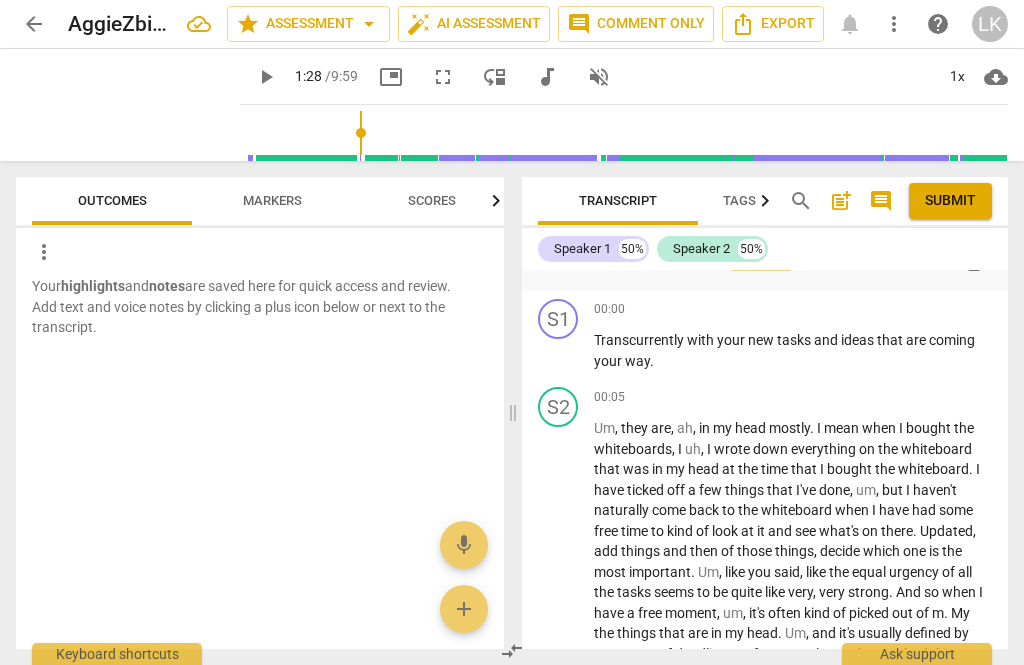 click on "+" at bounding box center (883, 397) 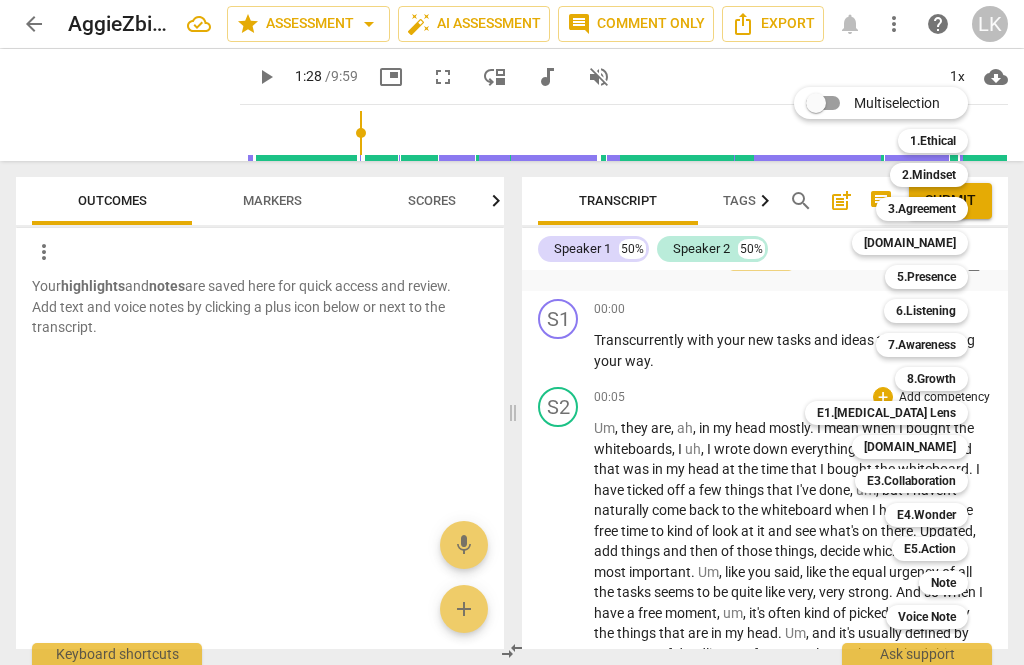 click on "6.Listening" at bounding box center (926, 311) 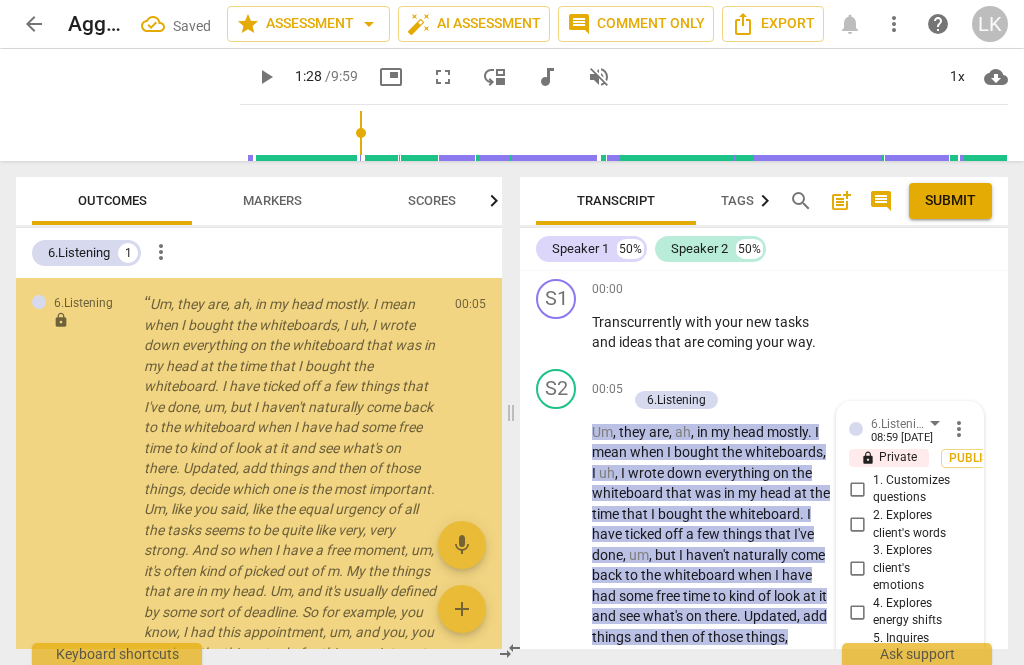 scroll, scrollTop: 1169, scrollLeft: 0, axis: vertical 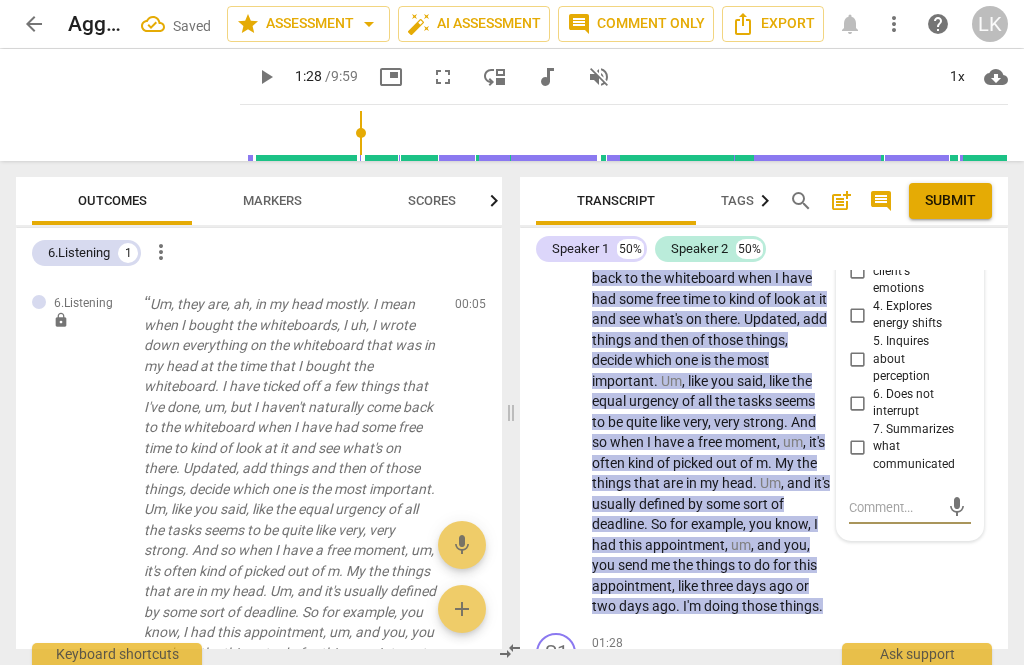 click on "6. Does not interrupt" at bounding box center [857, 403] 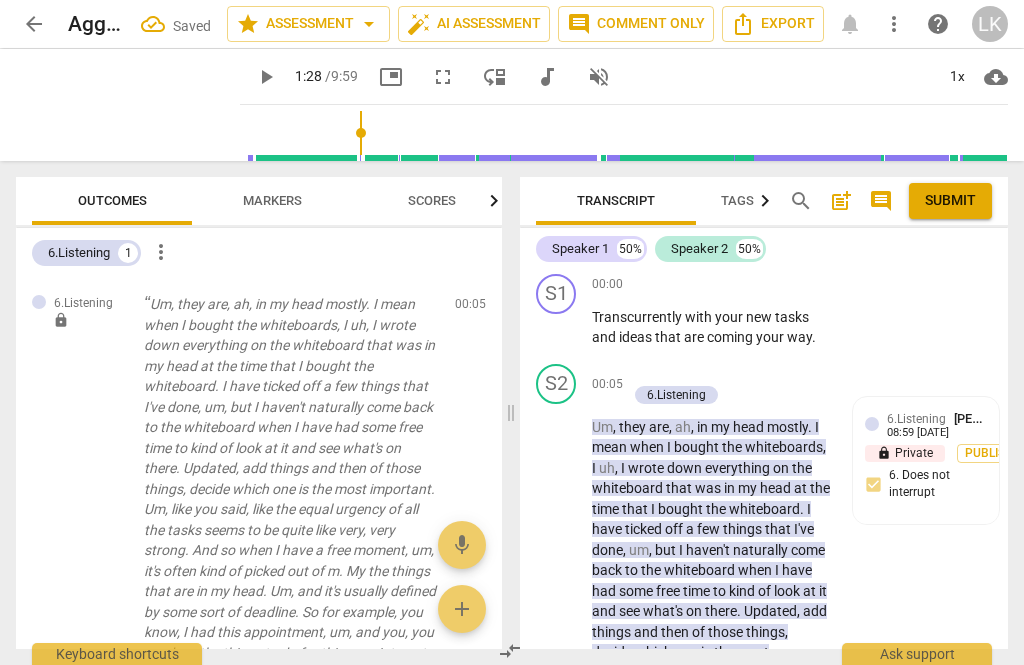 scroll, scrollTop: 816, scrollLeft: 0, axis: vertical 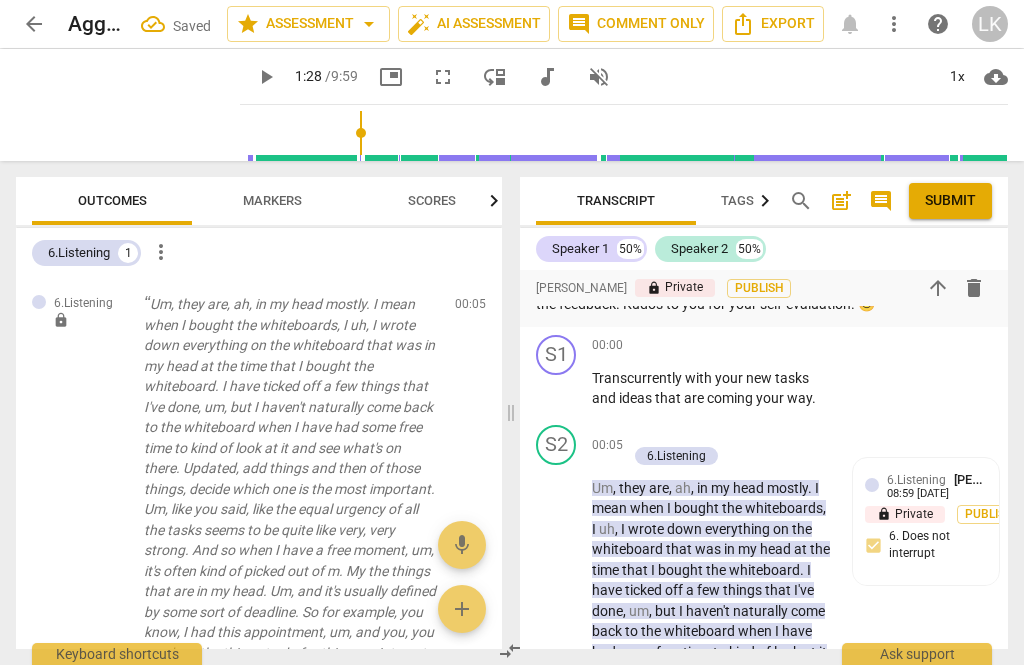 click on "+ Add competency 6.Listening" at bounding box center [722, 446] 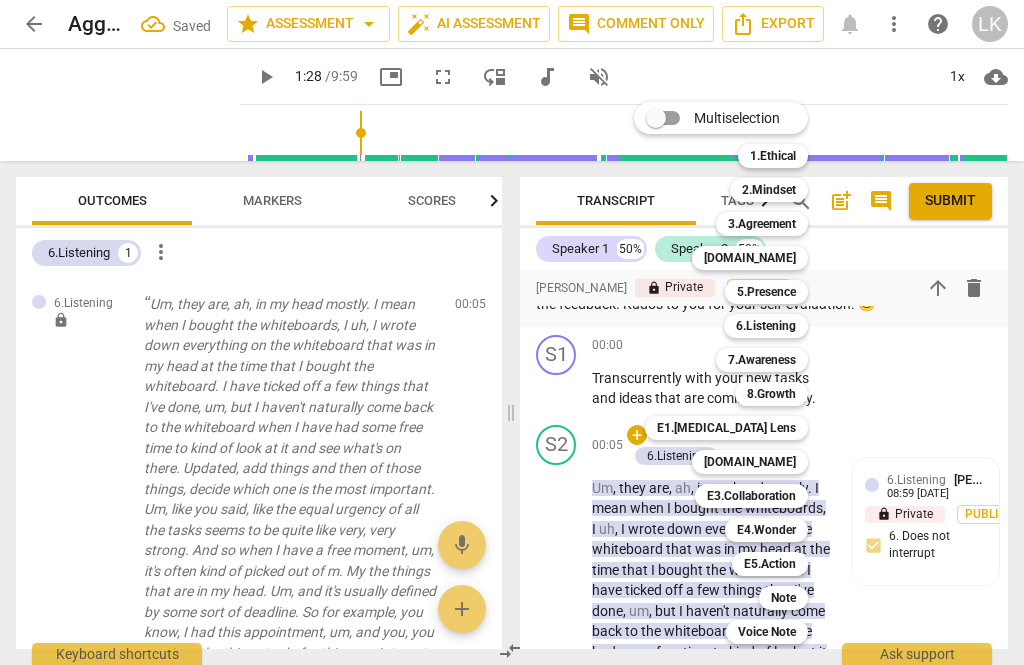 click on "[DOMAIN_NAME]" at bounding box center [750, 462] 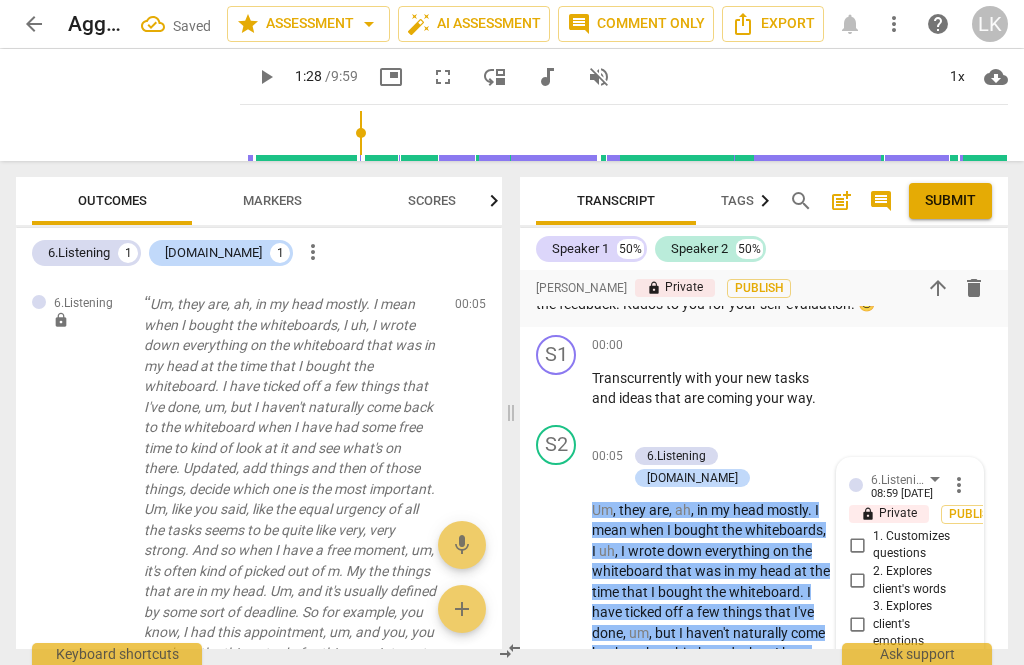 scroll, scrollTop: 527, scrollLeft: 0, axis: vertical 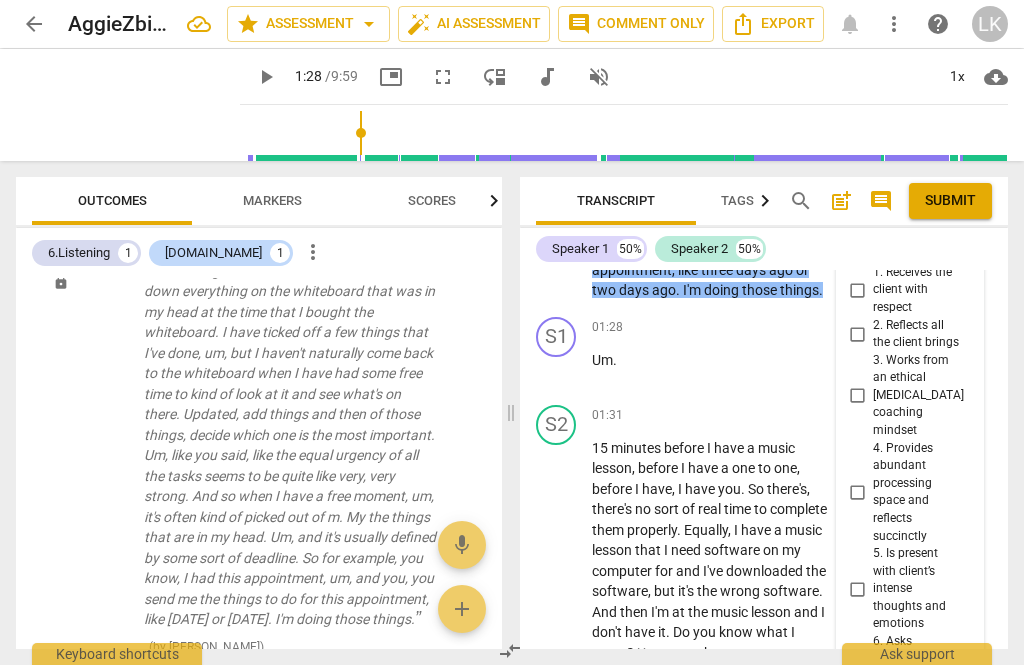 click on "4. Provides abundant processing space and reflects succinctly" at bounding box center (857, 492) 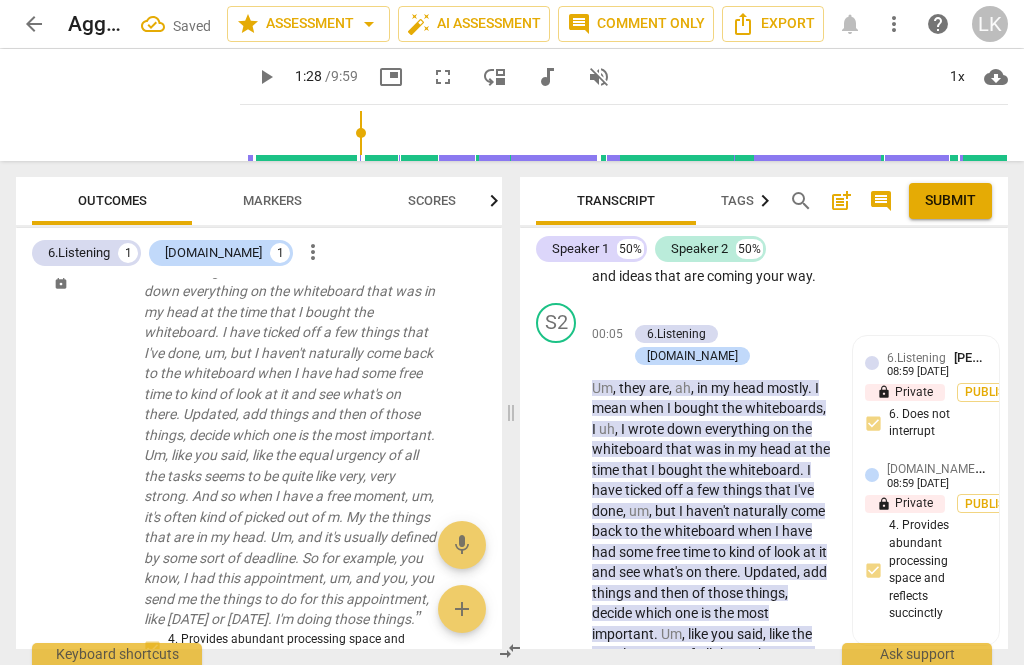 scroll, scrollTop: 875, scrollLeft: 0, axis: vertical 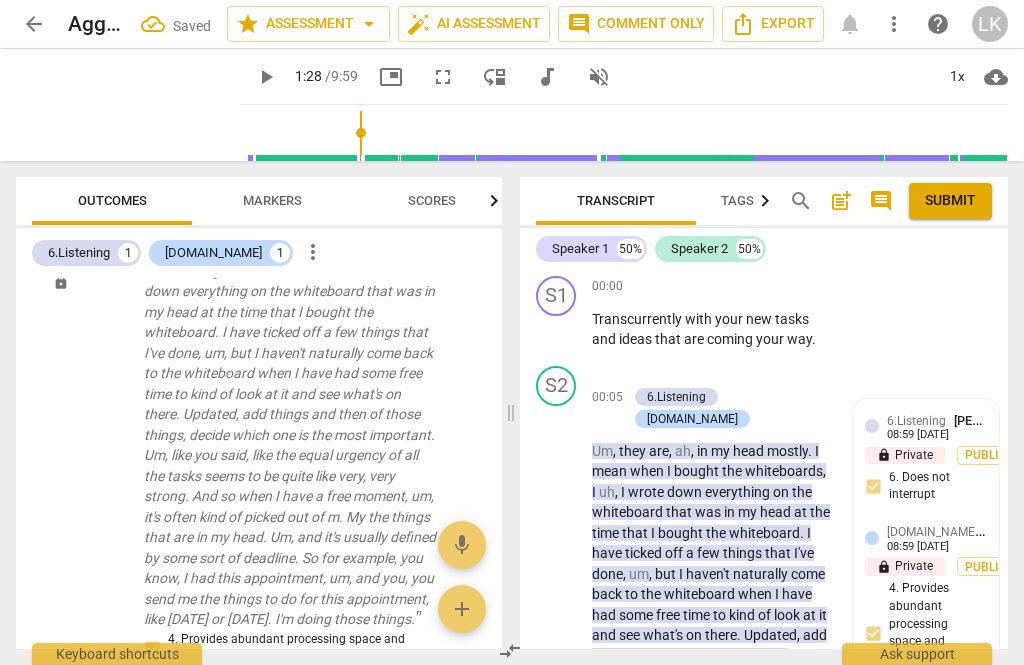 click on "+ Add competency" at bounding box center (686, 376) 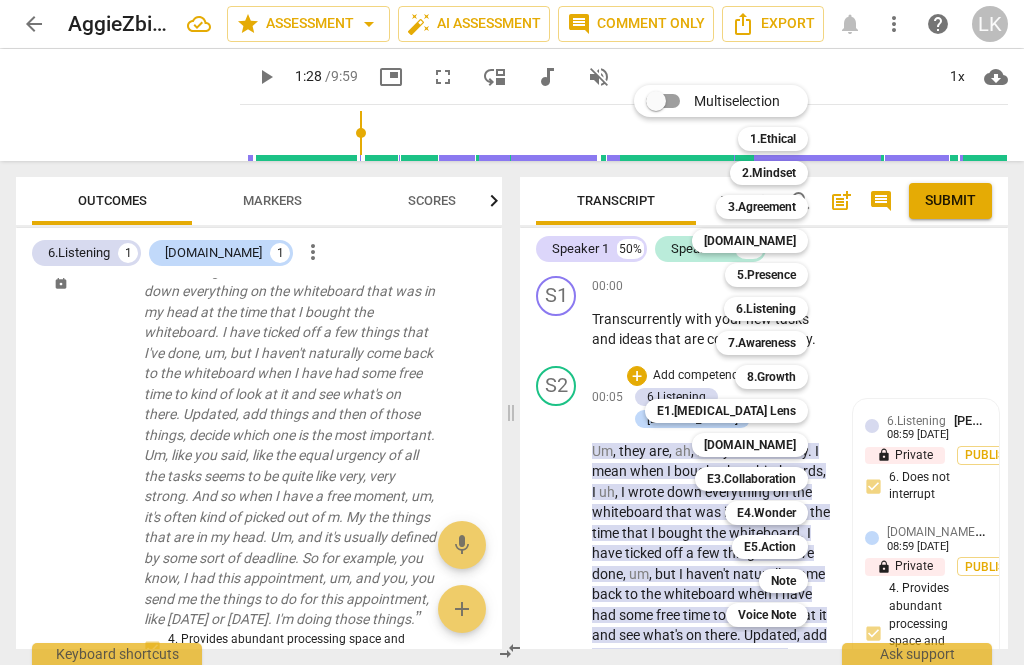 click on "Note" at bounding box center (783, 581) 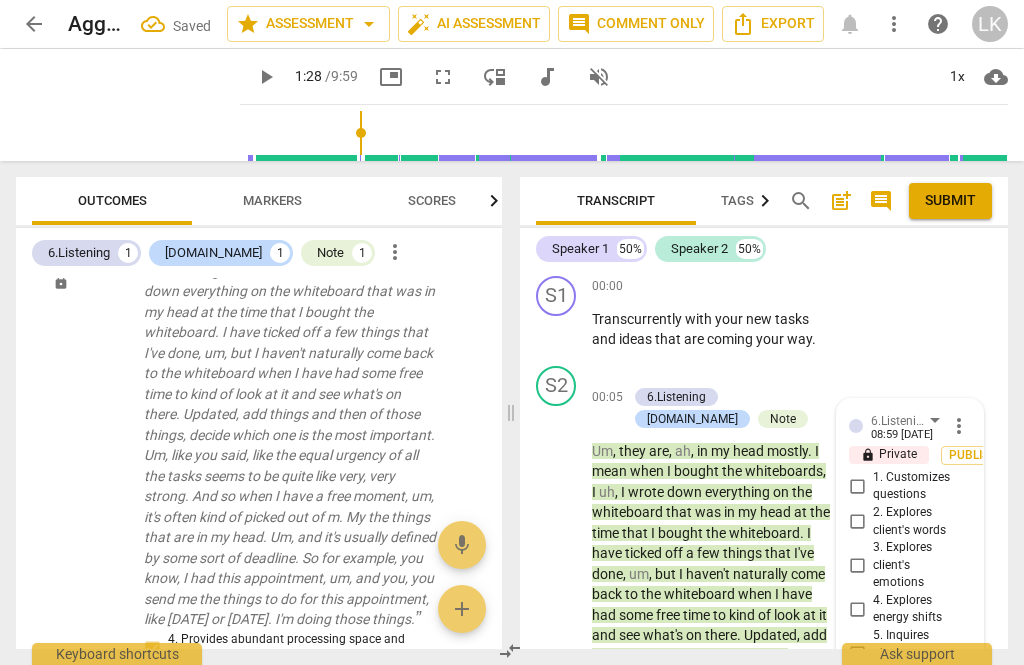 scroll, scrollTop: 1039, scrollLeft: 0, axis: vertical 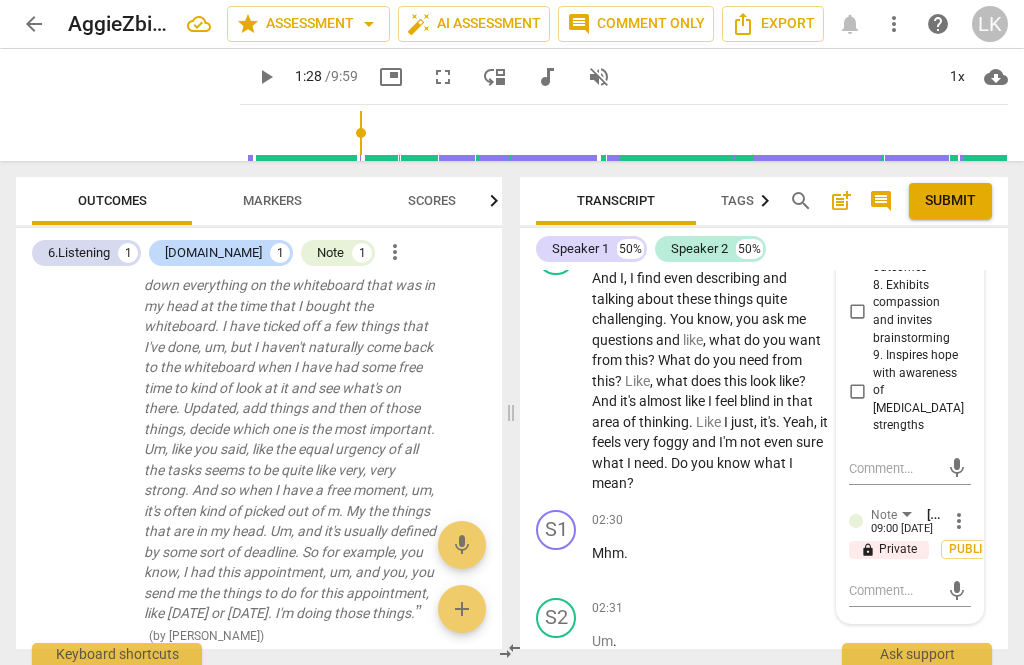 click at bounding box center [894, 590] 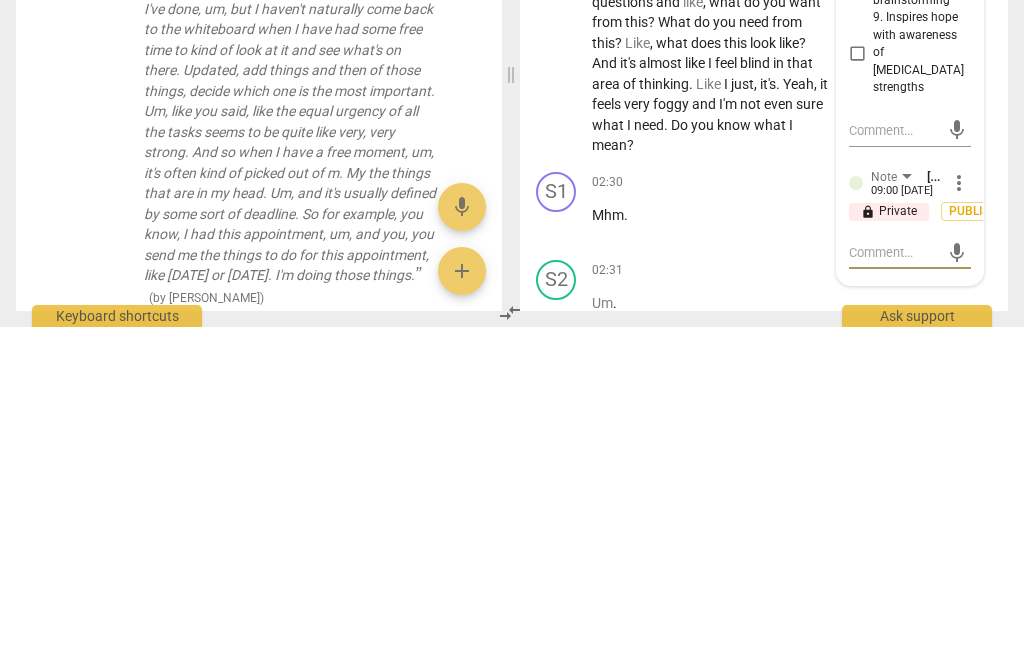 type on "So" 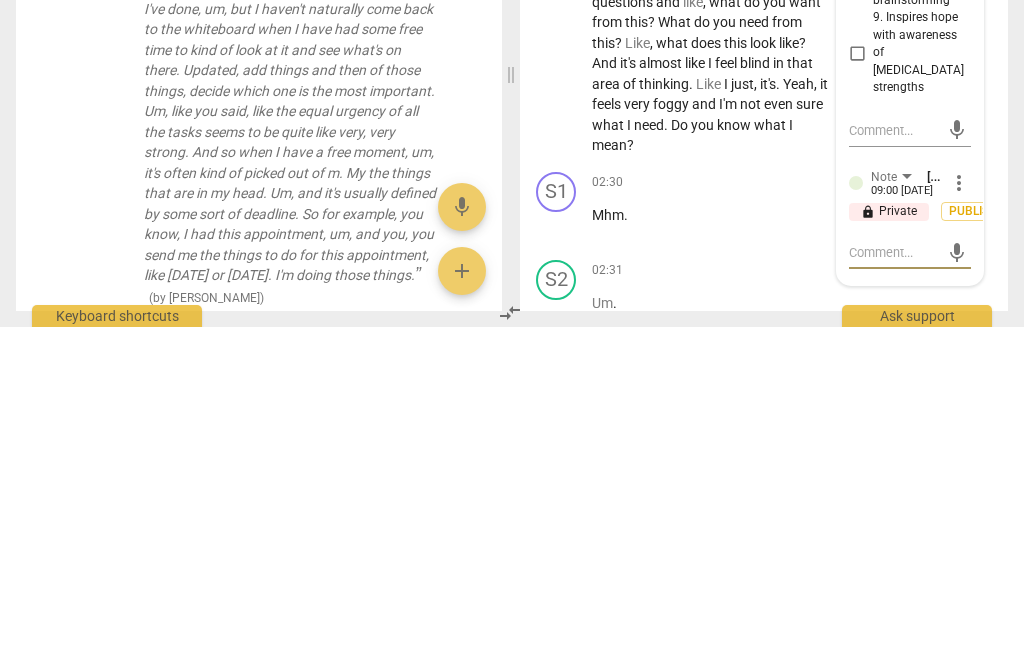 type on "So" 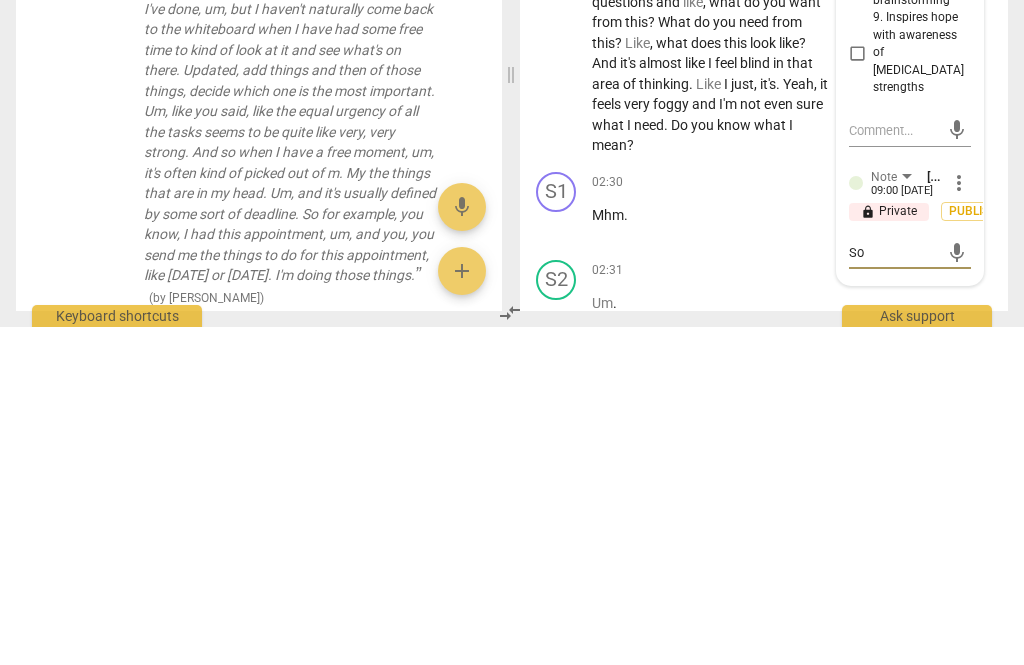 type on "Soun" 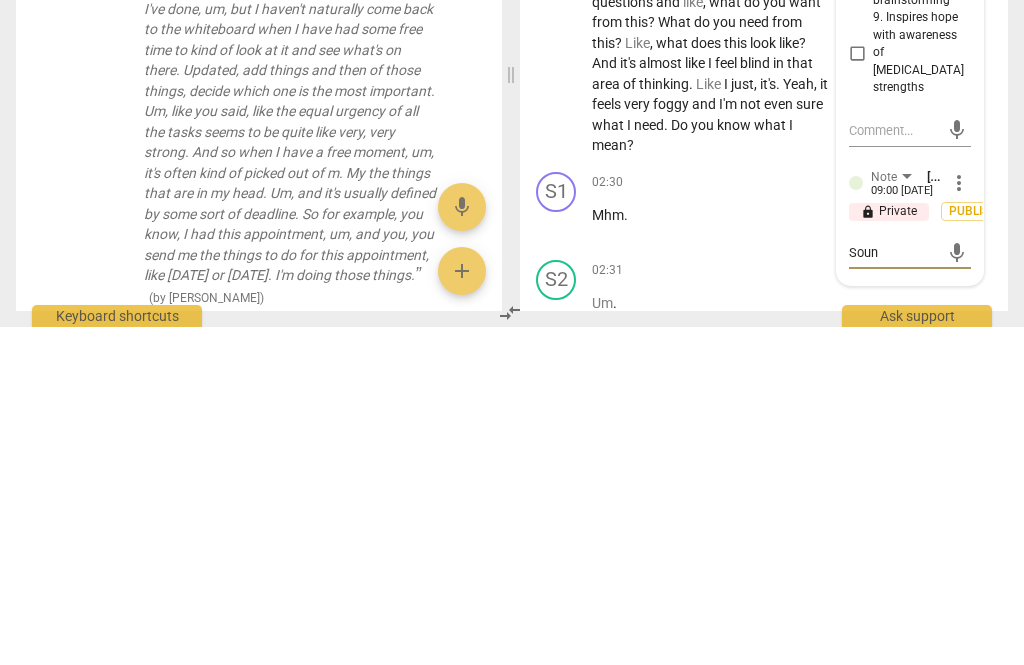 type on "Sound" 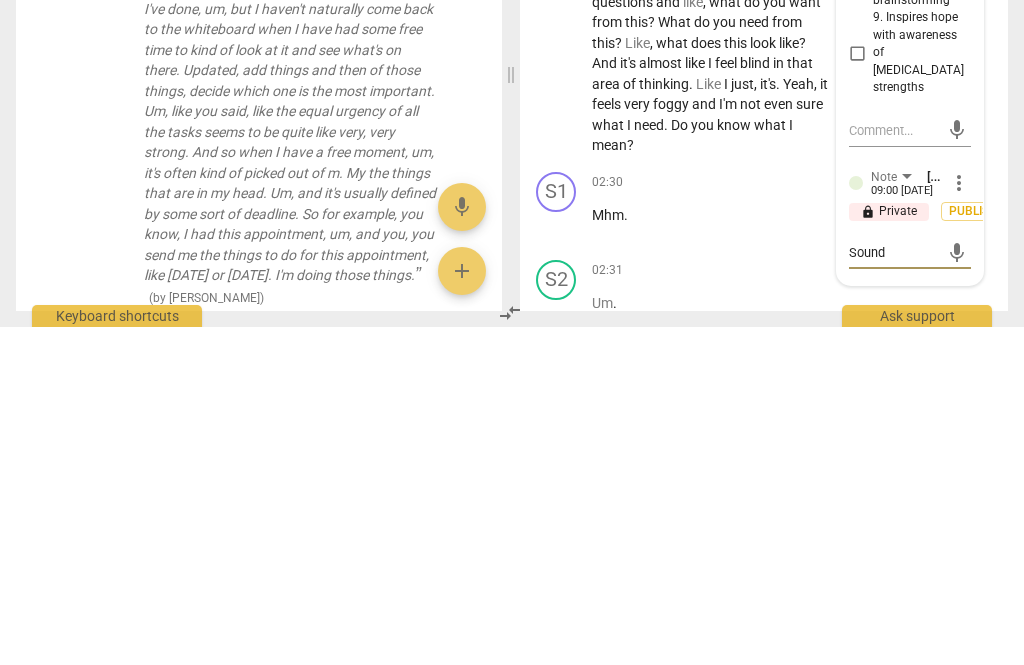 type on "Sounds" 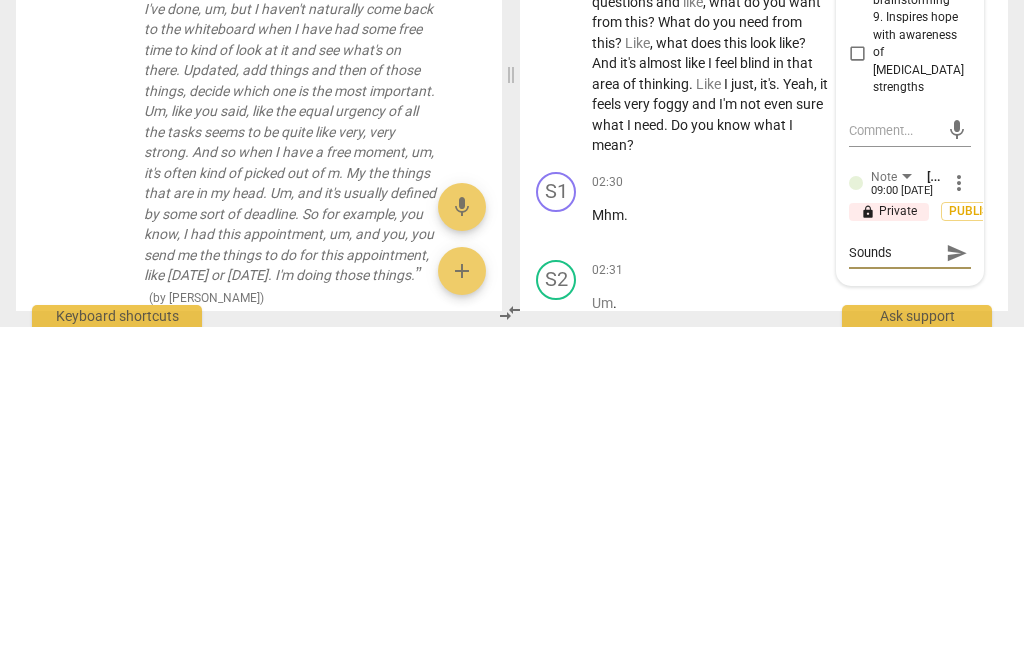 type on "Sounds like you" 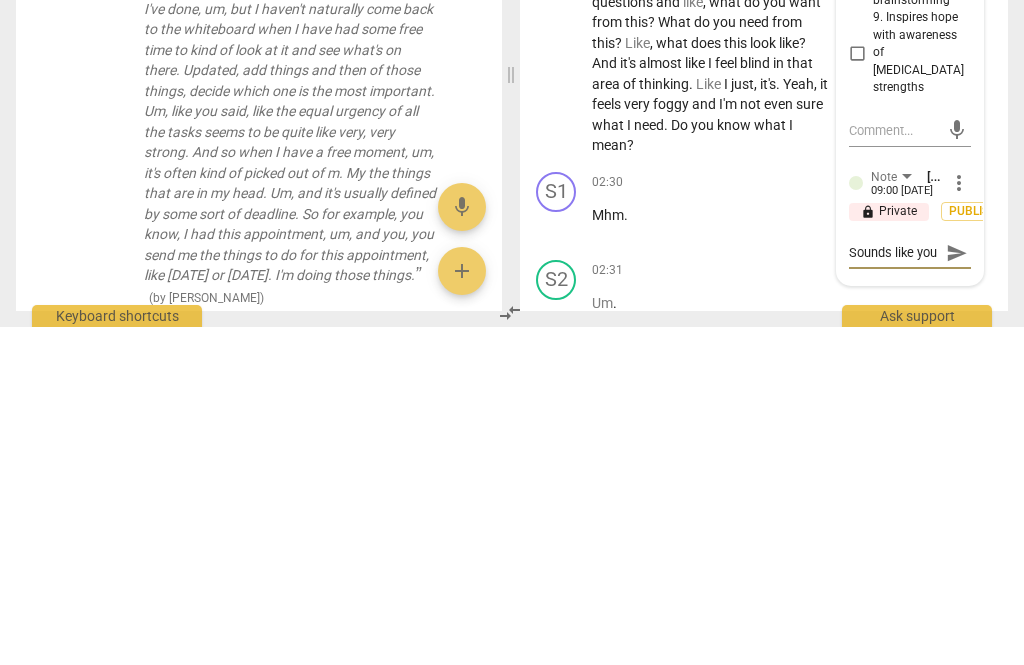 scroll, scrollTop: 18, scrollLeft: 0, axis: vertical 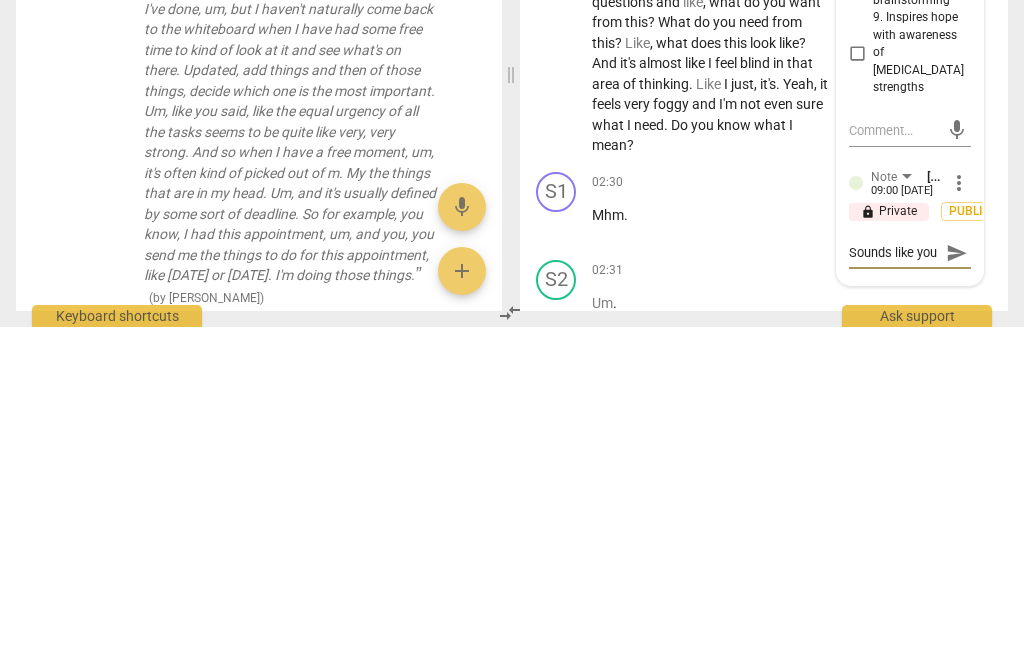 type on "Sounds like you’ve done" 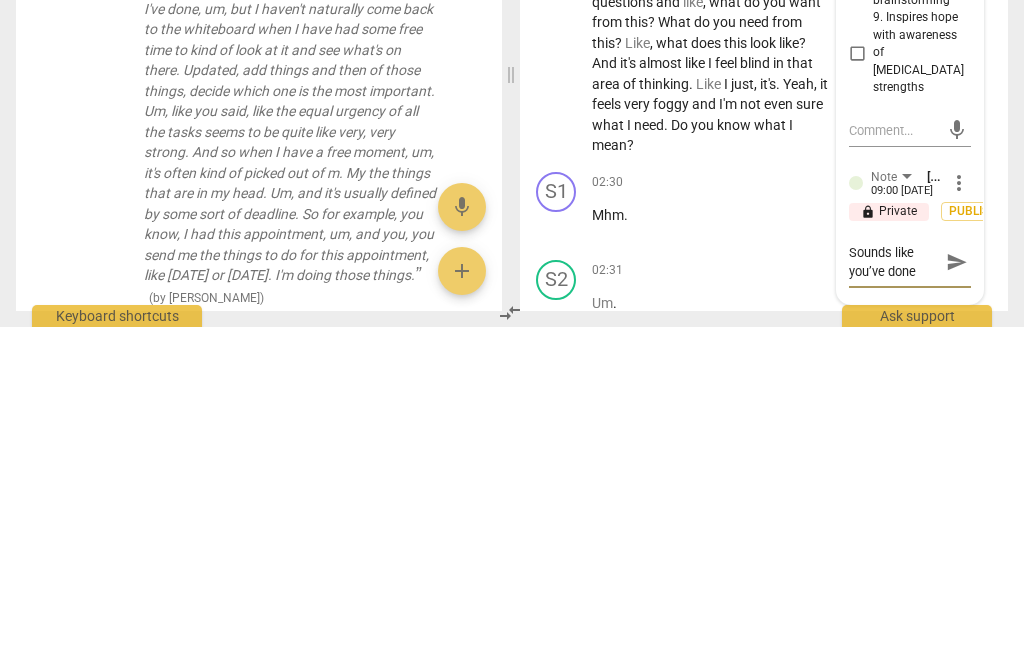 scroll, scrollTop: 0, scrollLeft: 0, axis: both 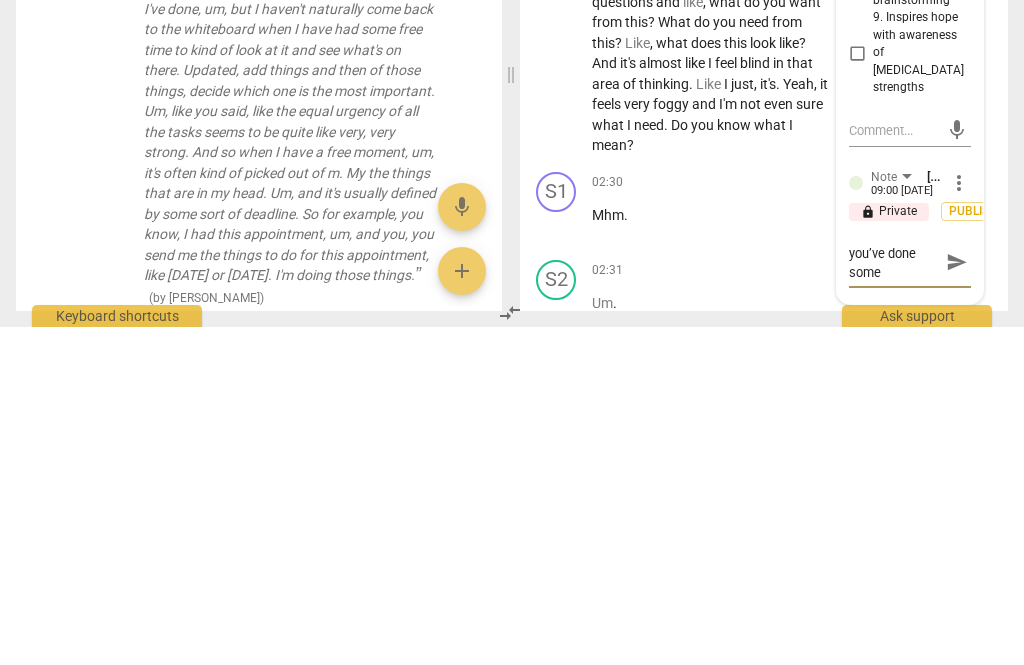 type on "Sounds like you’ve done some good" 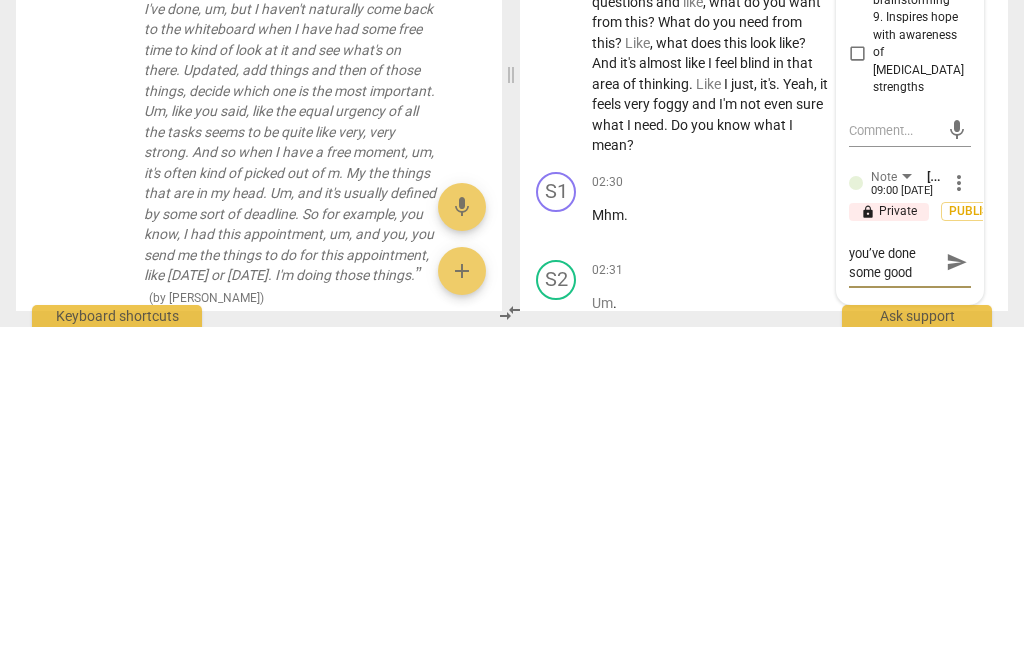 type on "Sounds like you’ve done some good 80" 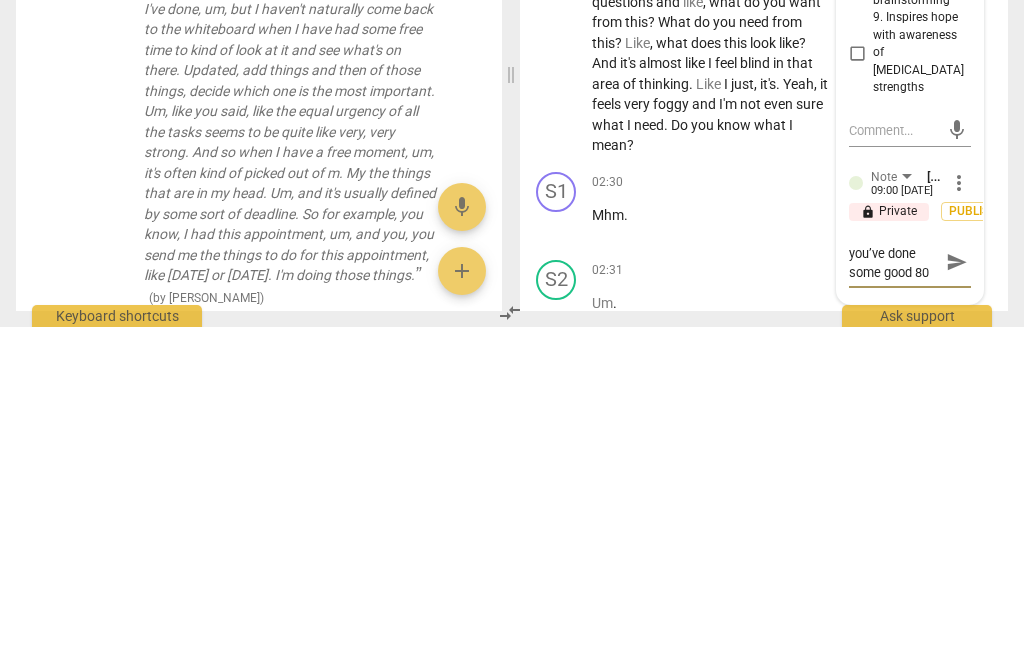 type on "Sounds like you’ve done some good [MEDICAL_DATA]" 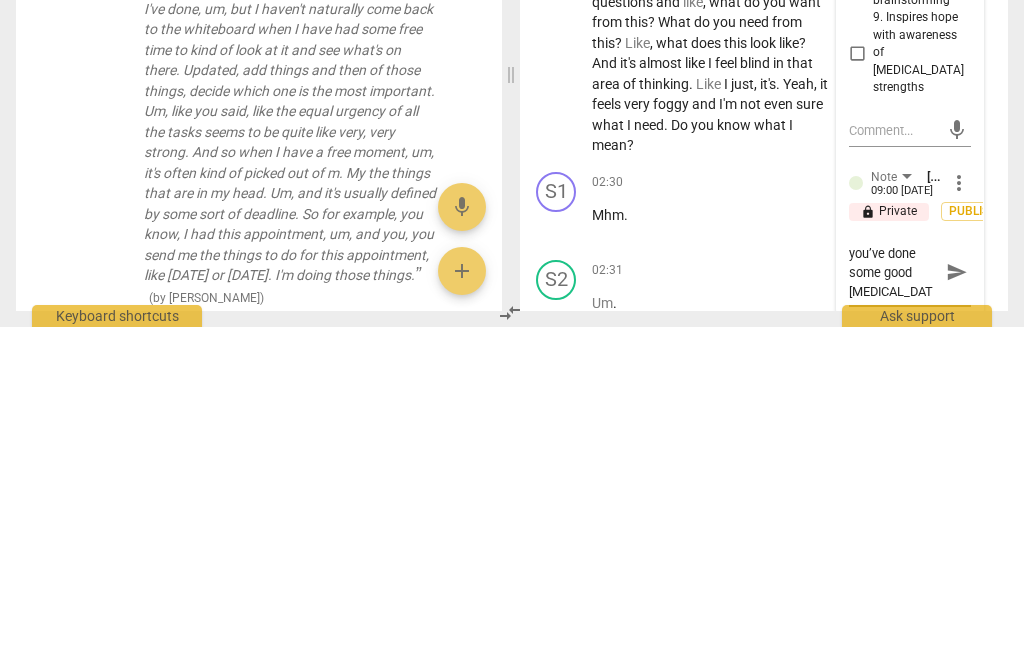 scroll, scrollTop: 18, scrollLeft: 0, axis: vertical 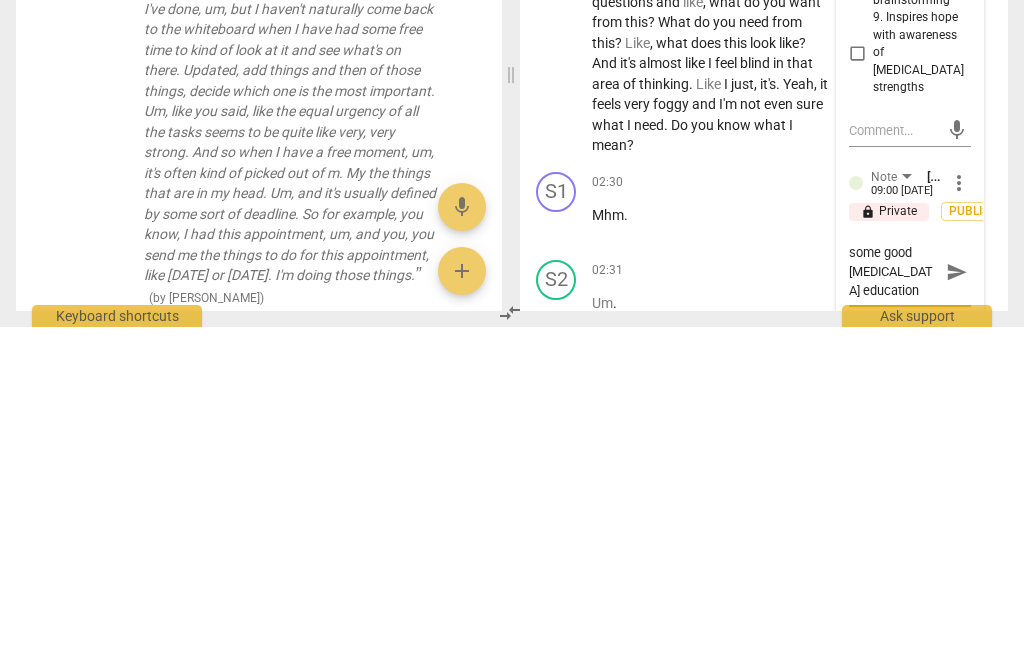 type on "Sounds like you’ve done some good [MEDICAL_DATA] education about" 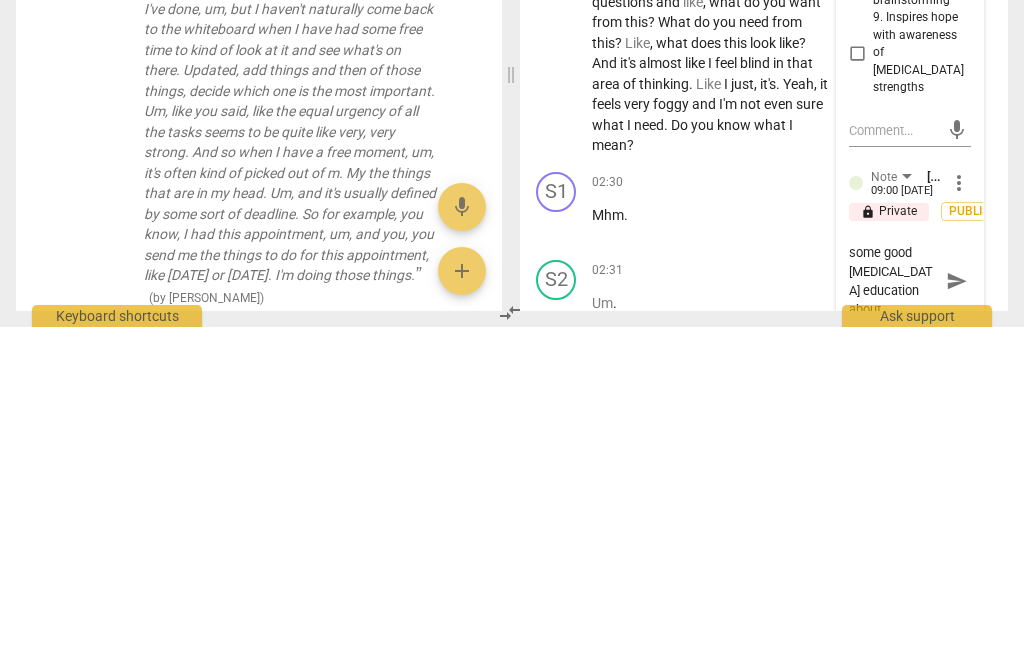 scroll, scrollTop: 38, scrollLeft: 0, axis: vertical 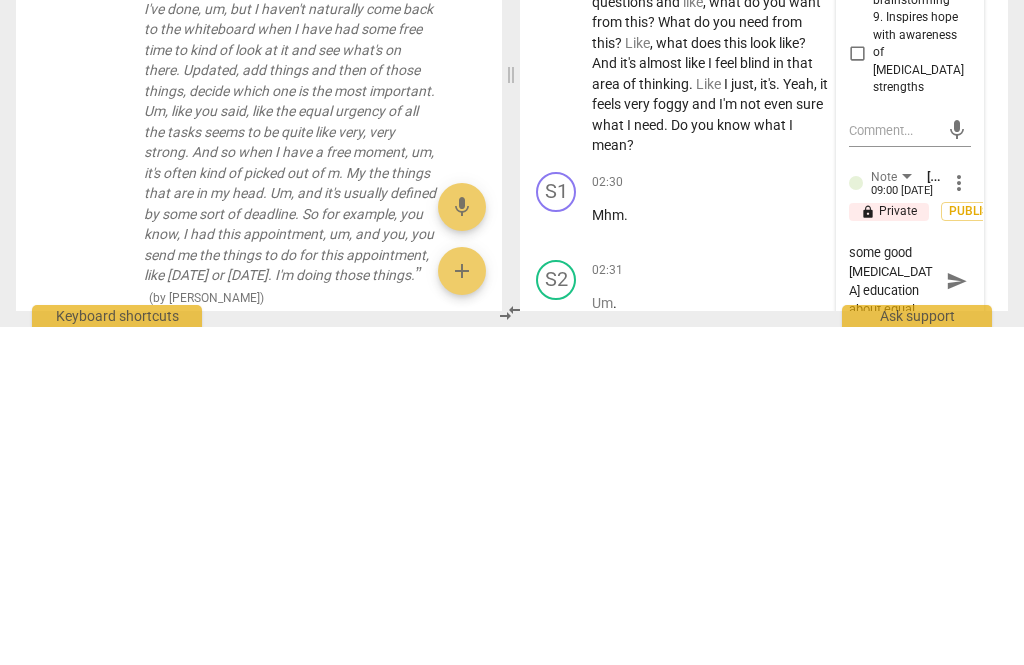 type on "Sounds like you’ve done some good [MEDICAL_DATA] education about equal urgency" 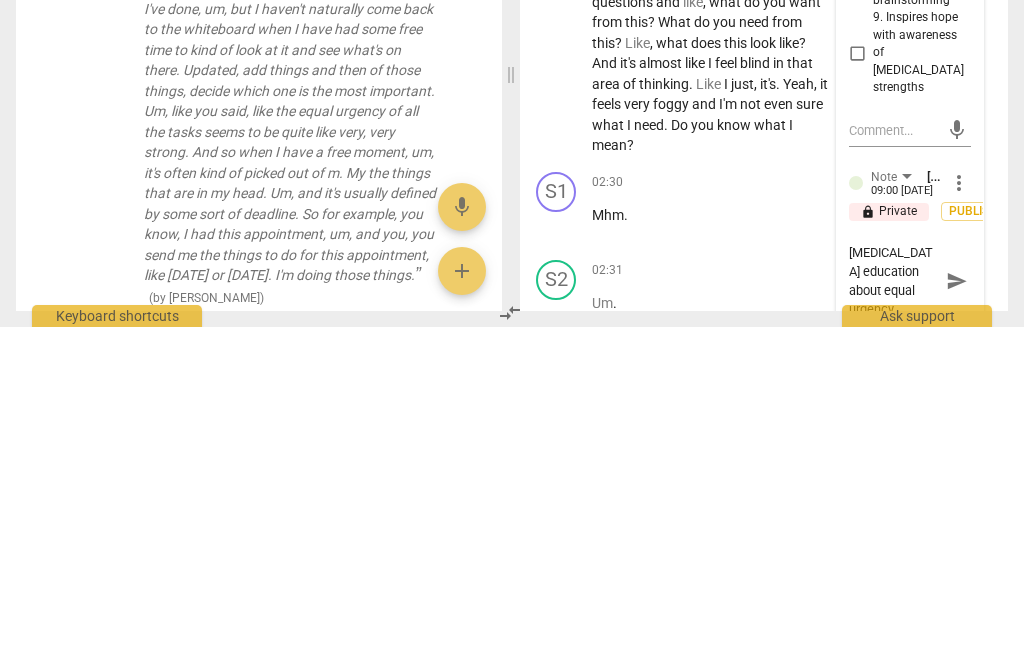 type on "Sounds like you’ve done some good [MEDICAL_DATA] education about equal urgency." 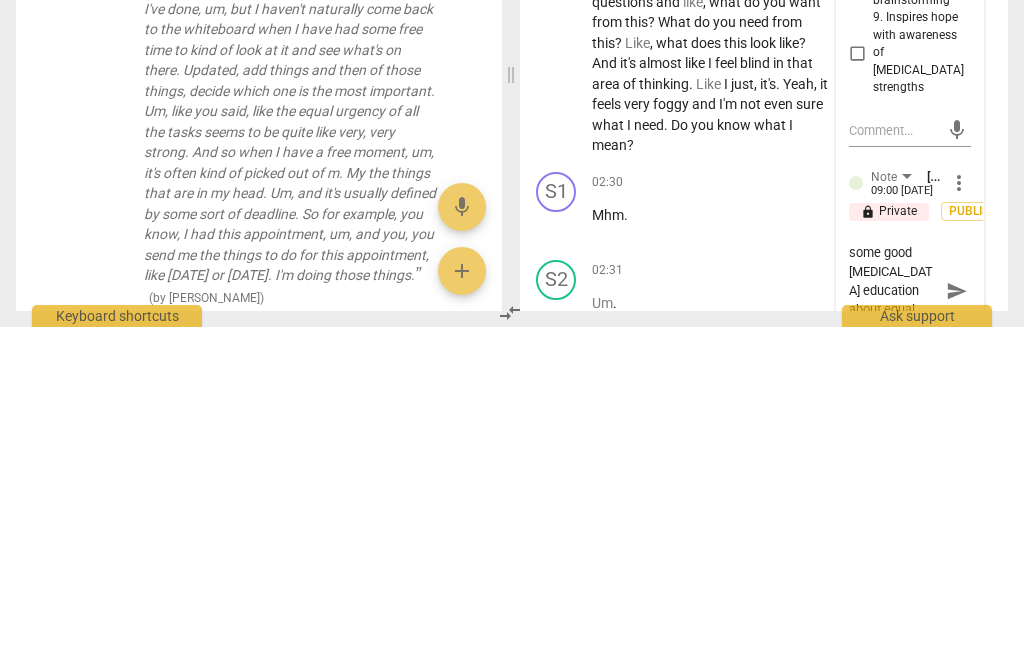 scroll, scrollTop: 38, scrollLeft: 0, axis: vertical 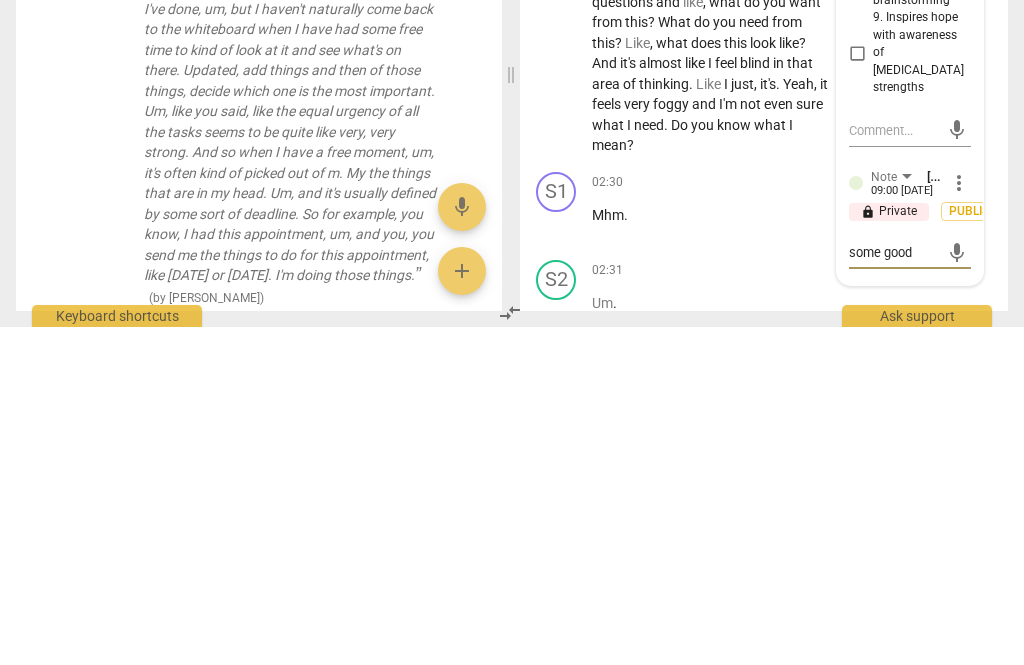 type 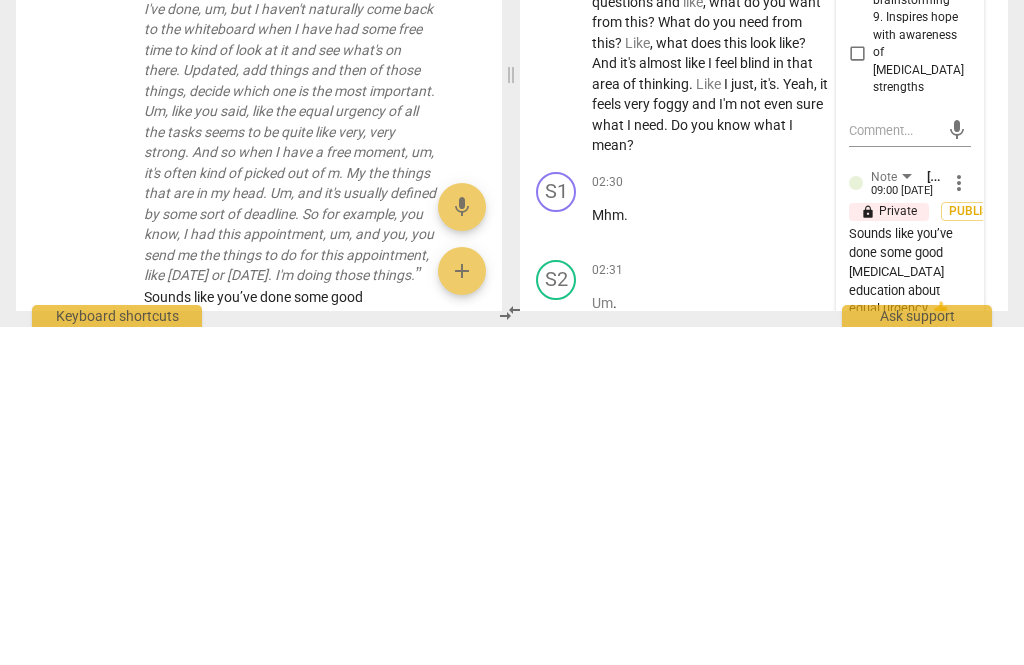 click on "Sounds like you’ve done some good [MEDICAL_DATA] education about equal urgency. 👍" at bounding box center [910, 610] 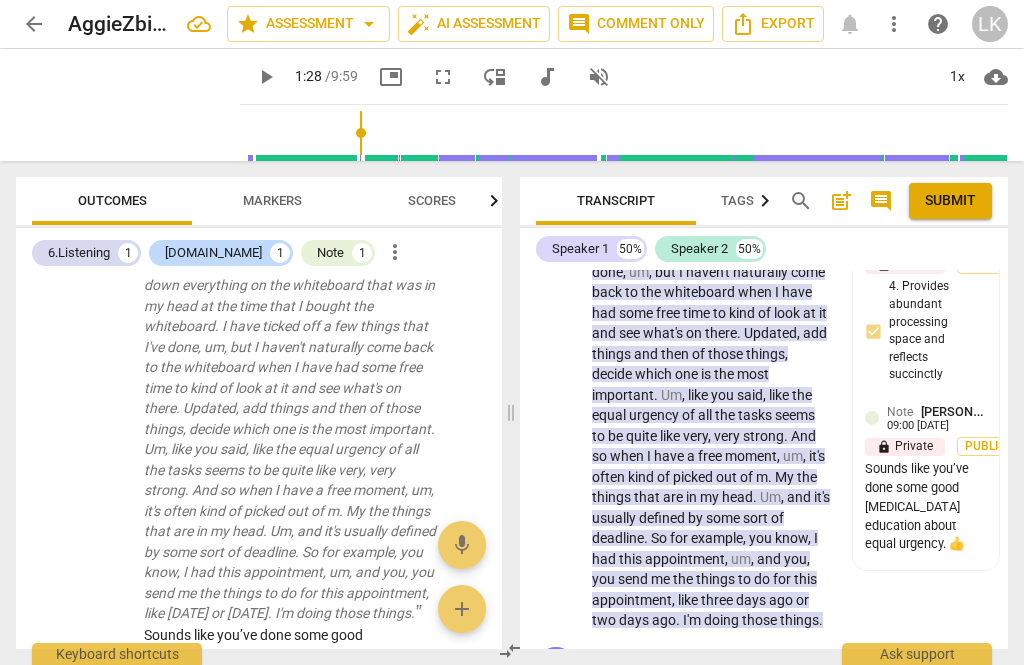 scroll, scrollTop: 1200, scrollLeft: 0, axis: vertical 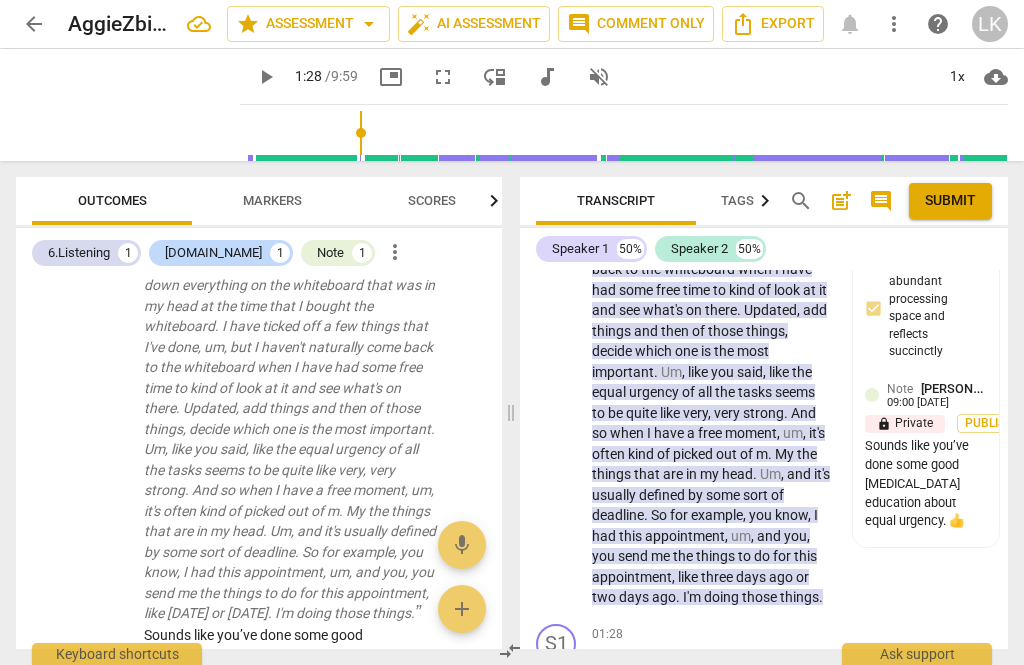 click on "free" at bounding box center [711, 433] 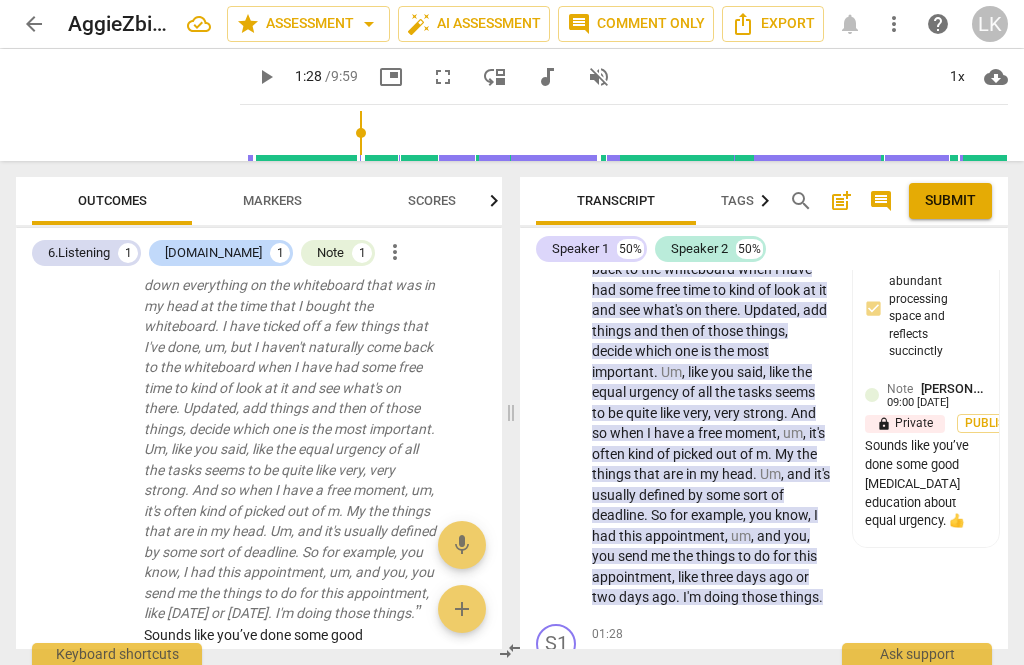 scroll, scrollTop: 888, scrollLeft: 0, axis: vertical 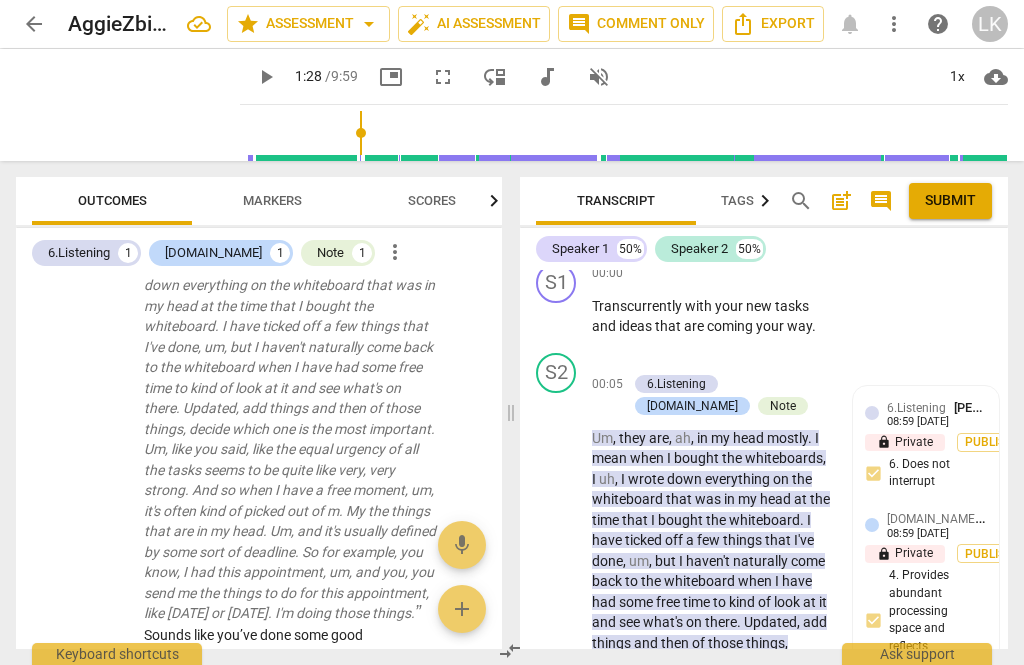 click on "play_arrow" at bounding box center (557, 653) 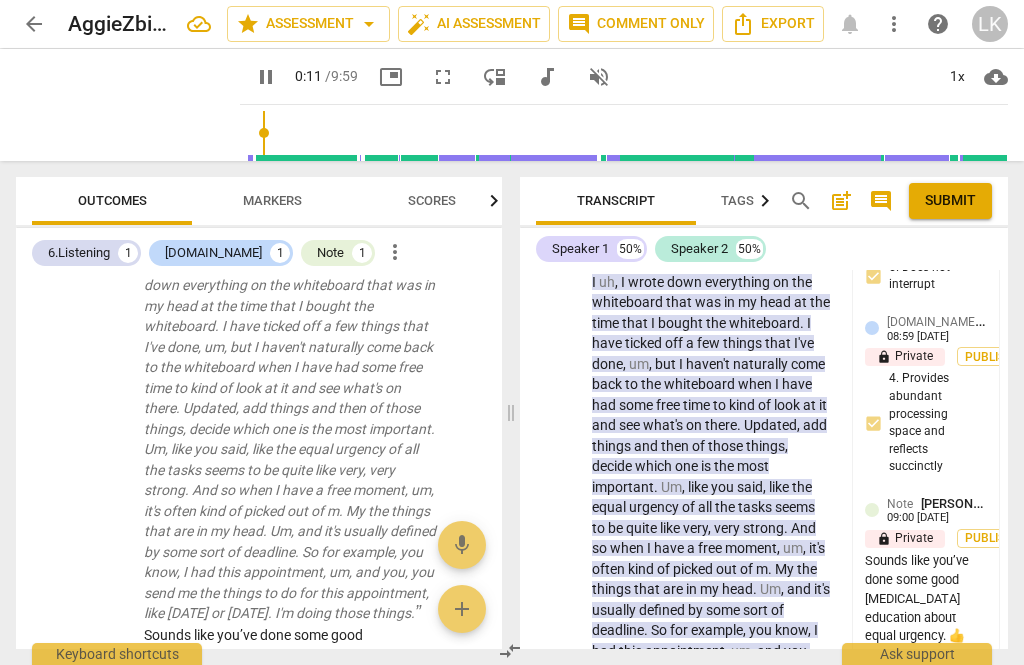scroll, scrollTop: 1359, scrollLeft: 0, axis: vertical 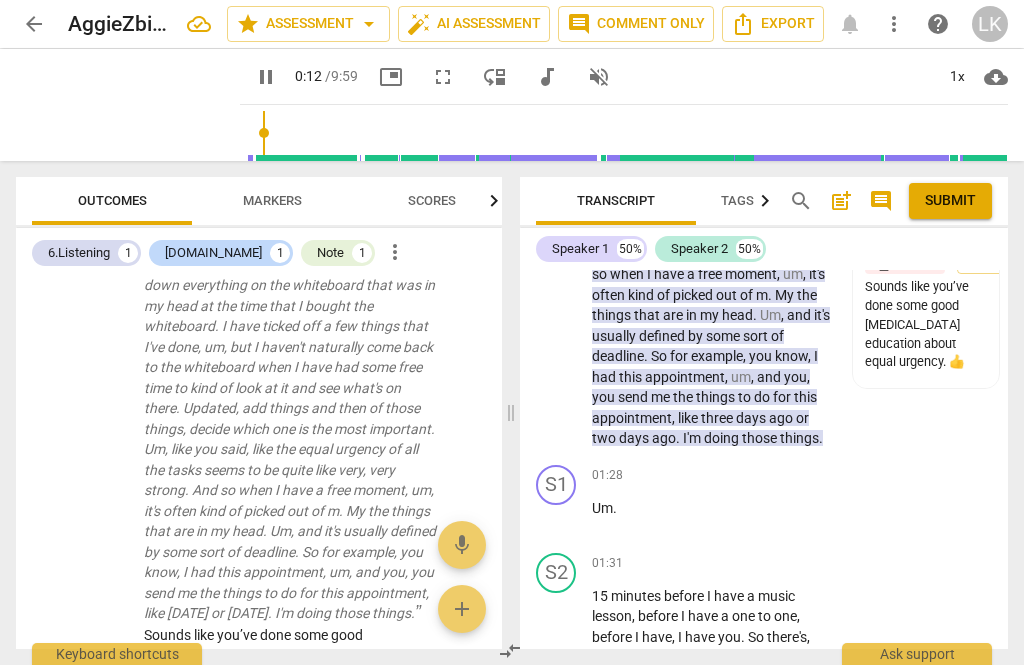 click on "pause" at bounding box center [557, 518] 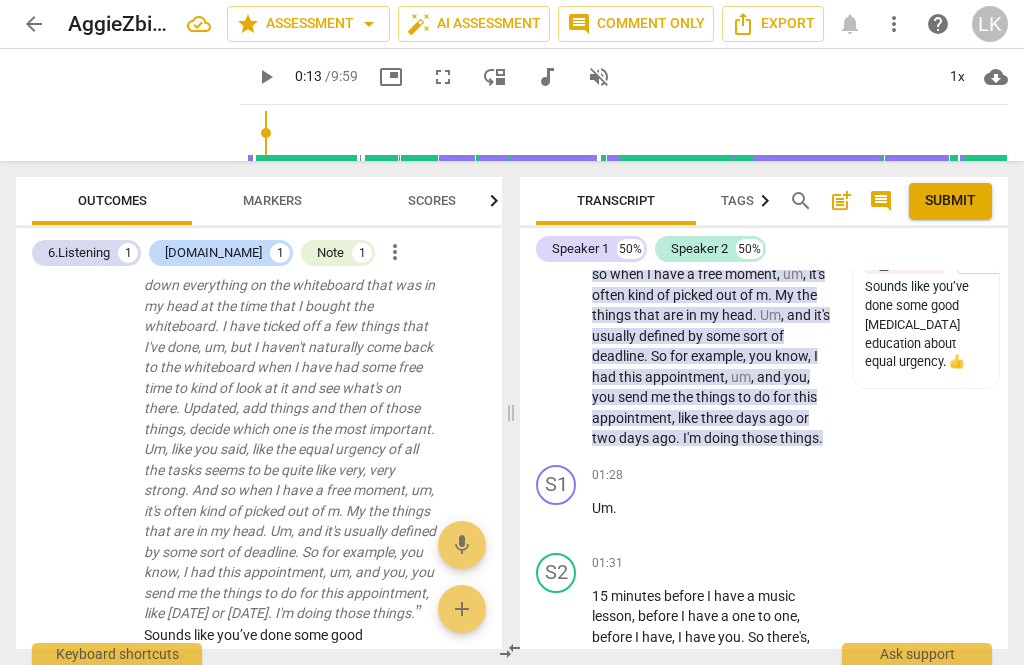 click on "play_arrow" at bounding box center [557, 518] 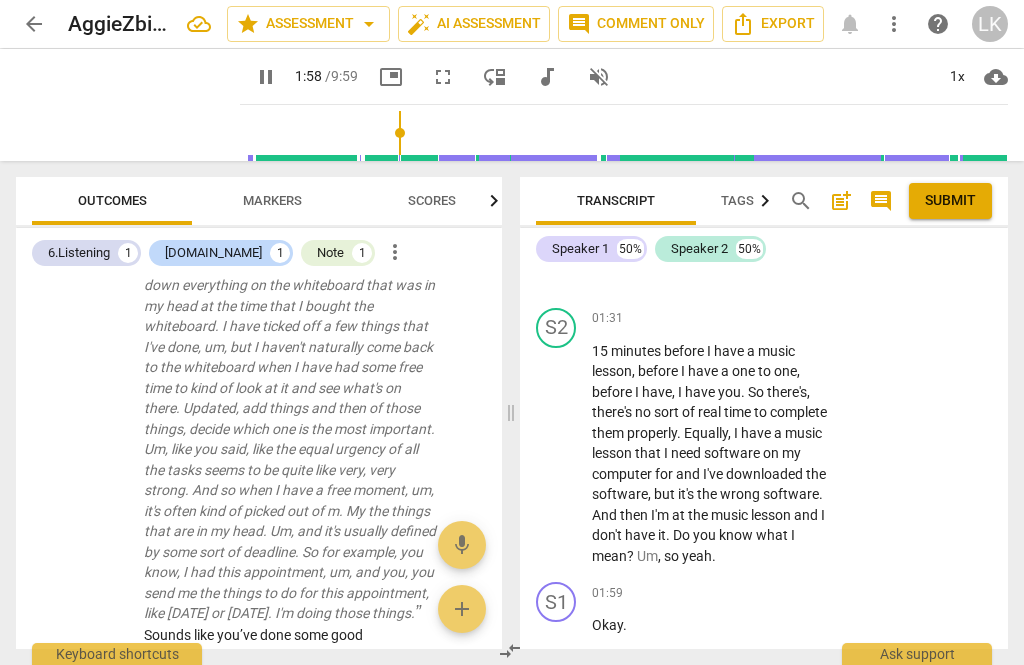 scroll, scrollTop: 1579, scrollLeft: 0, axis: vertical 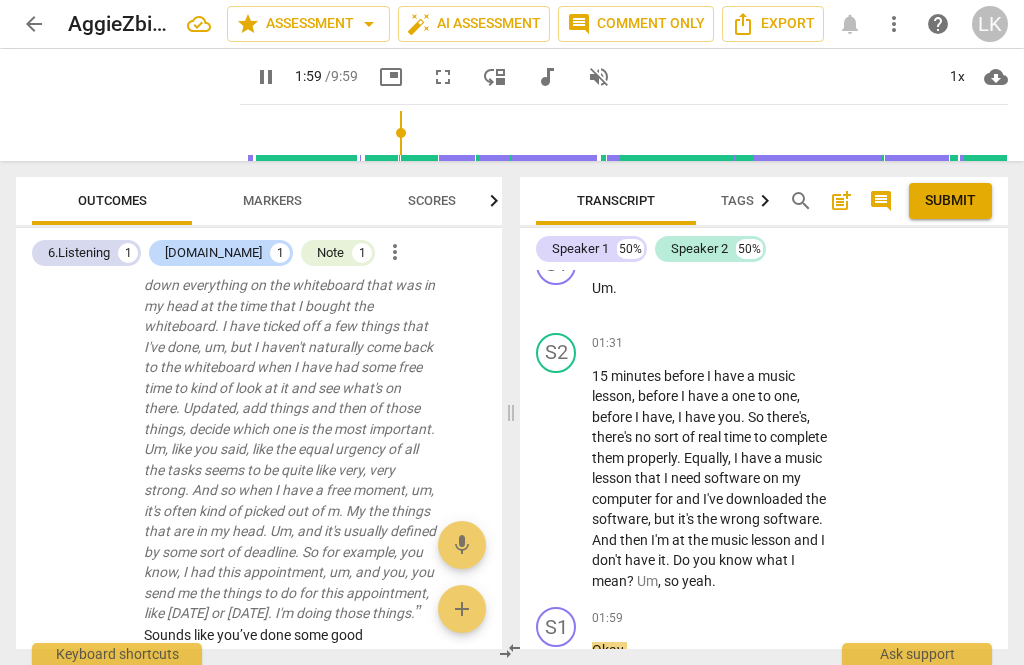 click on "pause" at bounding box center [557, 479] 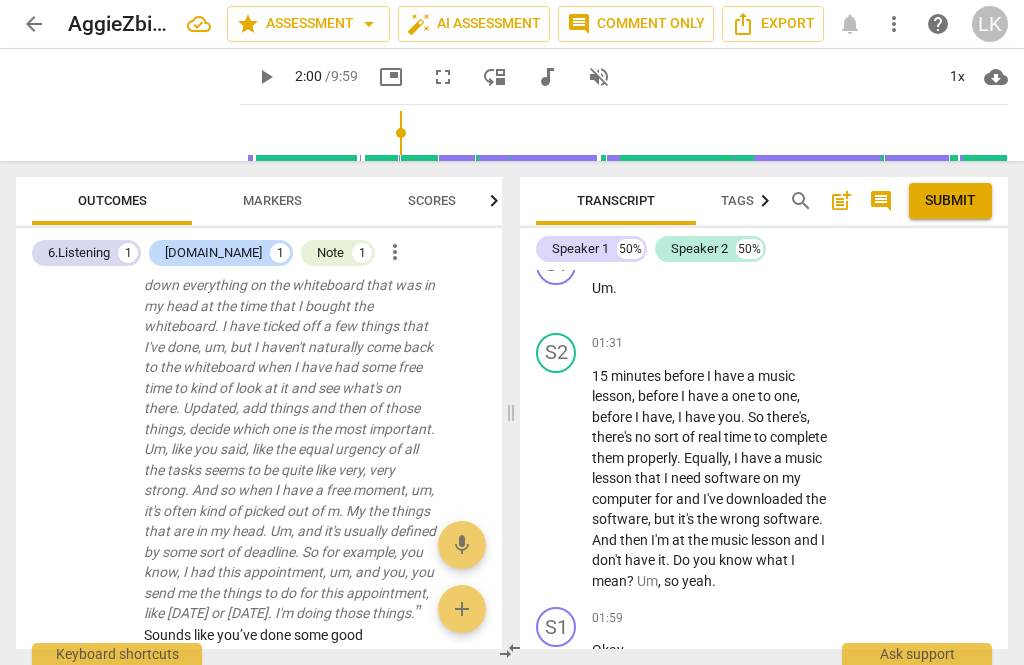 click on "+" at bounding box center [708, 344] 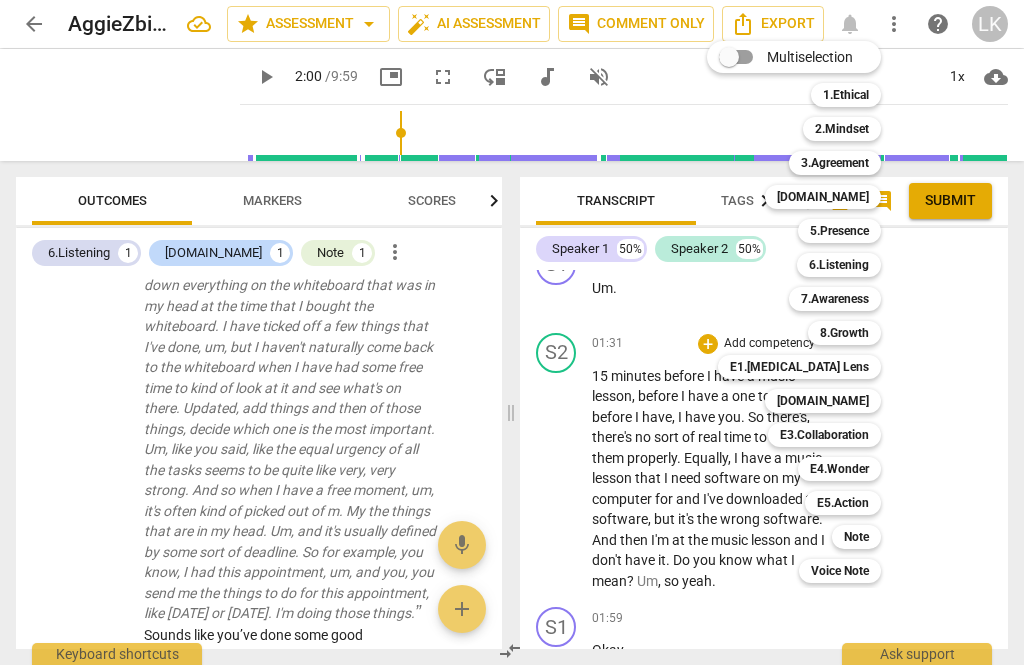 click on "6.Listening" at bounding box center (839, 265) 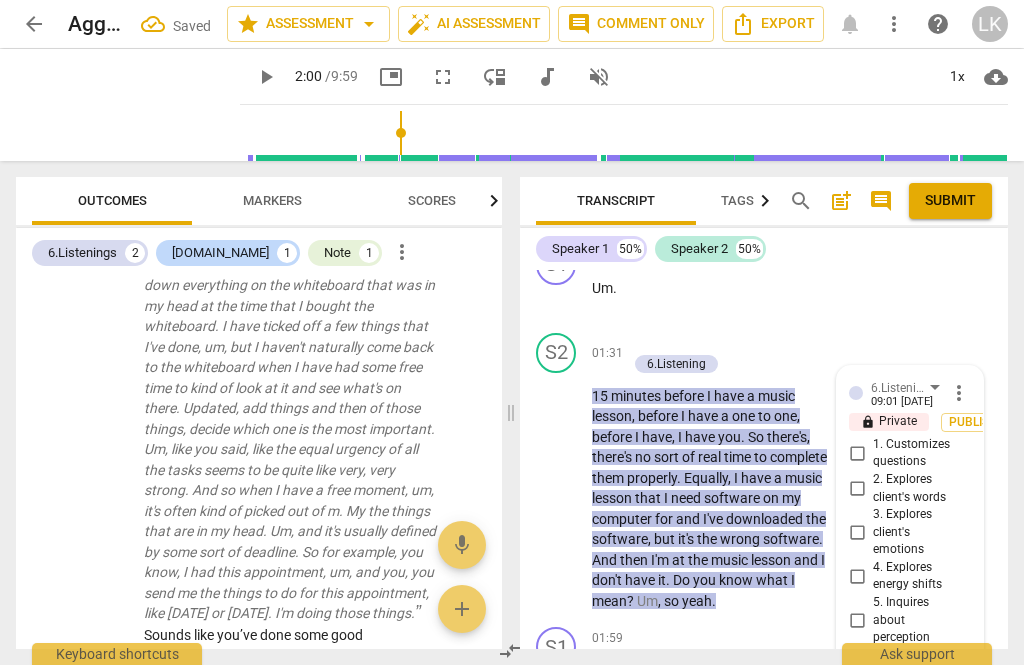 scroll, scrollTop: 1403, scrollLeft: 0, axis: vertical 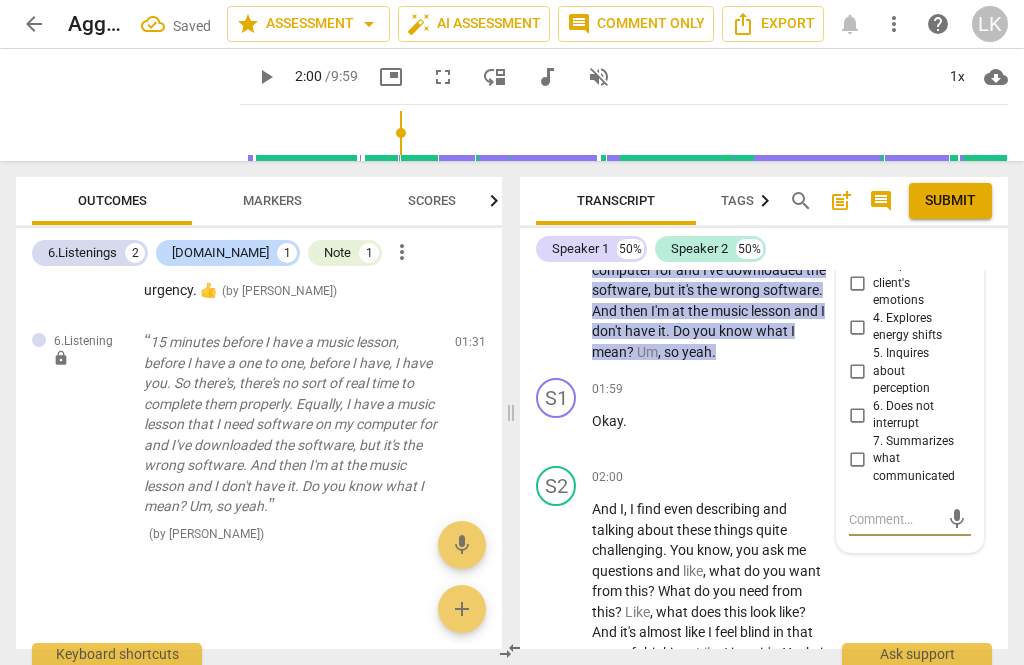 click on "6. Does not interrupt" at bounding box center (857, 415) 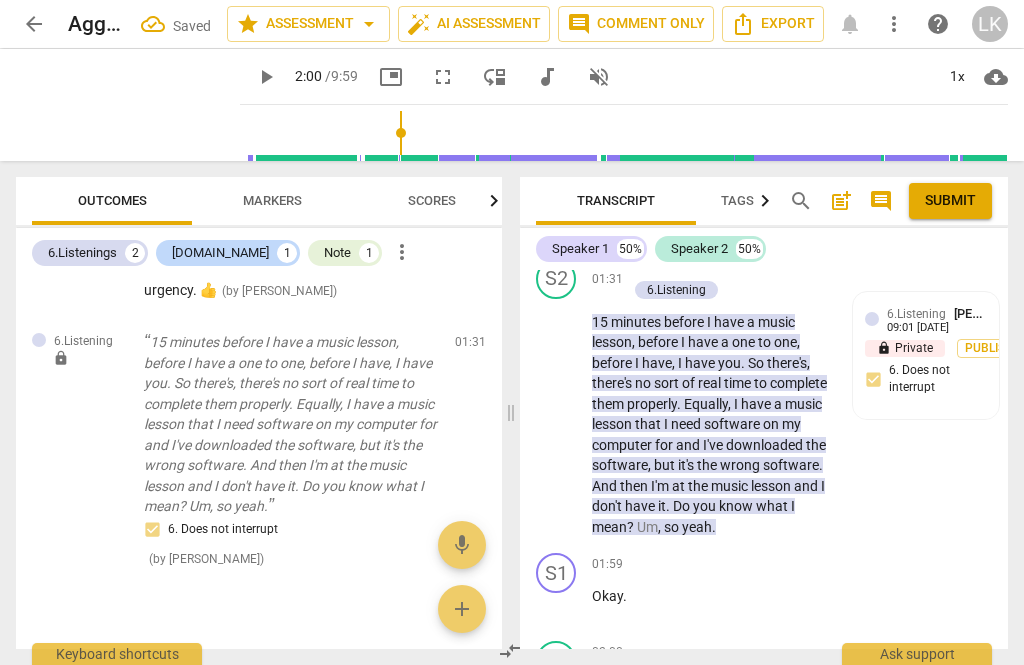 scroll, scrollTop: 1473, scrollLeft: 0, axis: vertical 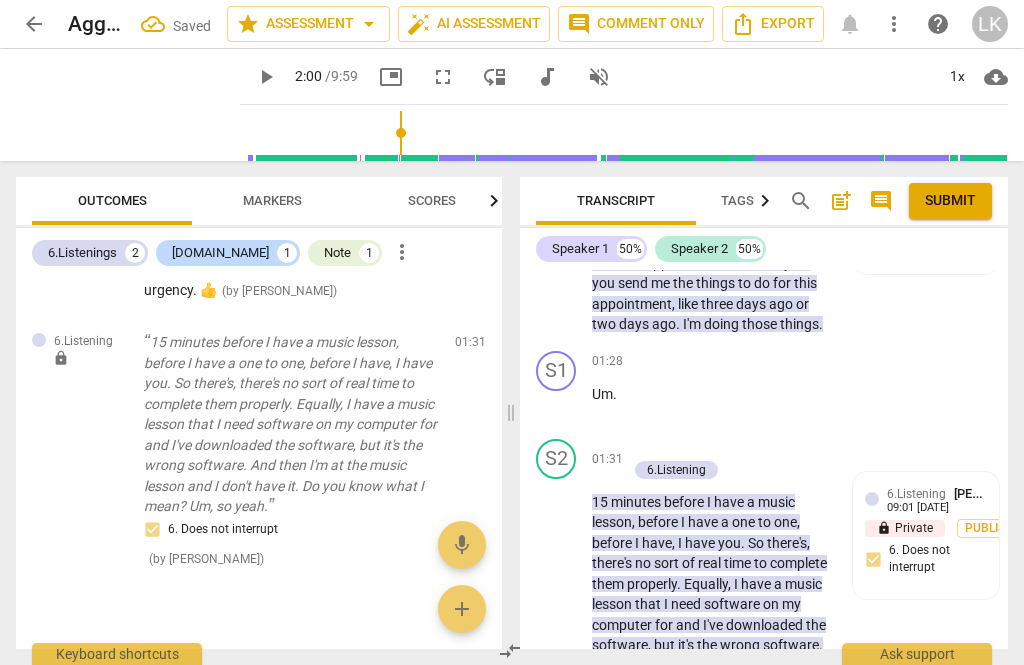 click on "01:31 + Add competency 6.Listening keyboard_arrow_right 15   minutes   before   I   have   a   music   lesson ,   before   I   have   a   one   to   one ,   before   I   have ,   I   have   you .   So   there's ,   there's   no   sort   of   real   time   to   complete   them   properly .   Equally ,   I   have   a   music   lesson   that   I   need   software   on   my   computer   for   and   I've   downloaded   the   software ,   but   it's   the   wrong   software .   And   then   I'm   at   the   music   lesson   and   I   don't   have   it .   Do   you   know   what   I   mean ?   Um ,   so   yeah ." at bounding box center [717, 578] 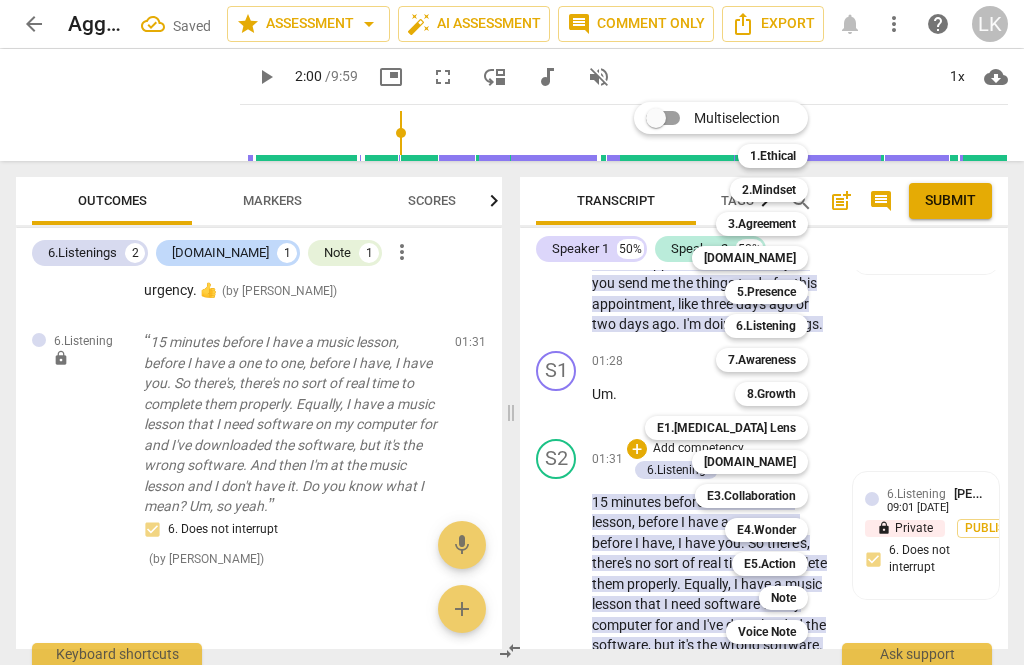 click on "[DOMAIN_NAME]" at bounding box center [750, 462] 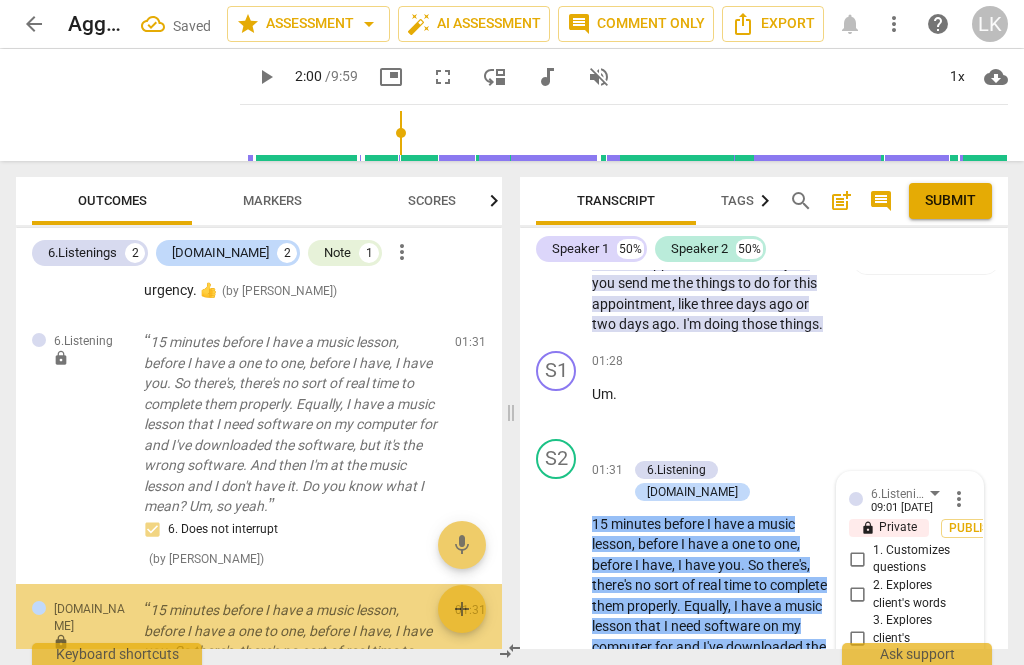 scroll, scrollTop: 1828, scrollLeft: 0, axis: vertical 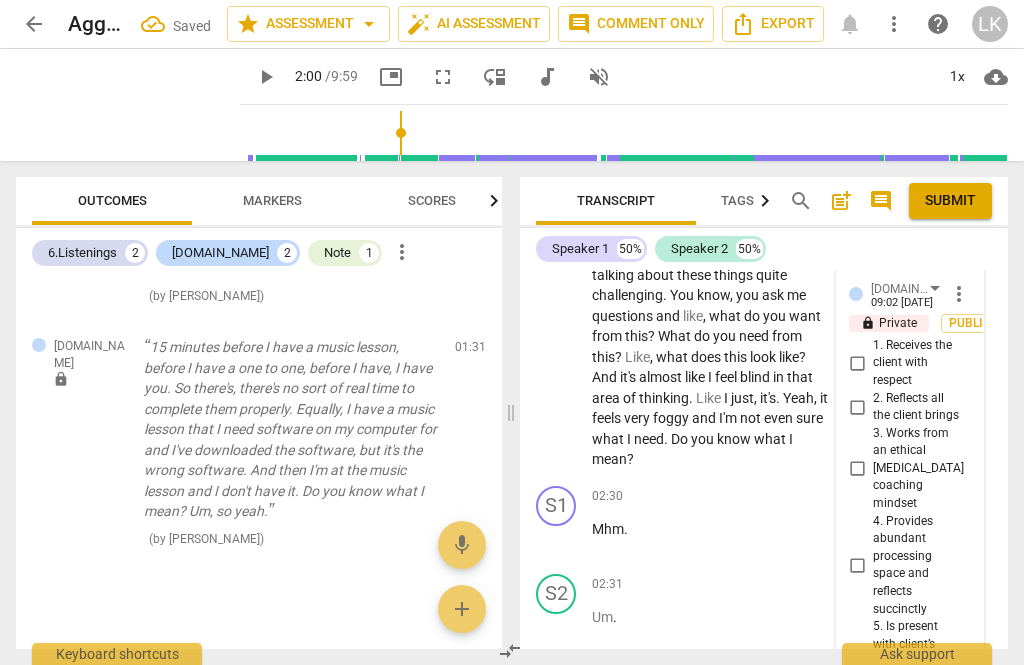 click on "4. Provides abundant processing space and reflects succinctly" at bounding box center [857, 565] 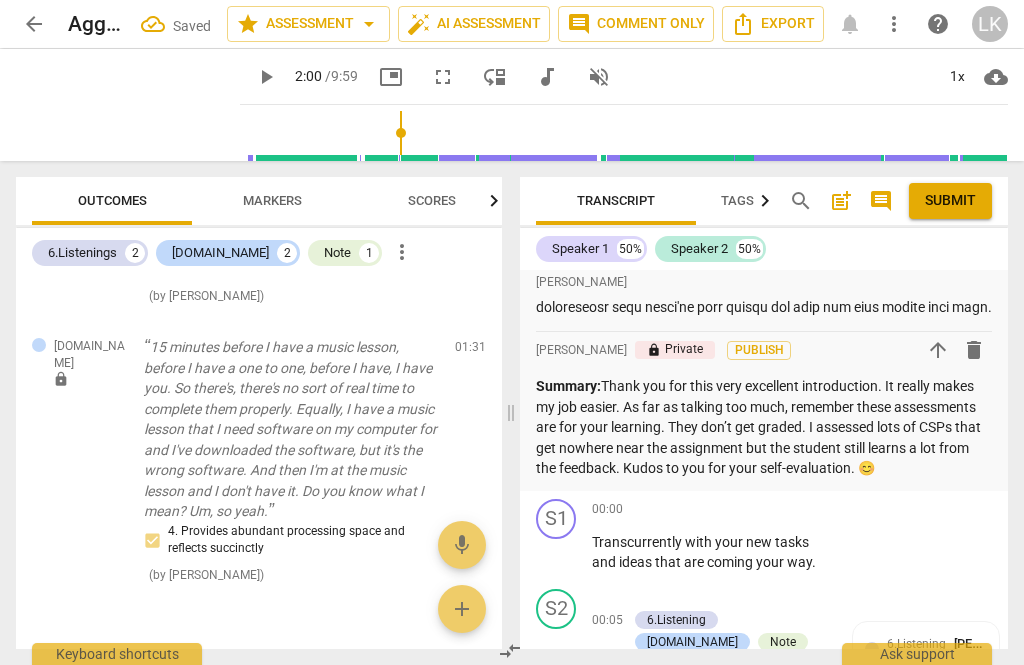scroll, scrollTop: 655, scrollLeft: 0, axis: vertical 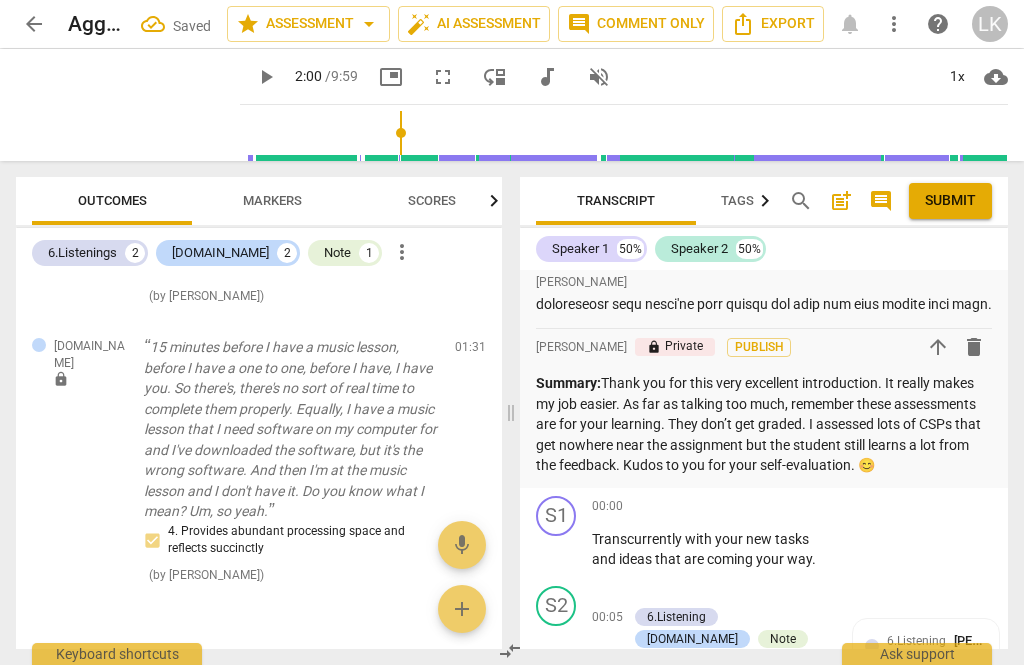 click on "play_arrow" at bounding box center (557, 550) 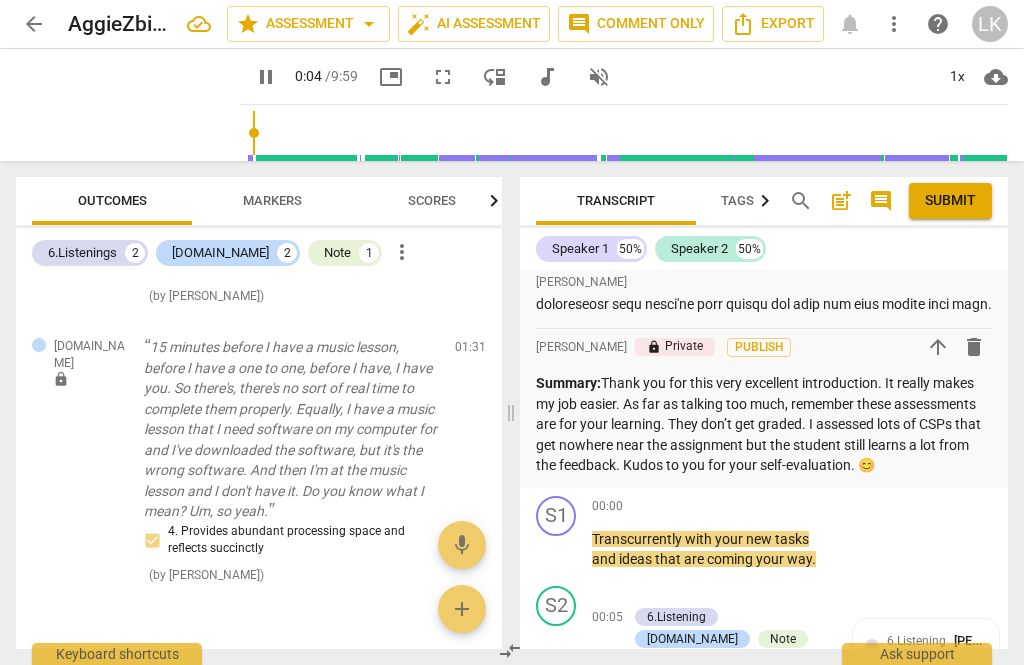 click on "pause" at bounding box center [557, 550] 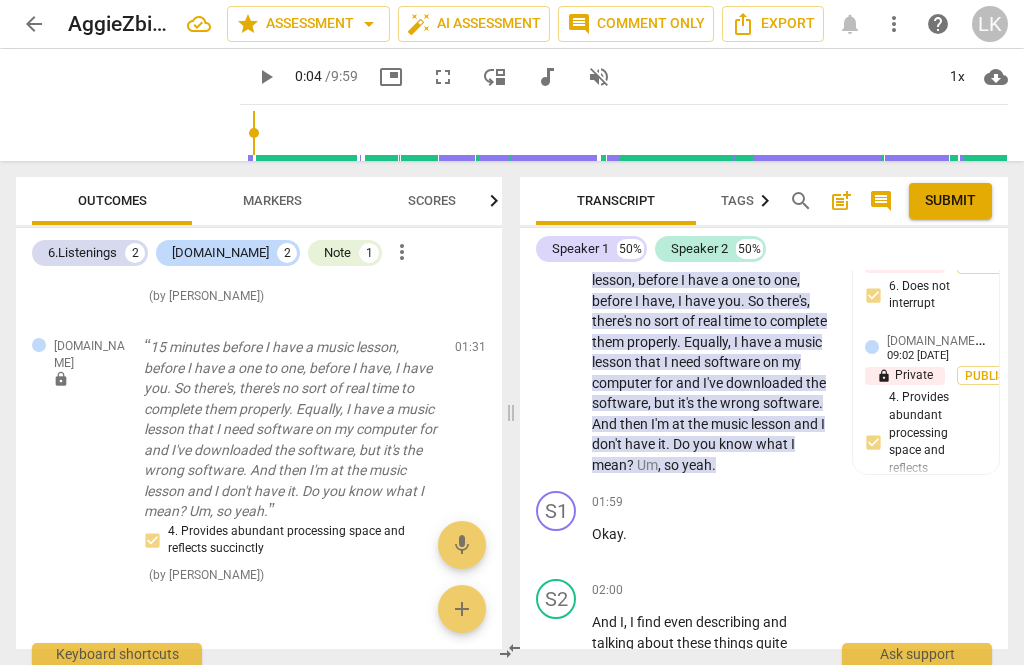 scroll, scrollTop: 1745, scrollLeft: 0, axis: vertical 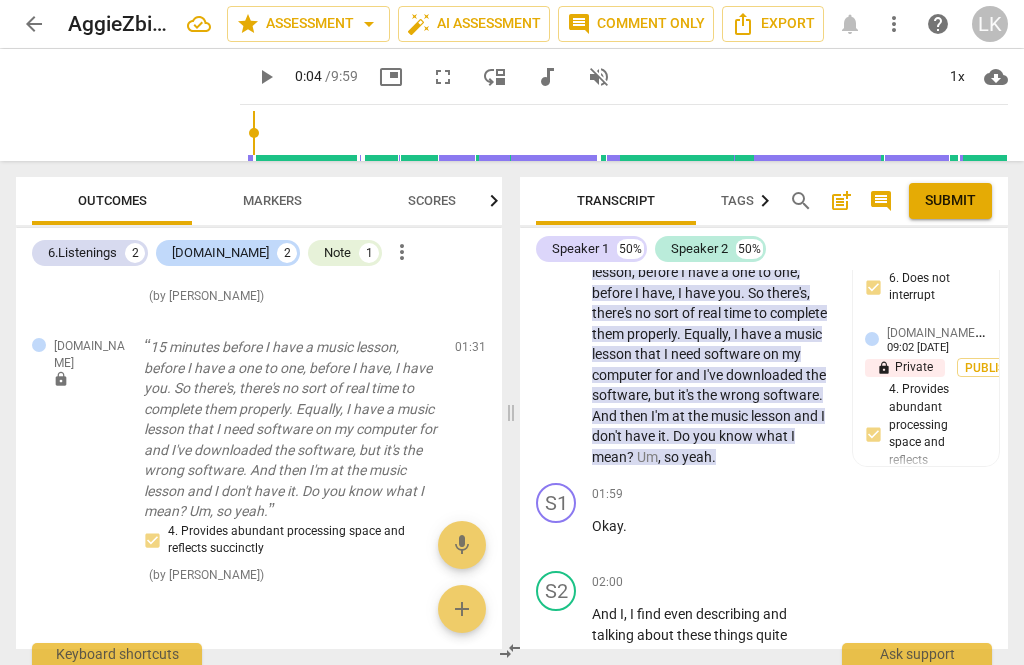 click on "play_arrow" at bounding box center (557, 536) 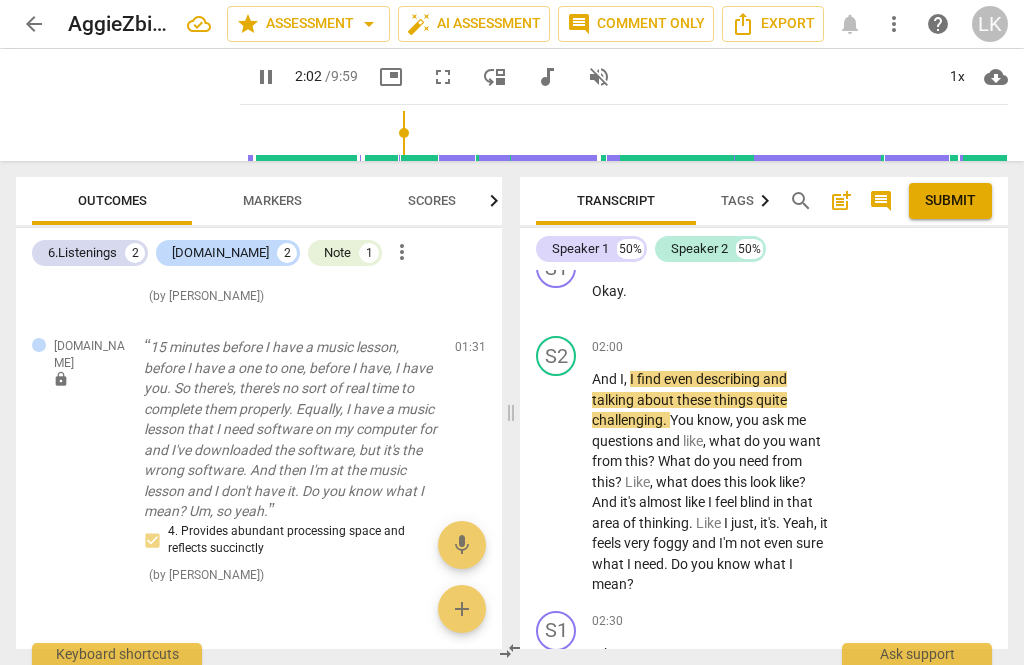 scroll, scrollTop: 1982, scrollLeft: 0, axis: vertical 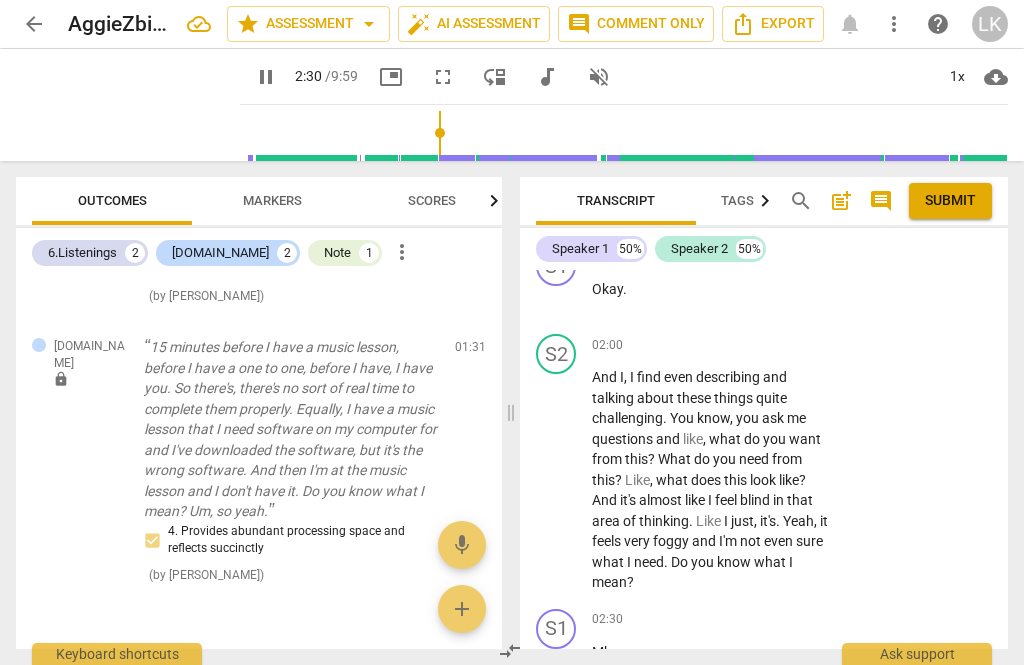 click on "pause" at bounding box center [557, 480] 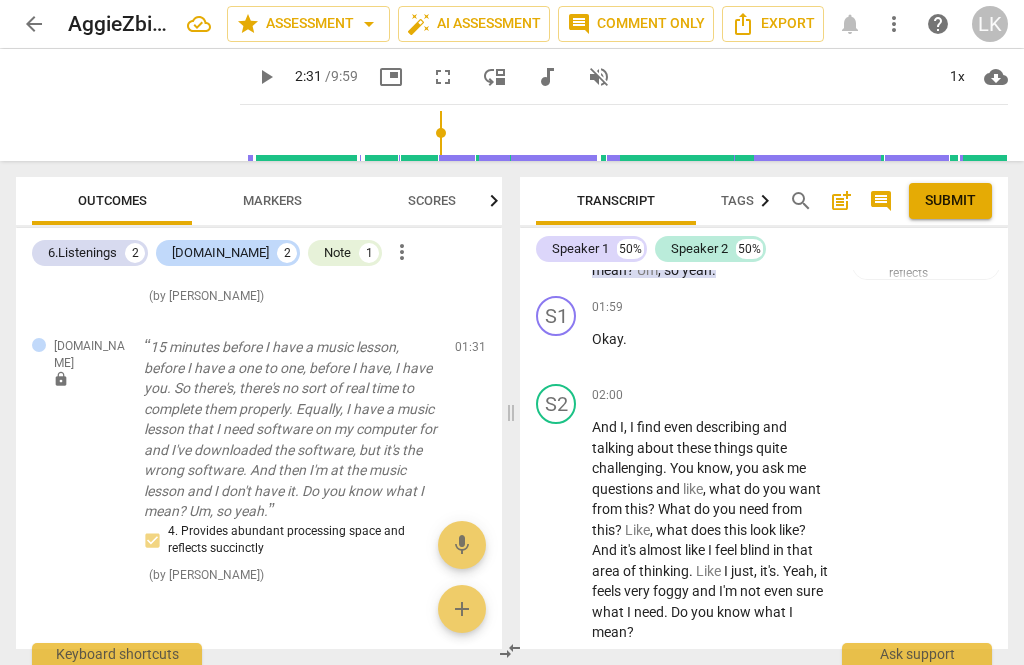 scroll, scrollTop: 1927, scrollLeft: 0, axis: vertical 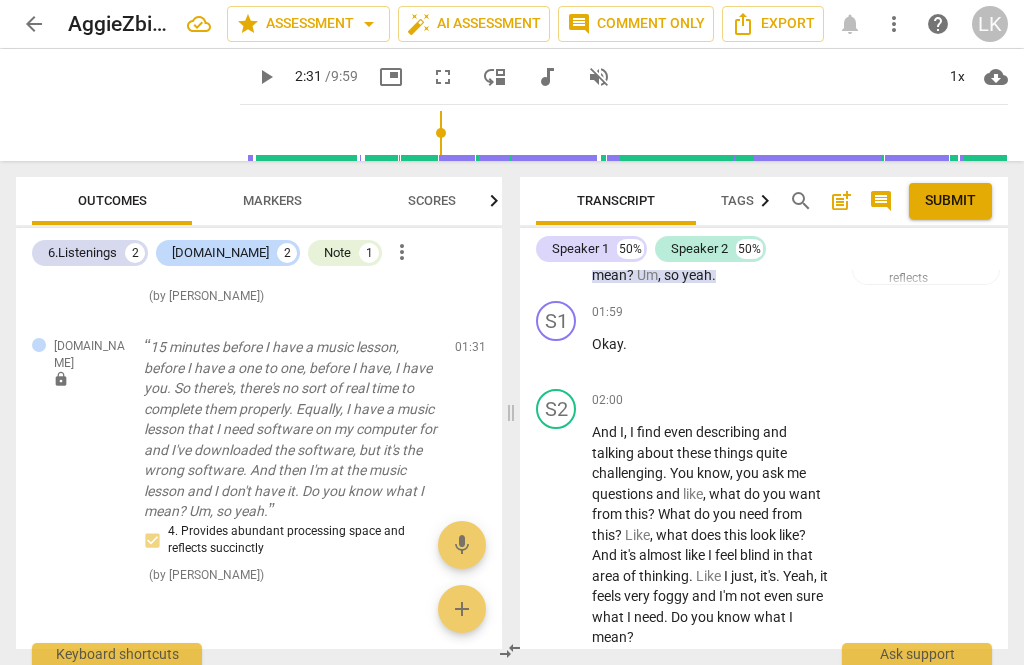 click on "+ Add competency" at bounding box center [757, 400] 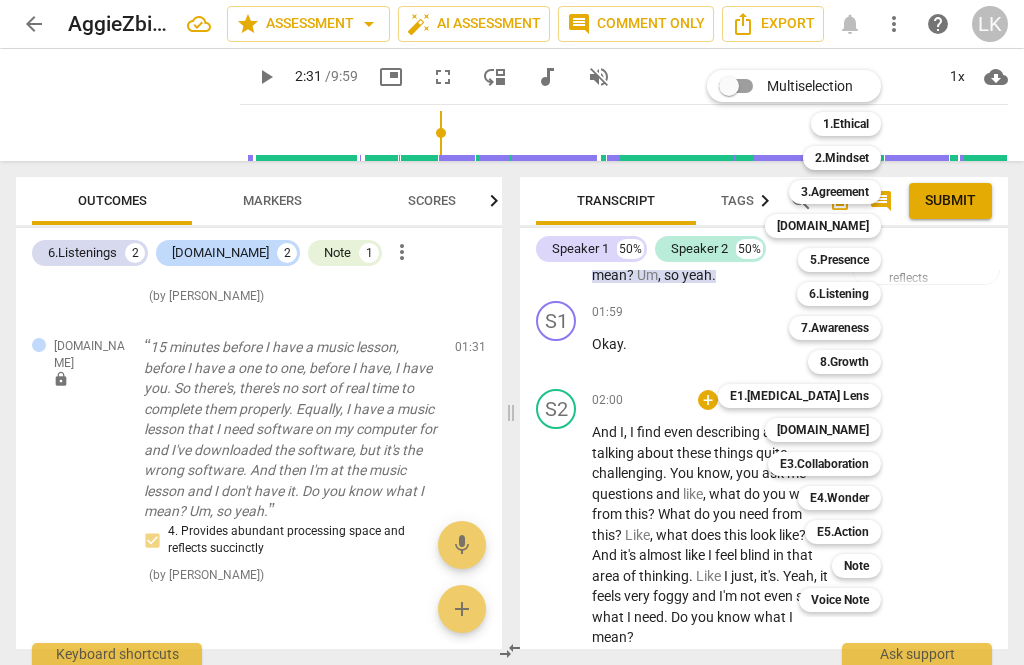 click on "6.Listening" at bounding box center [839, 294] 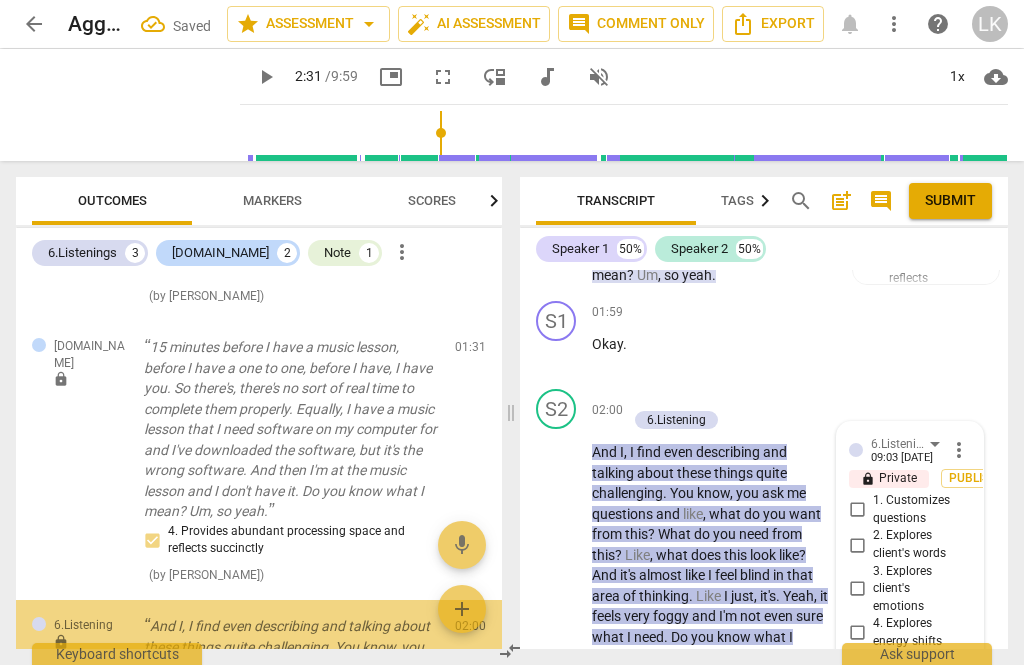scroll, scrollTop: 1929, scrollLeft: 0, axis: vertical 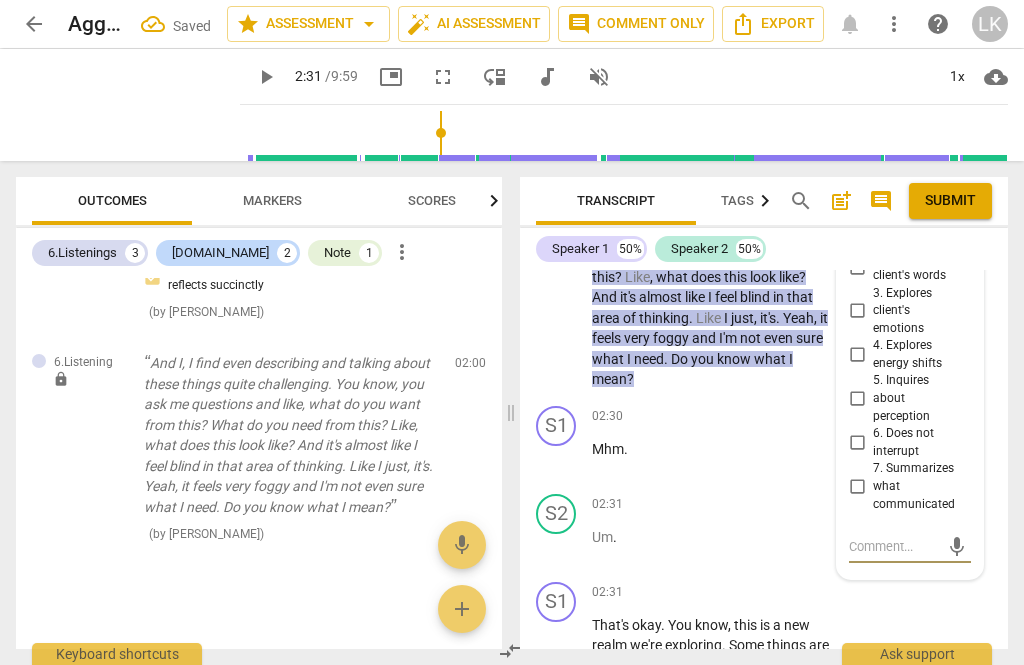 click on "6. Does not interrupt" at bounding box center [857, 443] 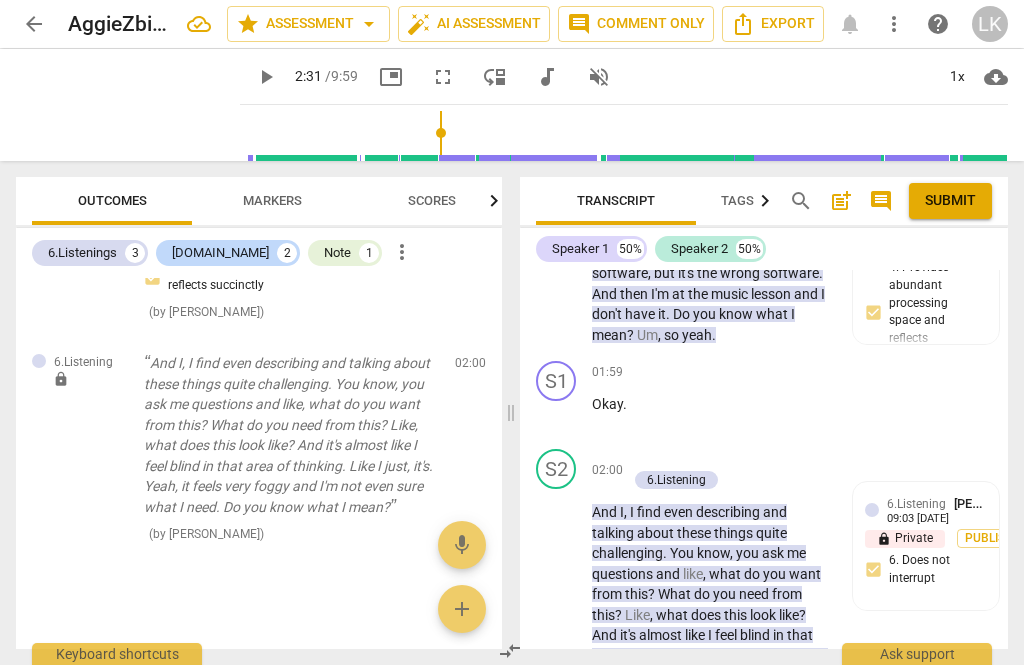 scroll, scrollTop: 1867, scrollLeft: 0, axis: vertical 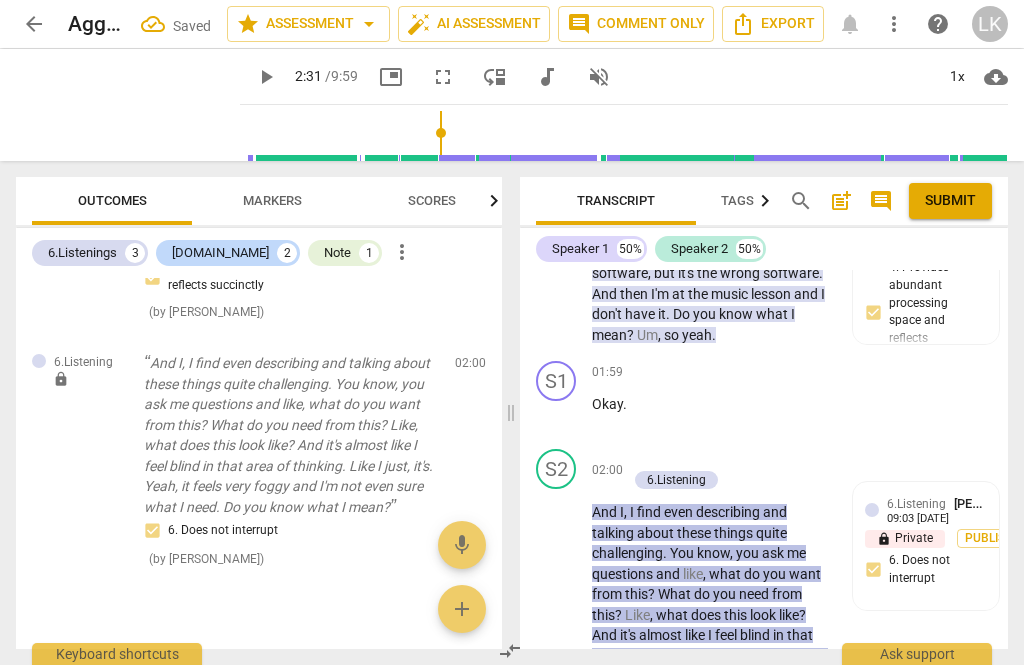 click on "6.Listening" at bounding box center [676, 480] 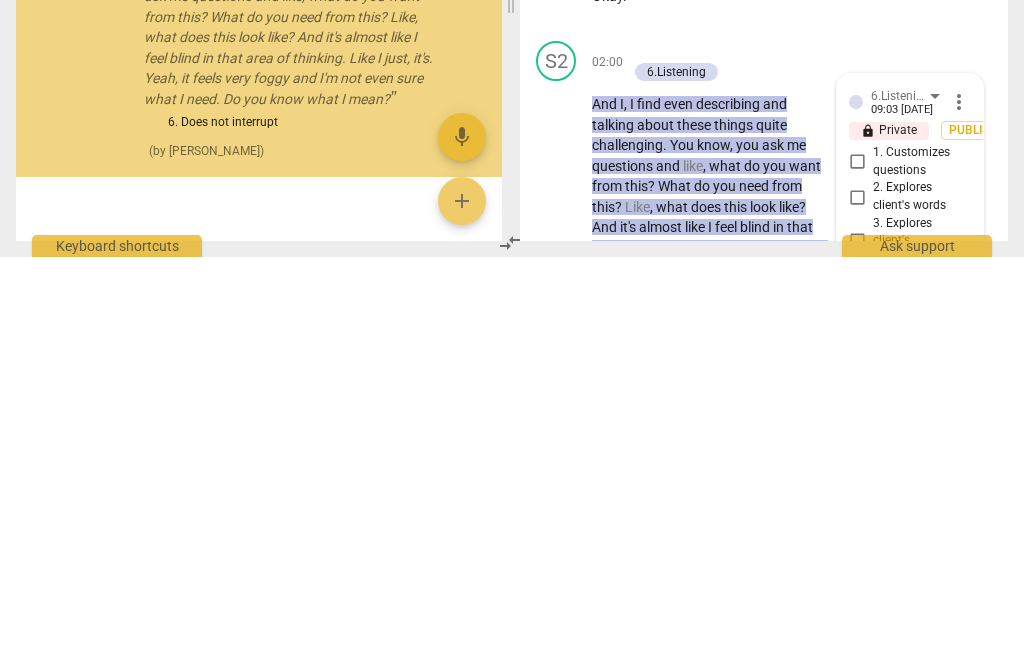scroll, scrollTop: 2205, scrollLeft: 0, axis: vertical 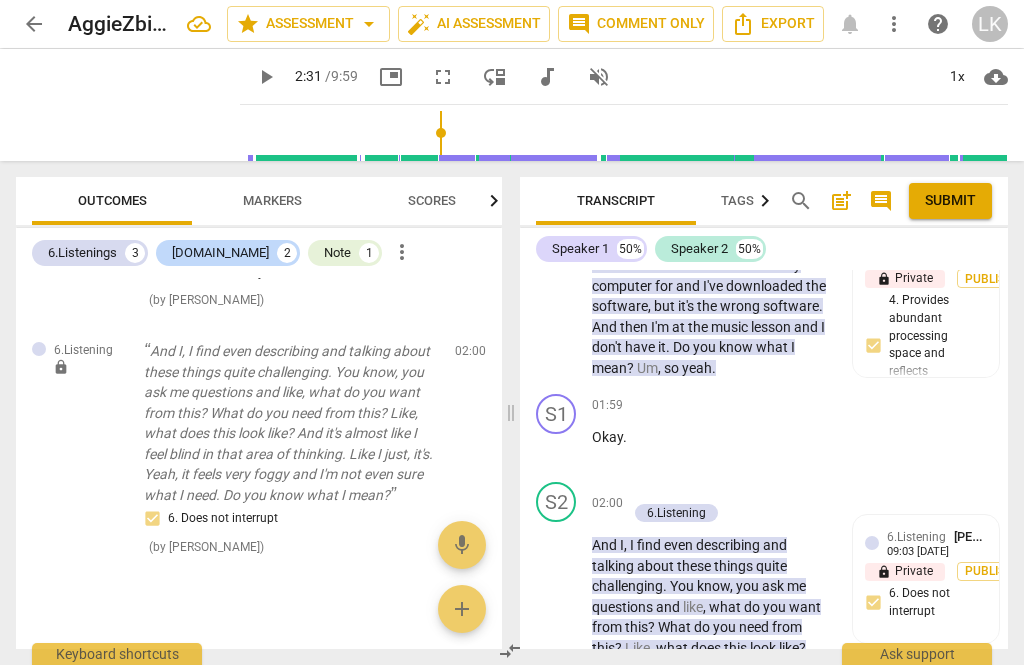 click on "+" at bounding box center [637, 492] 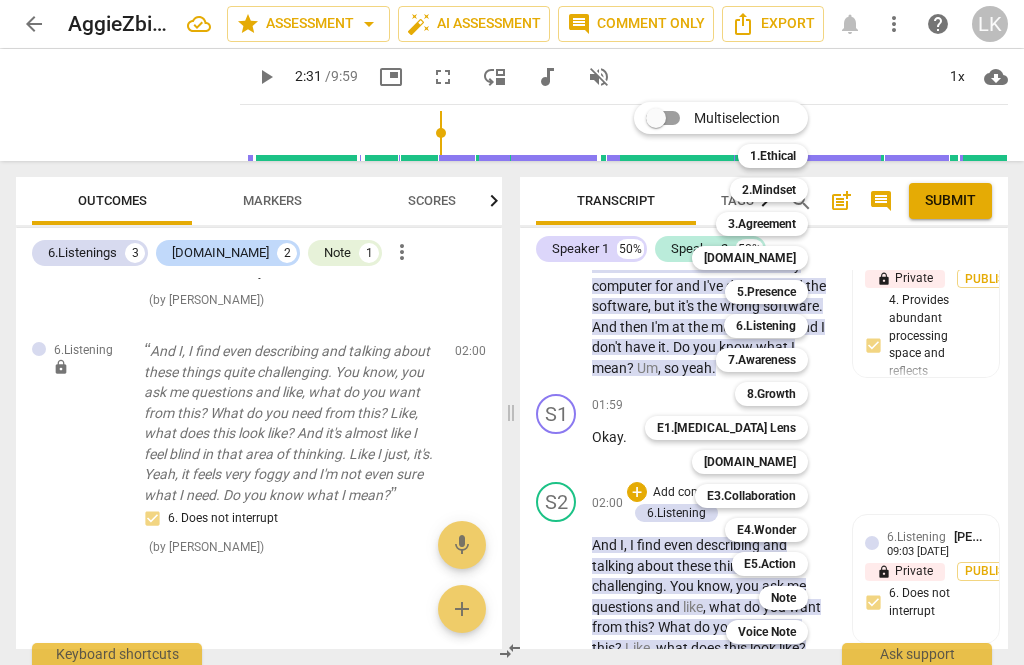 click on "[DOMAIN_NAME]" at bounding box center [750, 462] 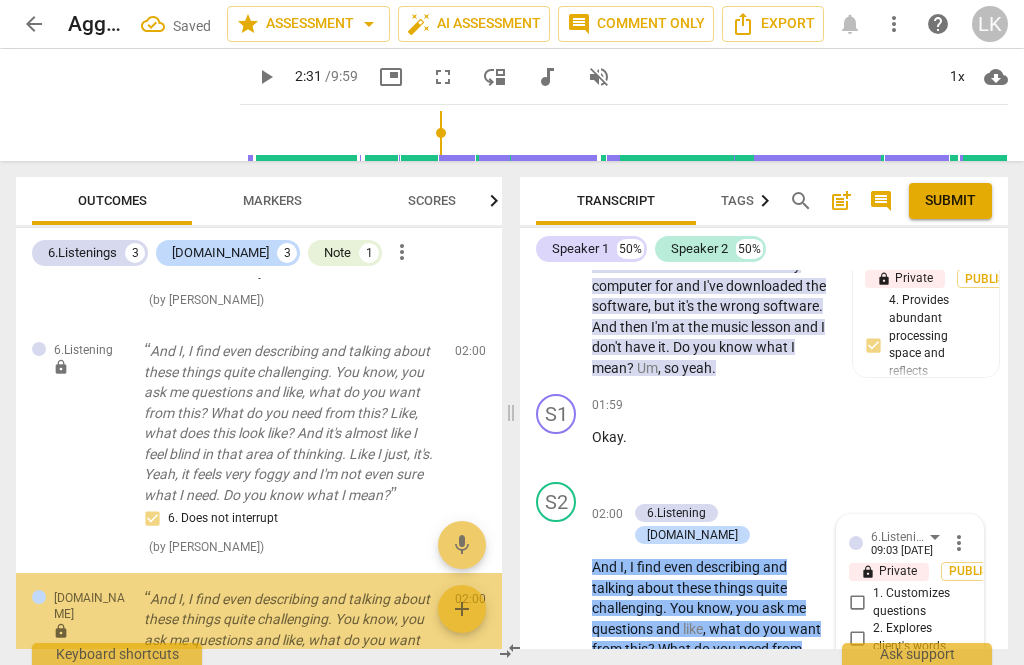 scroll, scrollTop: 2172, scrollLeft: 0, axis: vertical 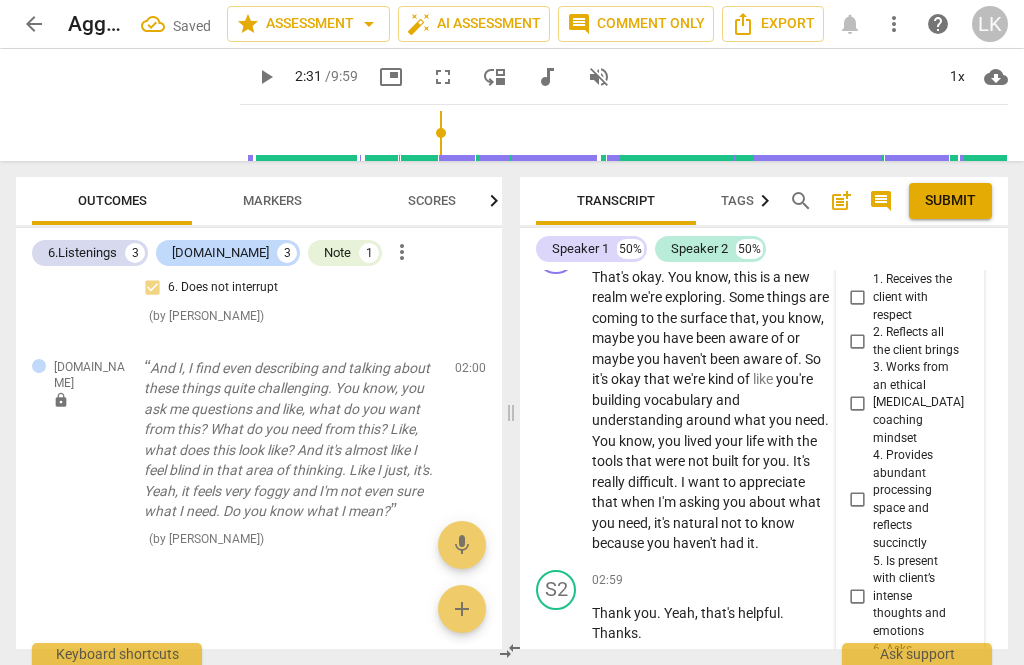 click on "4. Provides abundant processing space and reflects succinctly" at bounding box center [857, 500] 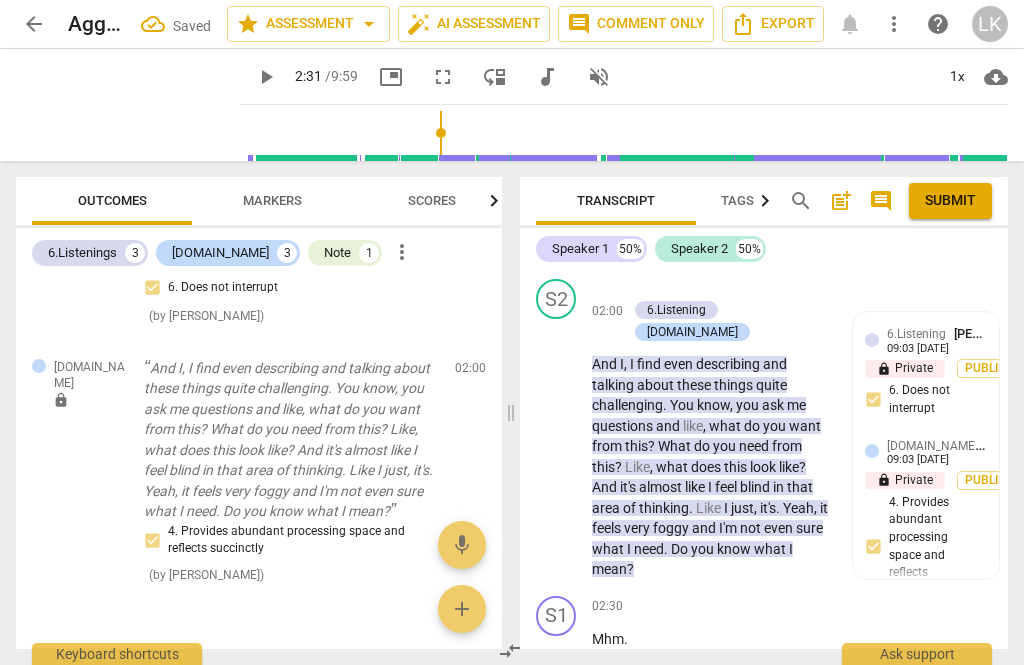 scroll, scrollTop: 1910, scrollLeft: 0, axis: vertical 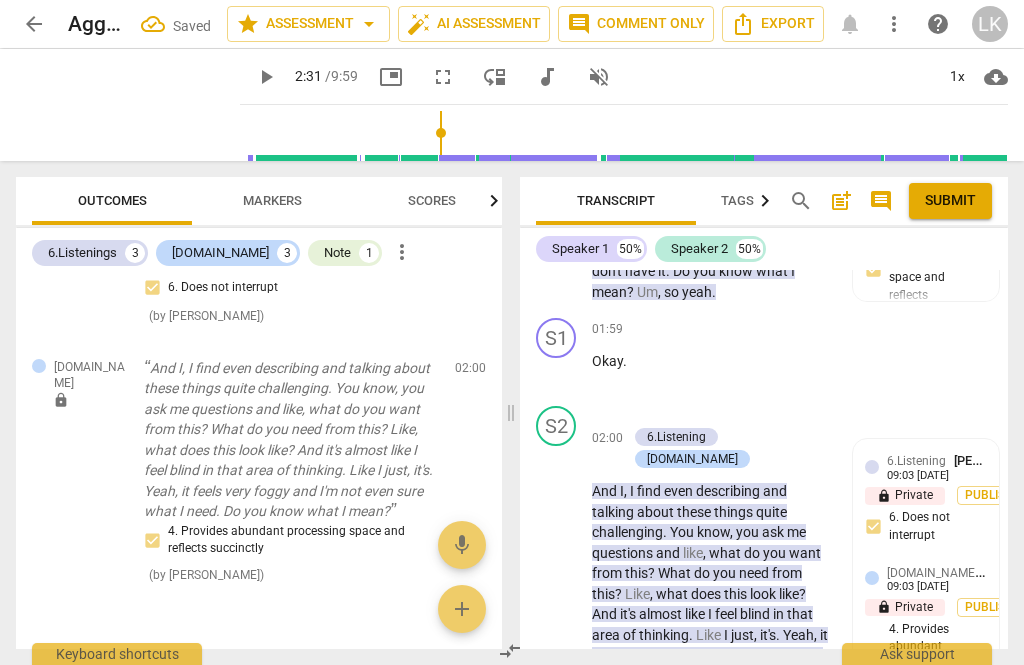 click on "+" at bounding box center (637, 416) 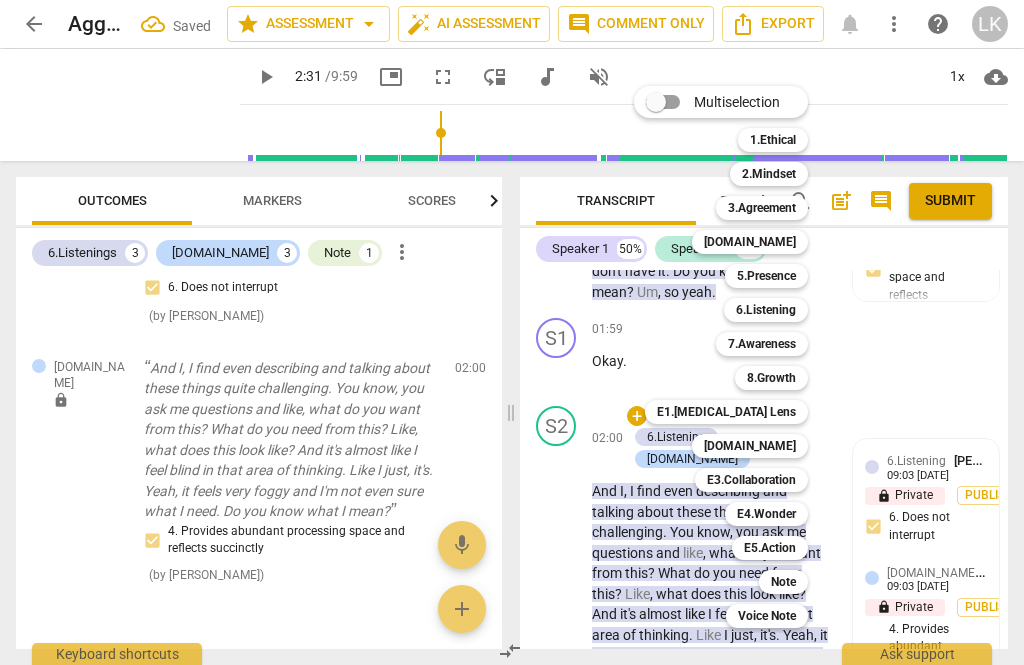 click on "Note" at bounding box center (783, 582) 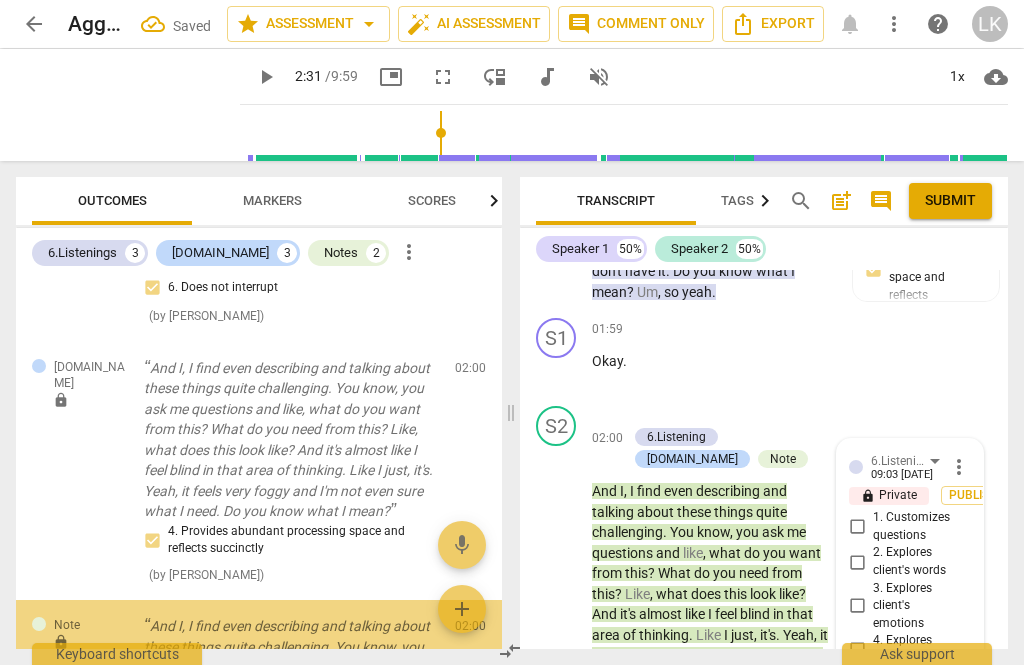 scroll, scrollTop: 2422, scrollLeft: 0, axis: vertical 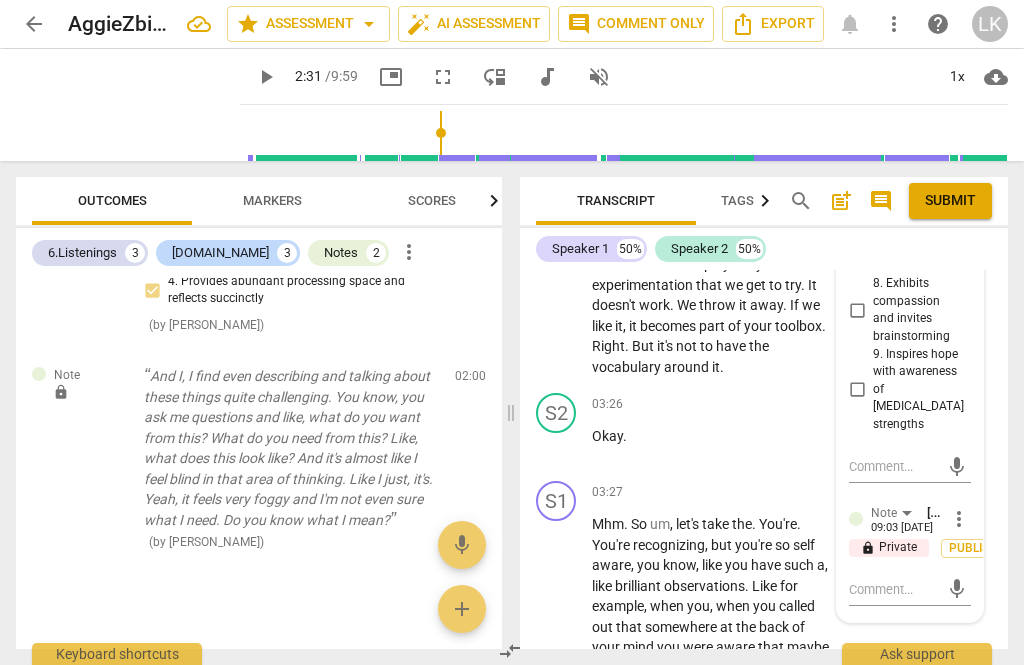 click at bounding box center [894, 589] 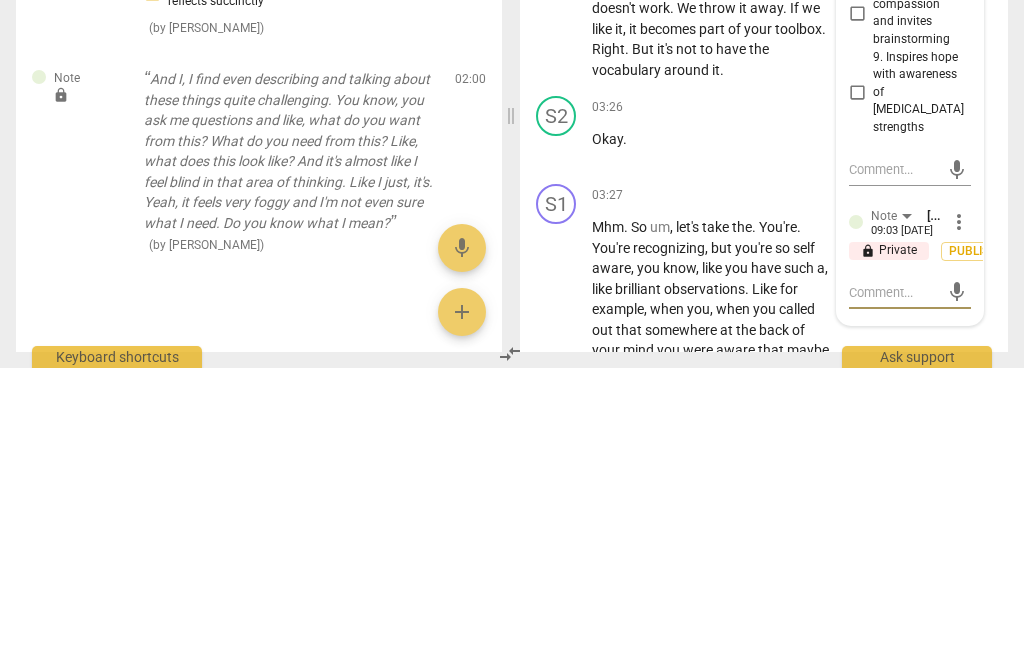 type on "I" 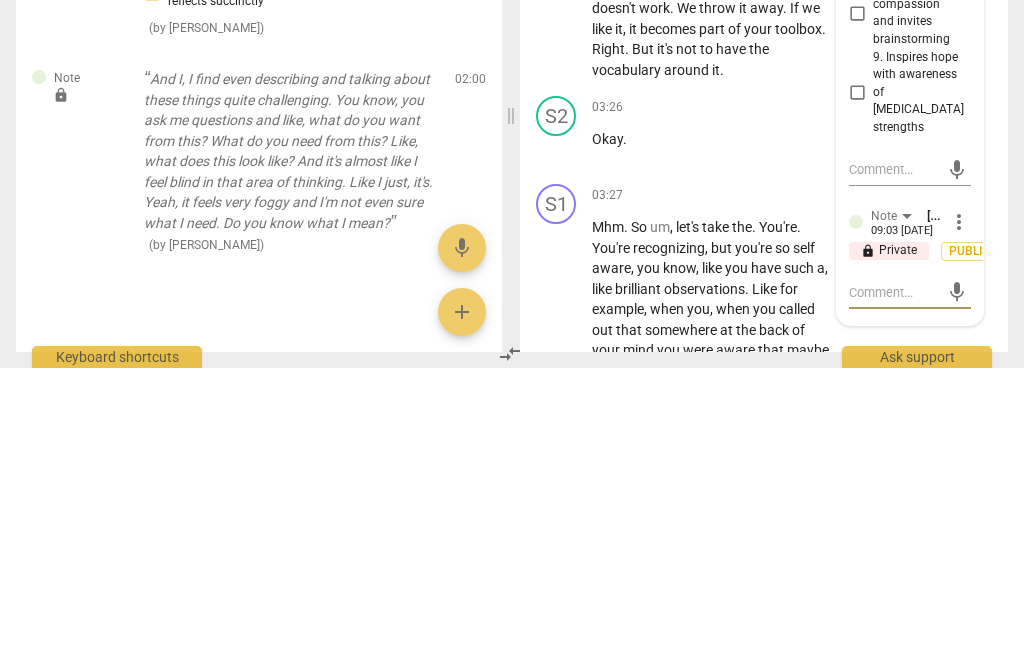 type on "I" 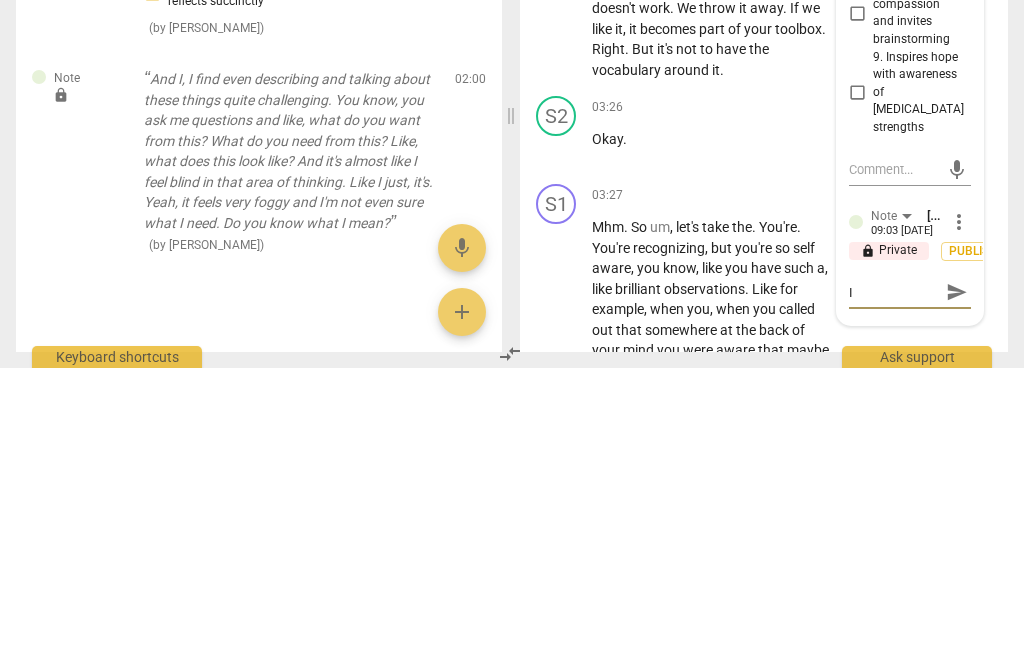 type on "I" 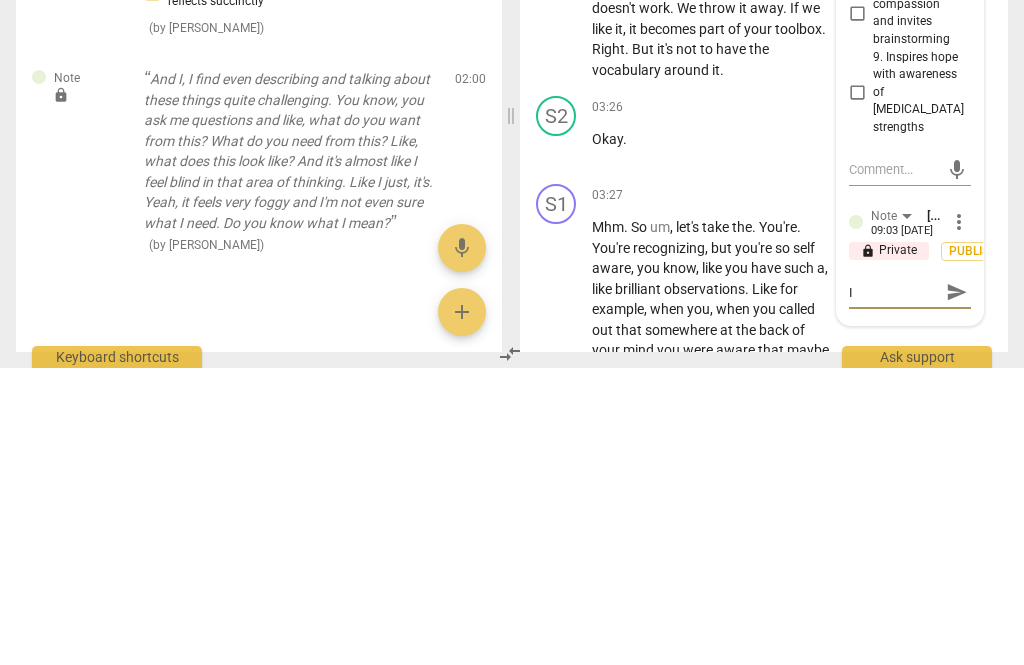 type on "I don’t" 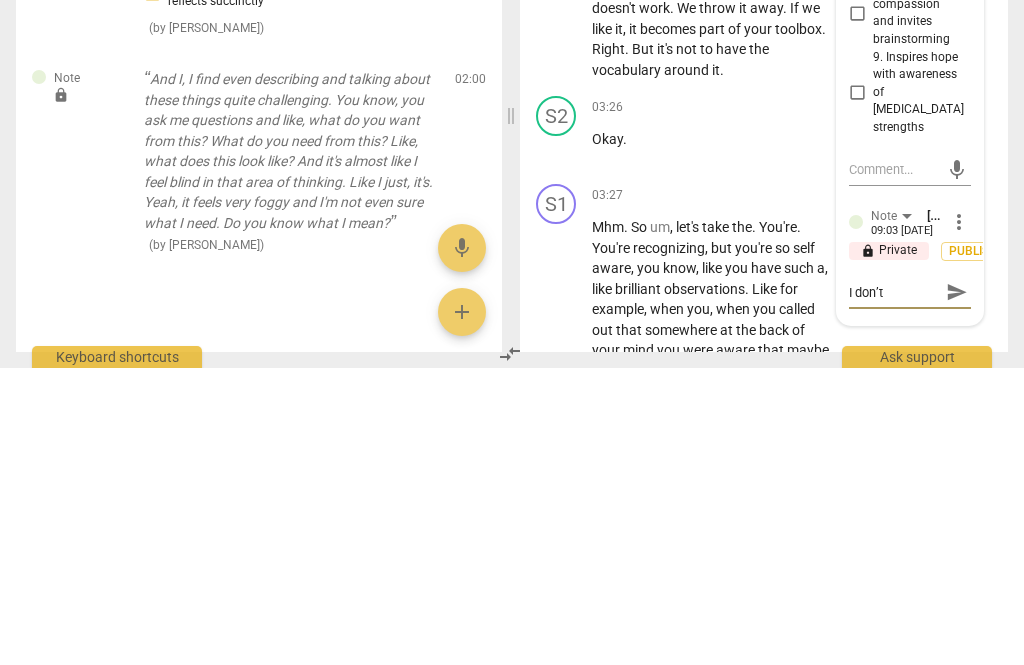 type on "I don’t need to keep" 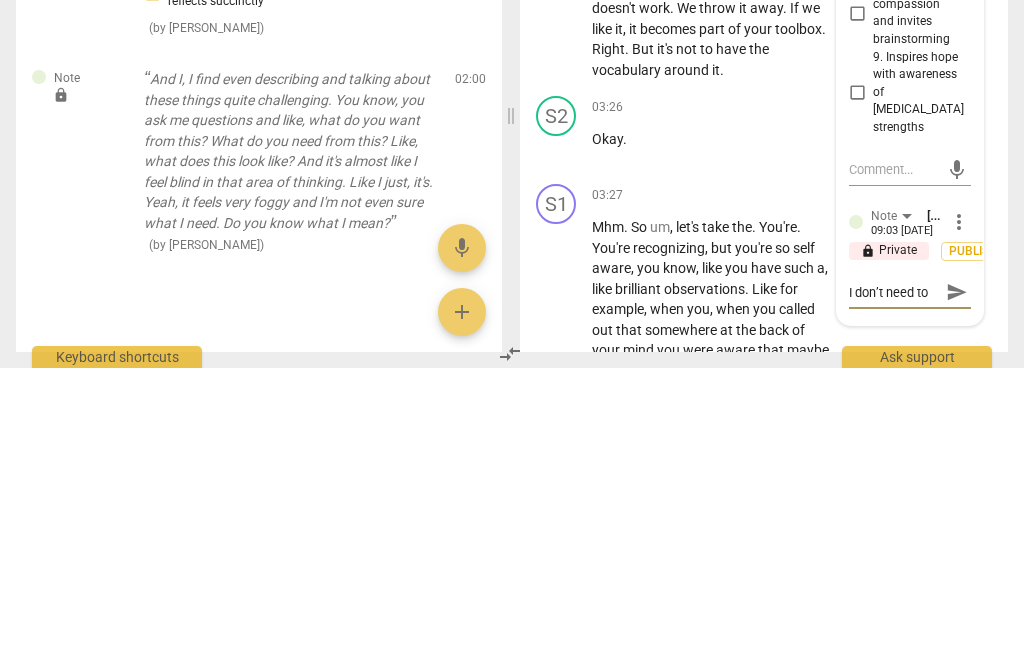 scroll, scrollTop: 18, scrollLeft: 0, axis: vertical 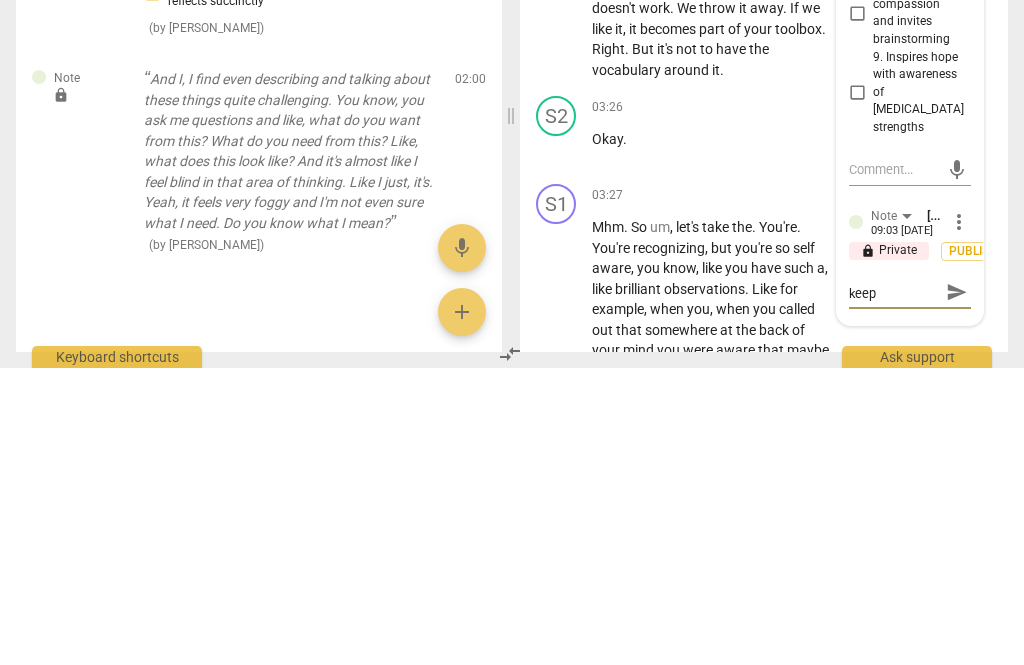 type on "I don’t need to keep [PERSON_NAME] and" 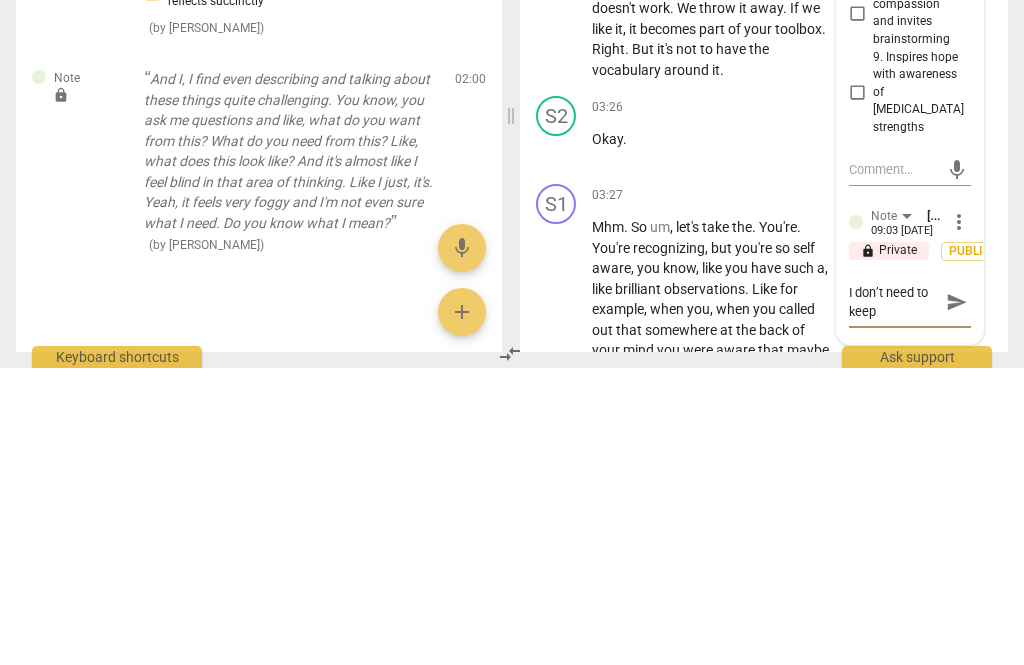 type on "I don’t need to keep [PERSON_NAME]" 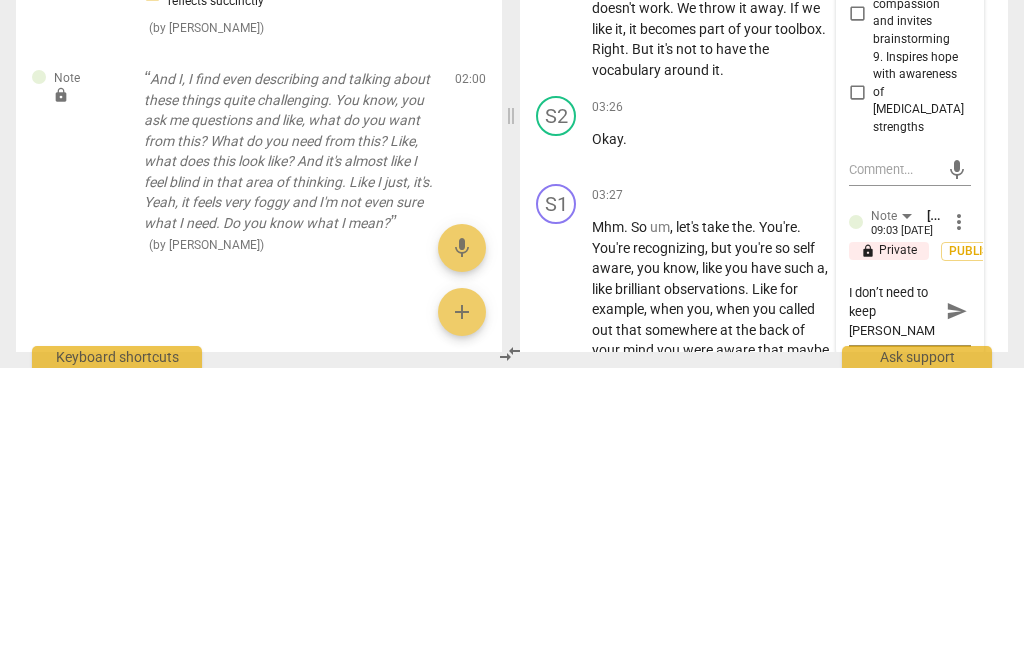 type on "I don’t need to keep [PERSON_NAME] competency or this is" 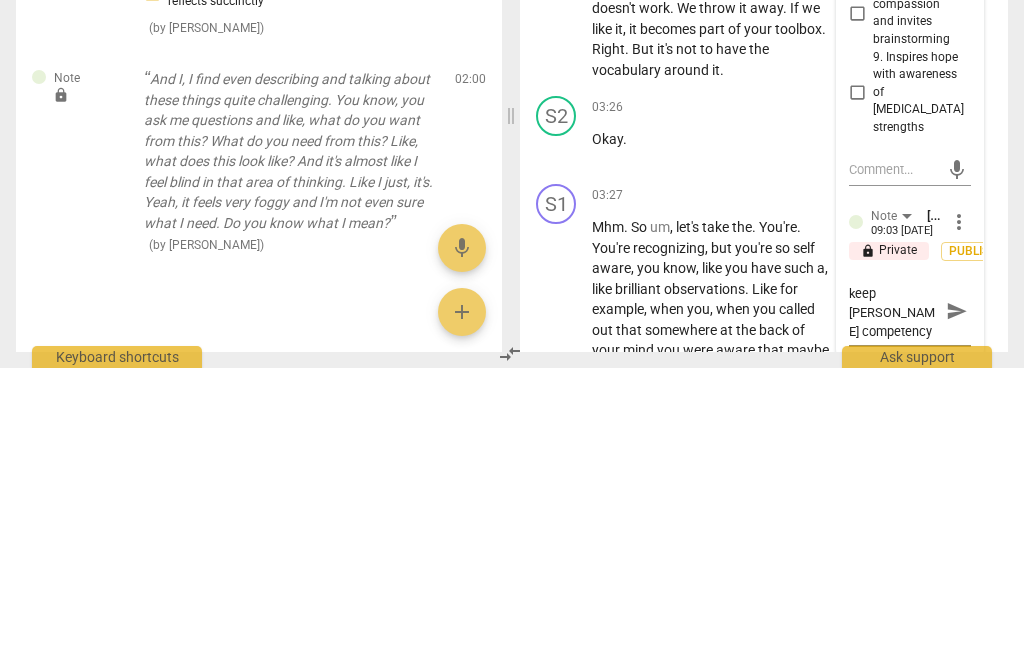 type on "I don’t need to keep [PERSON_NAME] competency or this is Central" 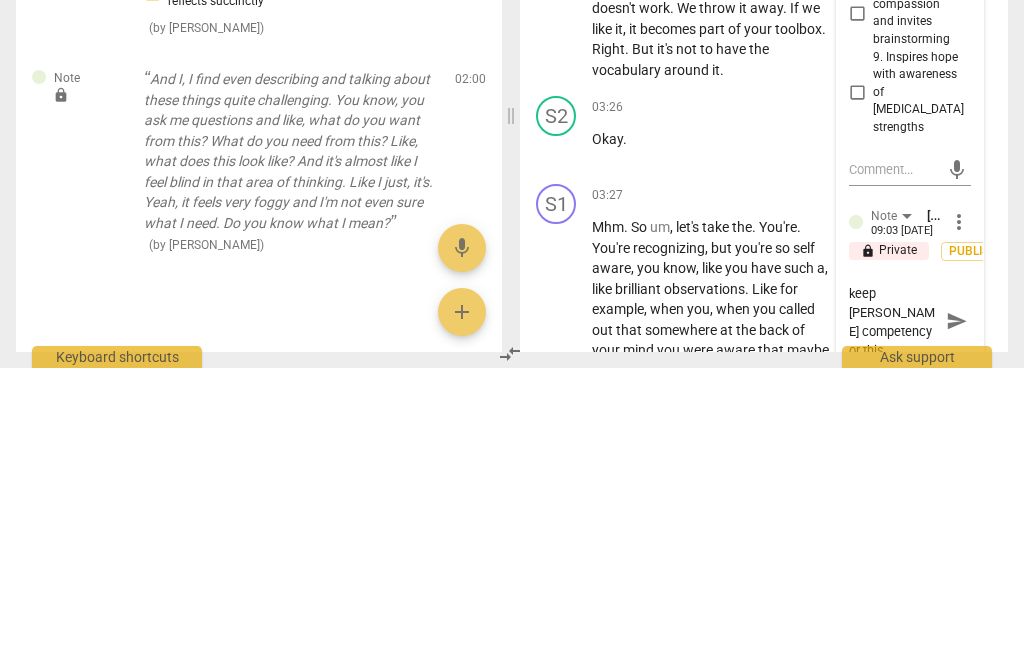type on "I don’t need to keep [PERSON_NAME] competency or this essential. You are" 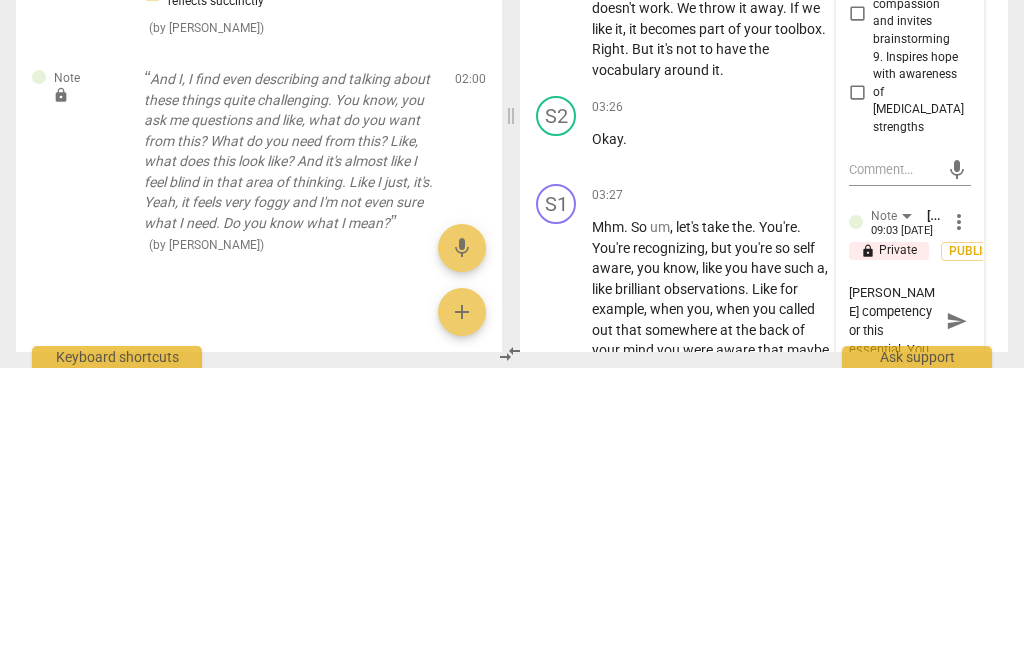 type on "I don’t need to keep [PERSON_NAME] competency or this essential. You are doing it" 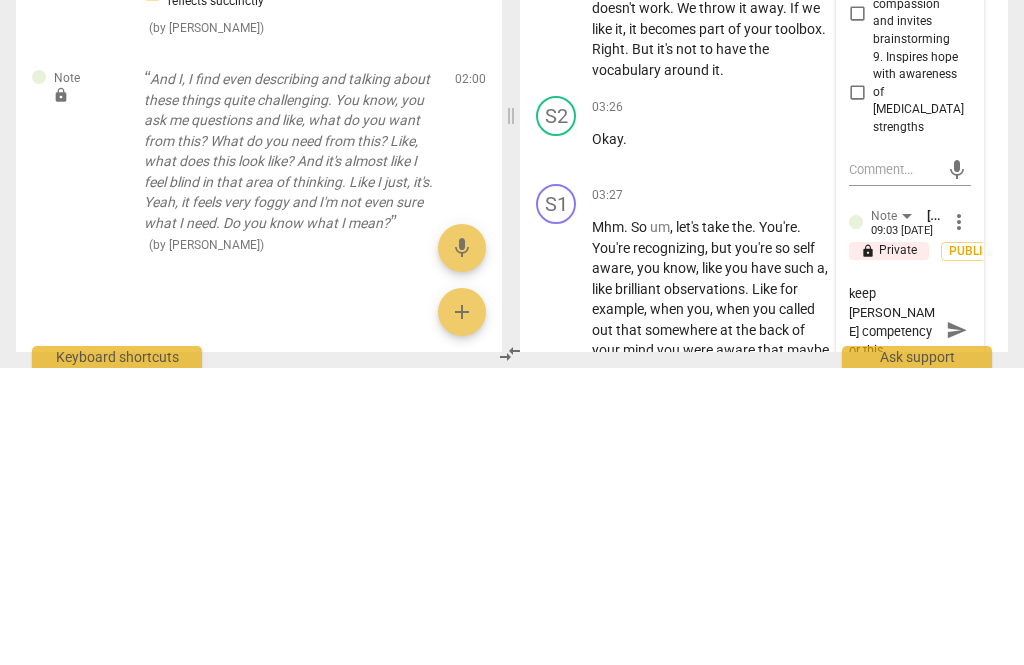 type on "I don’t need to keep [PERSON_NAME] competency or this essential. You are doing them consistently." 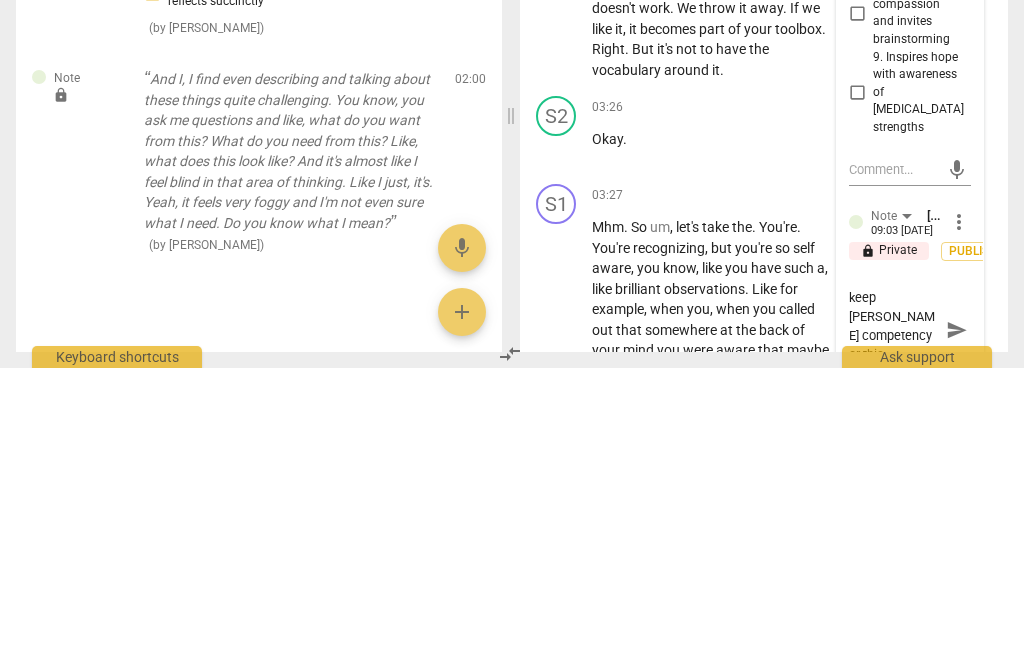 scroll, scrollTop: 18, scrollLeft: 0, axis: vertical 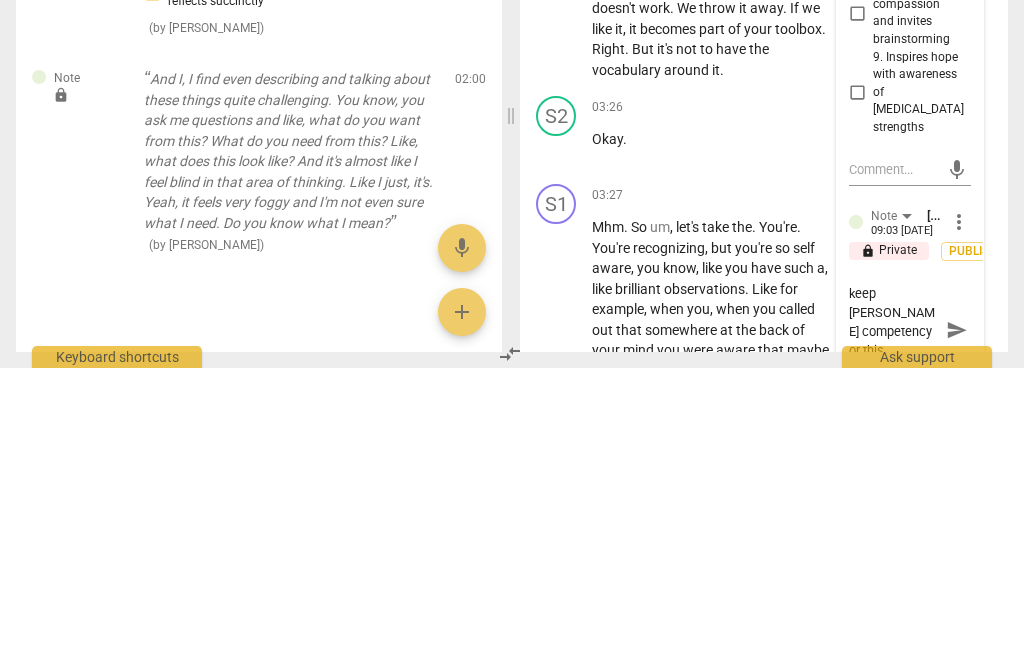 click on "I don’t need to keep [PERSON_NAME] competency or this essential. You are doing them consistently." at bounding box center (894, 627) 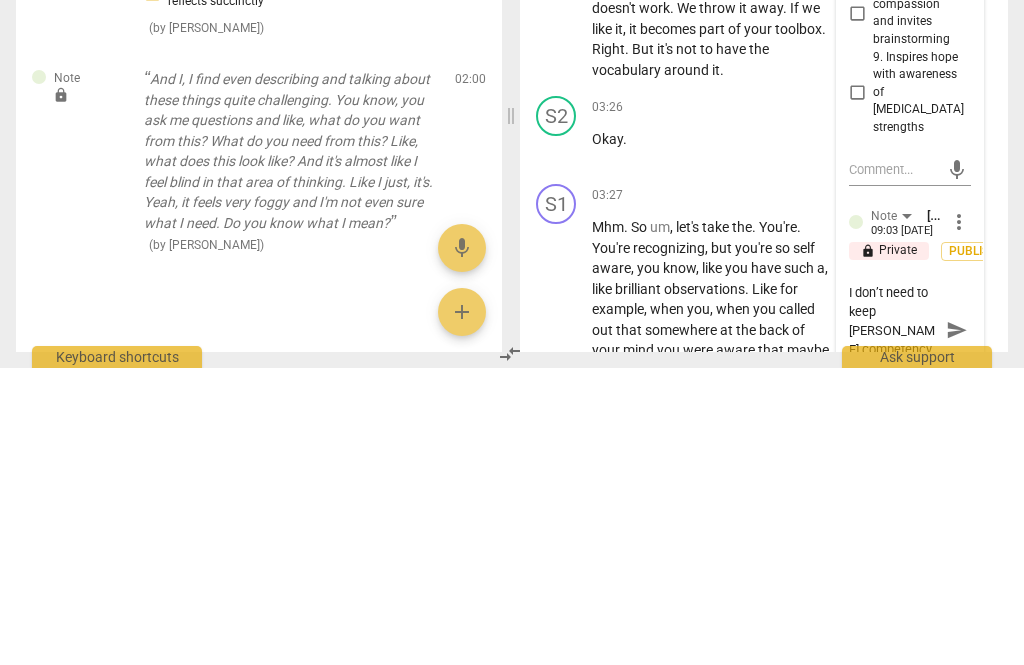 scroll, scrollTop: 0, scrollLeft: 0, axis: both 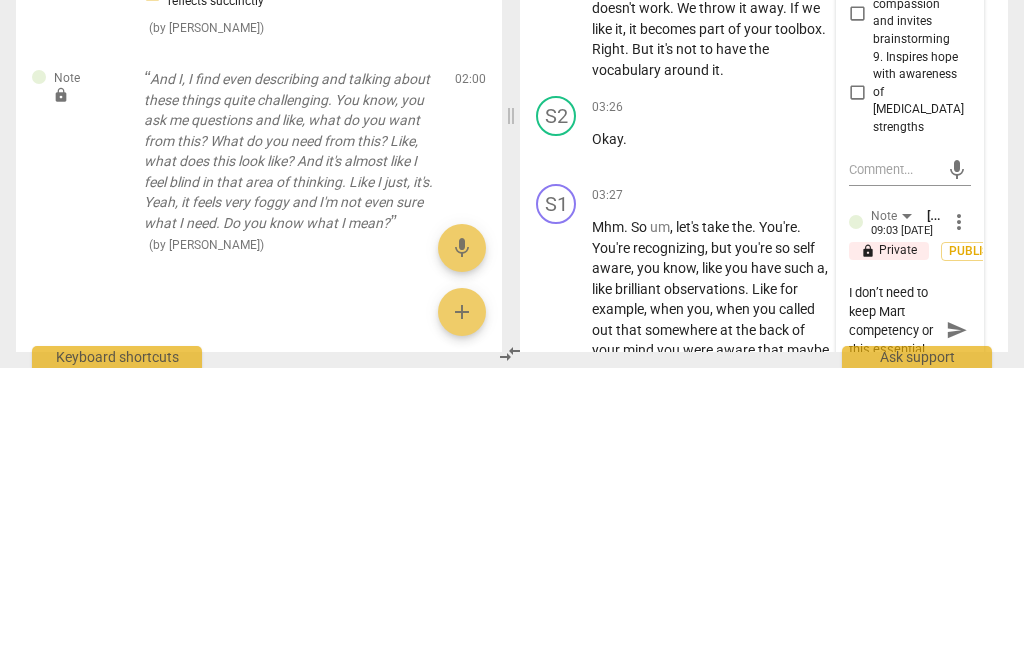 type on "I don’t need to keep Mar competency or this essential. You are doing them consistently." 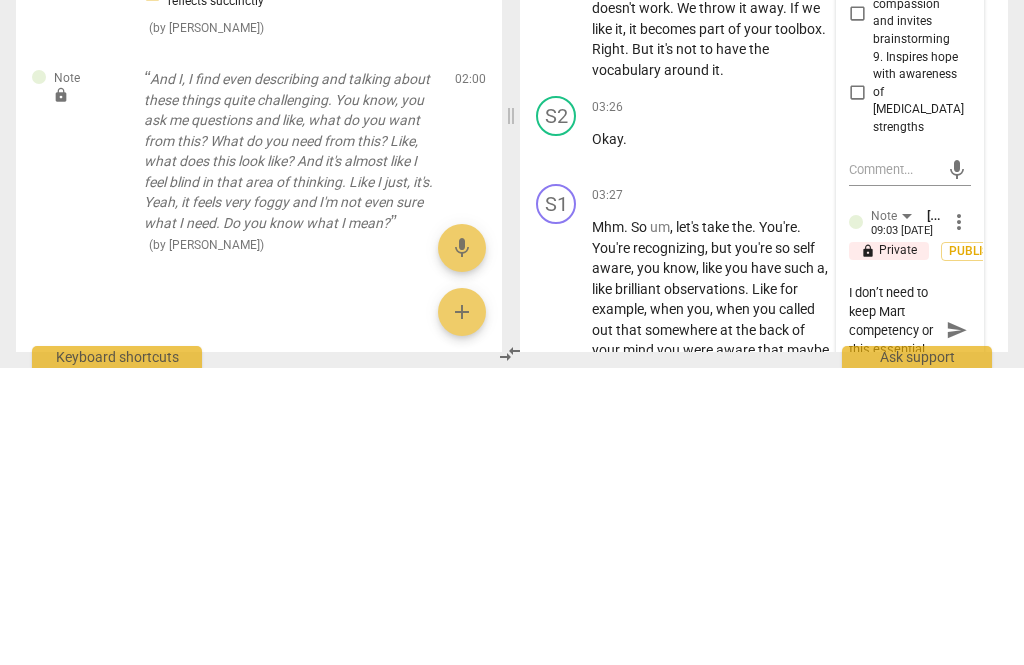 type on "I don’t need to keep Mar competency or this essential. You are doing them consistently." 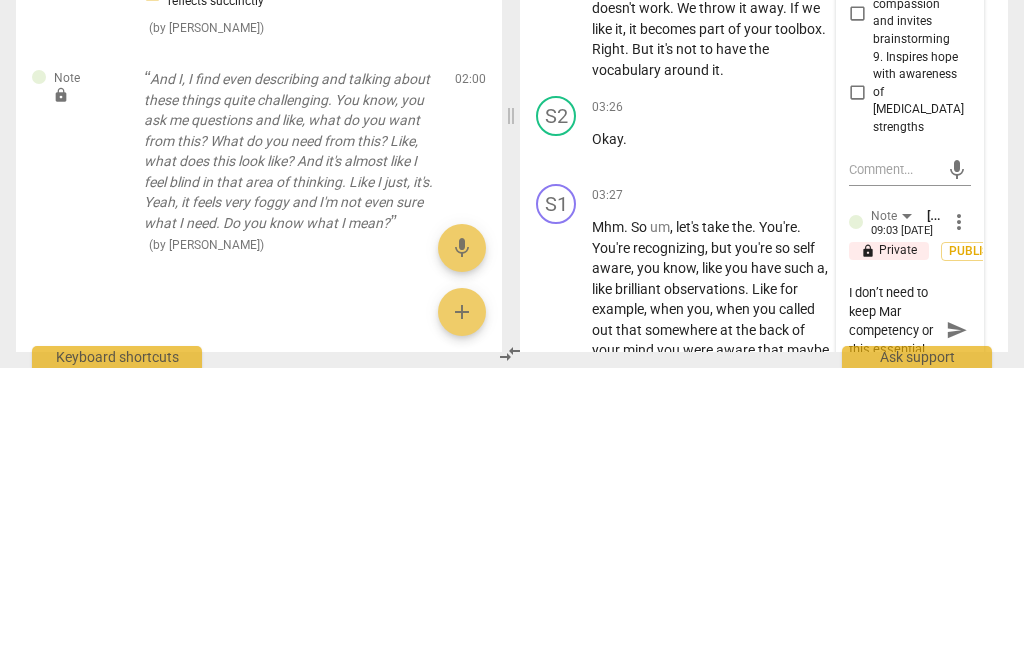 type on "I don’t need to keep Ma competency or this essential. You are doing them consistently." 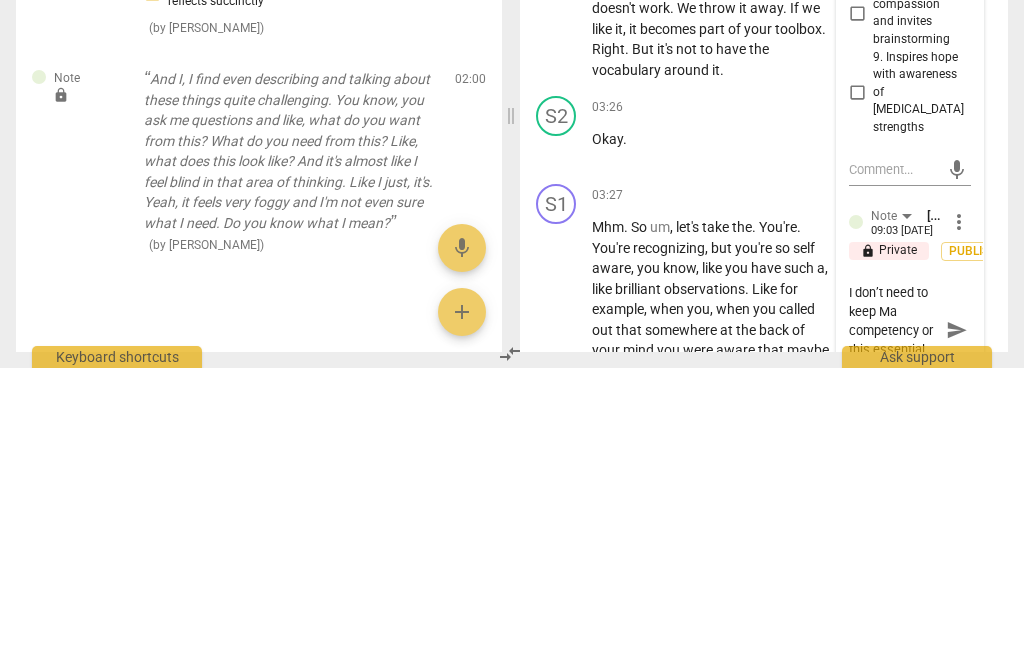 type on "I don’t need to keep M competency or this essential. You are doing them consistently." 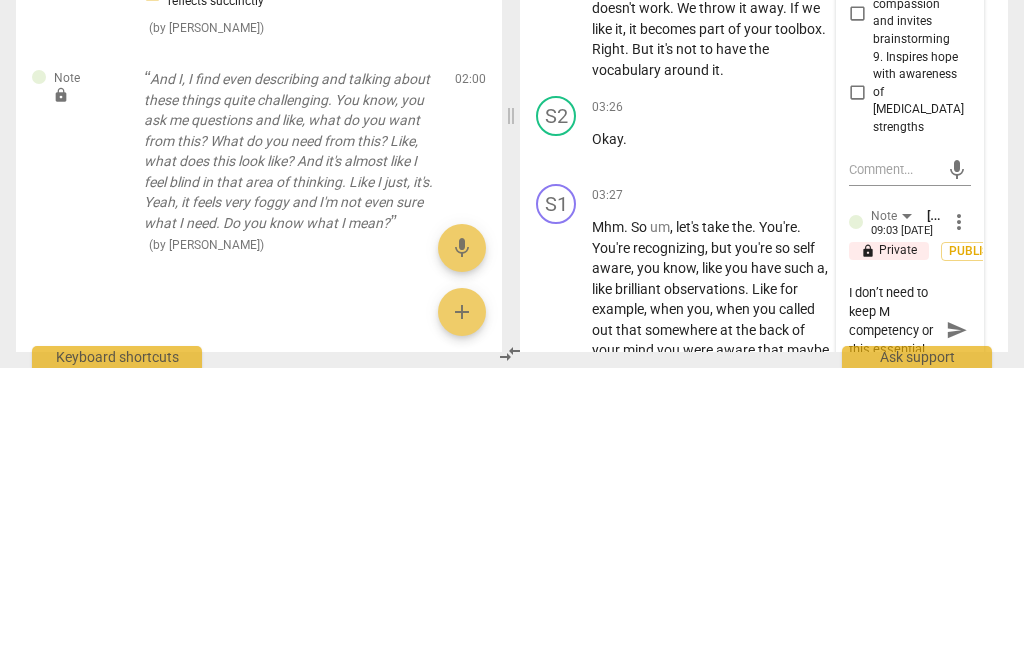 type on "I don’t need to keep  competency or this essential. You are doing them consistently." 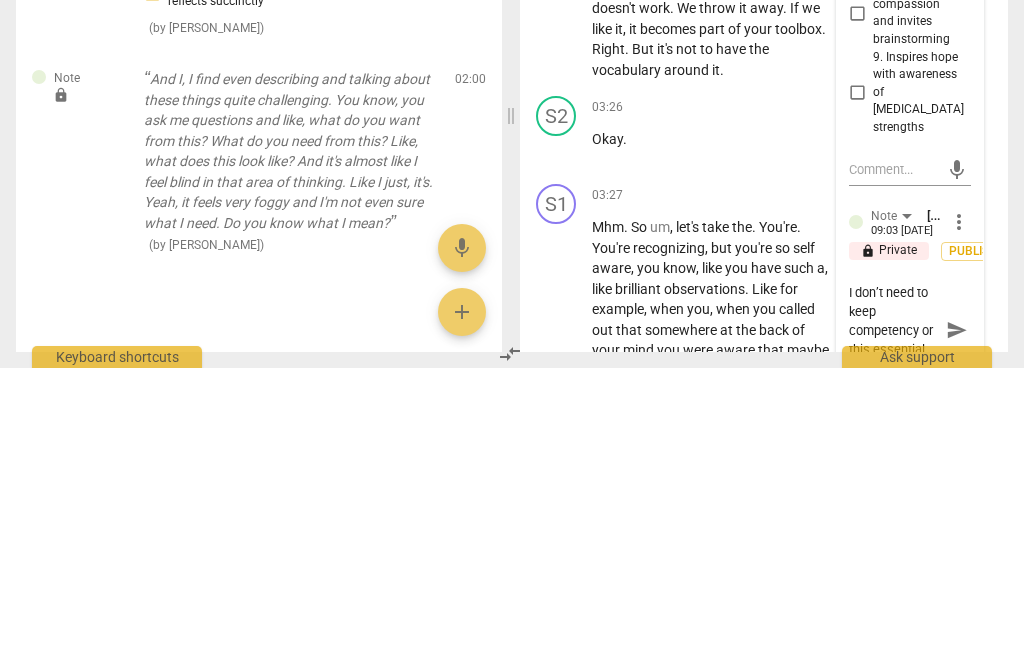 type on "I don’t need to keep m competency or this essential. You are doing them consistently." 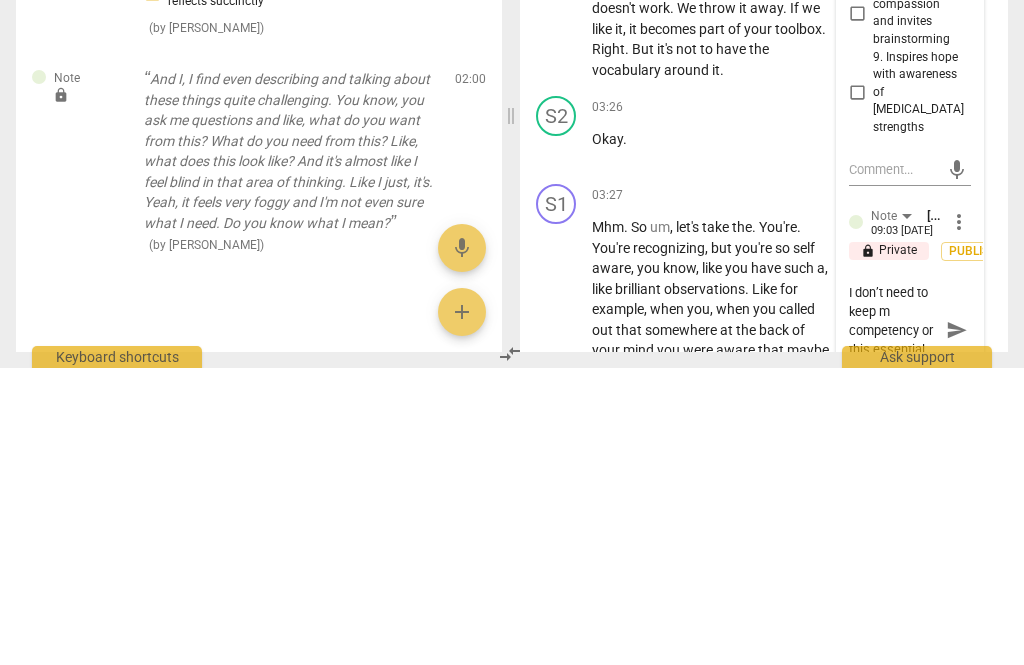 type on "I don’t need to keep ma competency or this essential. You are doing them consistently." 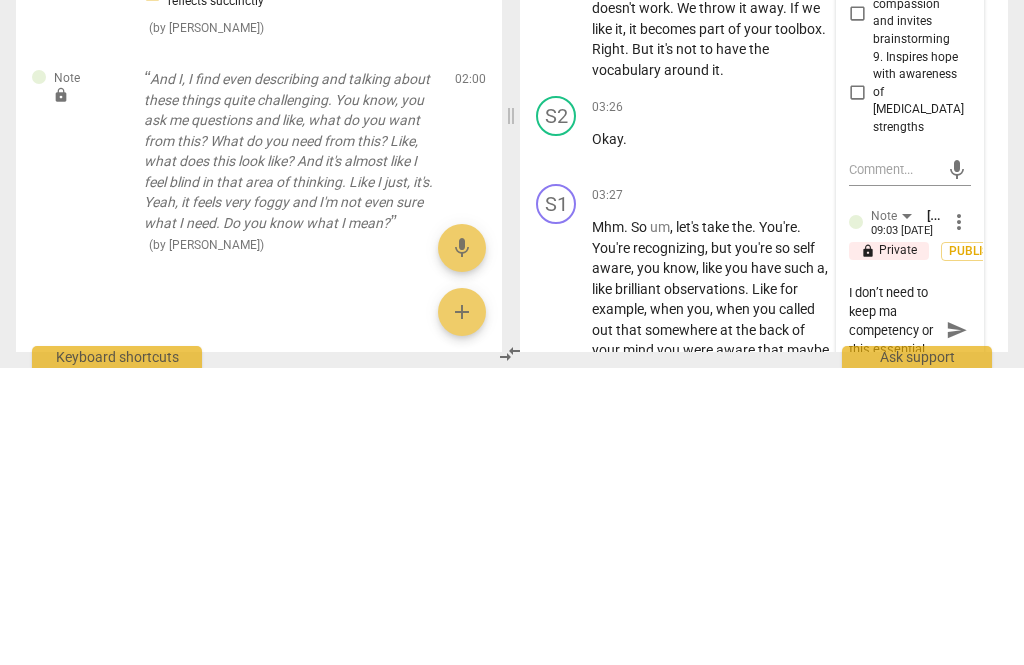 type on "I don’t need to keep mar competency or this essential. You are doing them consistently." 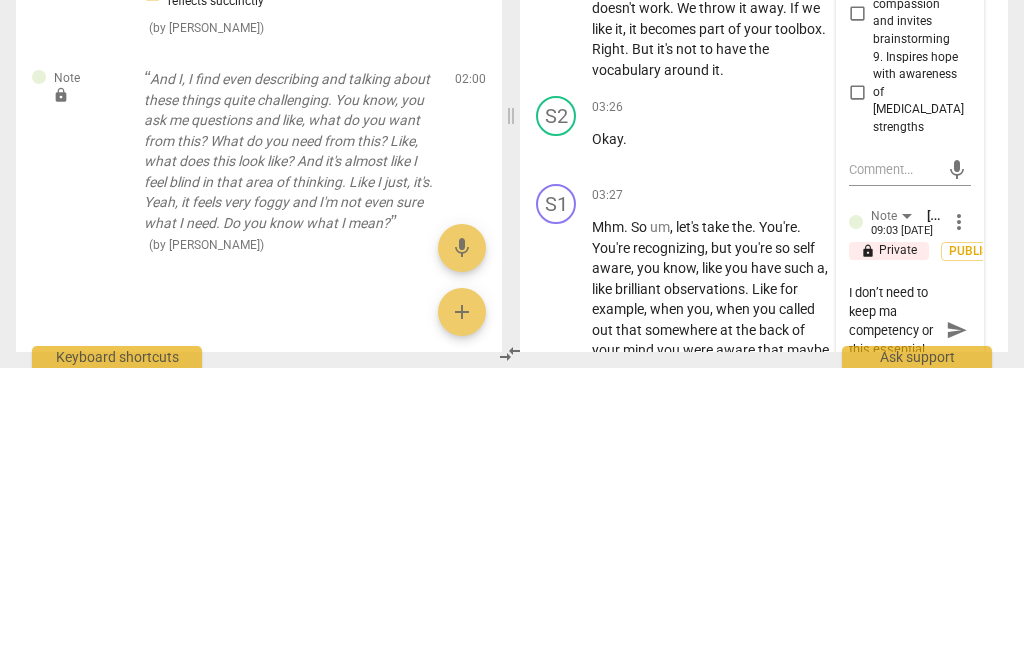 type on "I don’t need to keep mar competency or this essential. You are doing them consistently." 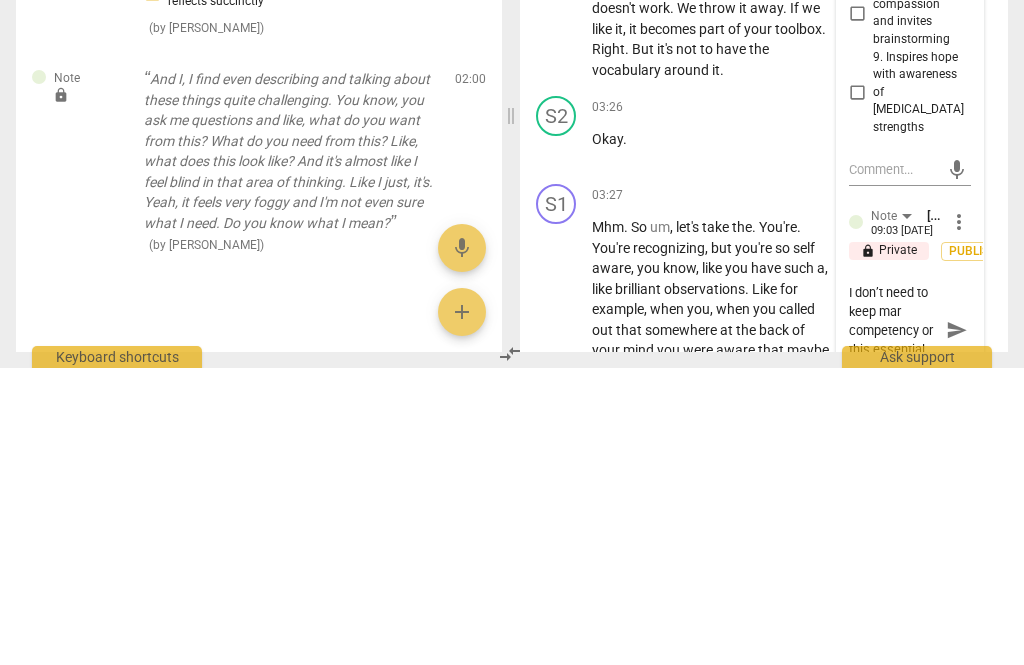 type on "I don’t need to keep mark competency or this essential. You are doing them consistently." 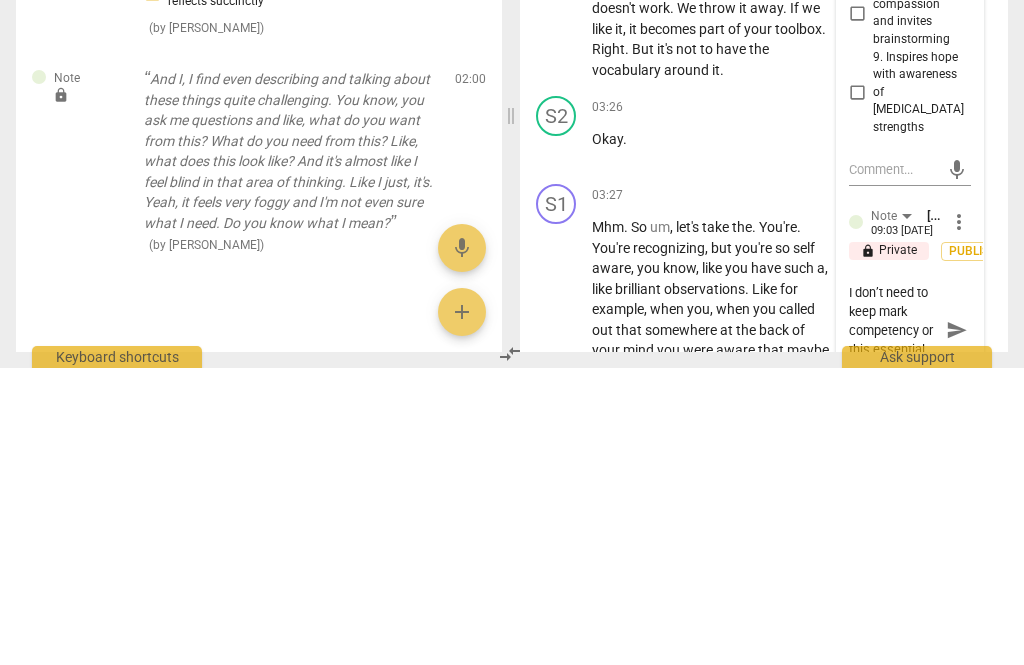type on "I don’t need to keep marki competency or this essential. You are doing them consistently." 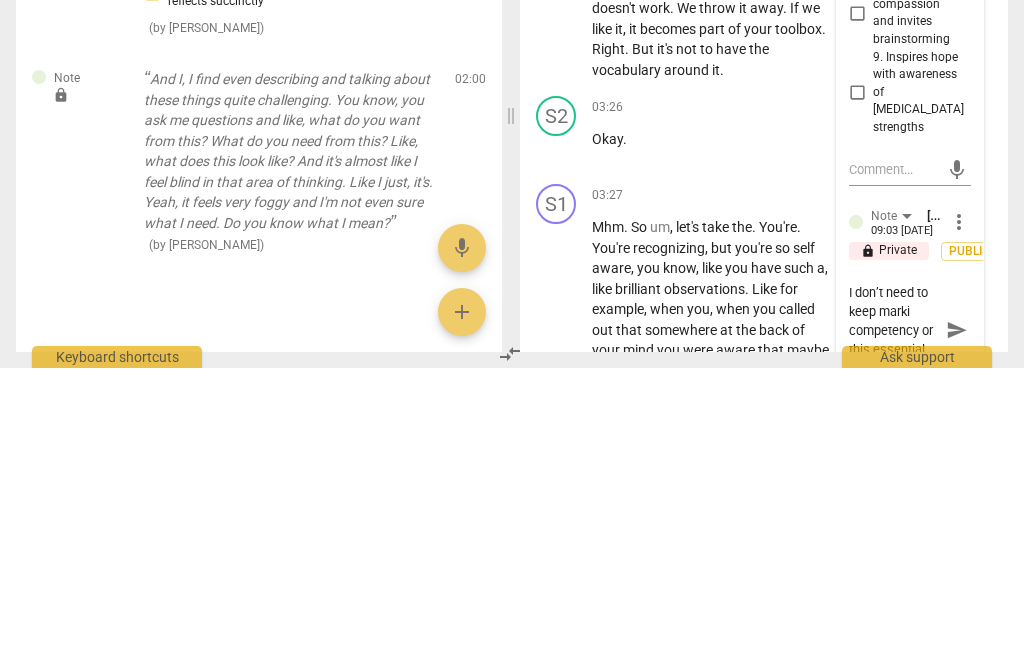 type on "I don’t need to keep [PERSON_NAME] competency or this essential. You are doing them consistently." 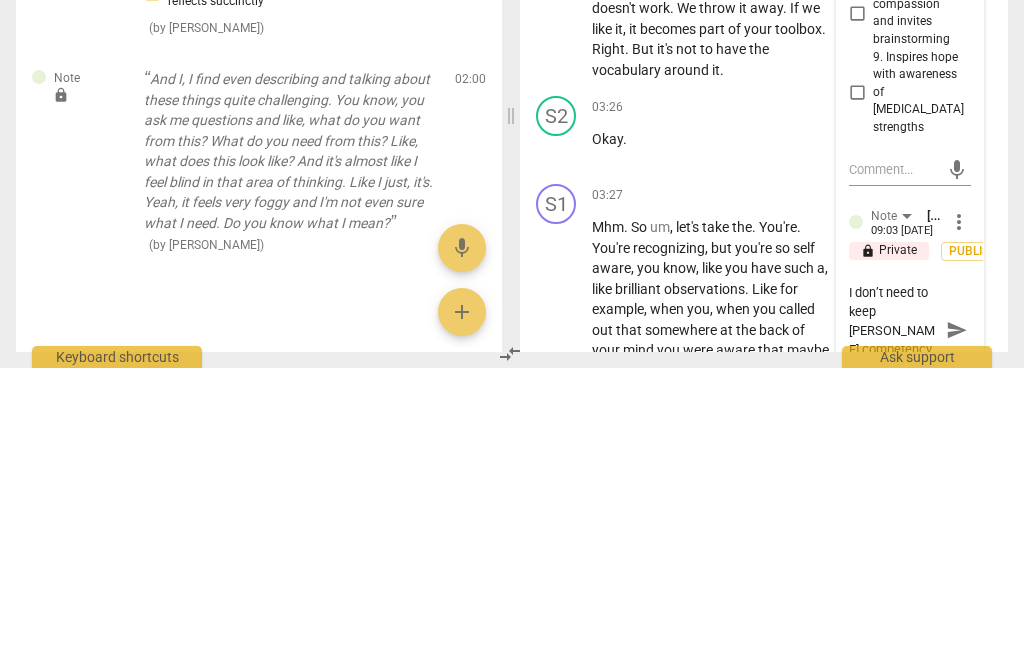 type on "I don’t need to keep marking competency or this essential. You are doing them consistently." 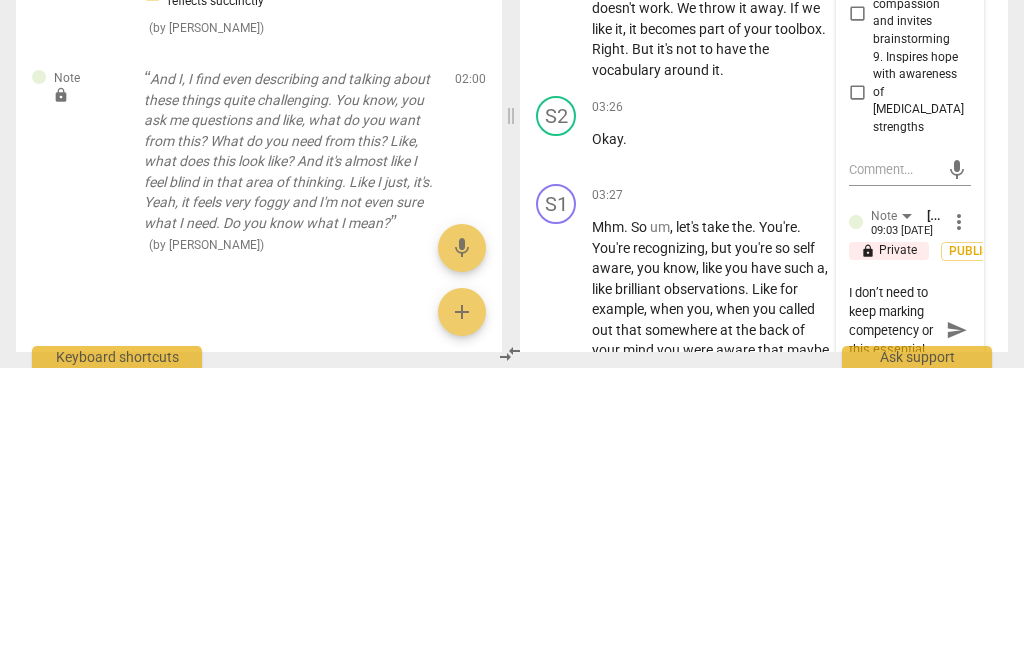 type on "I don’t need to keep marking  competency or this essential. You are doing them consistently." 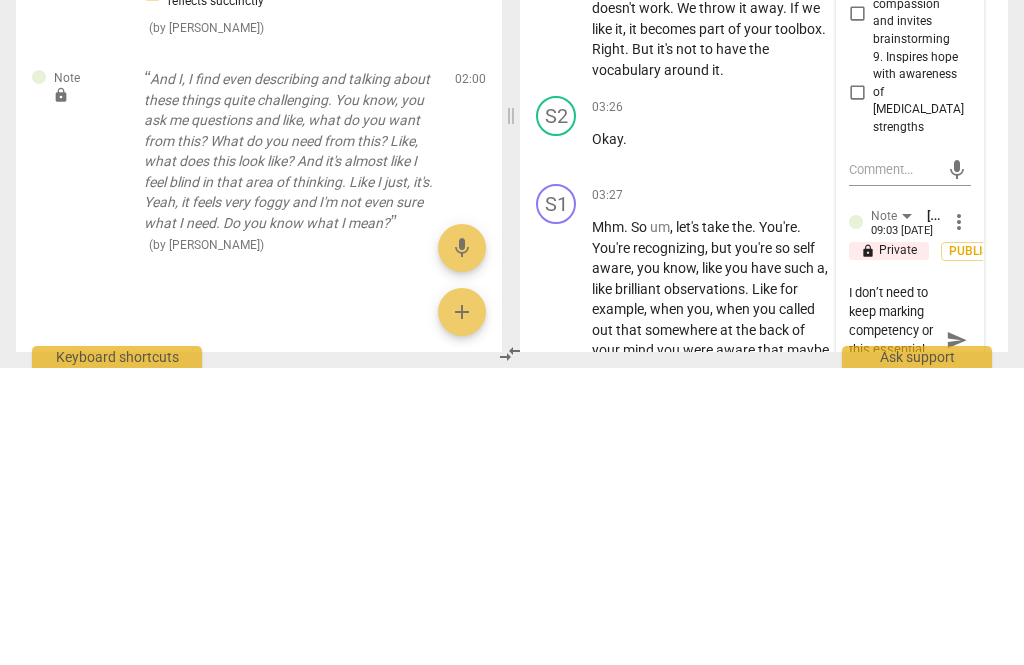 type on "I don’t need to keep marking t competency or this essential. You are doing them consistently." 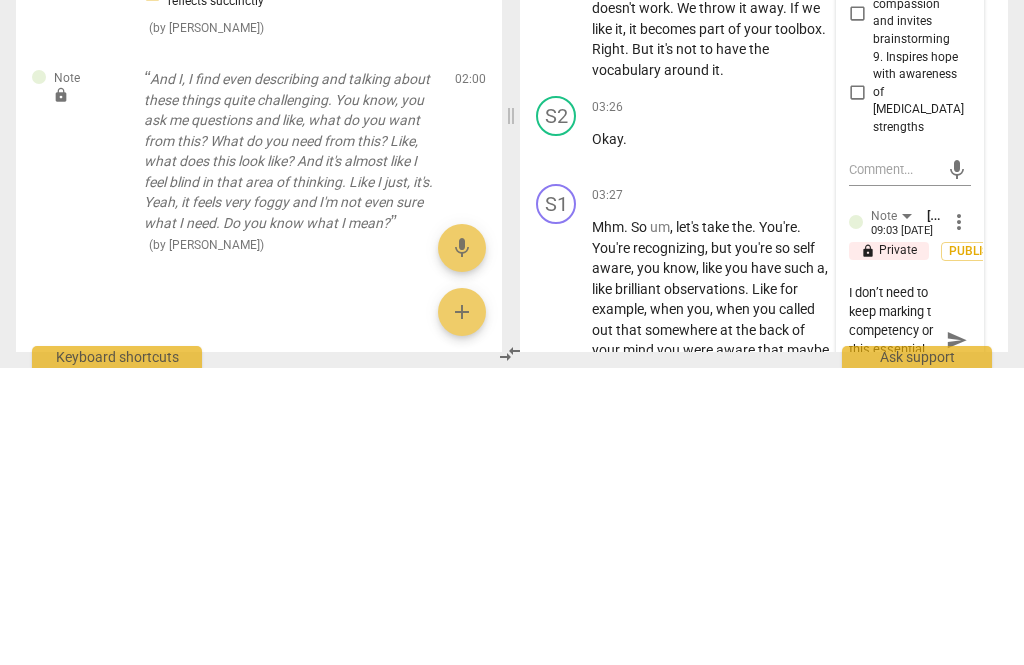 type on "I don’t need to keep marking th competency or this essential. You are doing them consistently." 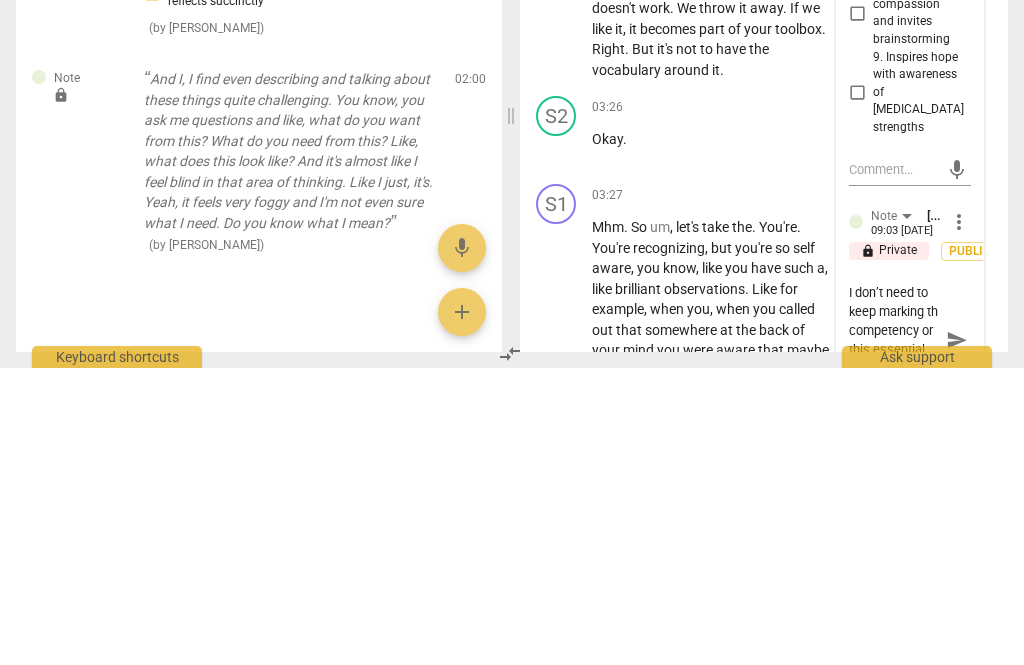 type on "I don’t need to keep marking thi competency or this essential. You are doing them consistently." 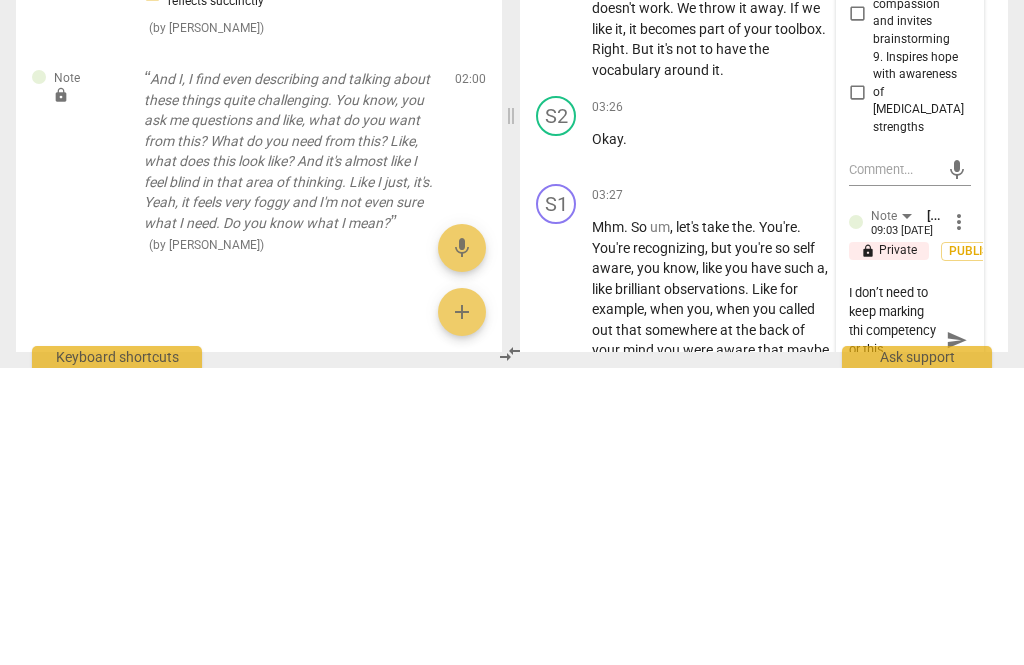 type on "I don’t need to keep marking this competency or this essential. You are doing them consistently." 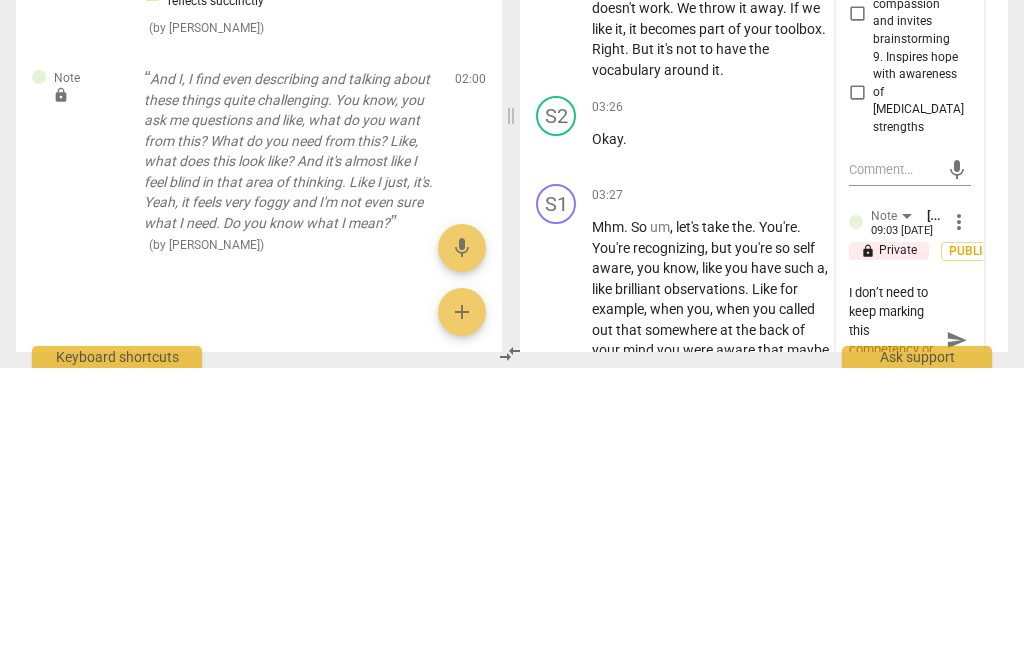 type on "I don’t need to keep marking this  competency or this essential. You are doing them consistently." 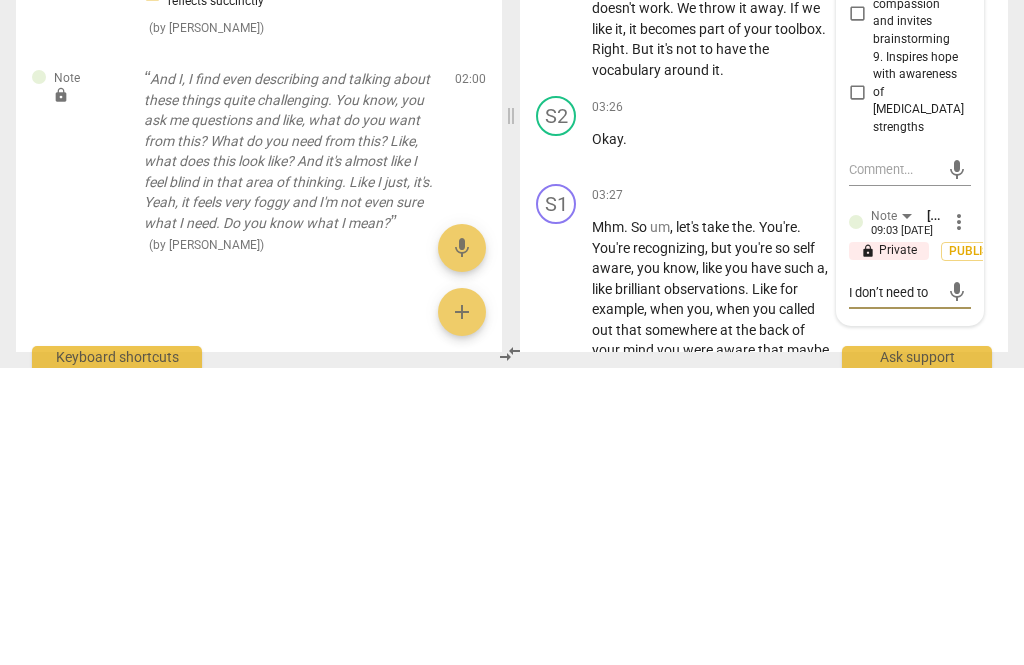 type 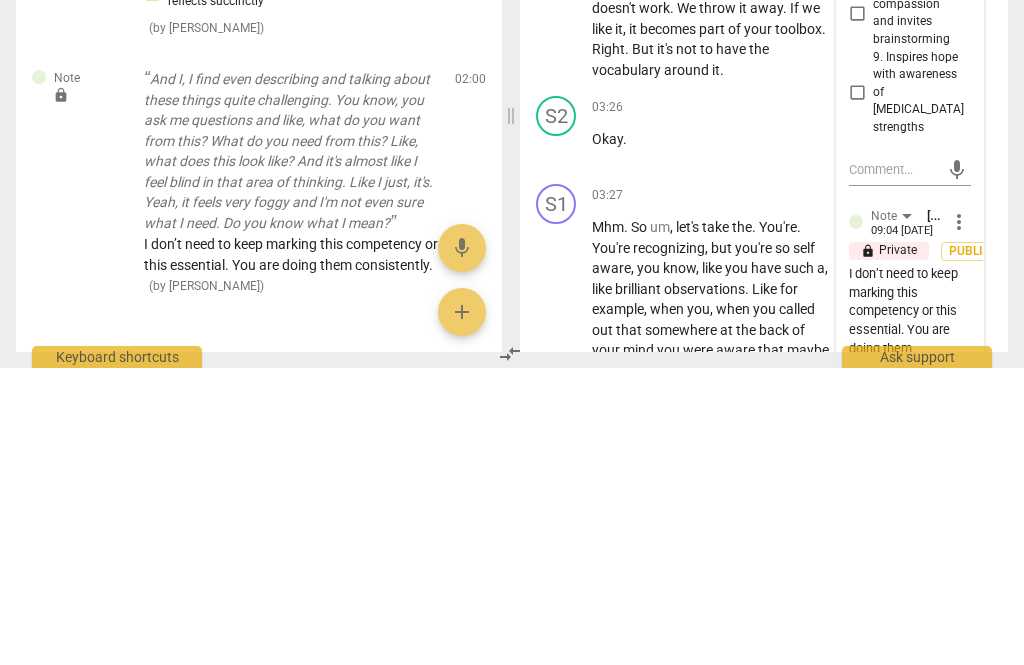 click on "I don’t need to keep marking this  competency or this essential. You are doing them consistently." at bounding box center (910, 618) 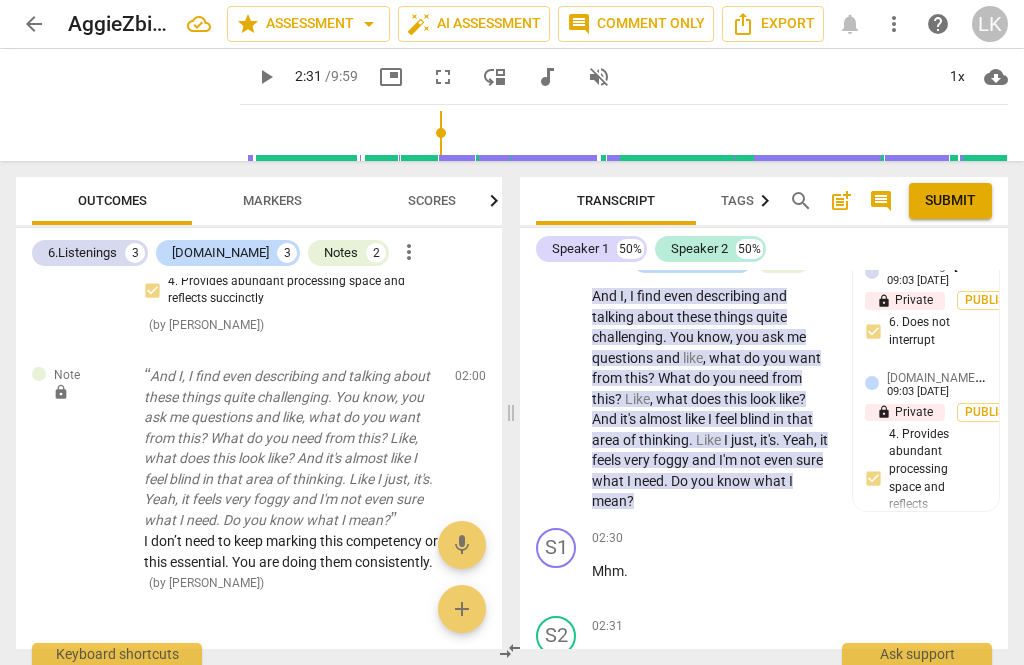 scroll, scrollTop: 2109, scrollLeft: 0, axis: vertical 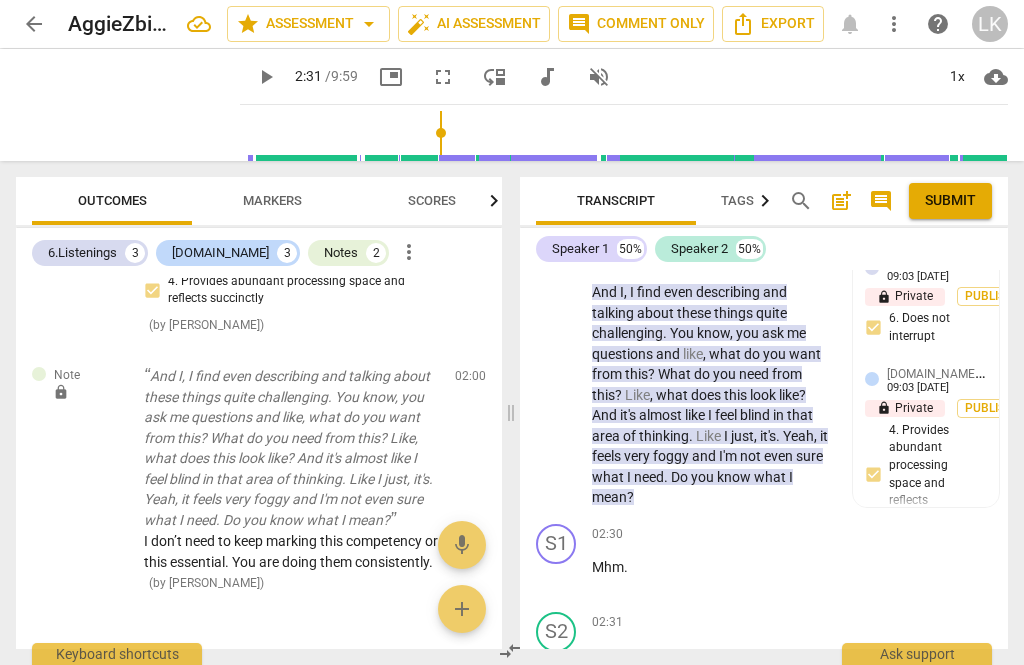 click on "play_arrow" at bounding box center [557, 577] 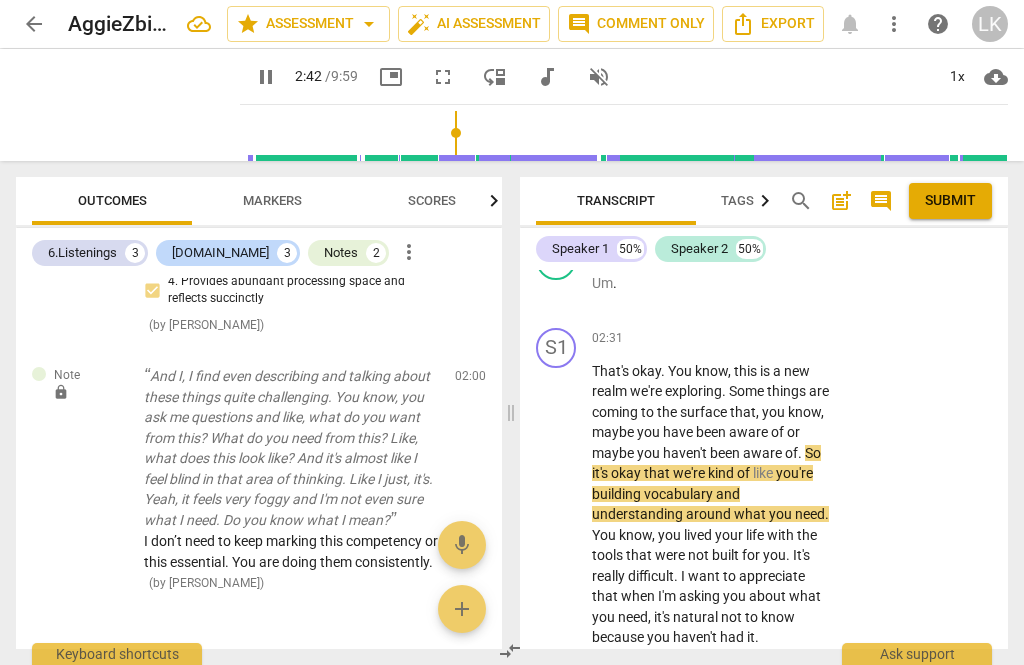 scroll, scrollTop: 2482, scrollLeft: 0, axis: vertical 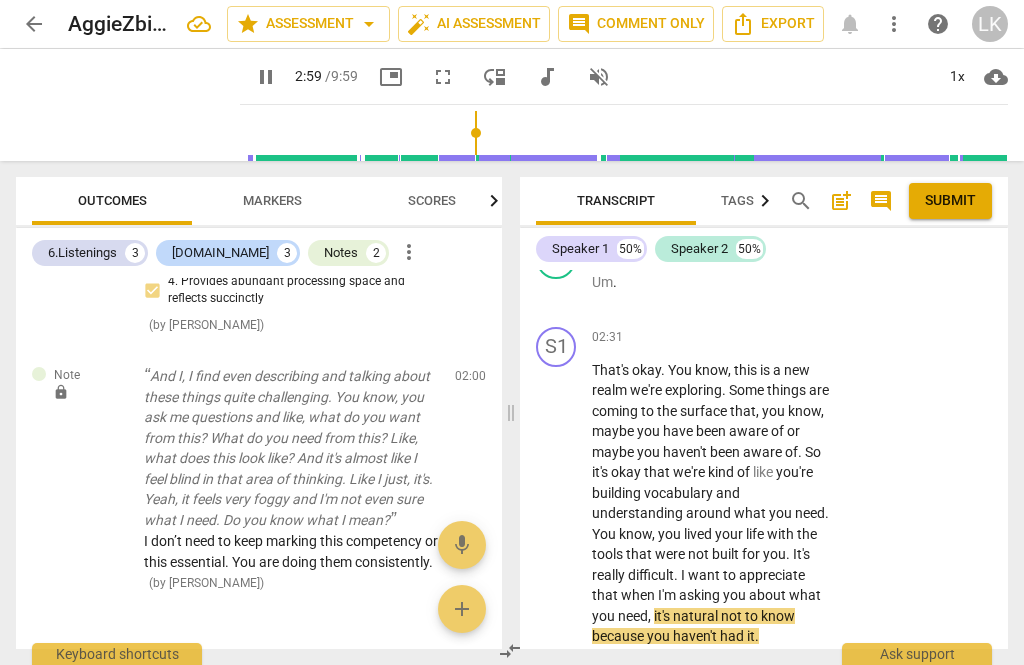 click on "pause" at bounding box center [557, 504] 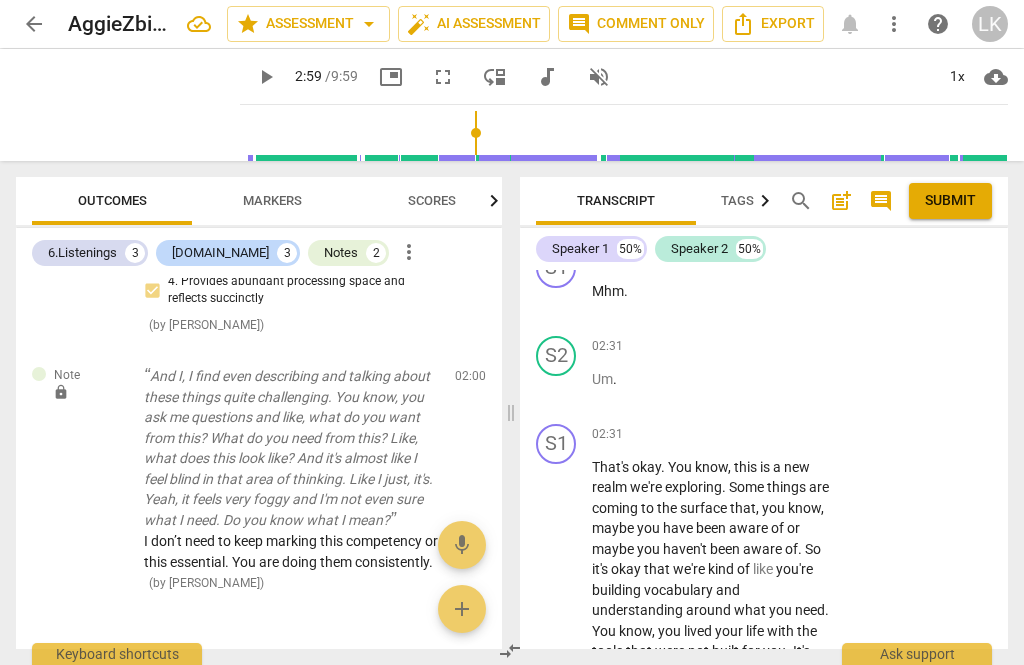scroll, scrollTop: 2385, scrollLeft: 0, axis: vertical 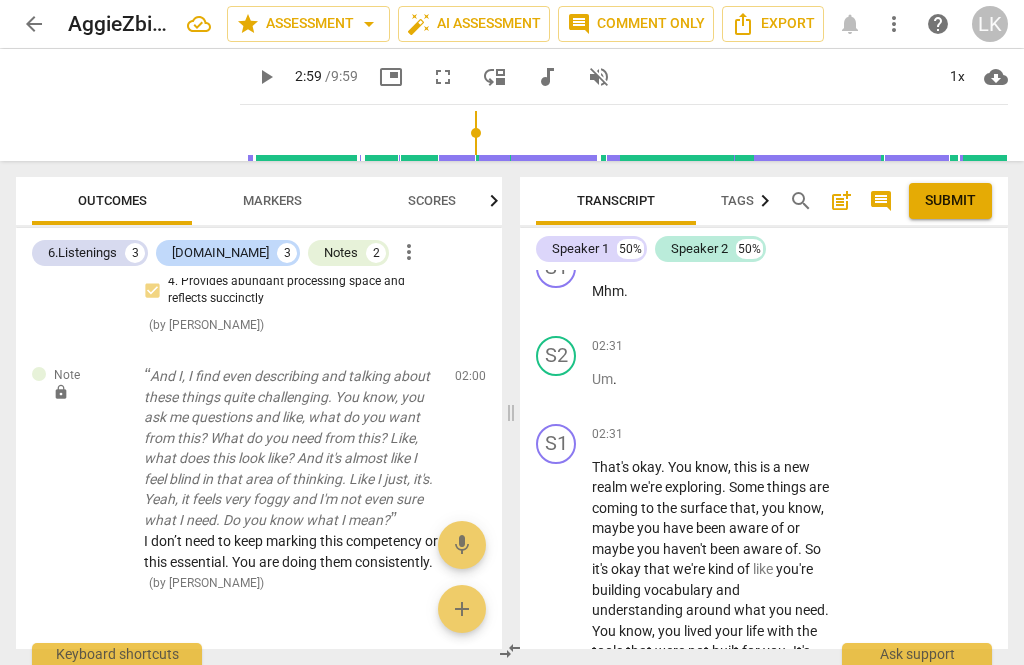 click on "+" at bounding box center (708, 435) 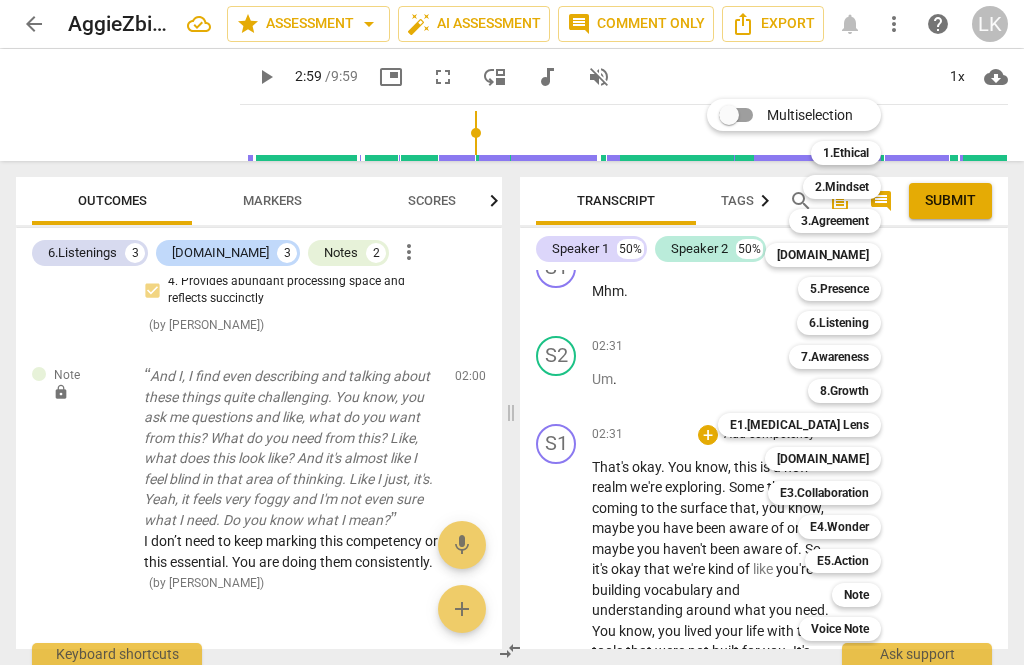 click on "[DOMAIN_NAME]" at bounding box center [823, 255] 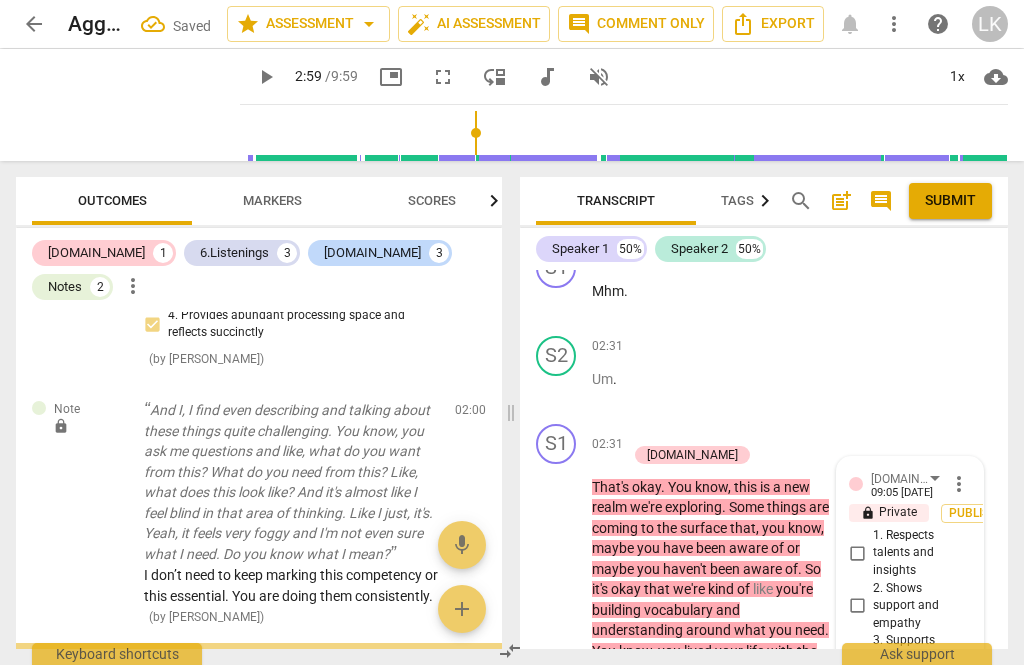 scroll, scrollTop: 2443, scrollLeft: 0, axis: vertical 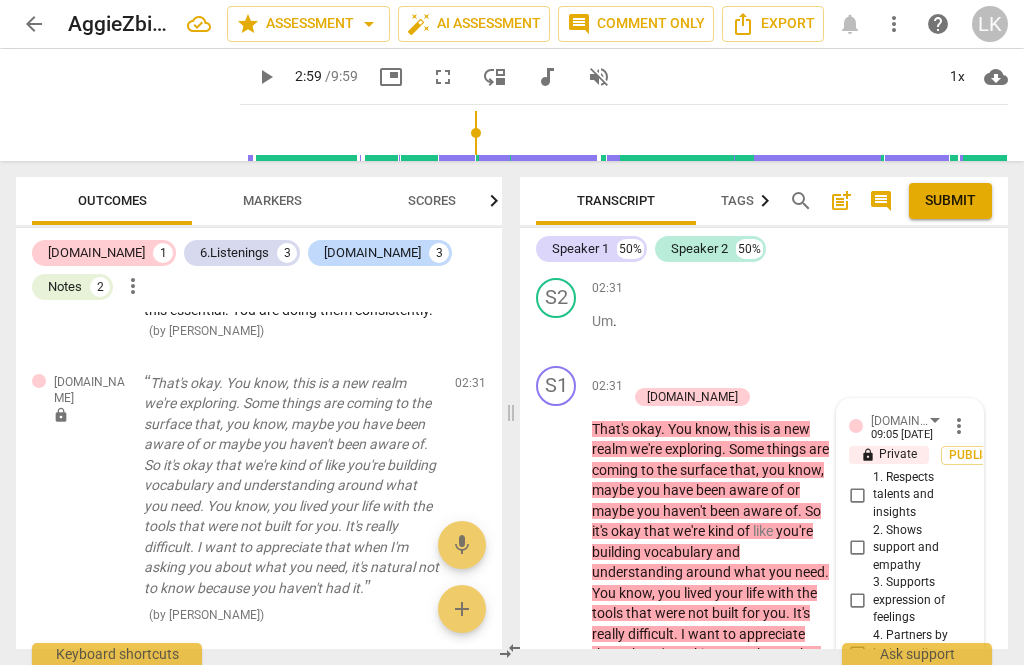 click on "2. Shows support and empathy" at bounding box center (857, 548) 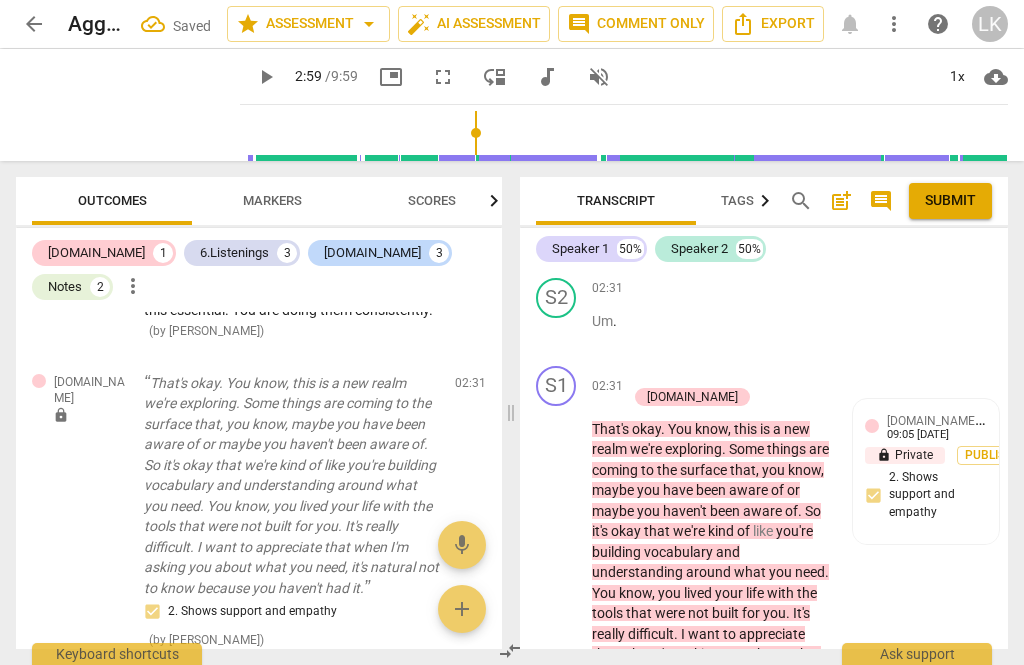 click on "+ Add competency" at bounding box center (686, 376) 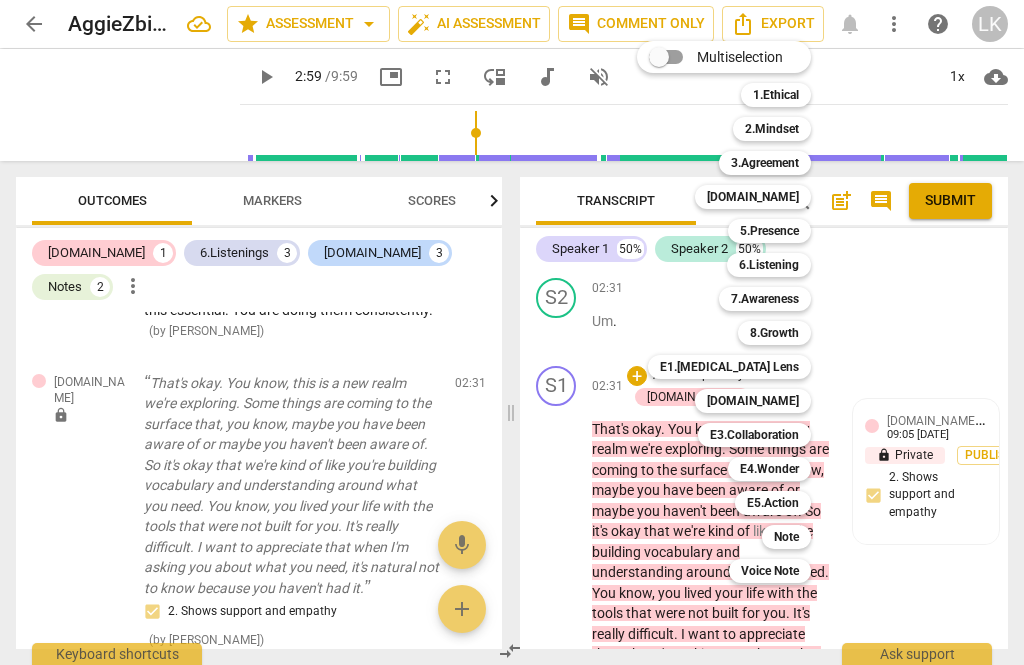 click on "5.Presence" at bounding box center [769, 231] 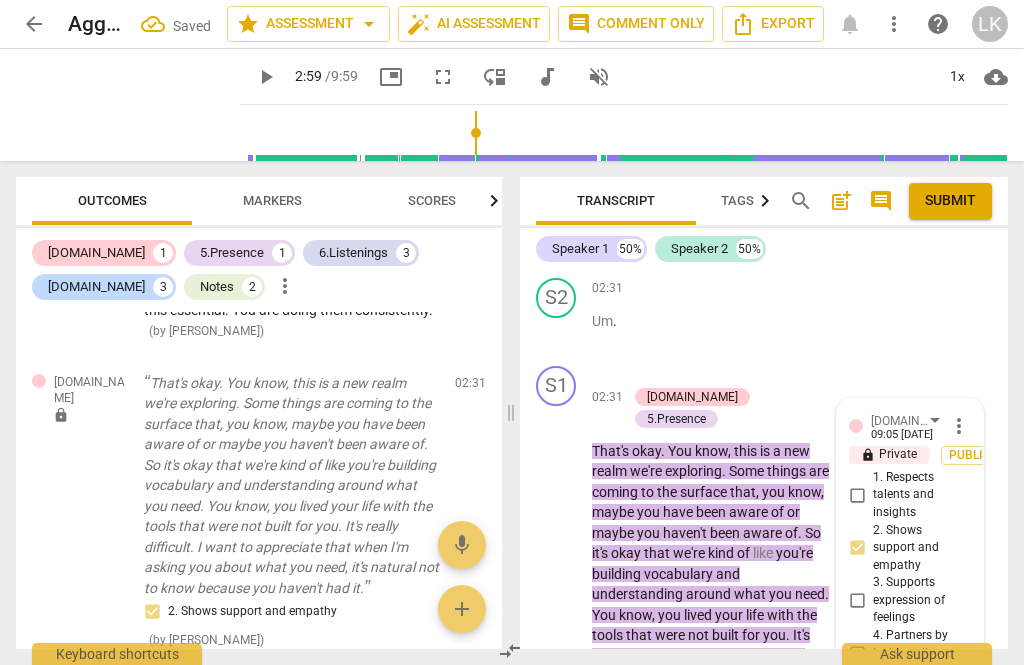 scroll, scrollTop: 3028, scrollLeft: 0, axis: vertical 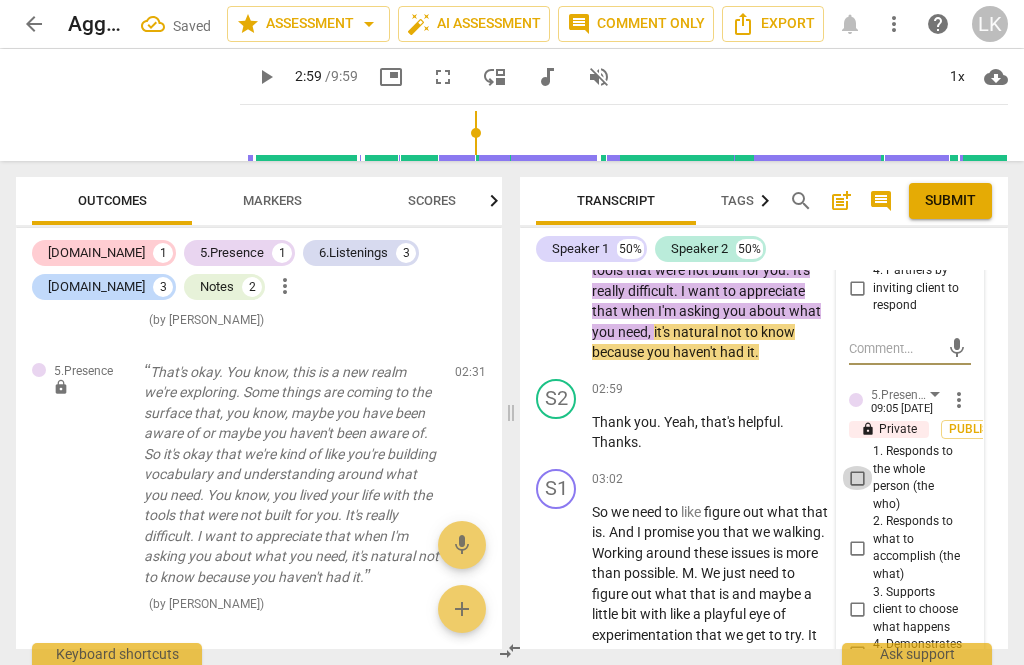 click on "1. Responds to the whole person (the who)" at bounding box center [857, 478] 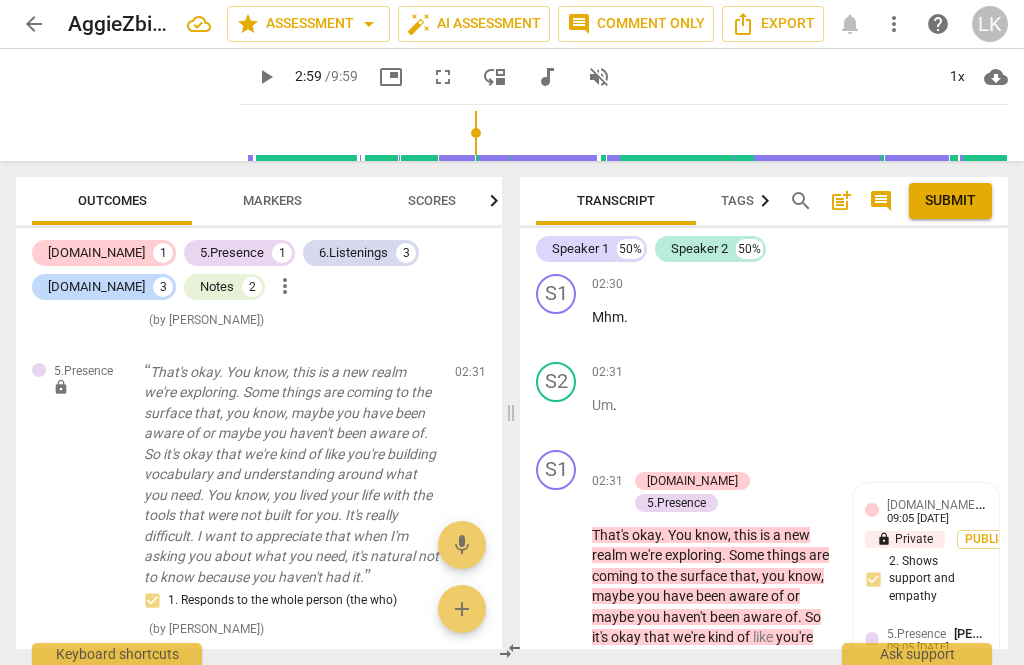 scroll, scrollTop: 2347, scrollLeft: 0, axis: vertical 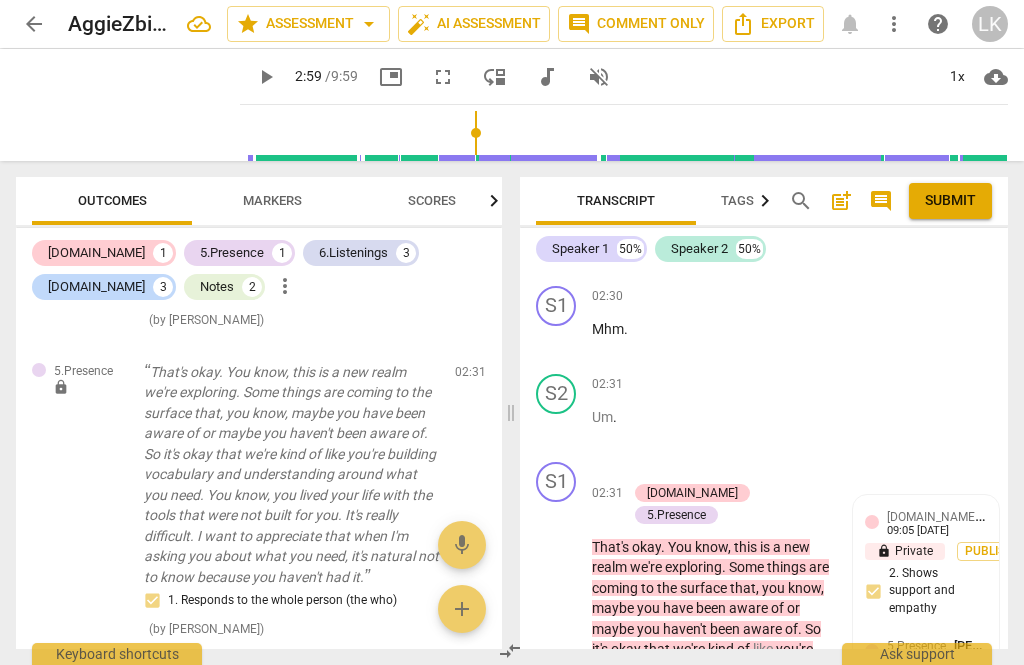 click on "+ Add competency" at bounding box center [686, 472] 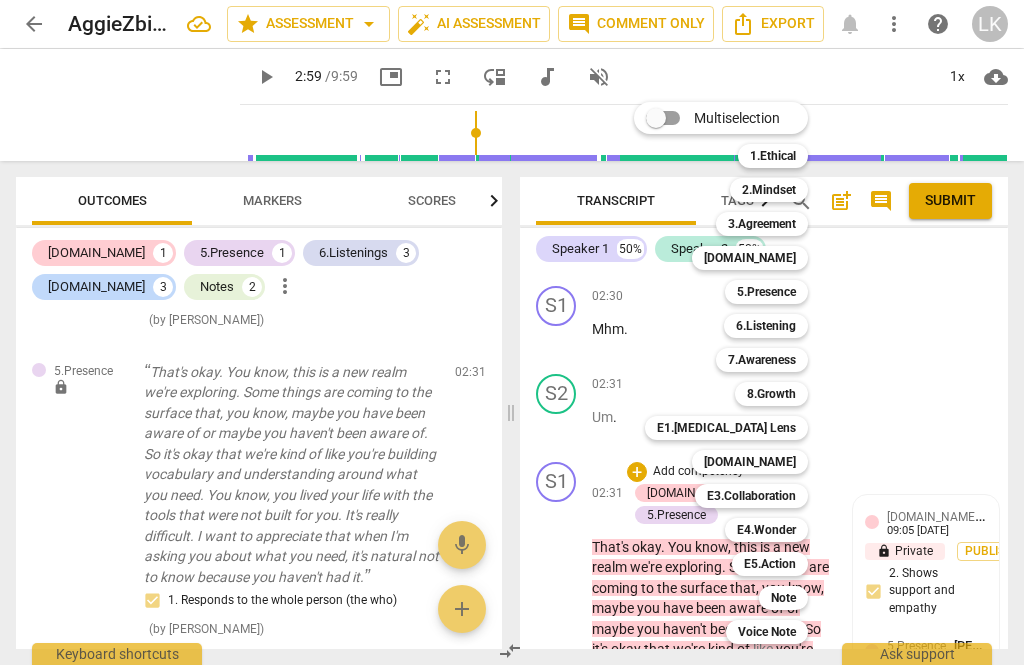 click on "[DOMAIN_NAME]" at bounding box center [750, 462] 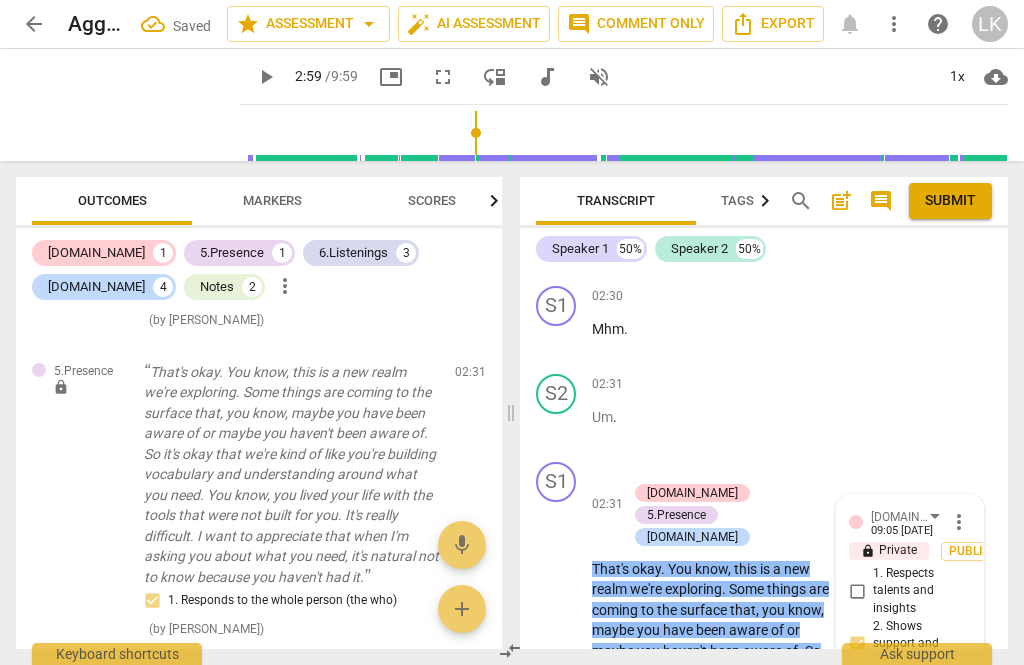 scroll, scrollTop: 2452, scrollLeft: 0, axis: vertical 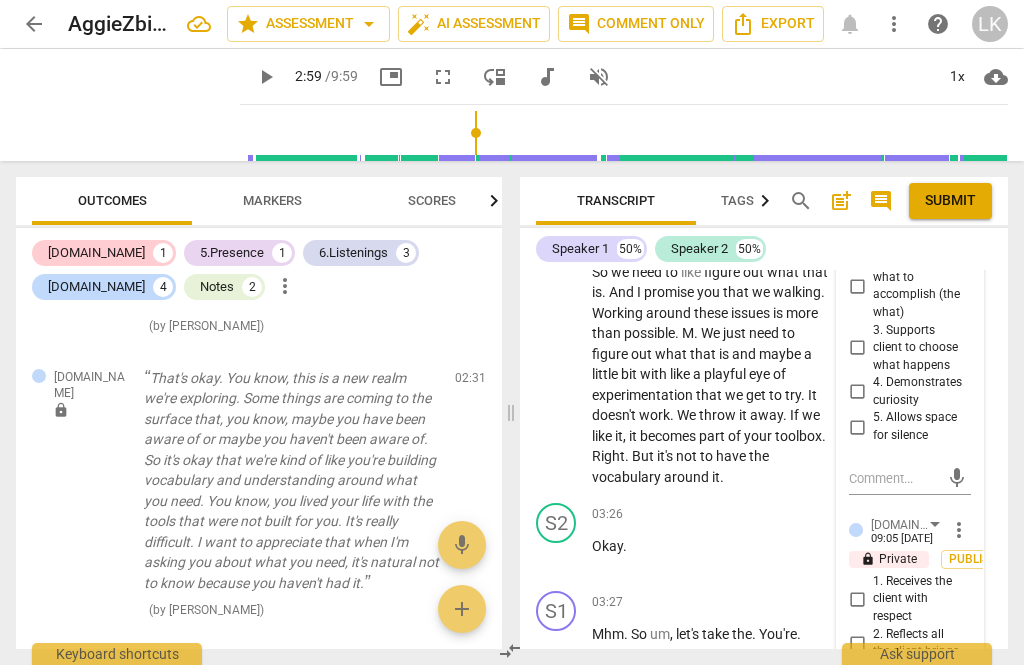 click on "1. Receives the client with respect" at bounding box center [857, 599] 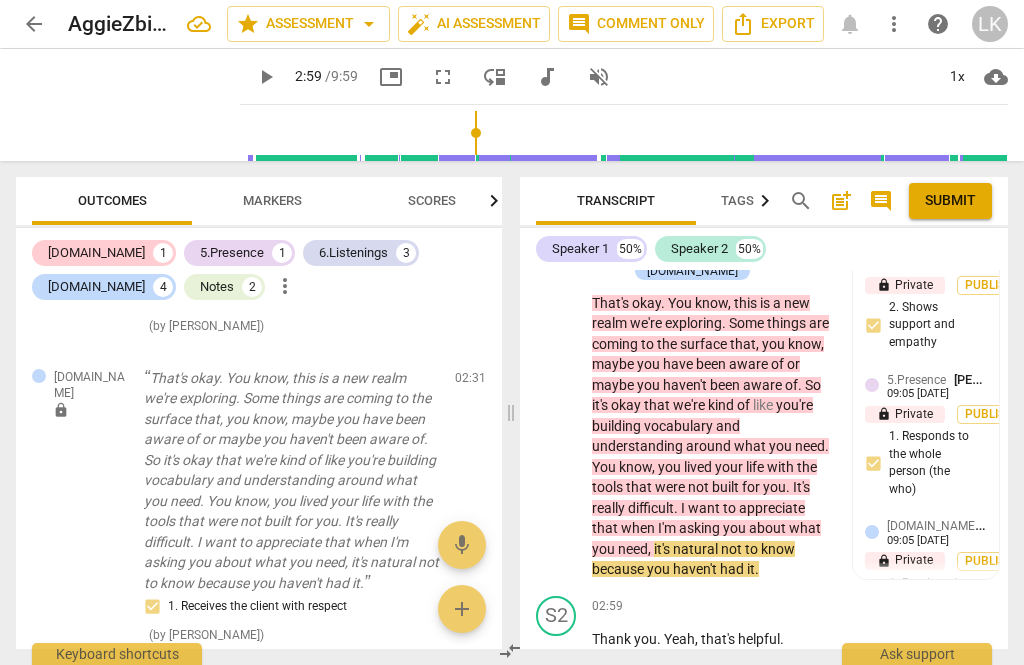 scroll, scrollTop: 2613, scrollLeft: 0, axis: vertical 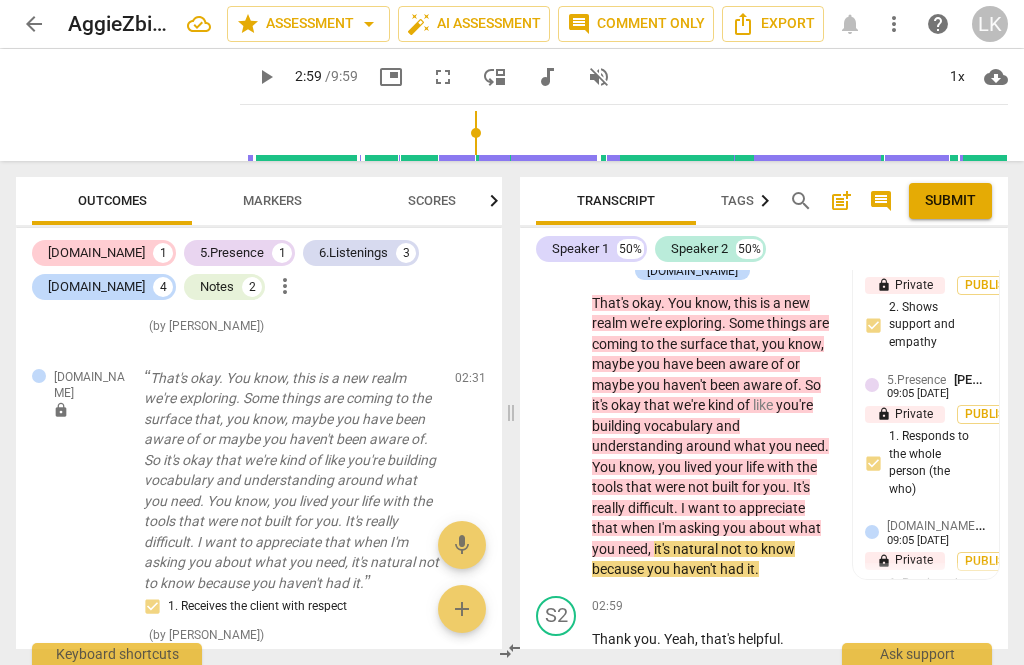 click on "[PERSON_NAME]" at bounding box center (1034, 525) 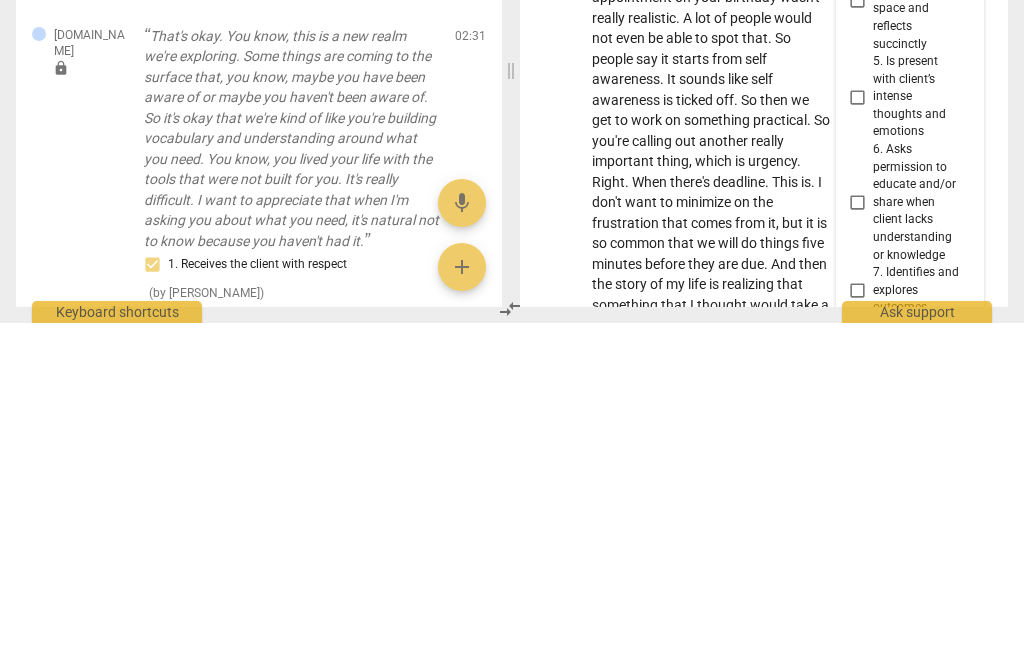 scroll, scrollTop: 3543, scrollLeft: 0, axis: vertical 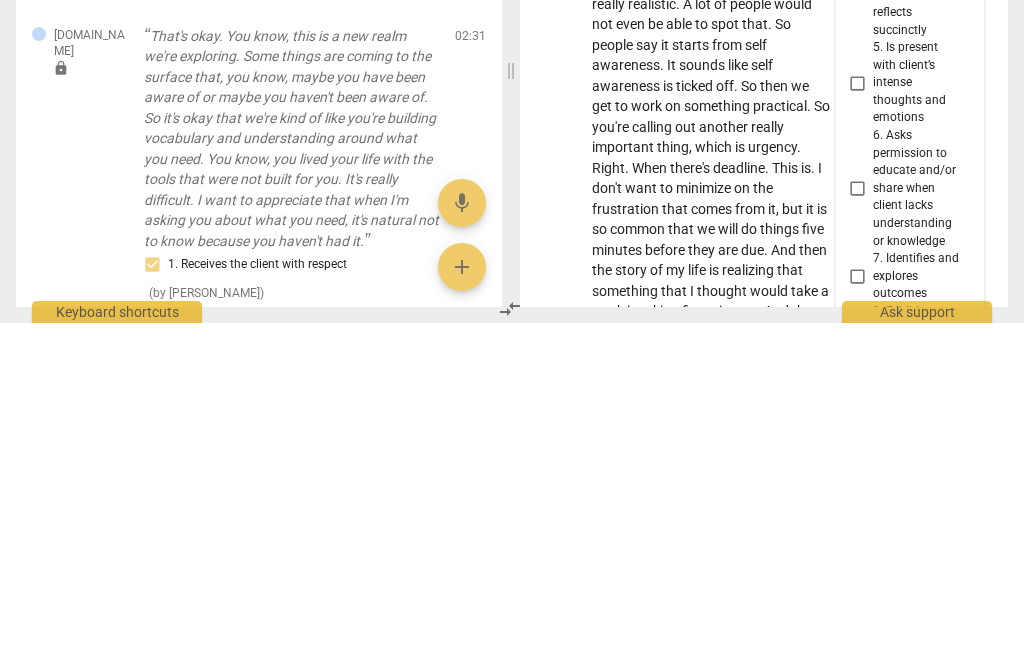 click on "8. Exhibits compassion and invites brainstorming" at bounding box center [857, 680] 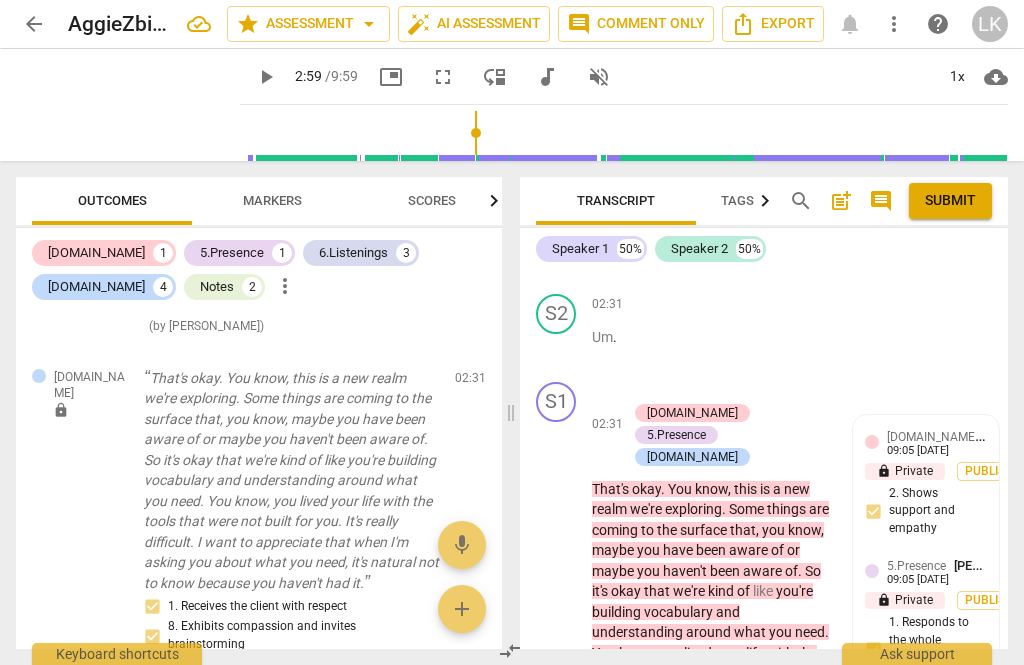 scroll, scrollTop: 2420, scrollLeft: 0, axis: vertical 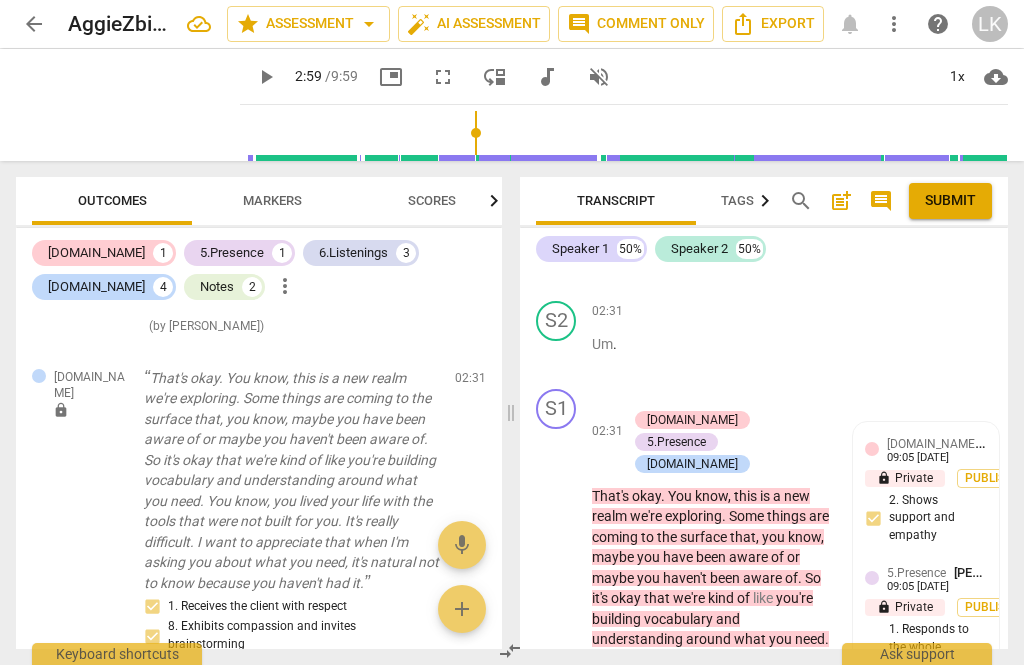 click on "+" at bounding box center (637, 399) 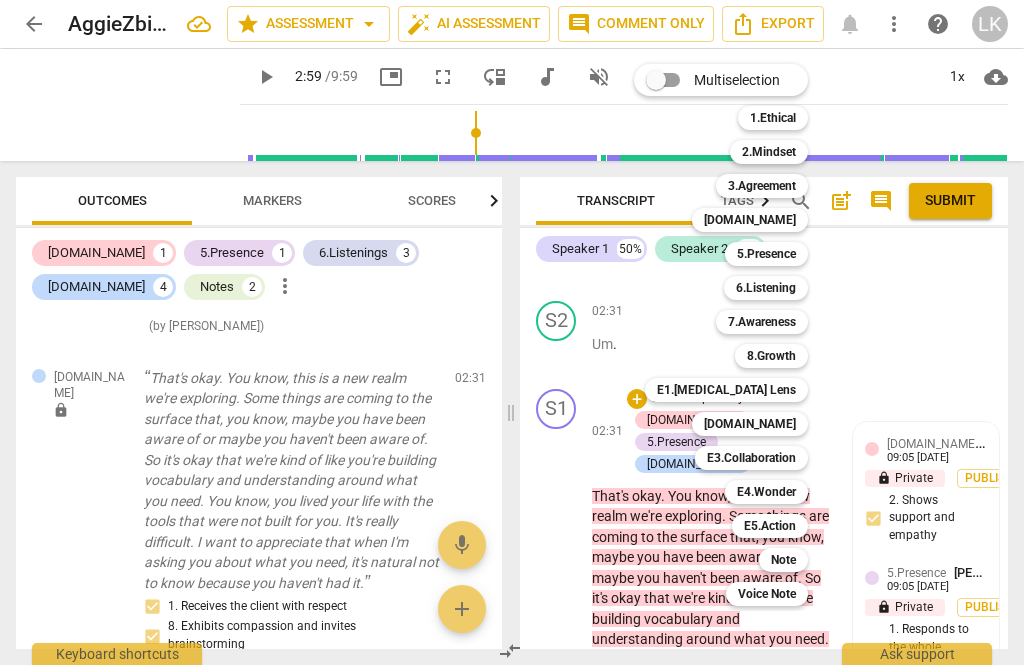 click on "Note" at bounding box center [783, 560] 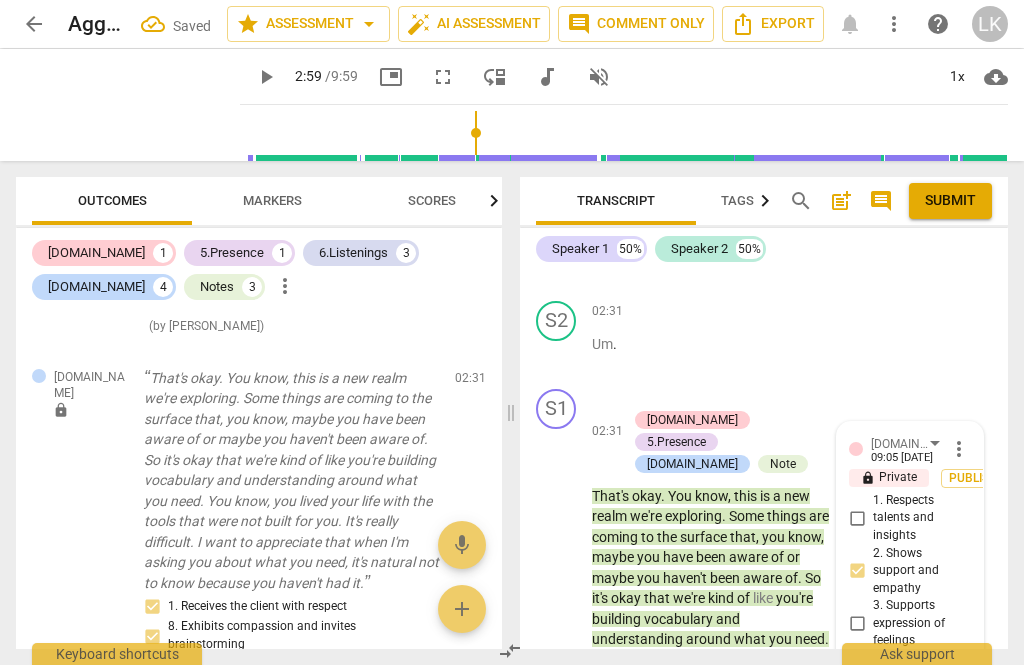 scroll, scrollTop: 3655, scrollLeft: 0, axis: vertical 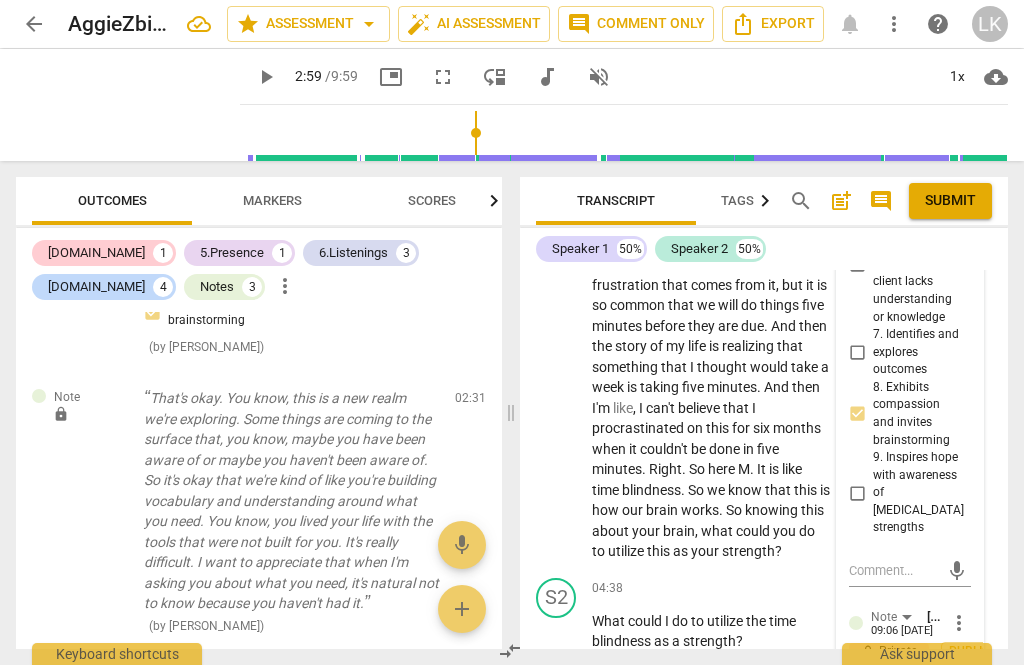 click at bounding box center (894, 692) 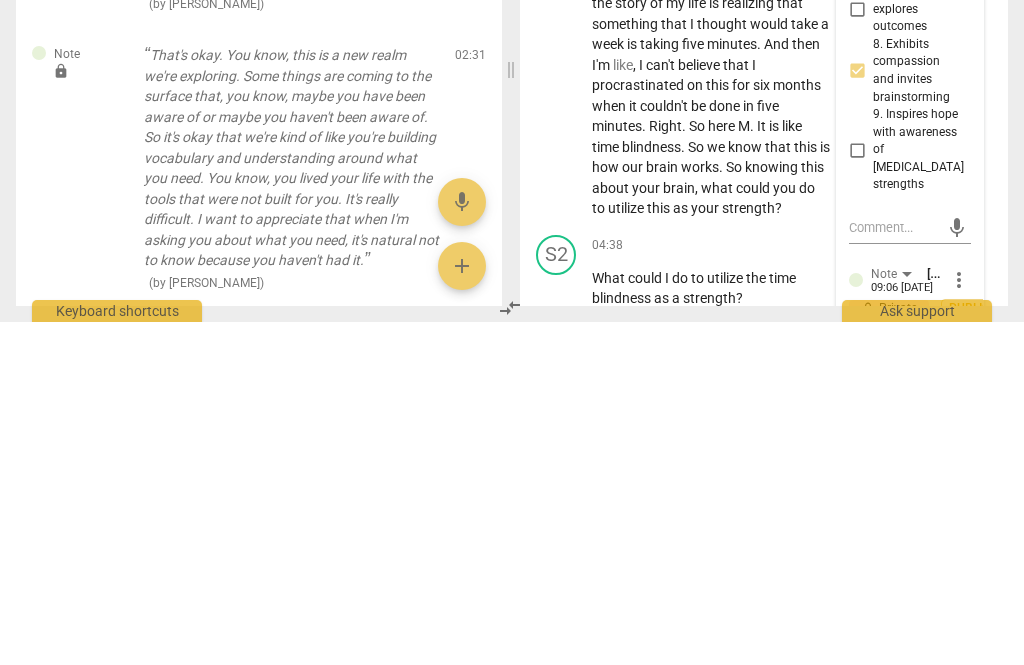 type on "Nic" 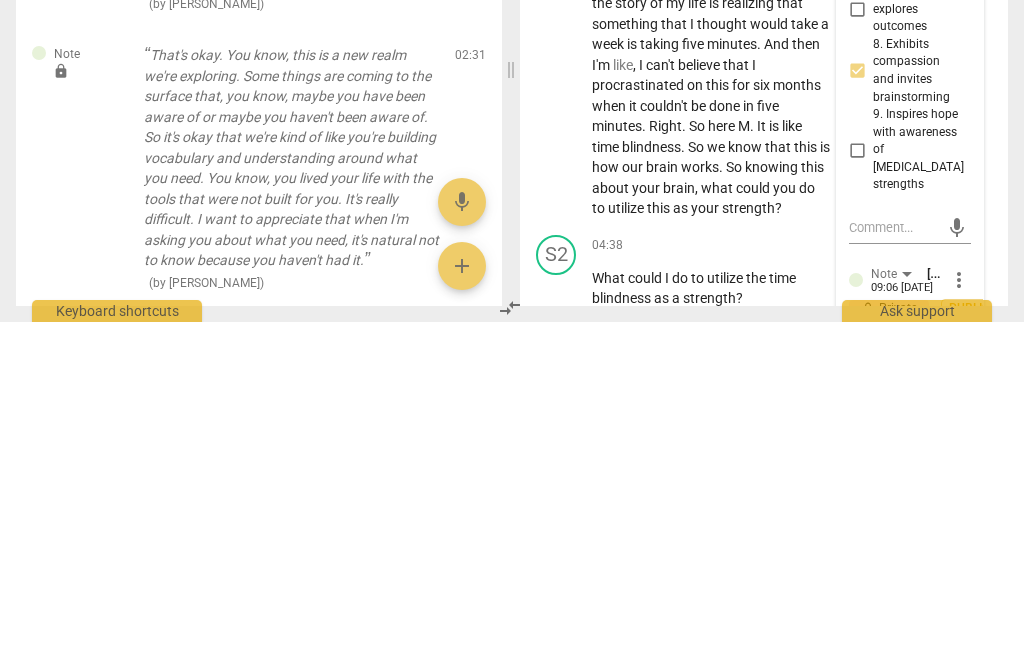 type on "Nicely" 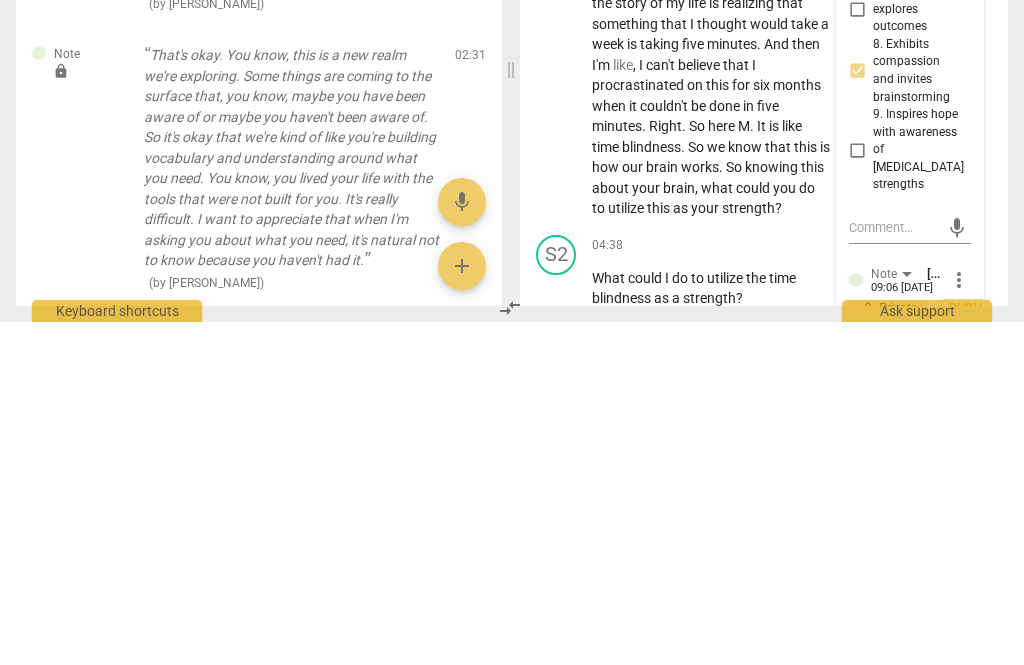 type on "Nicely done!" 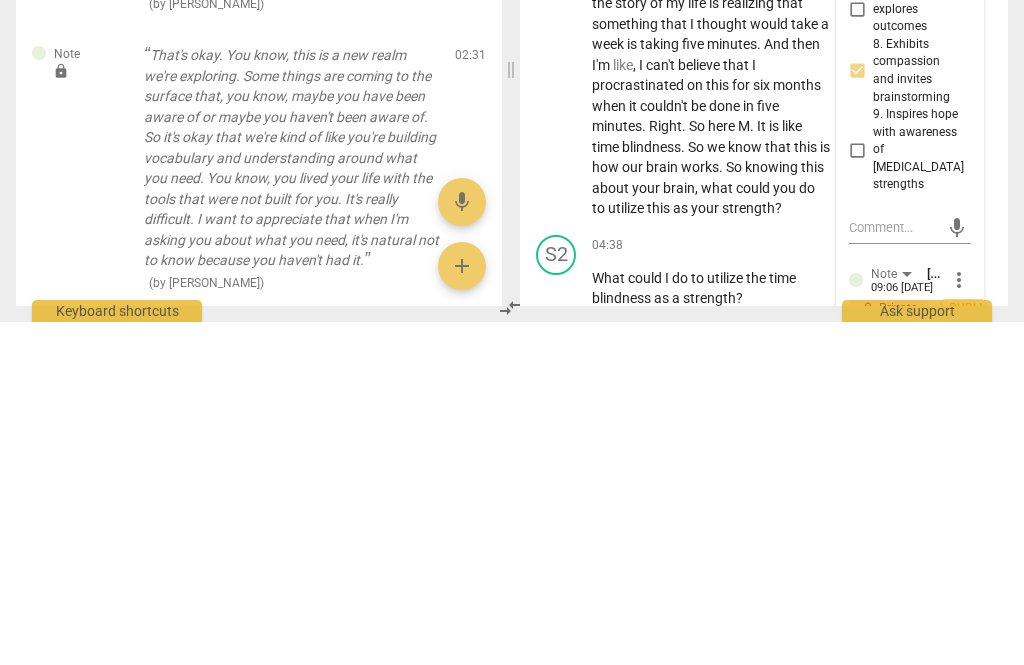 click on "send" at bounding box center [957, 693] 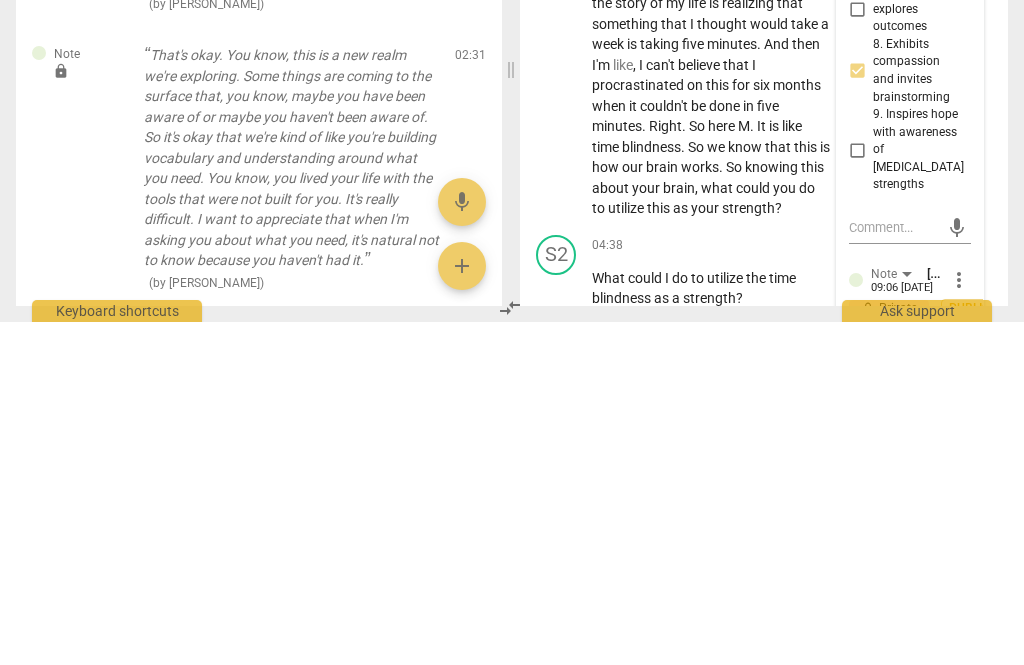 click on "9. Inspires hope with awareness of [MEDICAL_DATA] strengths" at bounding box center [918, 493] 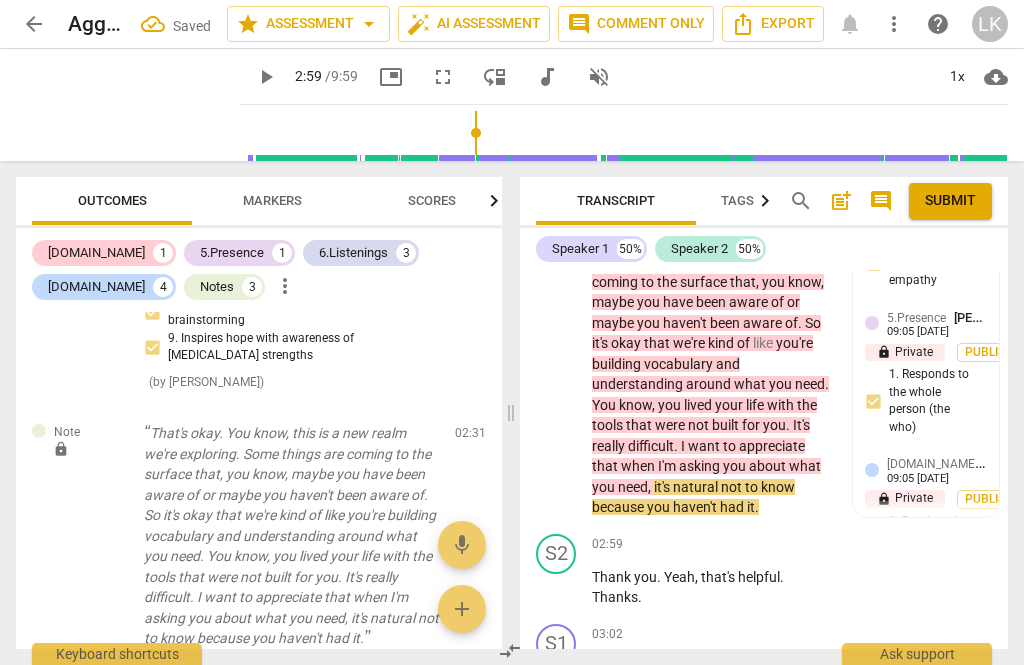 scroll, scrollTop: 2675, scrollLeft: 0, axis: vertical 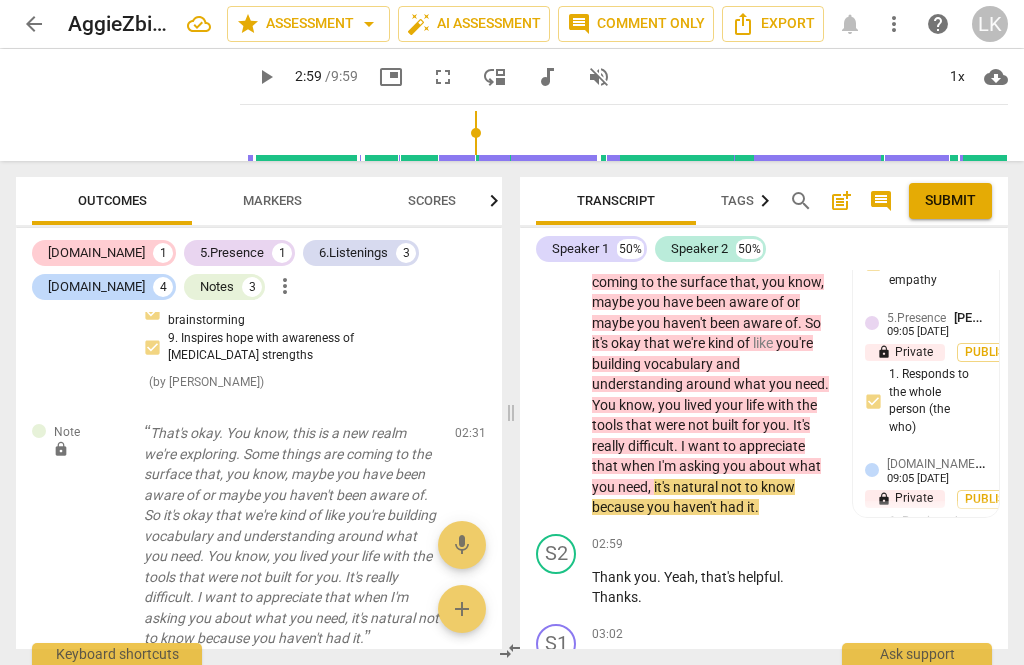 click on "play_arrow" at bounding box center (557, 588) 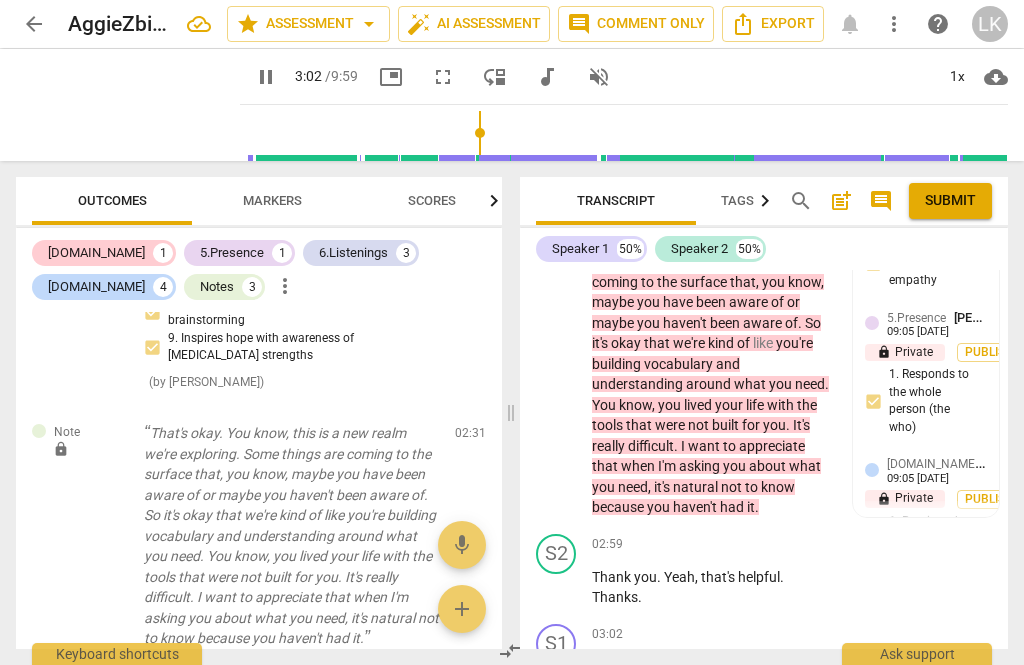 click on "pause" at bounding box center (557, 588) 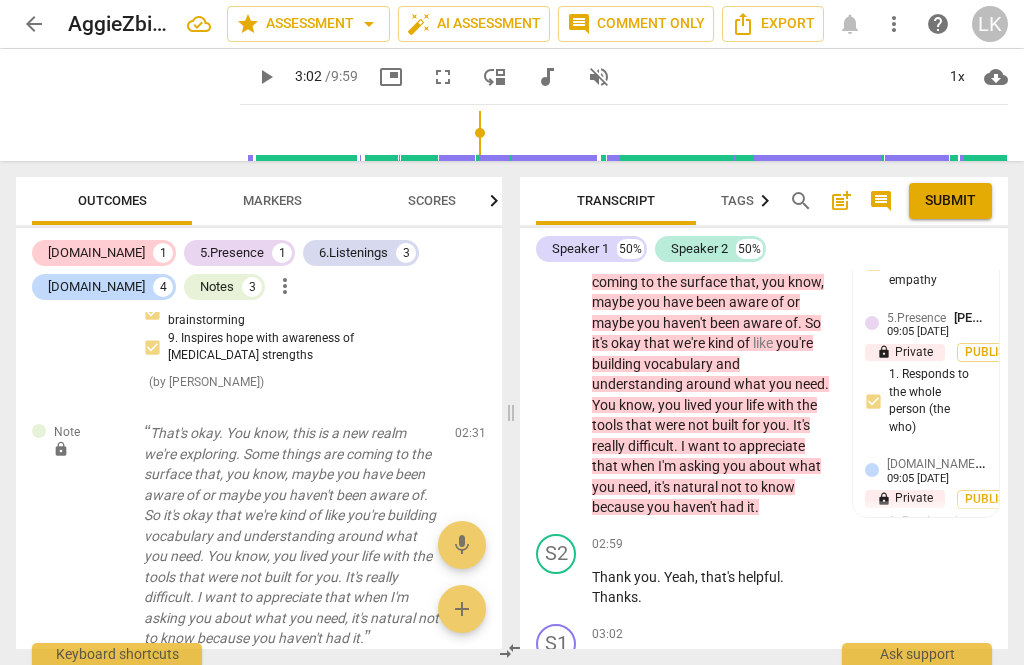 click on "+ Add competency" at bounding box center (757, 545) 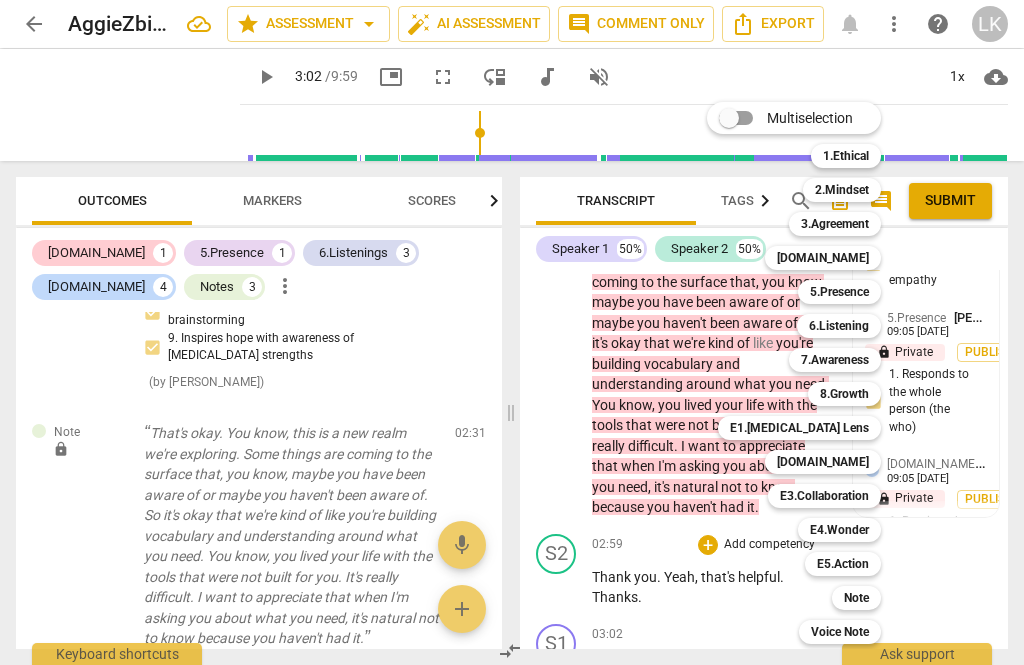 click on "Note" at bounding box center (856, 598) 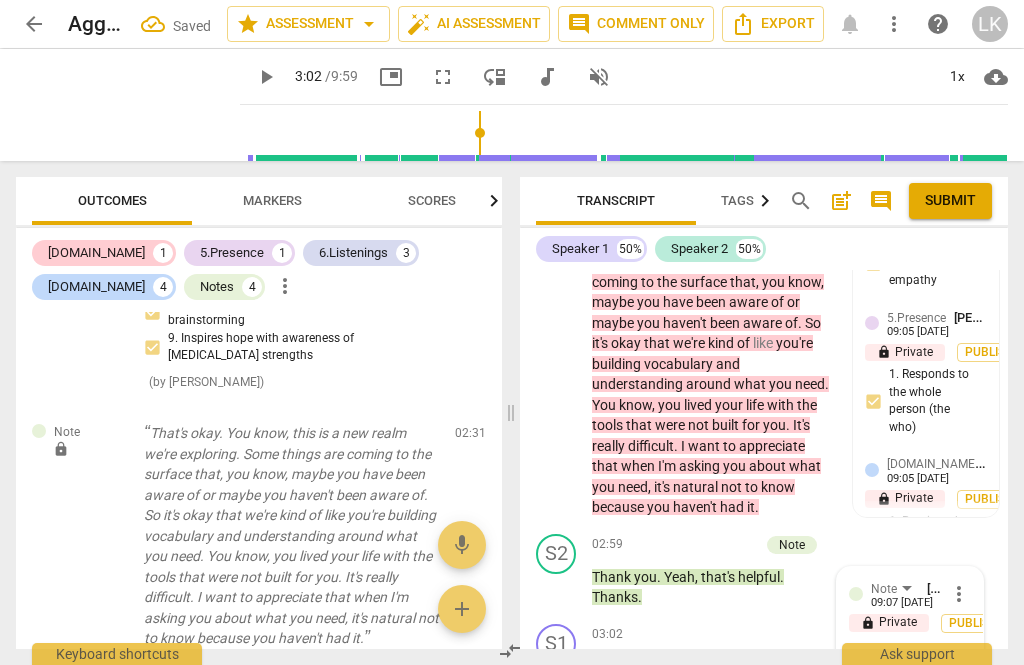scroll, scrollTop: 3830, scrollLeft: 0, axis: vertical 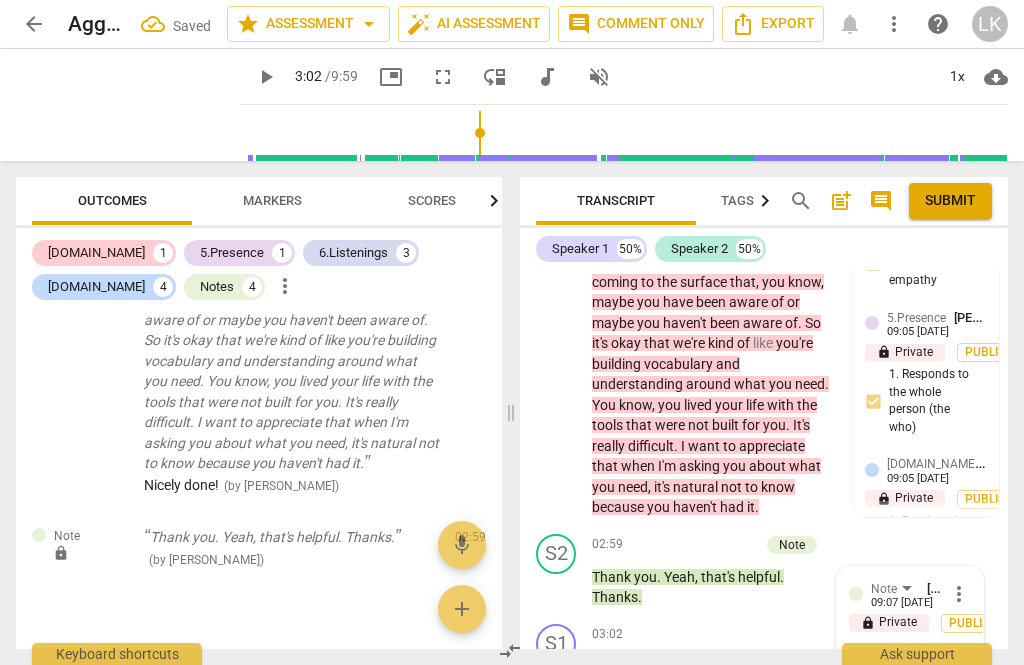 click at bounding box center (894, 664) 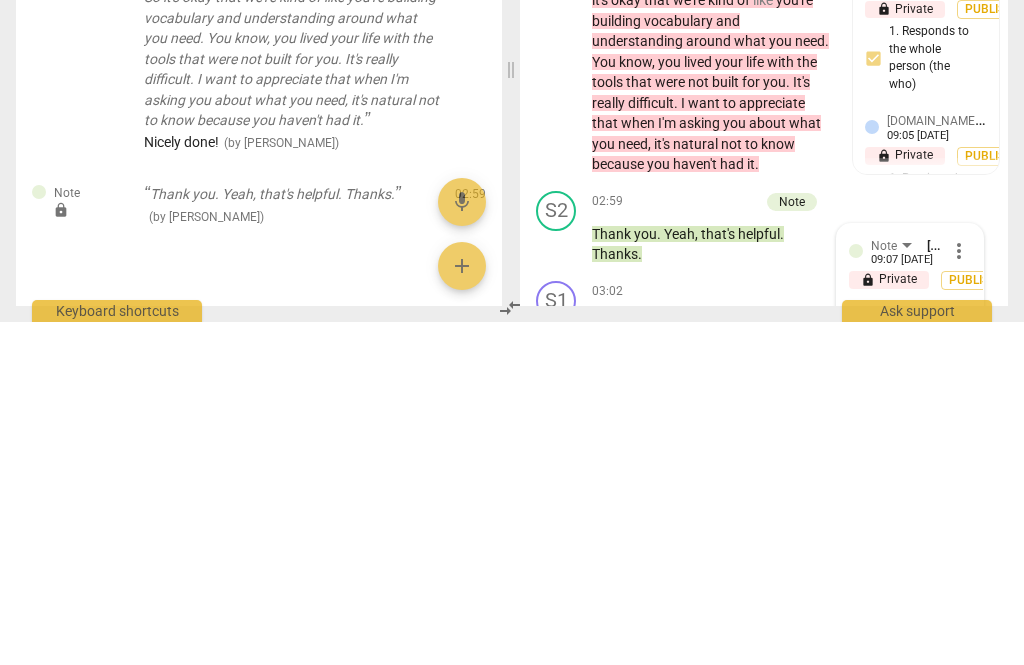 type on "A" 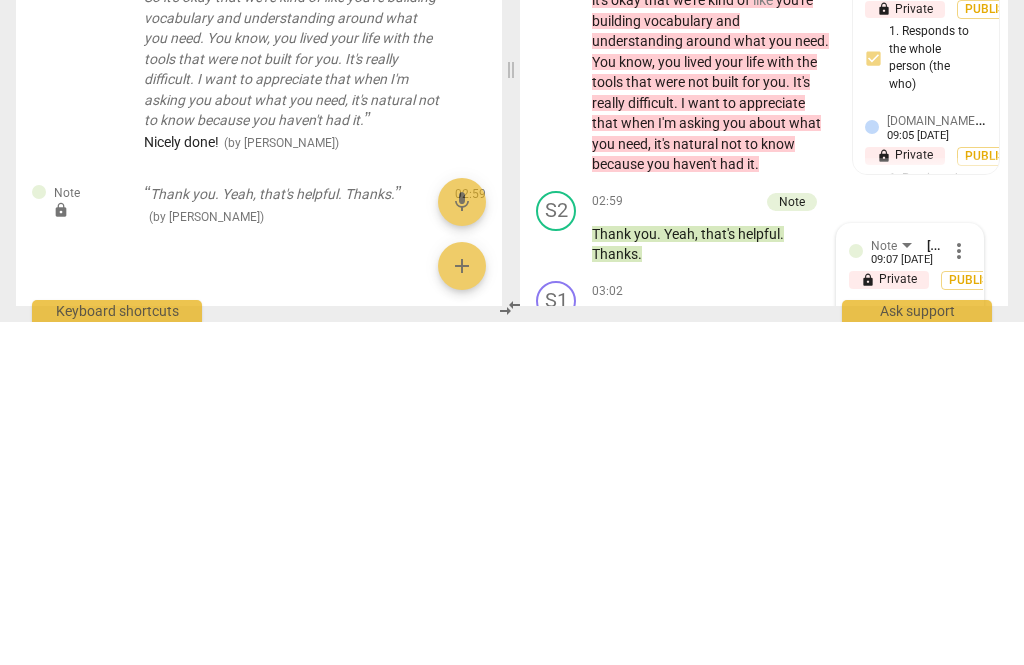 type on "A" 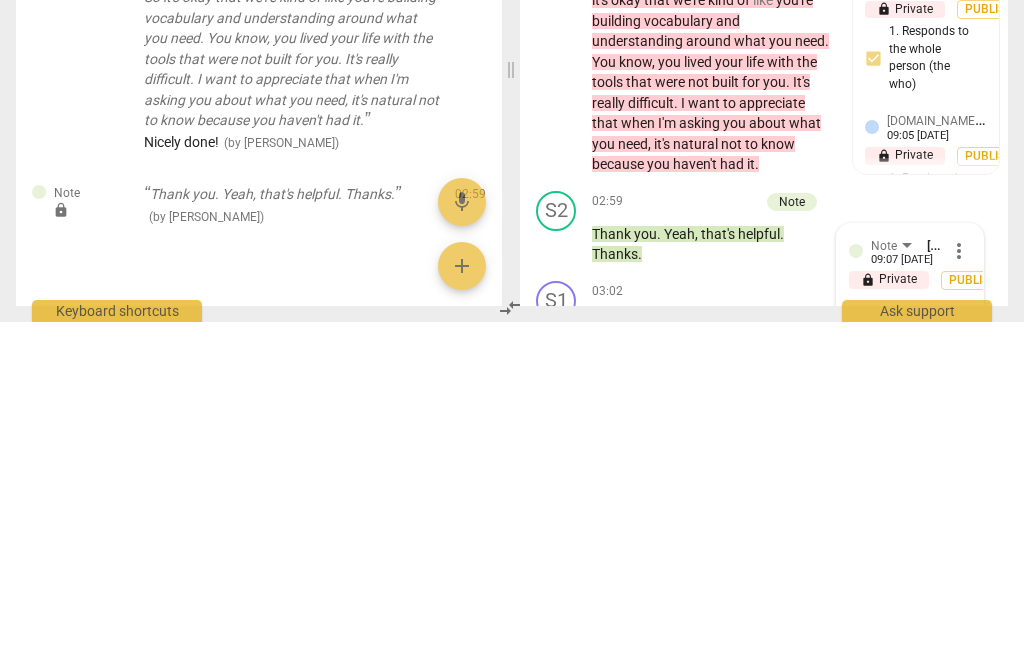 type on "As you can see, he" 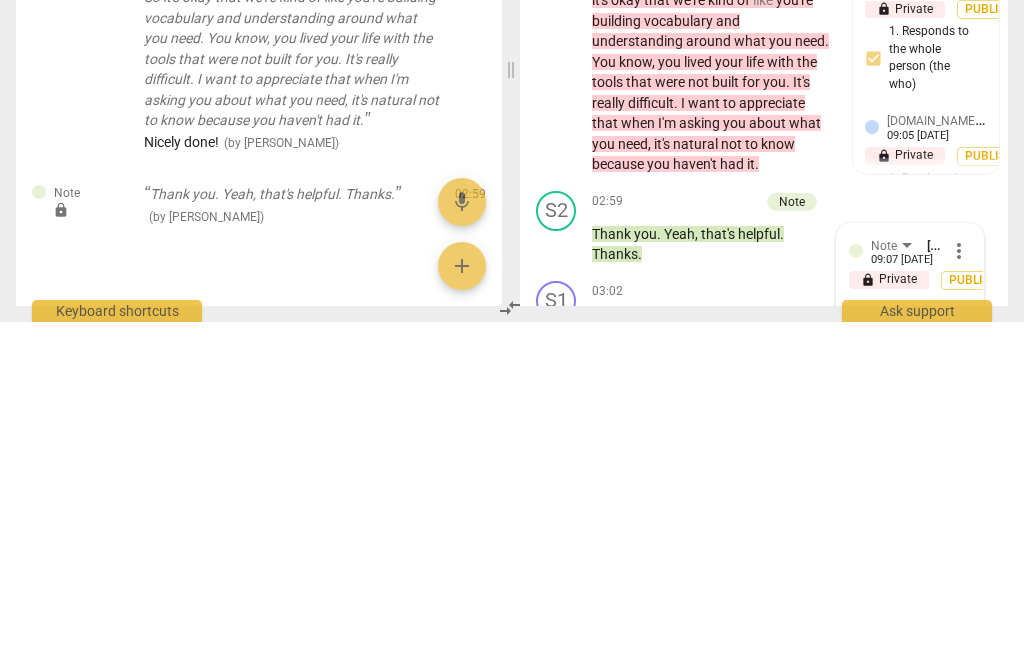 scroll, scrollTop: 0, scrollLeft: 0, axis: both 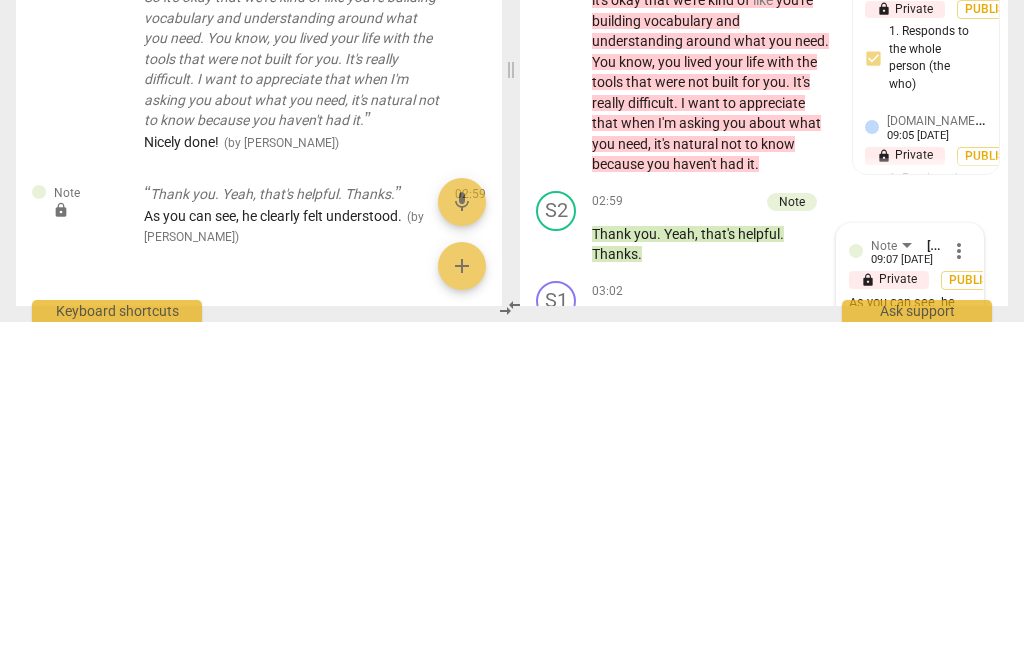 type 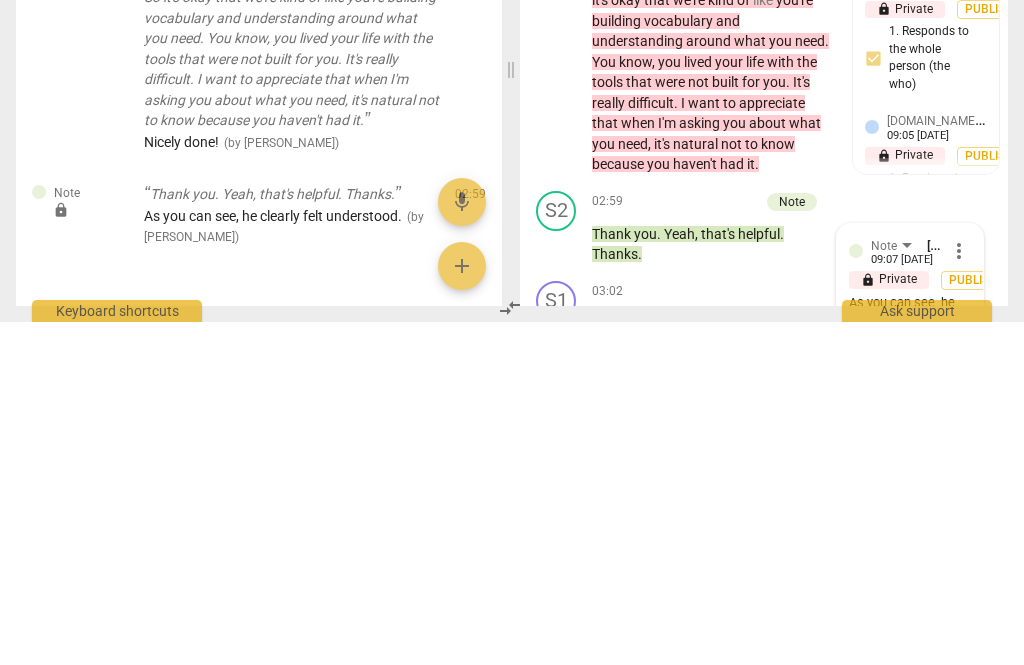 type 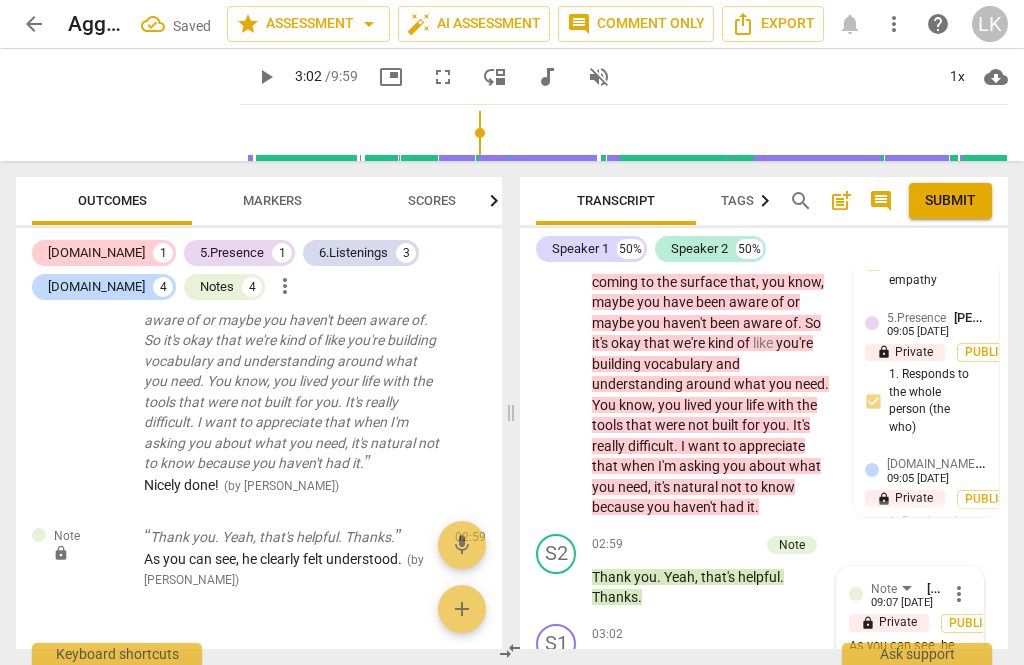 scroll, scrollTop: 0, scrollLeft: 0, axis: both 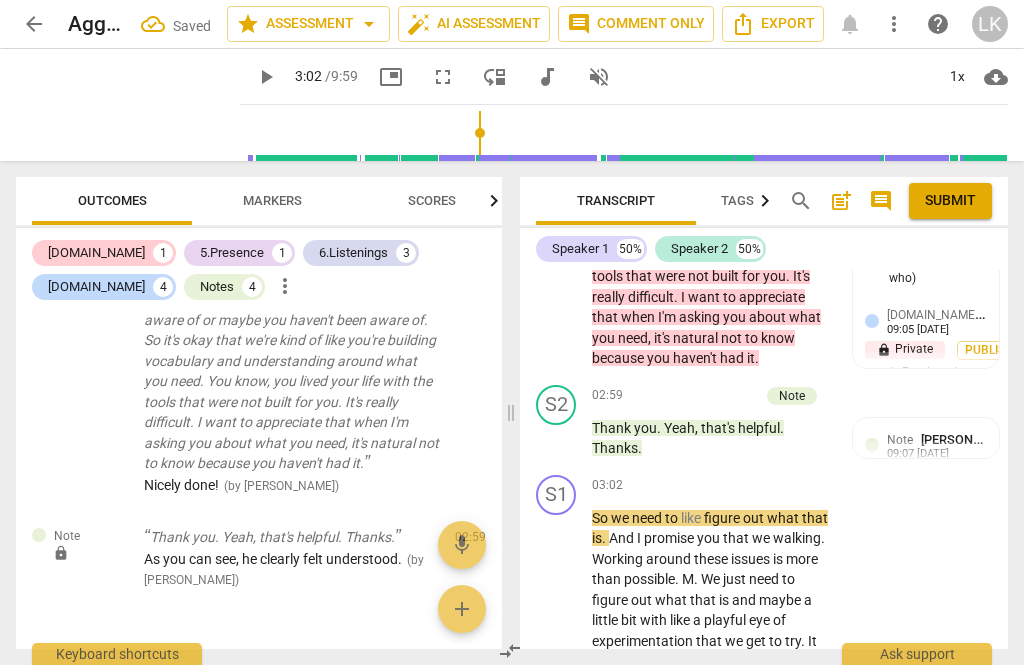 click on "play_arrow pause" at bounding box center (566, 621) 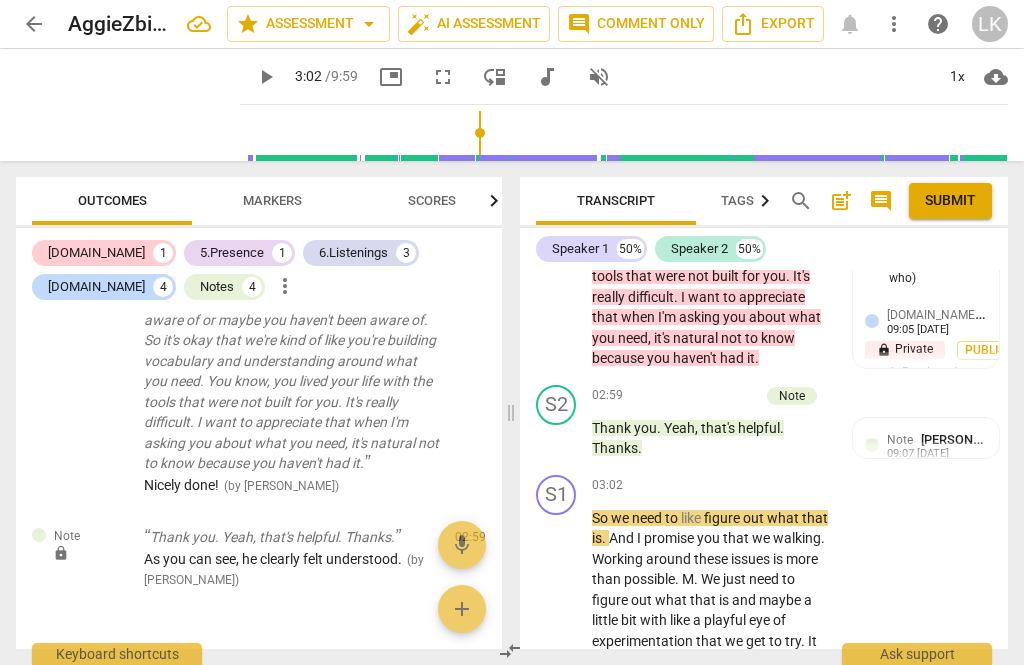 click on "play_arrow" at bounding box center [557, 439] 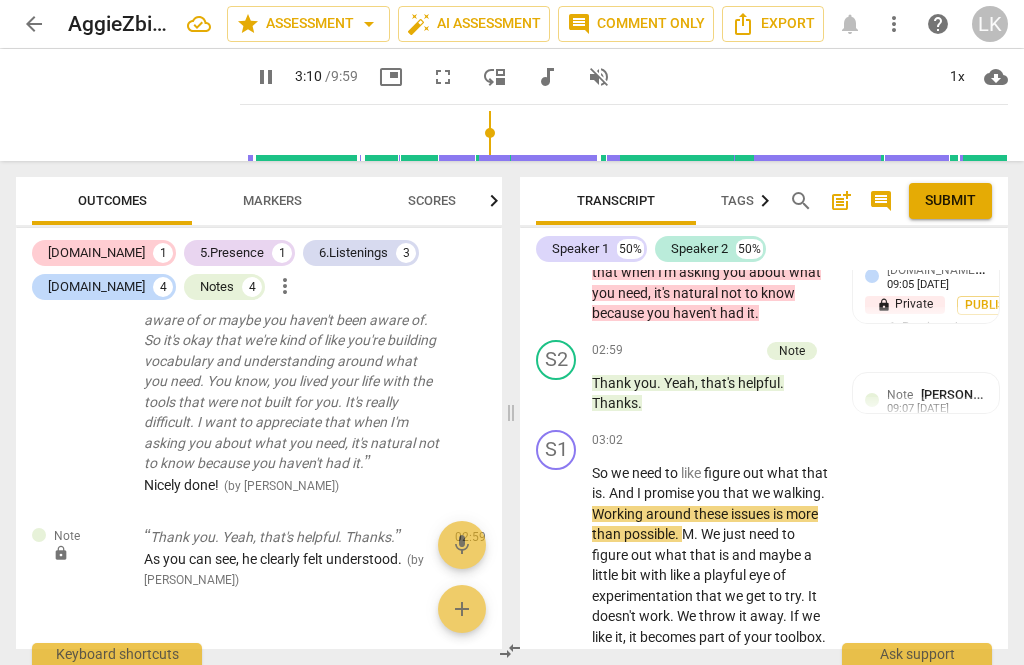 scroll, scrollTop: 2884, scrollLeft: 0, axis: vertical 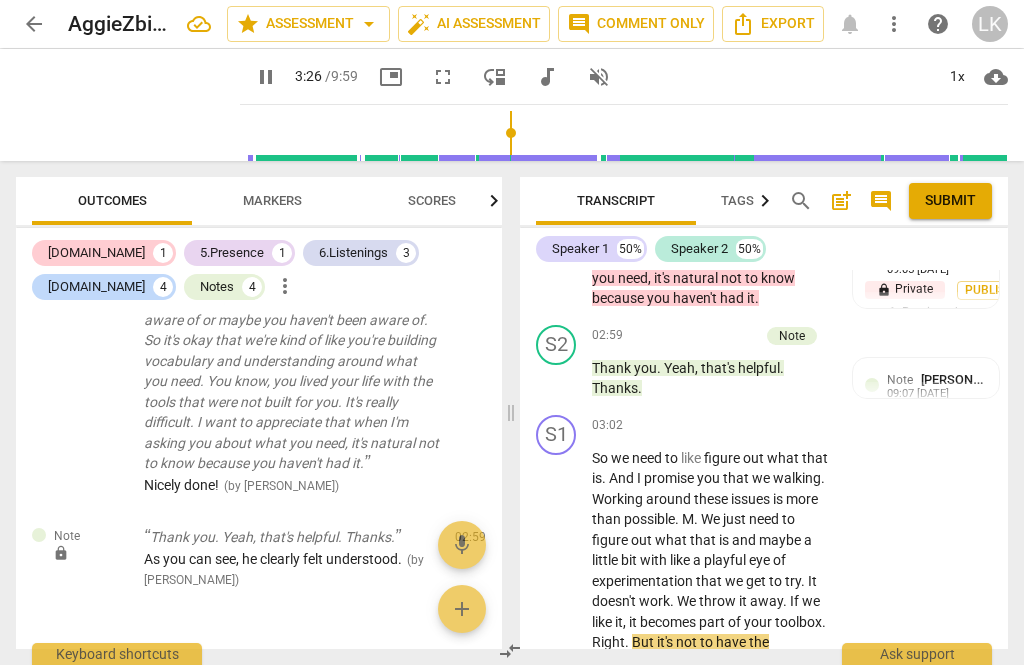 click on "pause" at bounding box center (557, 561) 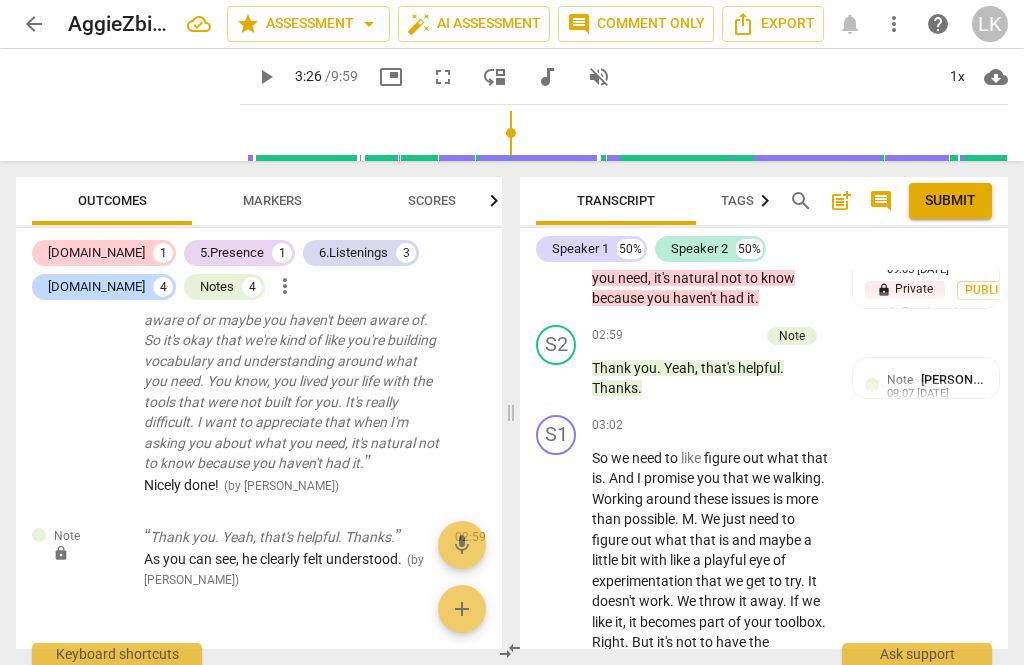 click on "+" at bounding box center (708, 426) 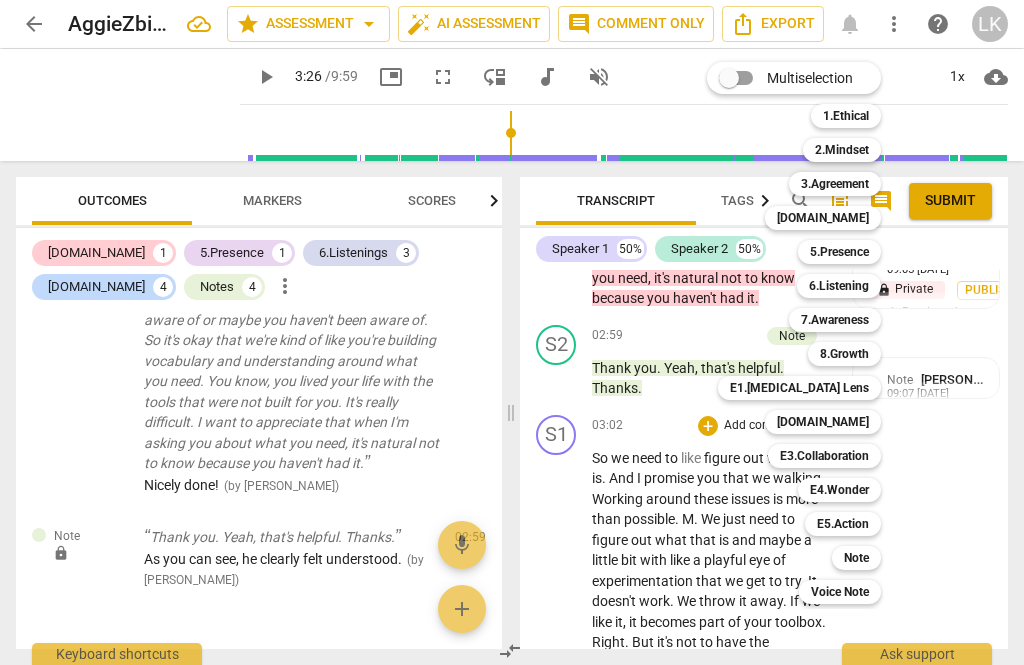 click on "E5.Action" at bounding box center [843, 524] 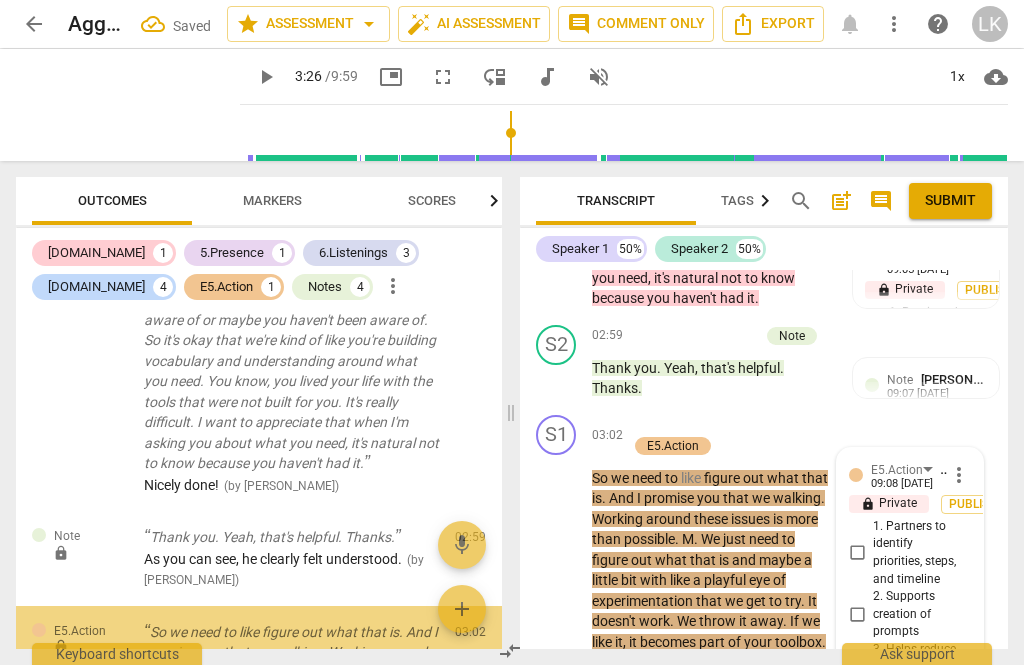 scroll, scrollTop: 4038, scrollLeft: 0, axis: vertical 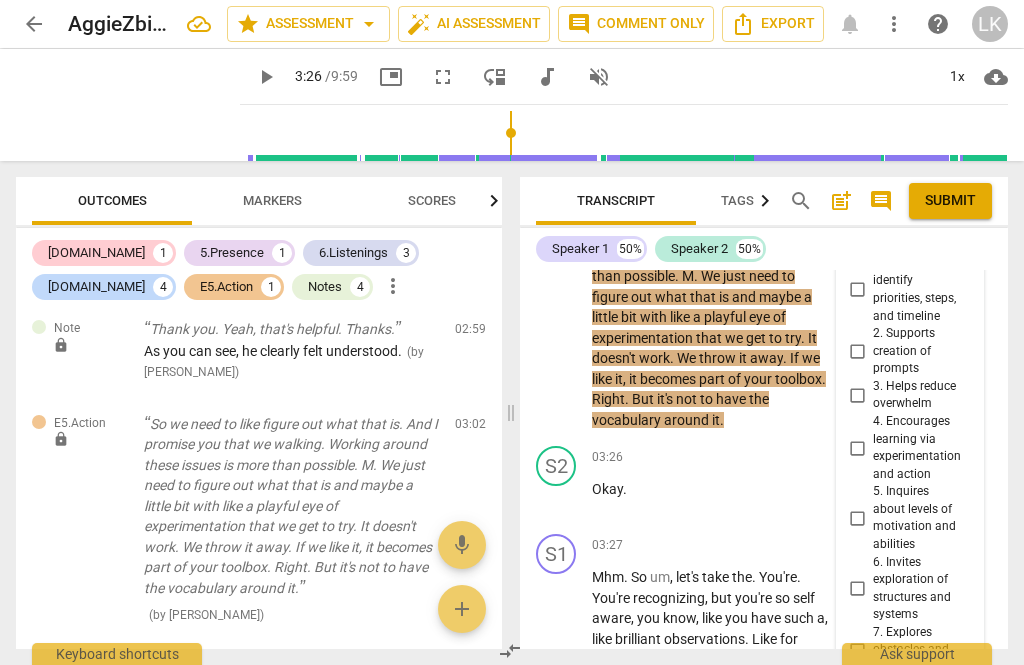 click on "4. Encourages learning via experimentation and action" at bounding box center (857, 448) 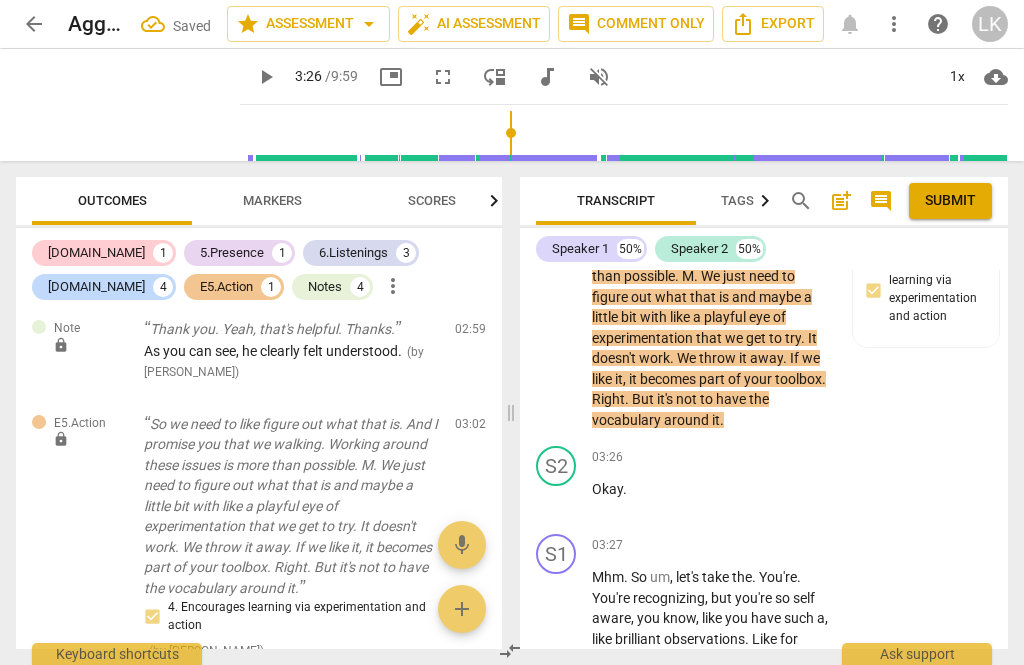 scroll, scrollTop: 2876, scrollLeft: 0, axis: vertical 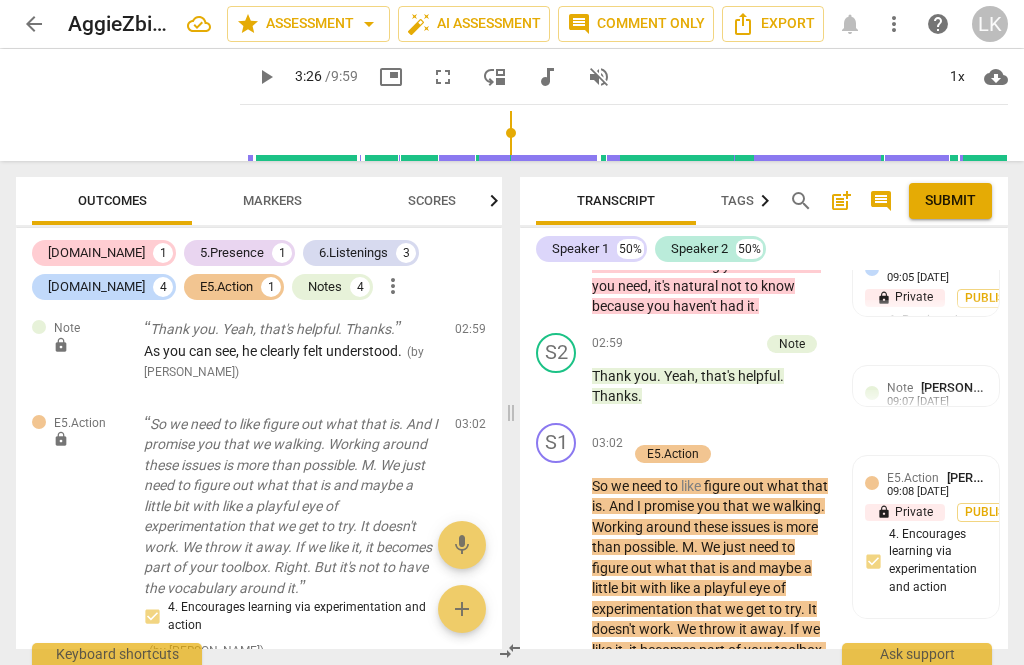 click on "+ Add competency" at bounding box center [686, 433] 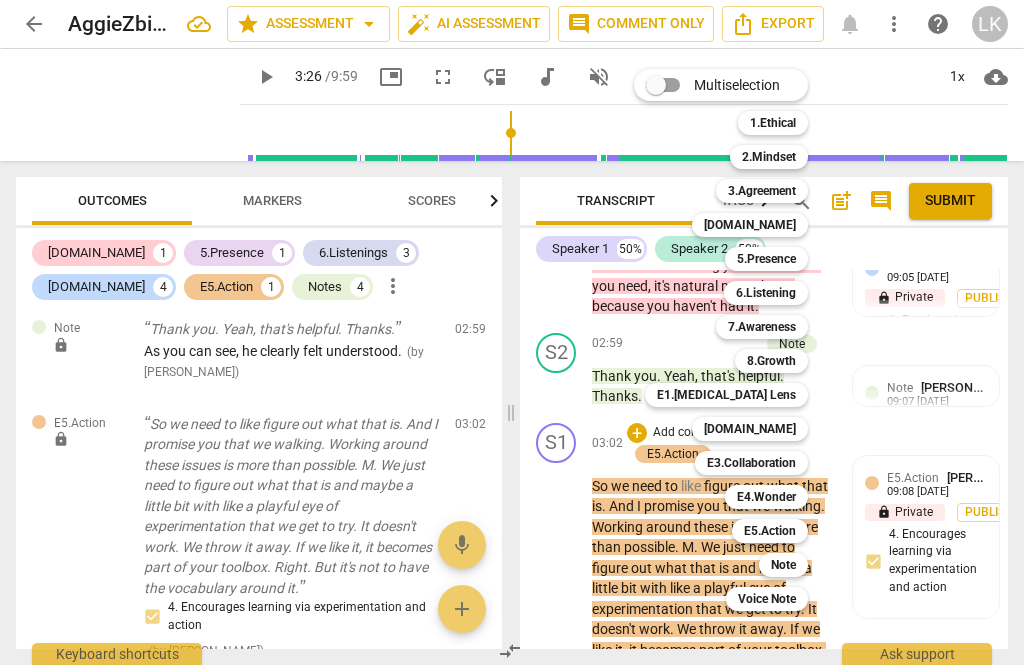 click on "Note" at bounding box center [783, 565] 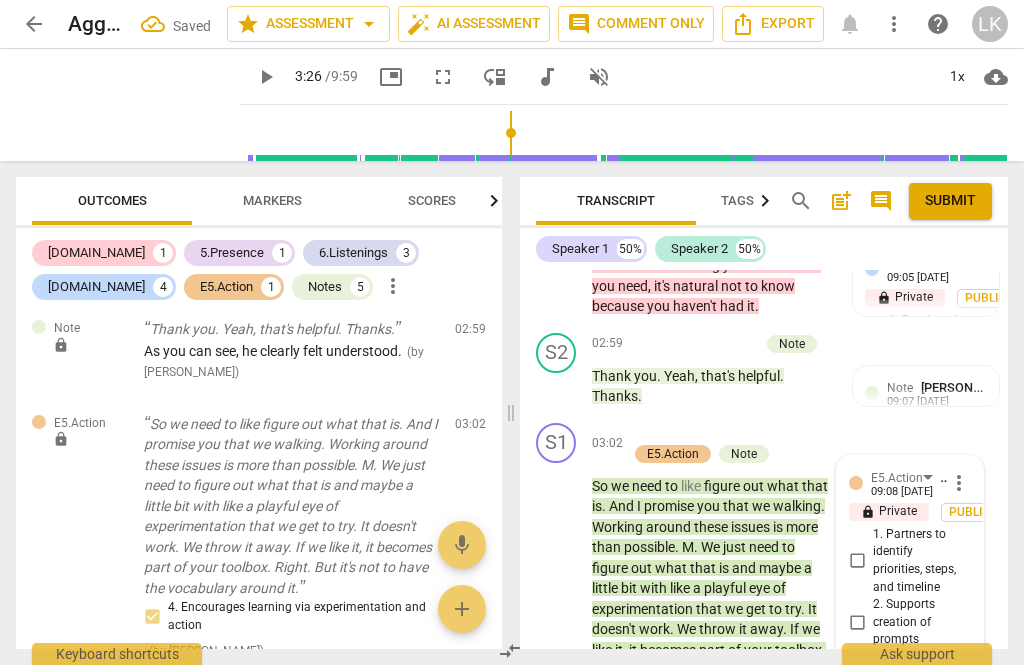 scroll, scrollTop: 4308, scrollLeft: 0, axis: vertical 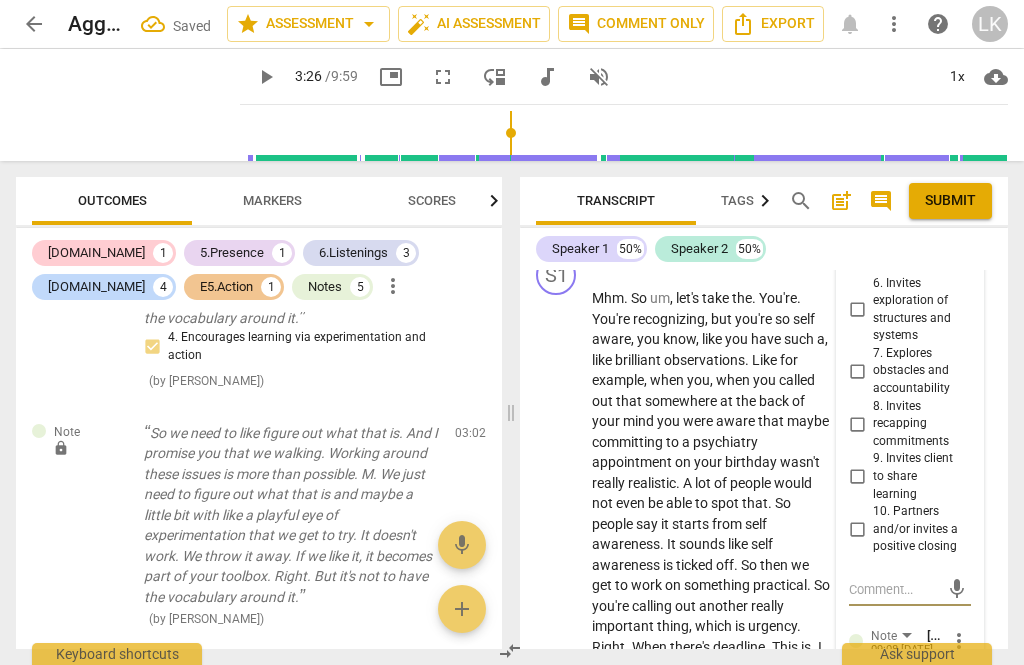 click at bounding box center (894, 711) 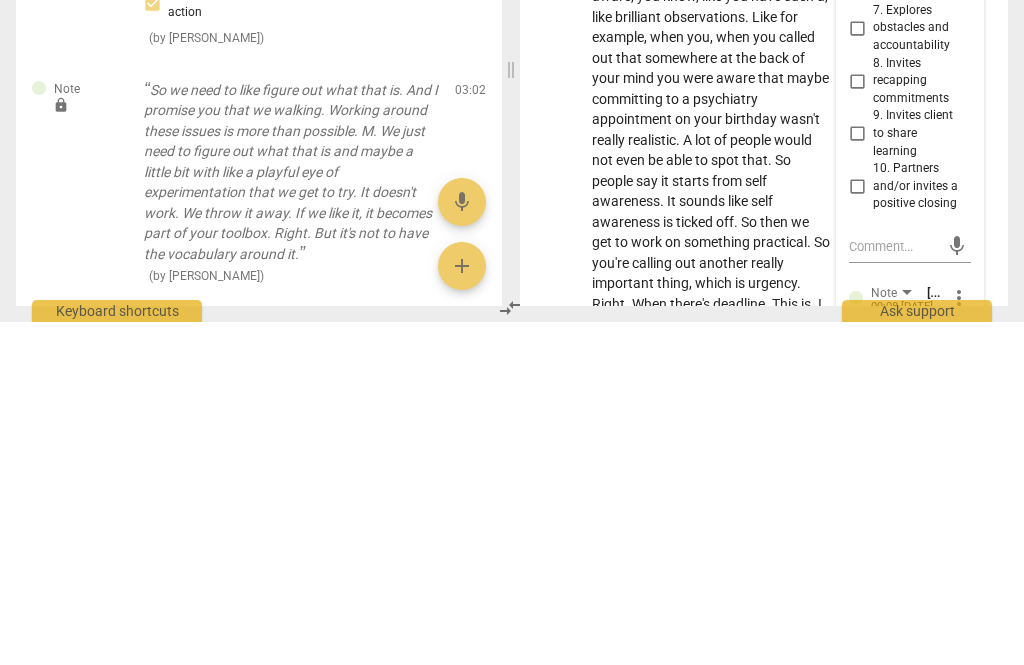 type on "Ver" 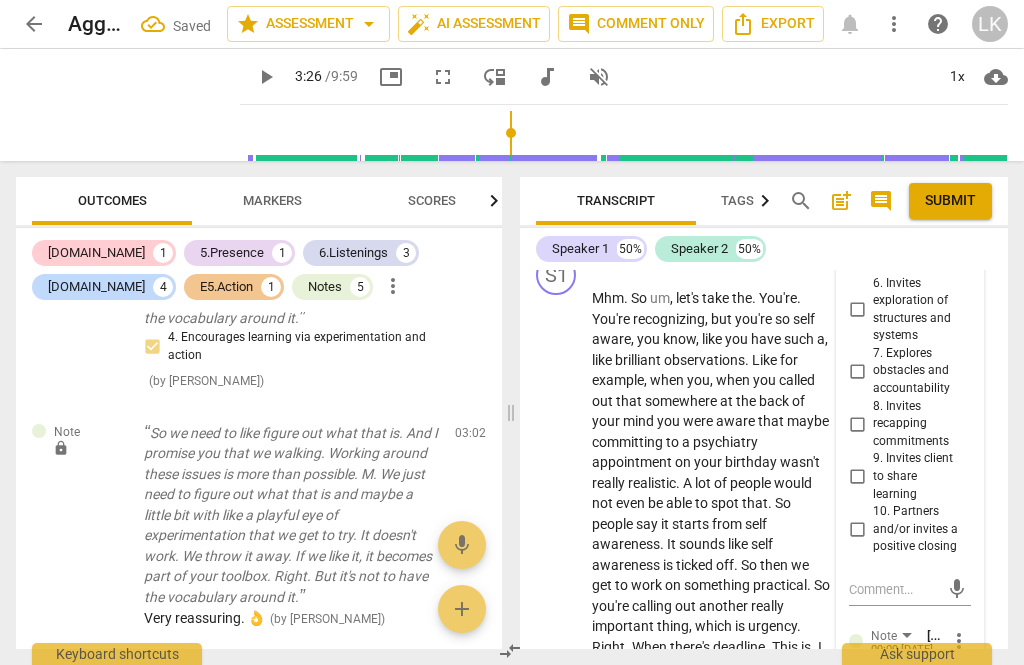 scroll, scrollTop: 0, scrollLeft: 0, axis: both 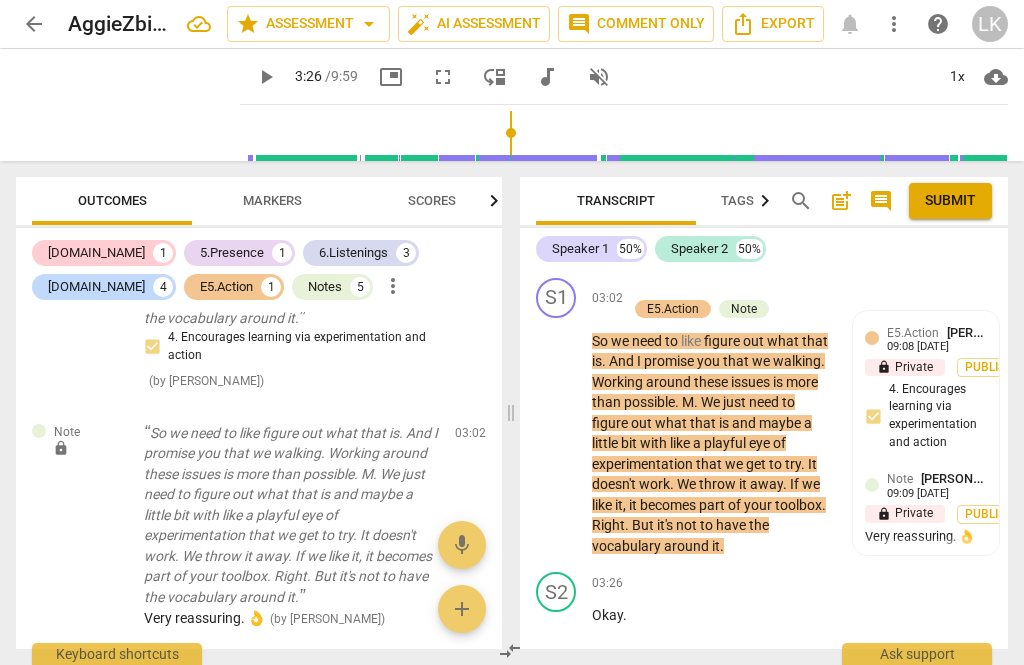 click on "play_arrow" at bounding box center (557, 625) 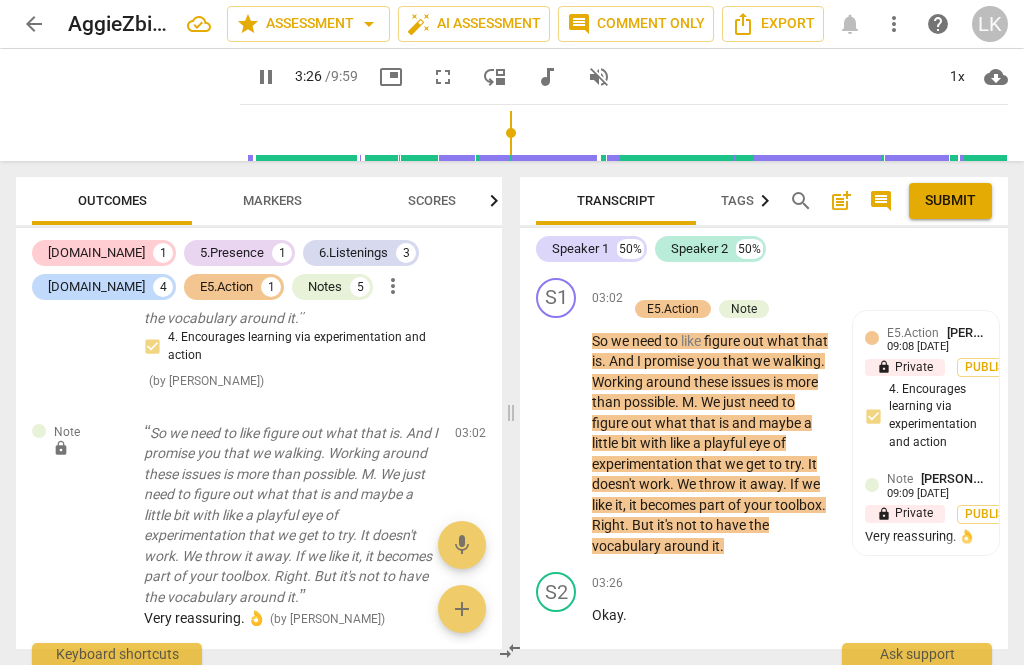 click on "pause" at bounding box center (557, 625) 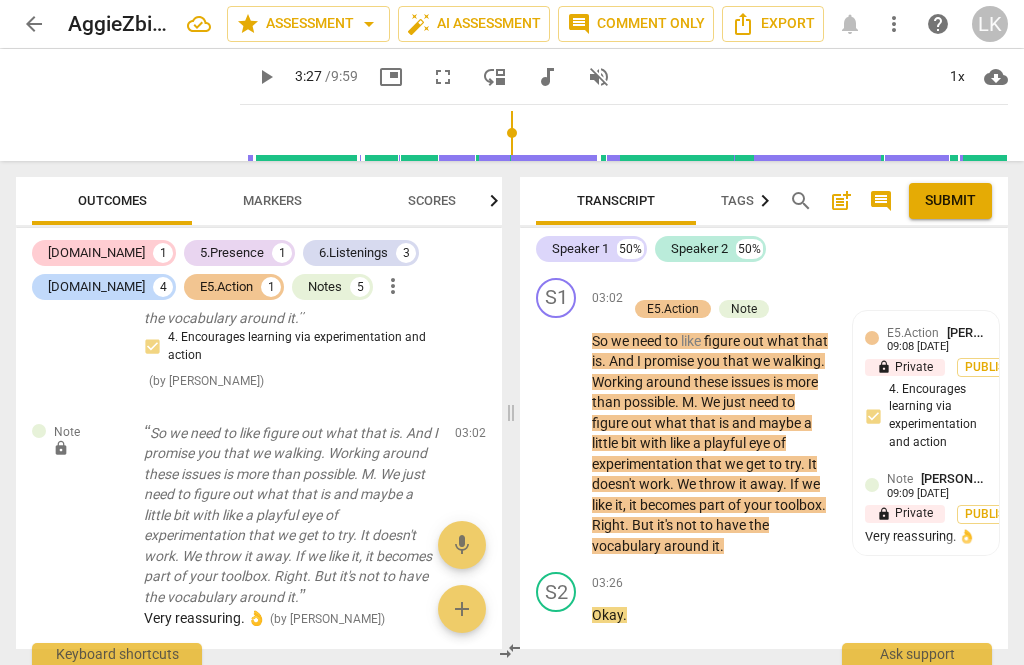 click on "play_arrow" at bounding box center [557, 625] 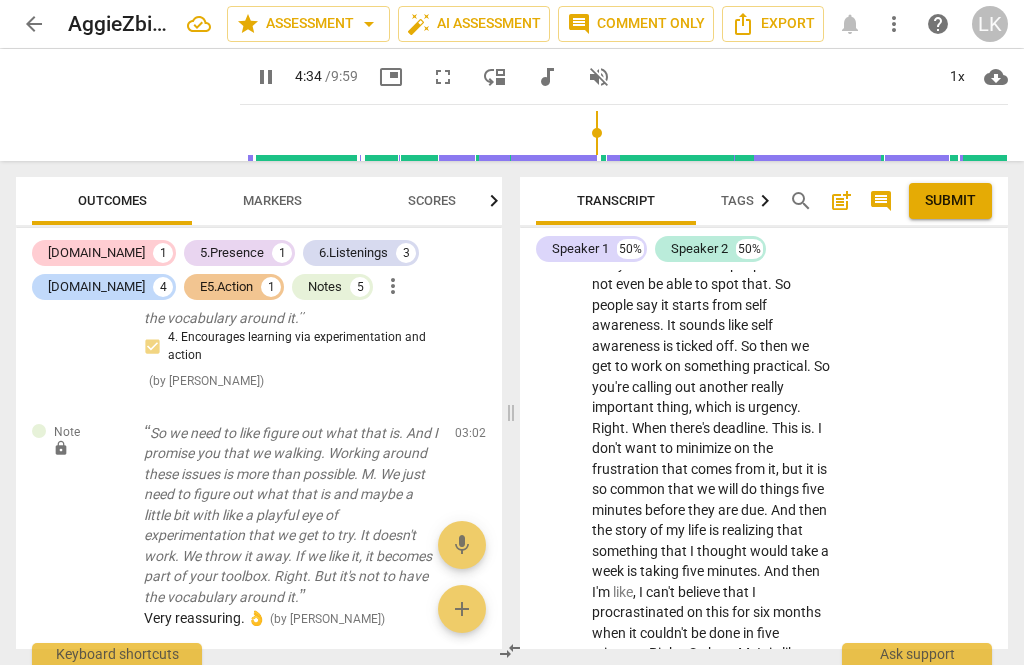 scroll, scrollTop: 3645, scrollLeft: 0, axis: vertical 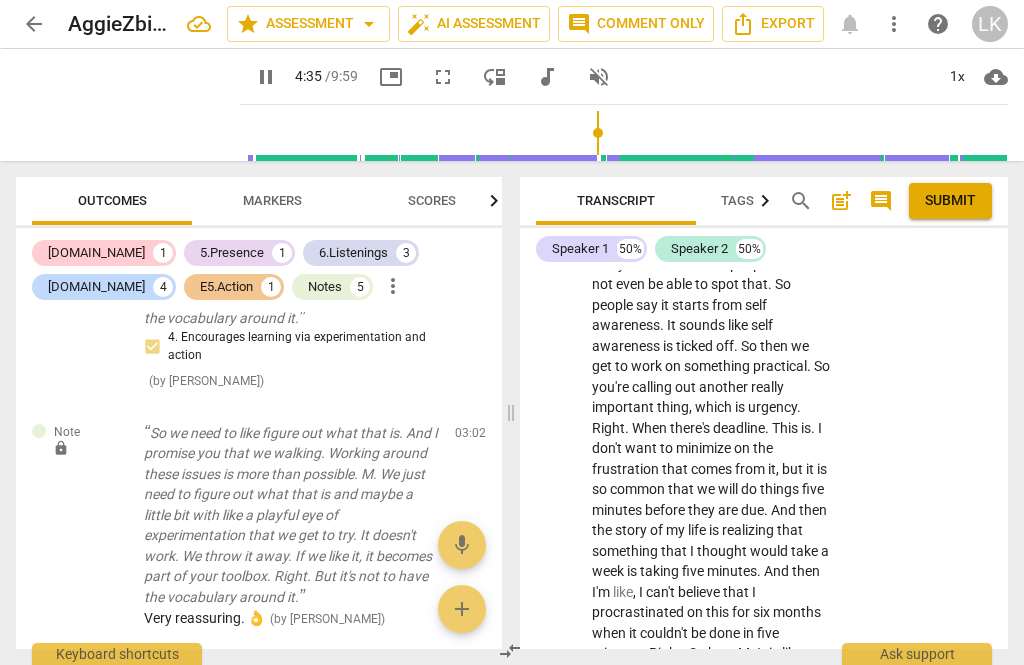 click on "pause" at bounding box center [557, 408] 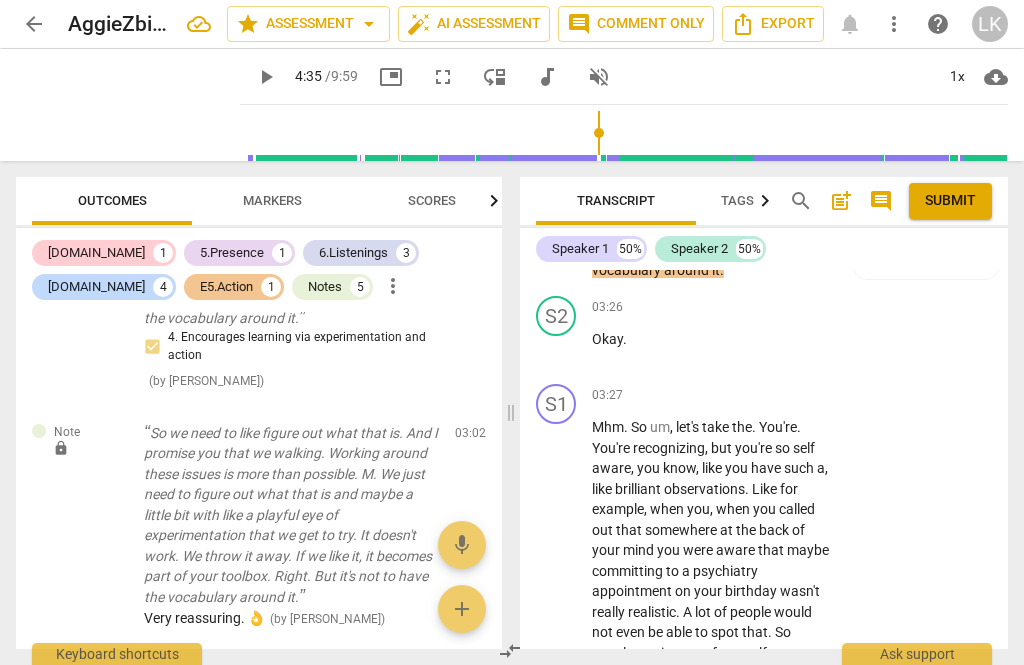 scroll, scrollTop: 3297, scrollLeft: 0, axis: vertical 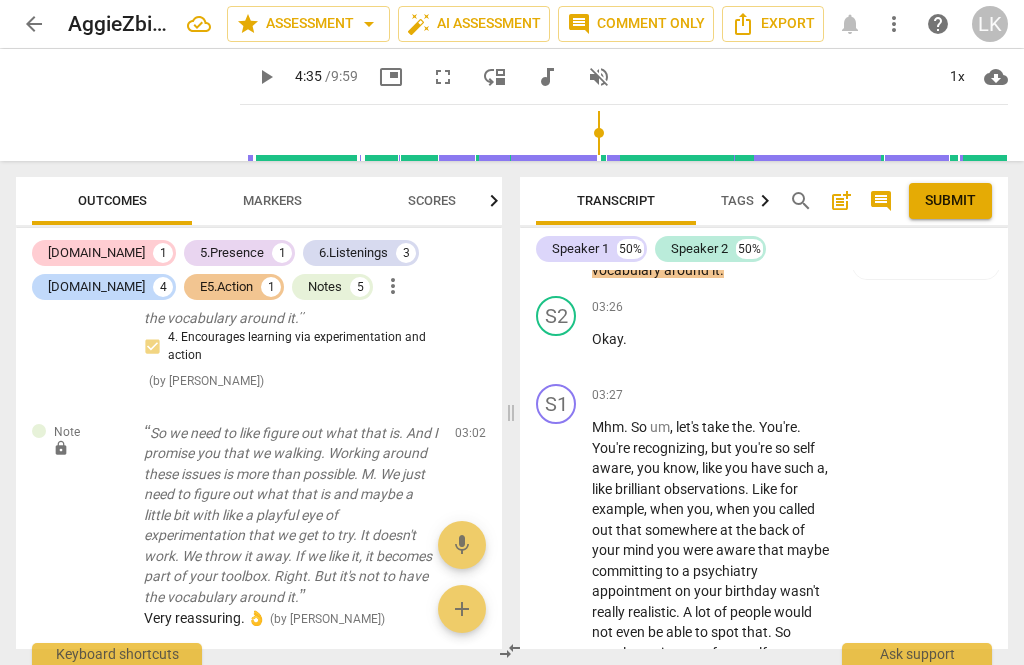 click on "Add competency" at bounding box center [769, 396] 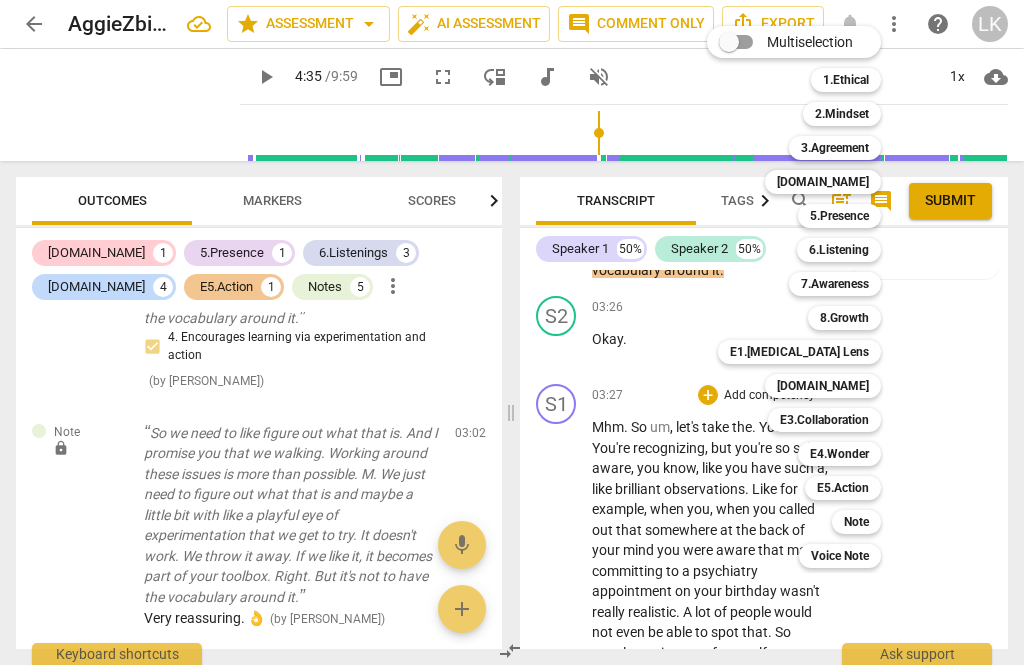click on "Note t" at bounding box center (867, 522) 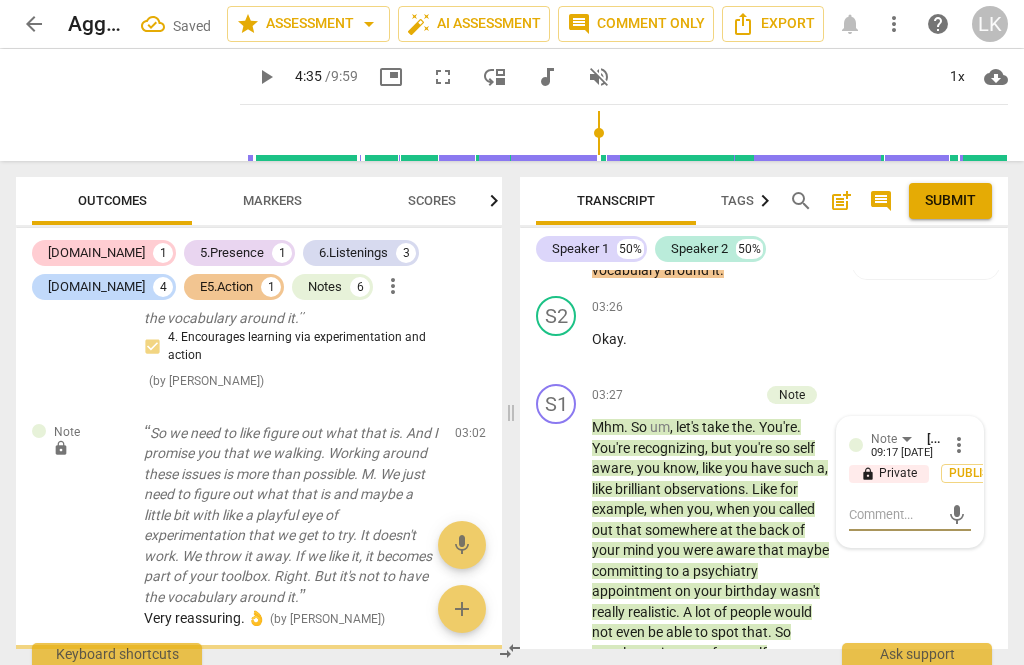 scroll, scrollTop: 3253, scrollLeft: 0, axis: vertical 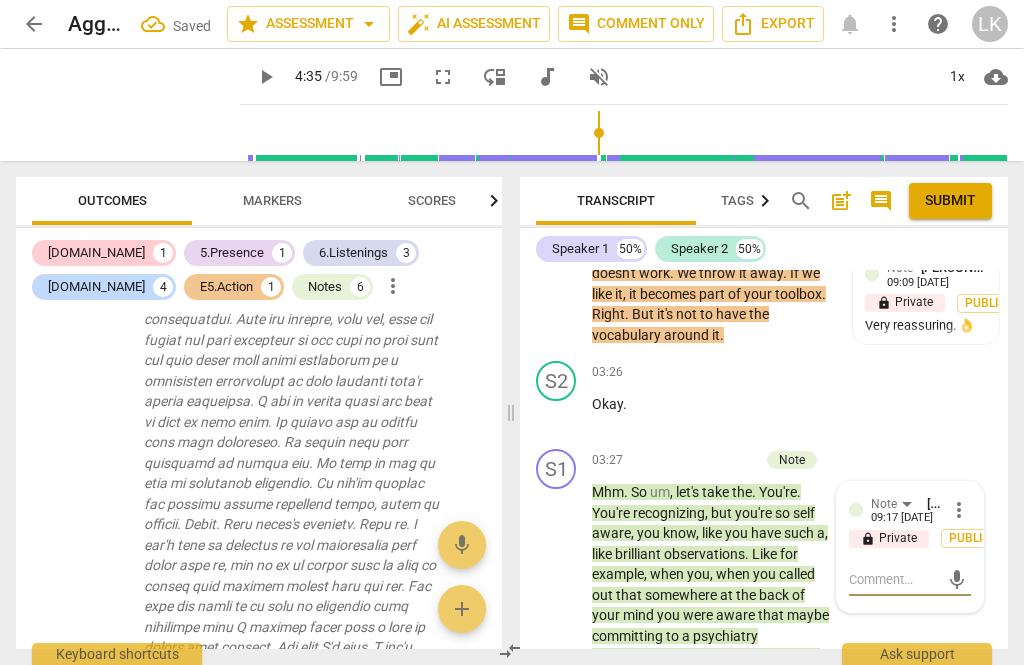 click at bounding box center [894, 579] 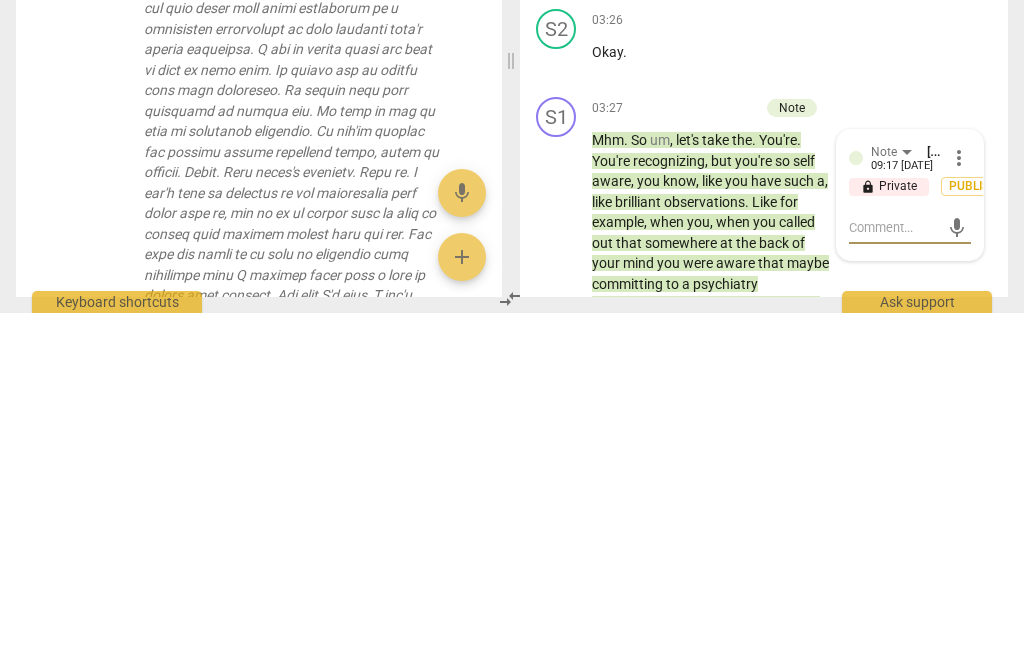 type on "T" 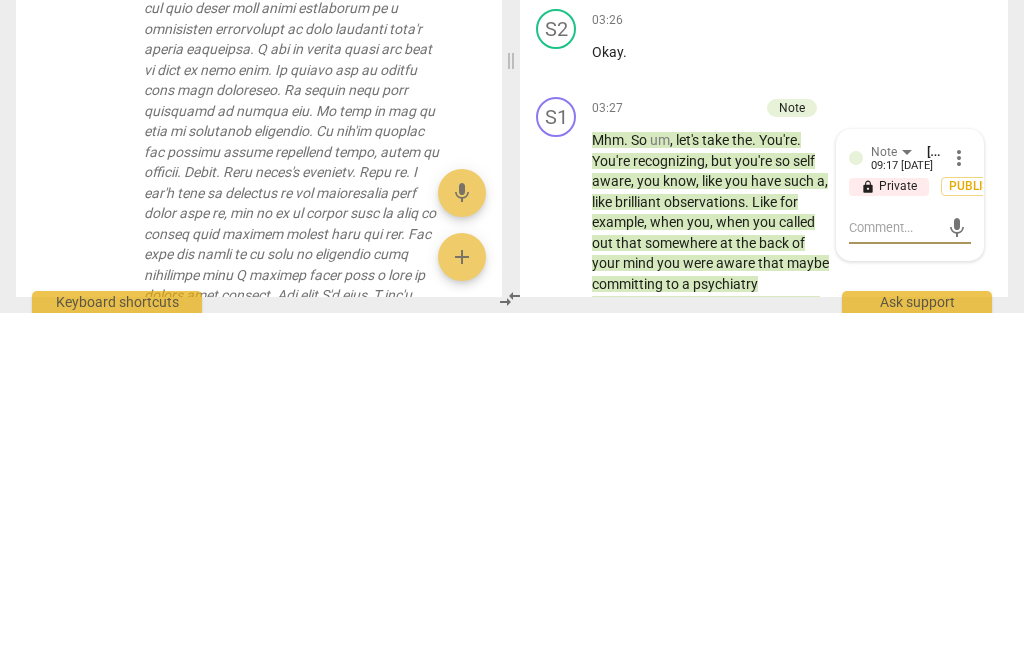 type on "T" 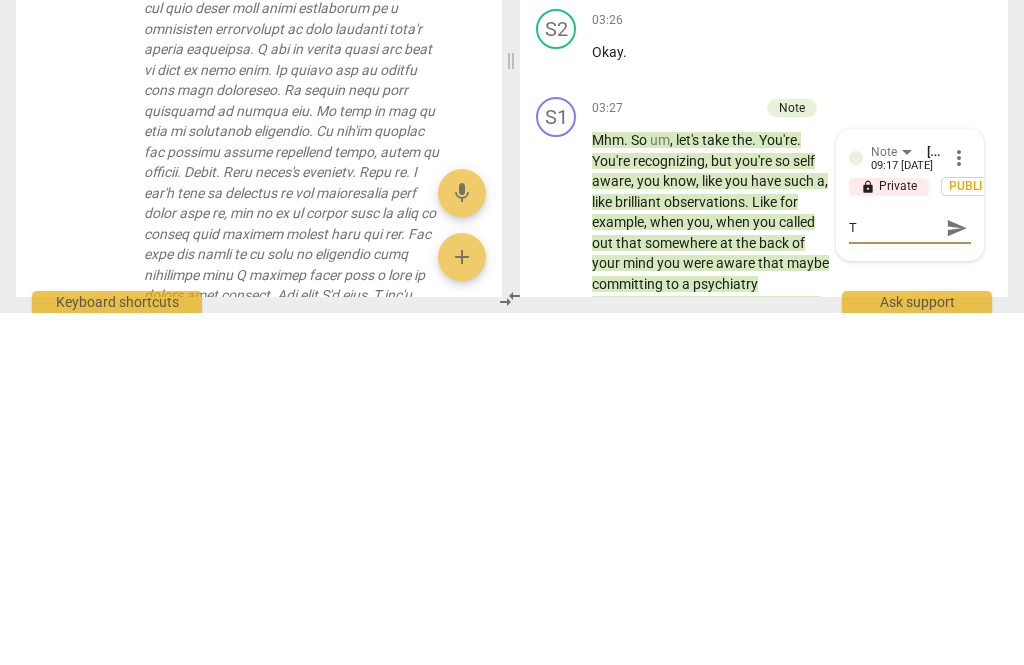 type on "To" 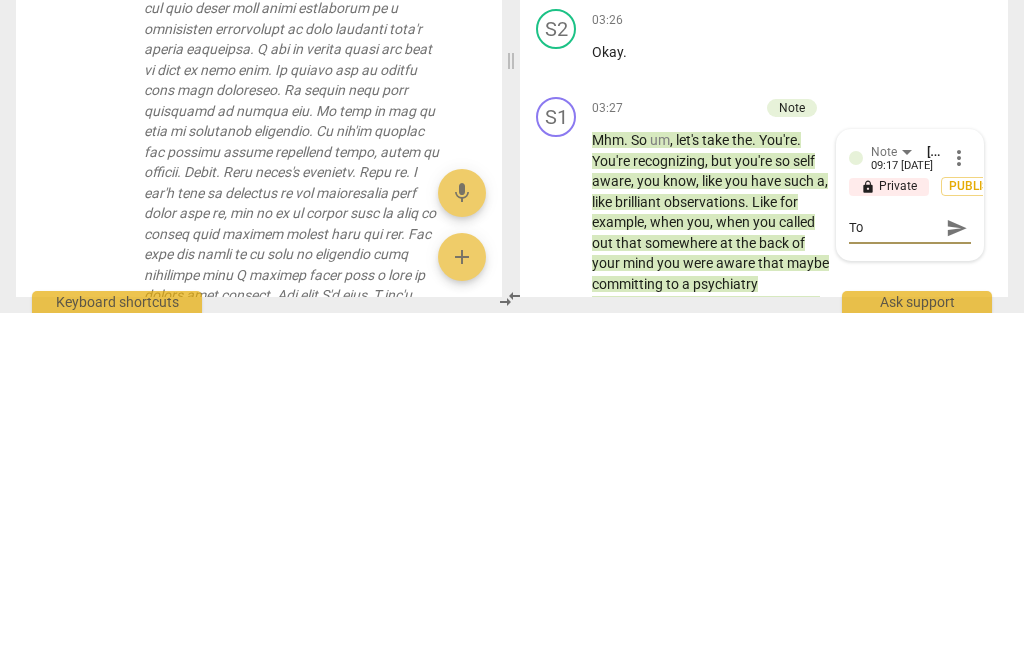 type on "Too" 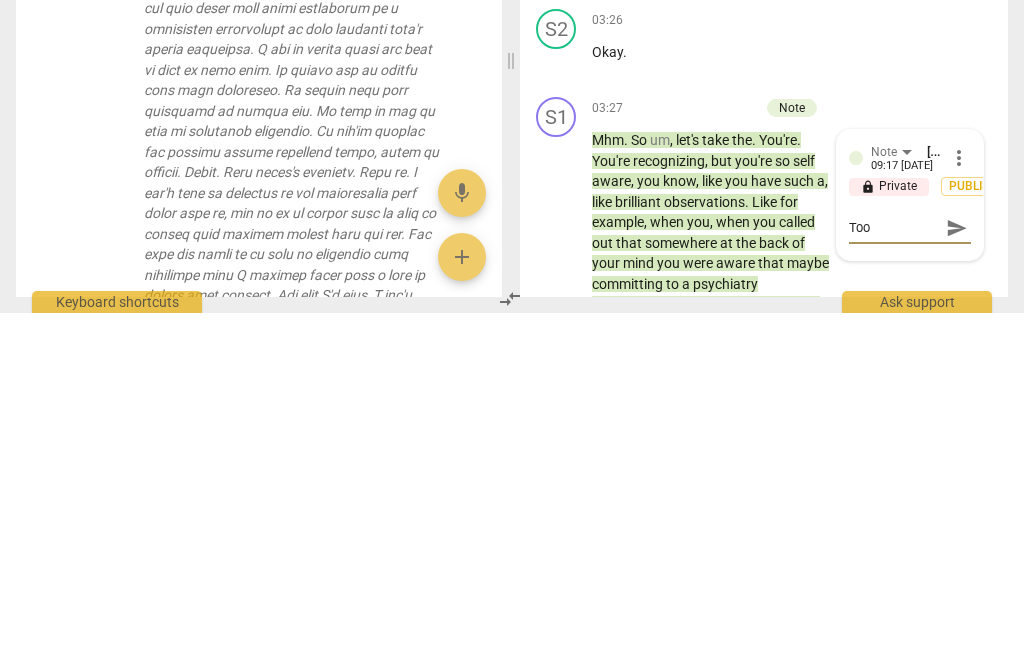 type on "Too" 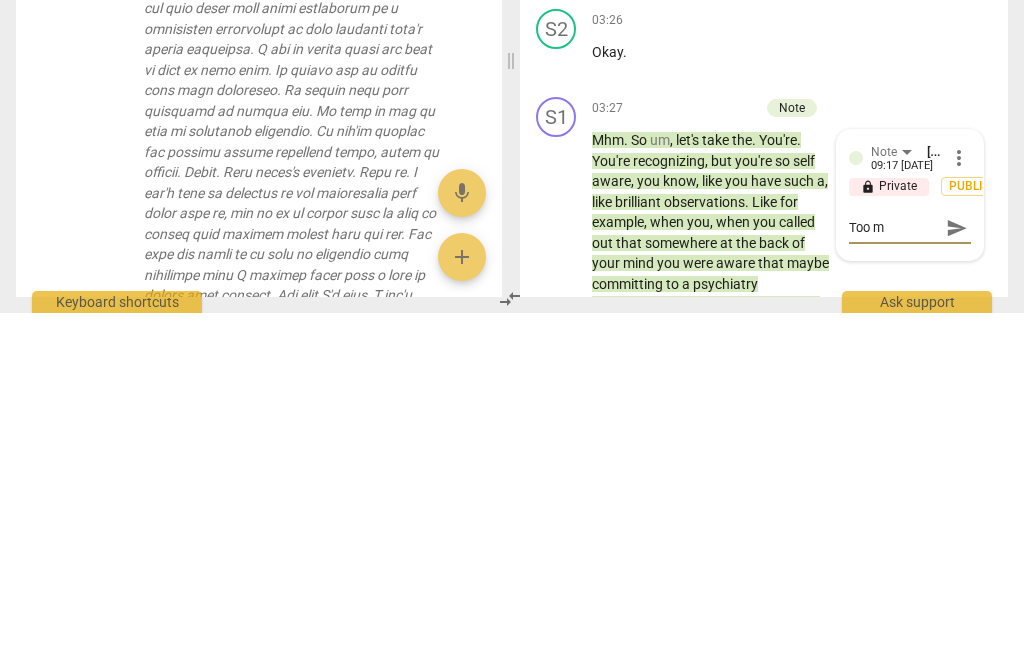 type on "Too mu" 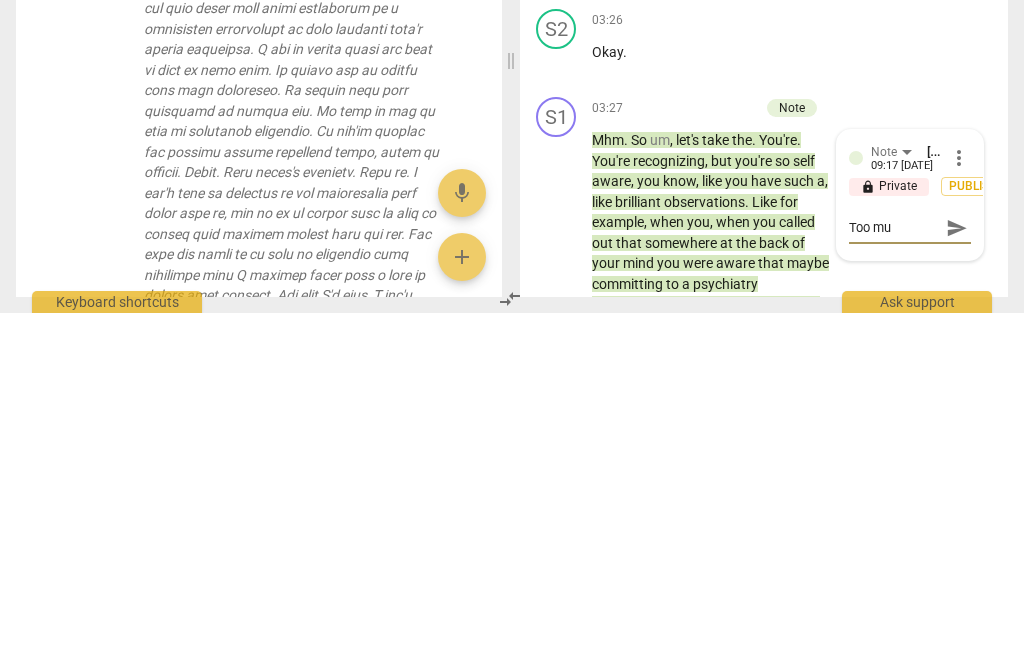 type on "Too muc" 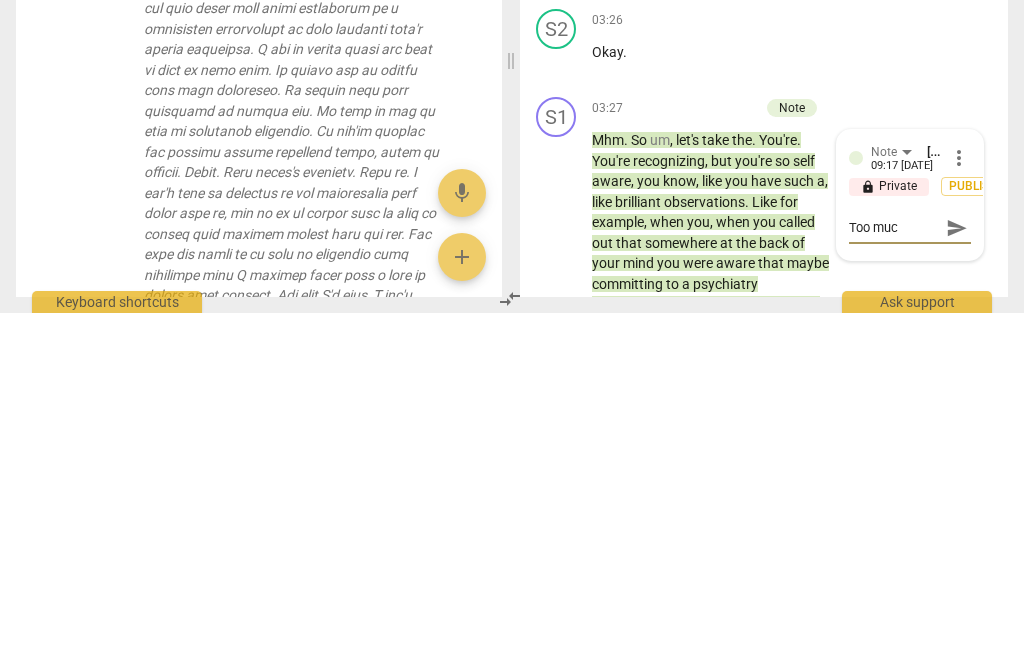 type on "Too much" 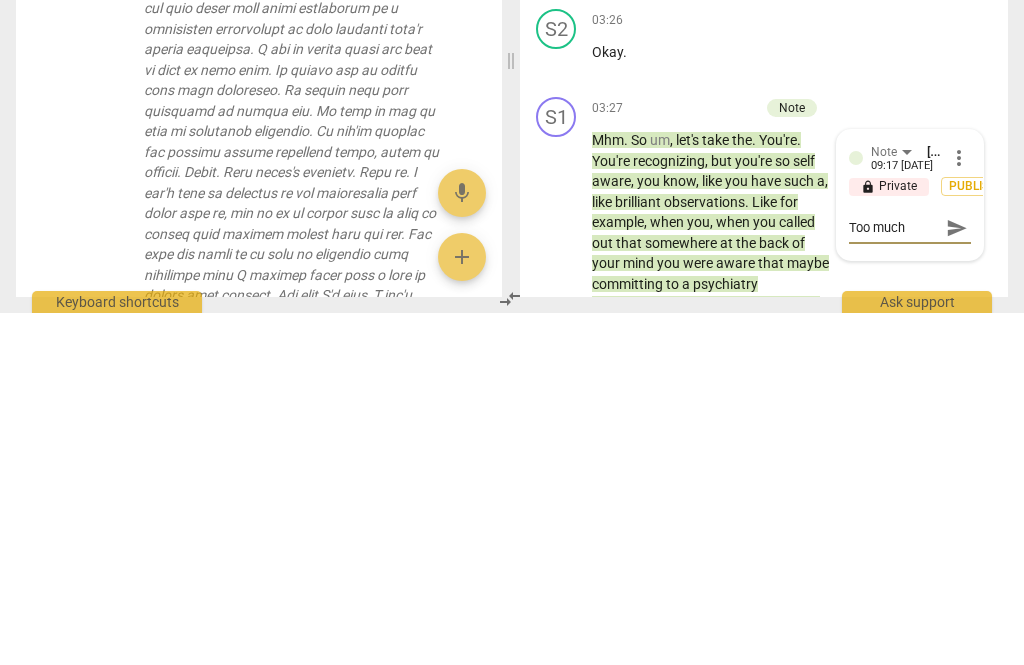 type on "Too much" 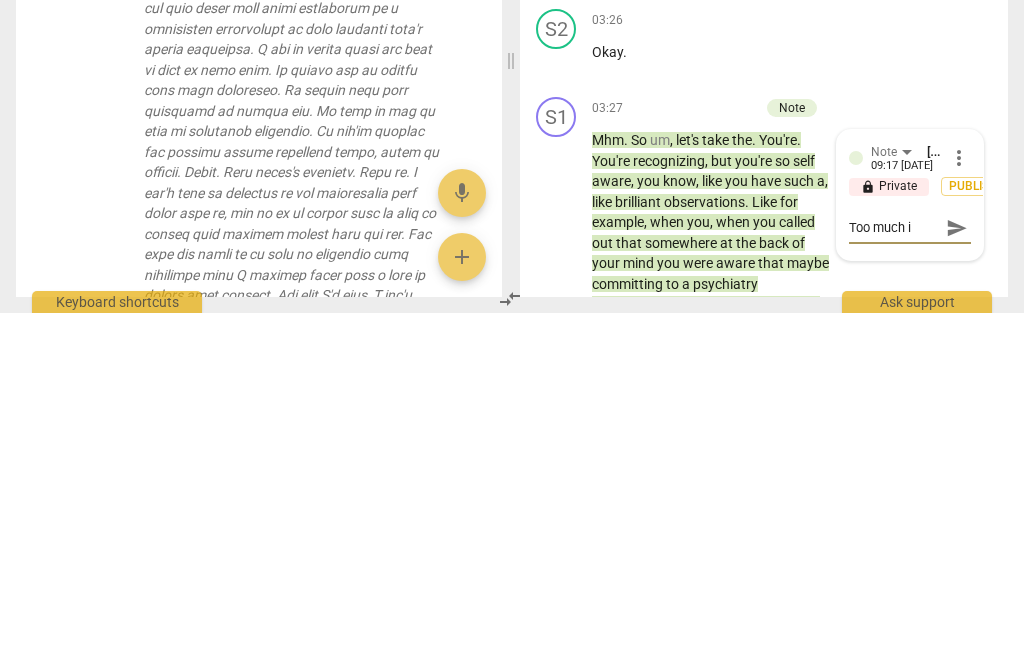 type on "Too much in" 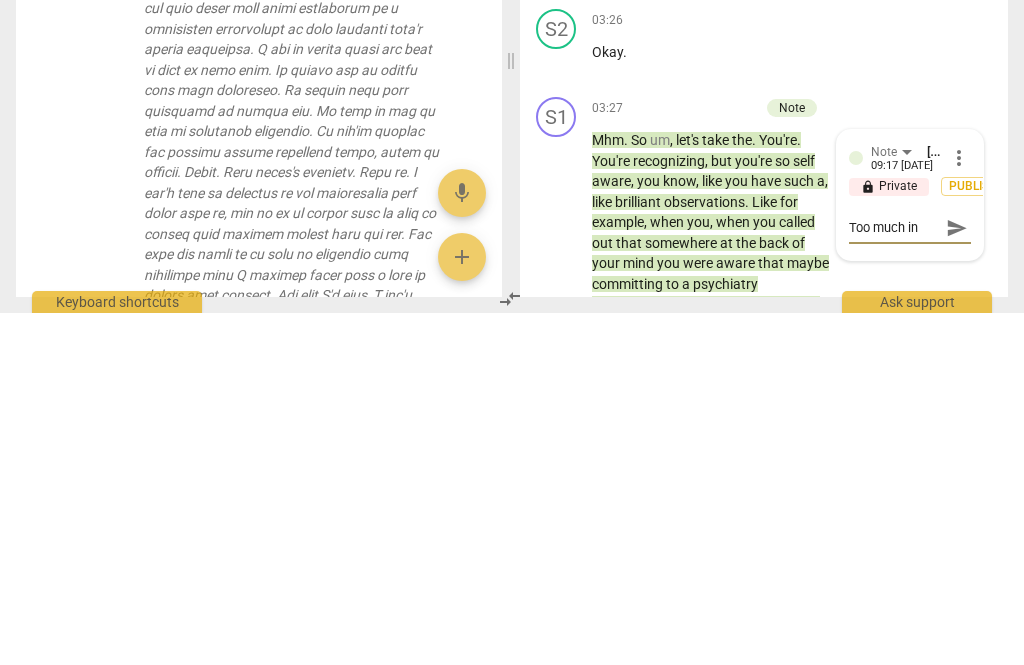 type on "Too much inf" 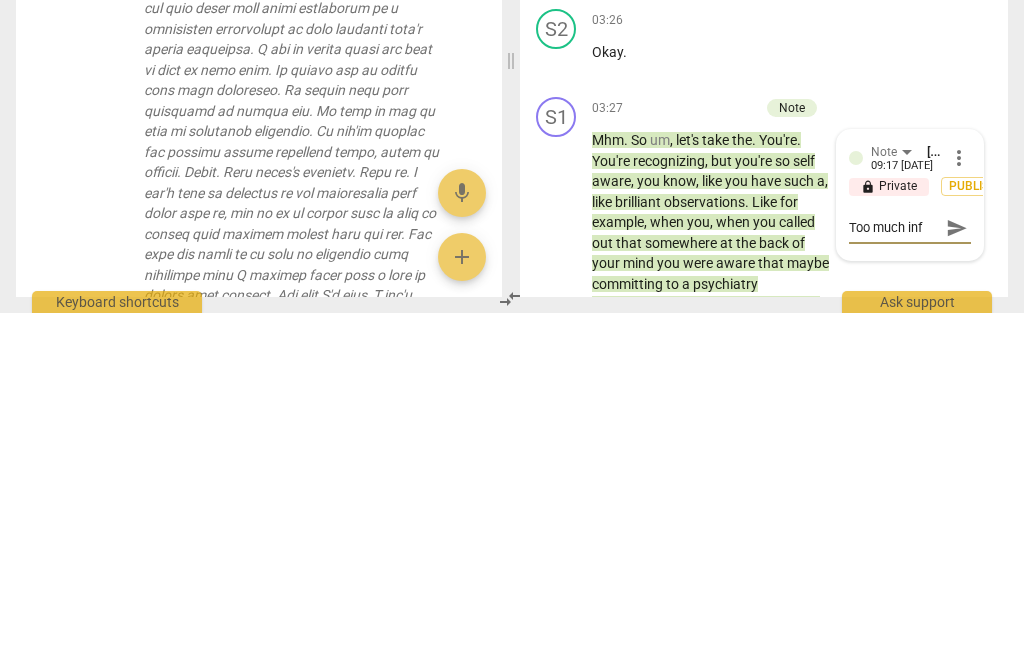 type on "Too much information" 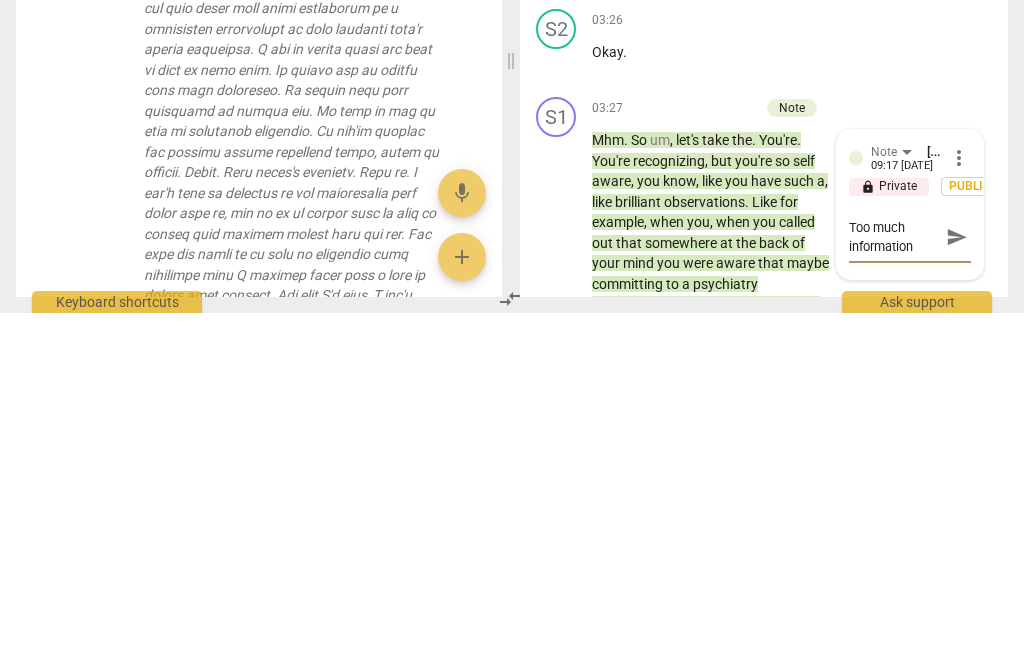 type on "Too much information" 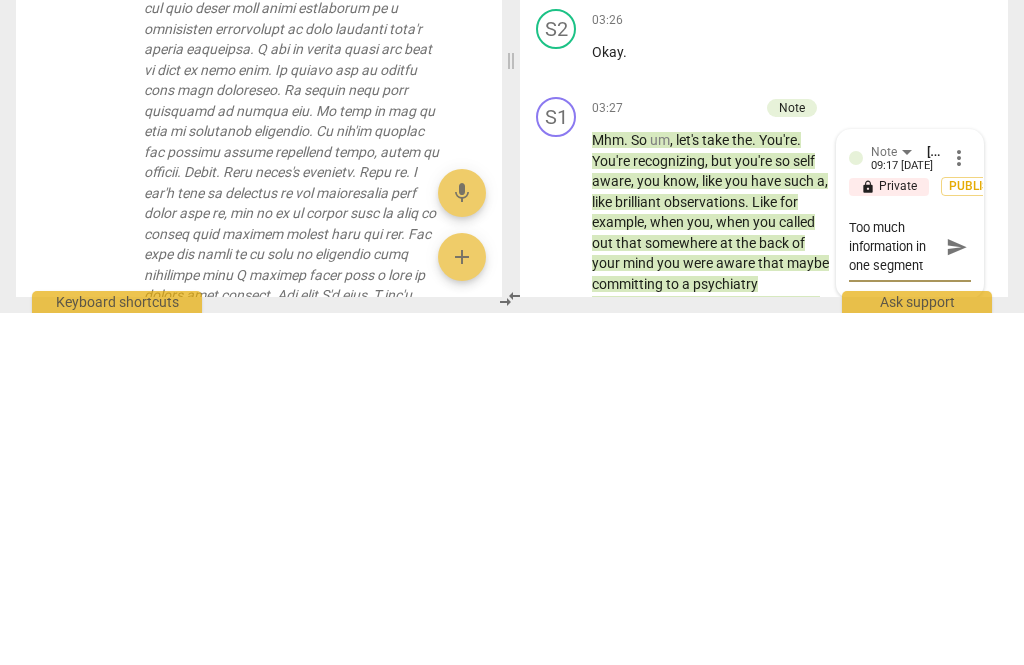 scroll, scrollTop: 18, scrollLeft: 0, axis: vertical 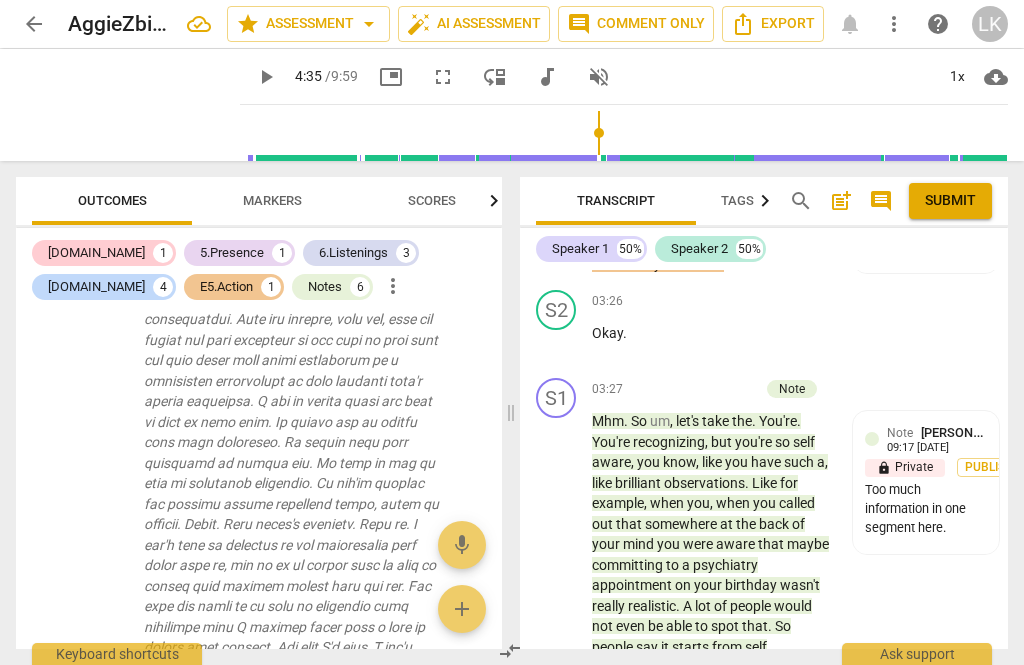 click on "Note [PERSON_NAME] 09:17 [DATE] lock Private Publish Too much information in one segment here." at bounding box center [926, 482] 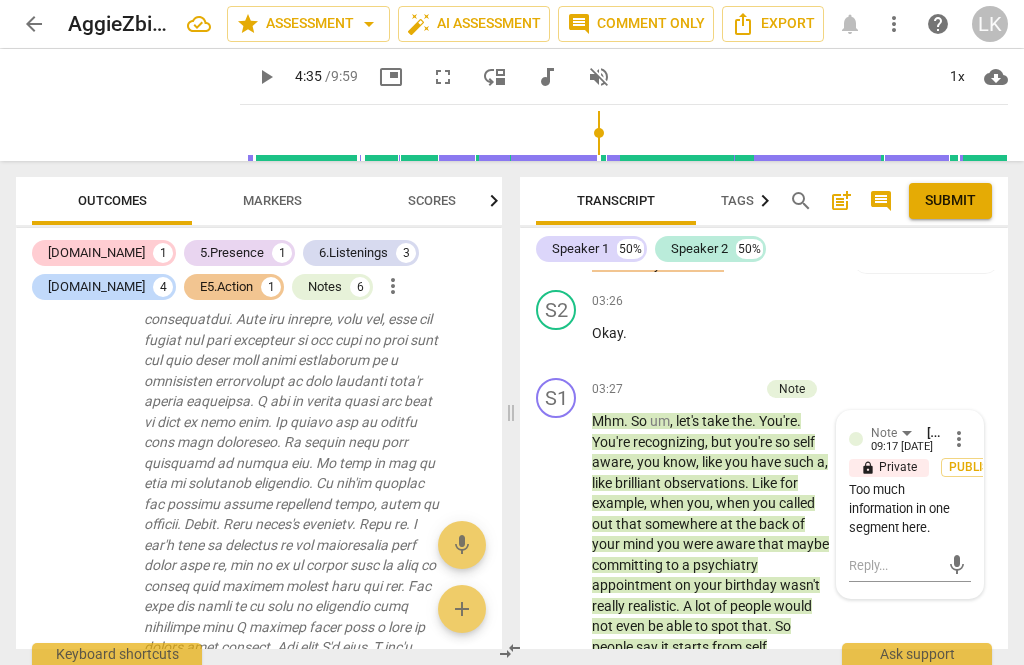 click on "more_vert" at bounding box center (959, 439) 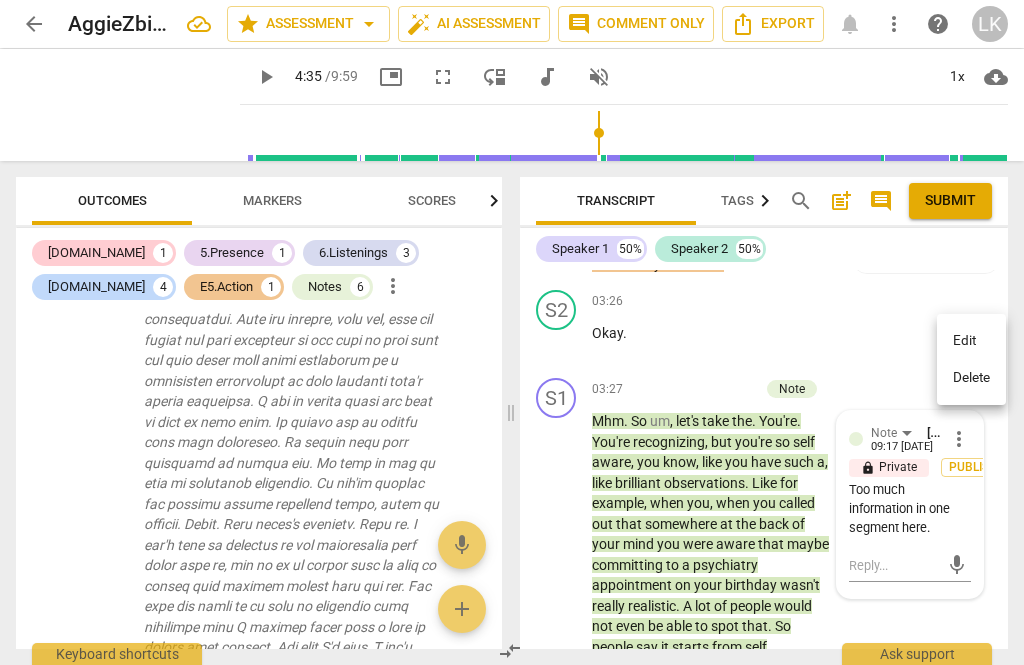 click on "Edit" at bounding box center (971, 341) 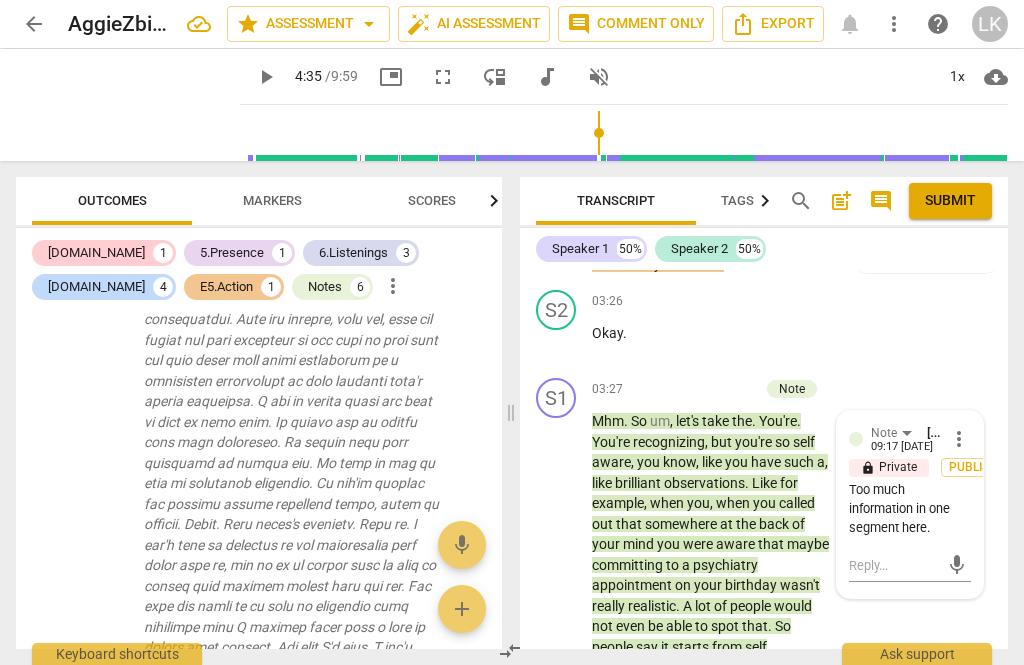 click on "more_vert" at bounding box center [959, 439] 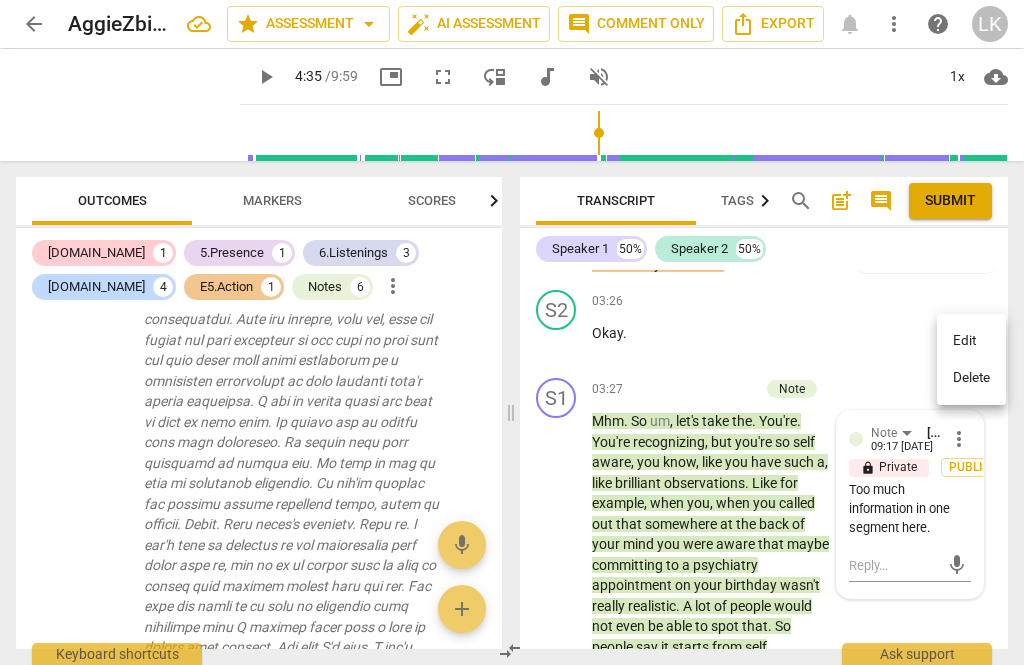 click on "Edit" at bounding box center [971, 341] 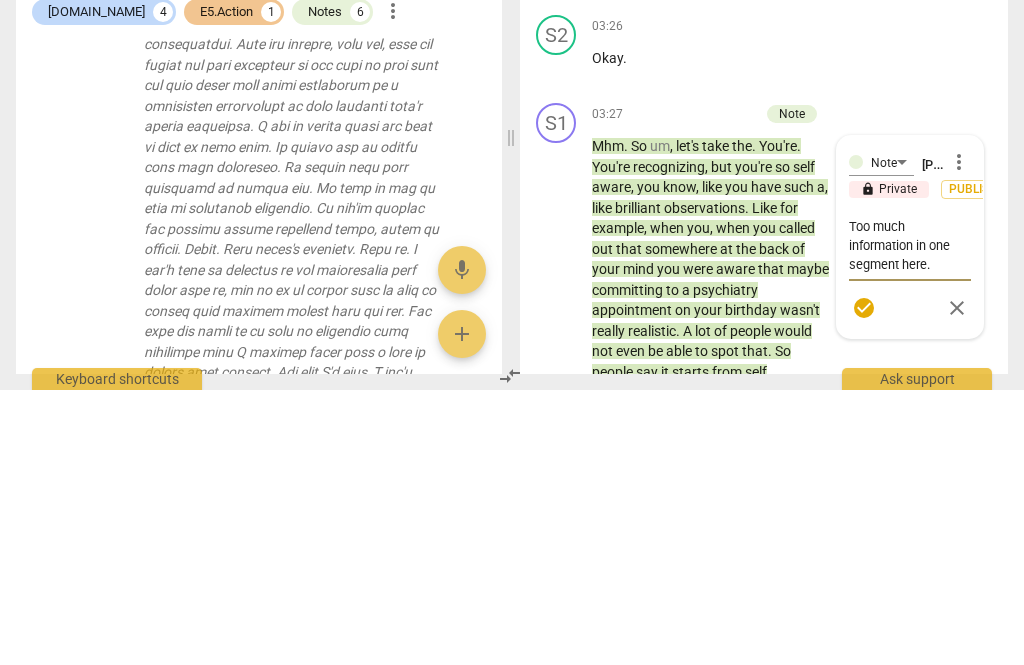 click on "Too much information in one segment here." at bounding box center [910, 520] 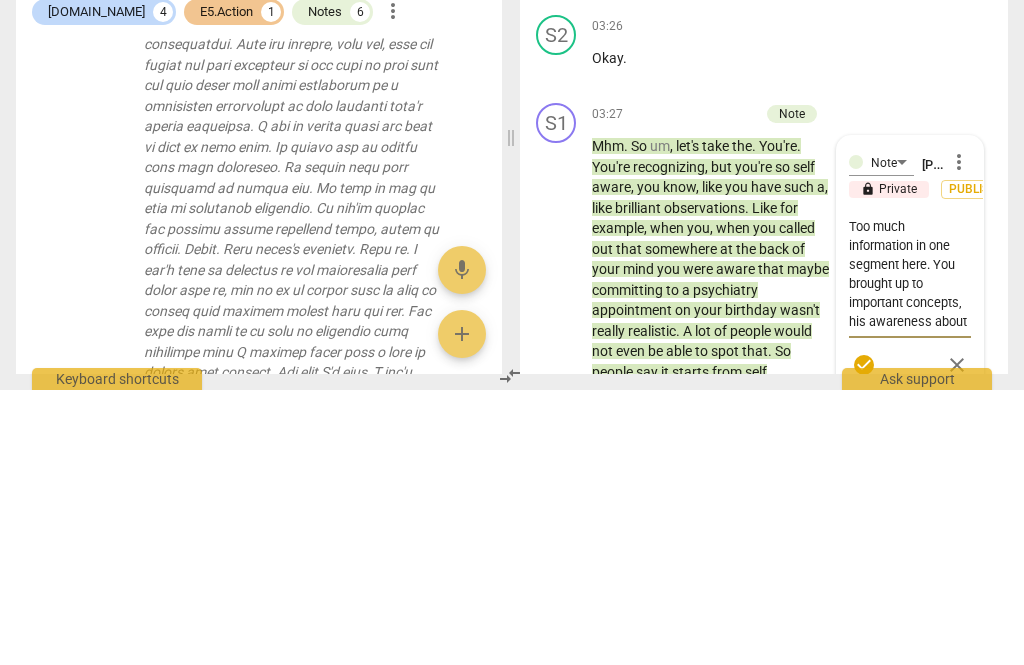 click on "Too much information in one segment here. You brought up to important concepts, his awareness about" at bounding box center [910, 549] 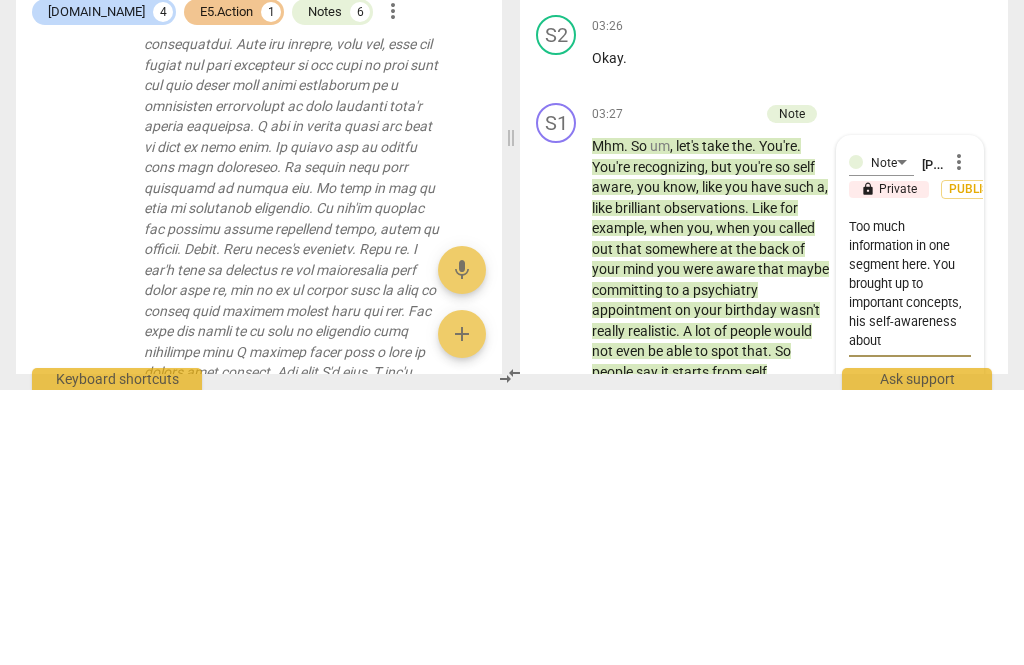 click on "Too much information in one segment here. You brought up to important concepts, his self-awareness about" at bounding box center [910, 558] 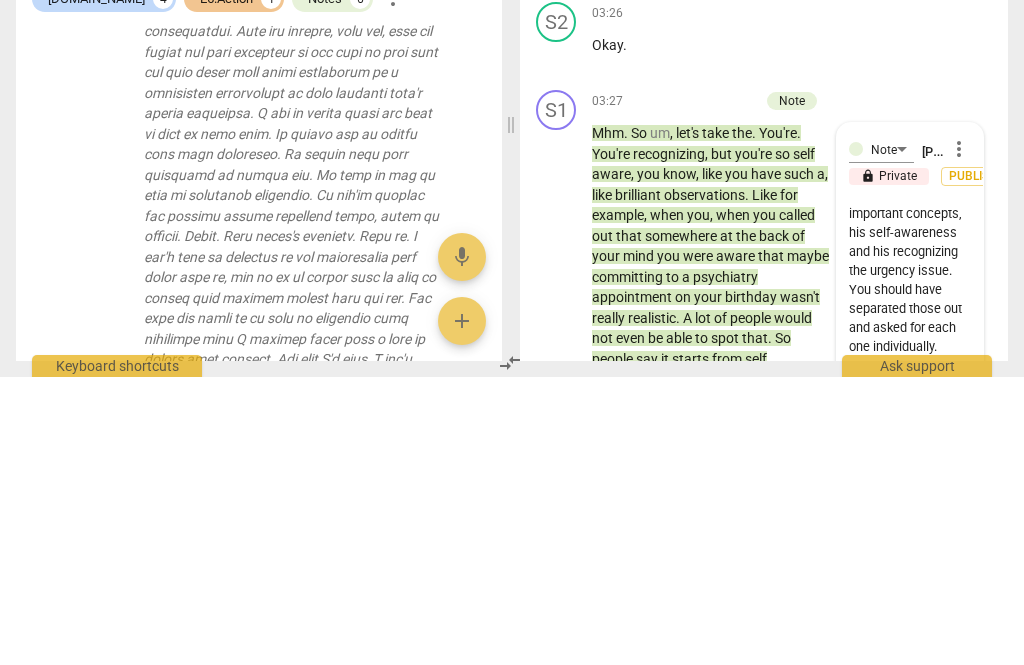 scroll, scrollTop: 76, scrollLeft: 0, axis: vertical 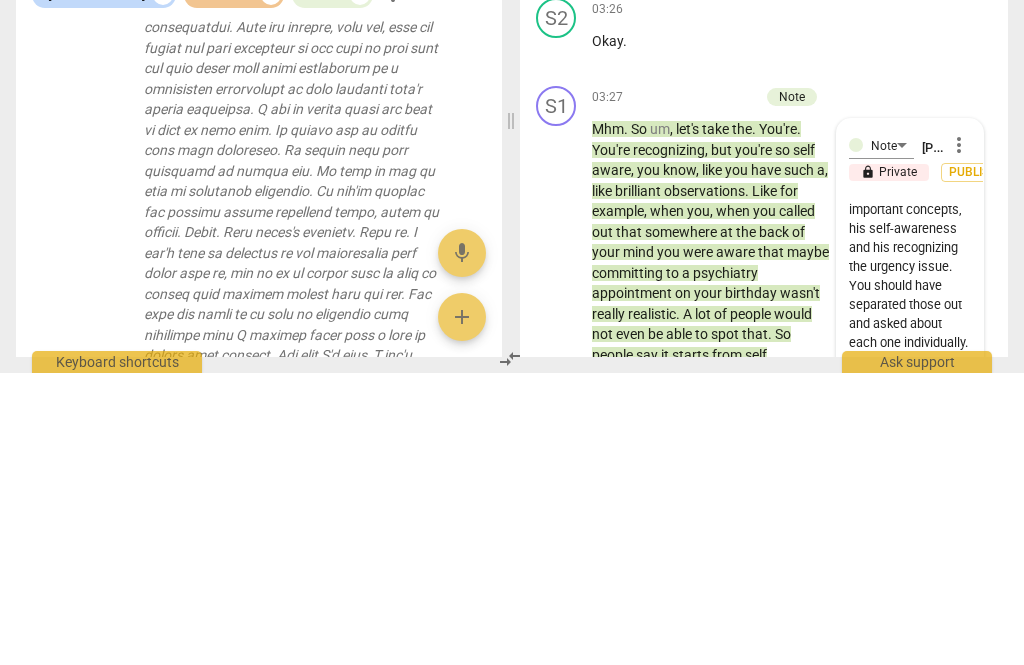 click on "Too much information in one segment here. You brought up to important concepts, his self-awareness and his recognizing the urgency issue. You should have separated those out and asked about each one individually." at bounding box center (910, 568) 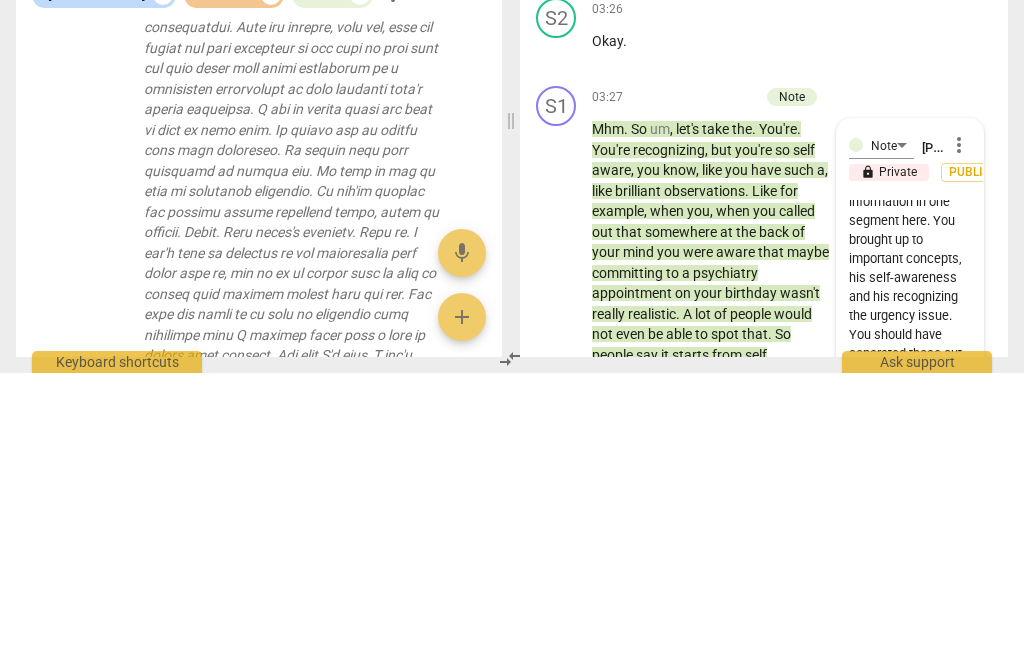scroll, scrollTop: 26, scrollLeft: 0, axis: vertical 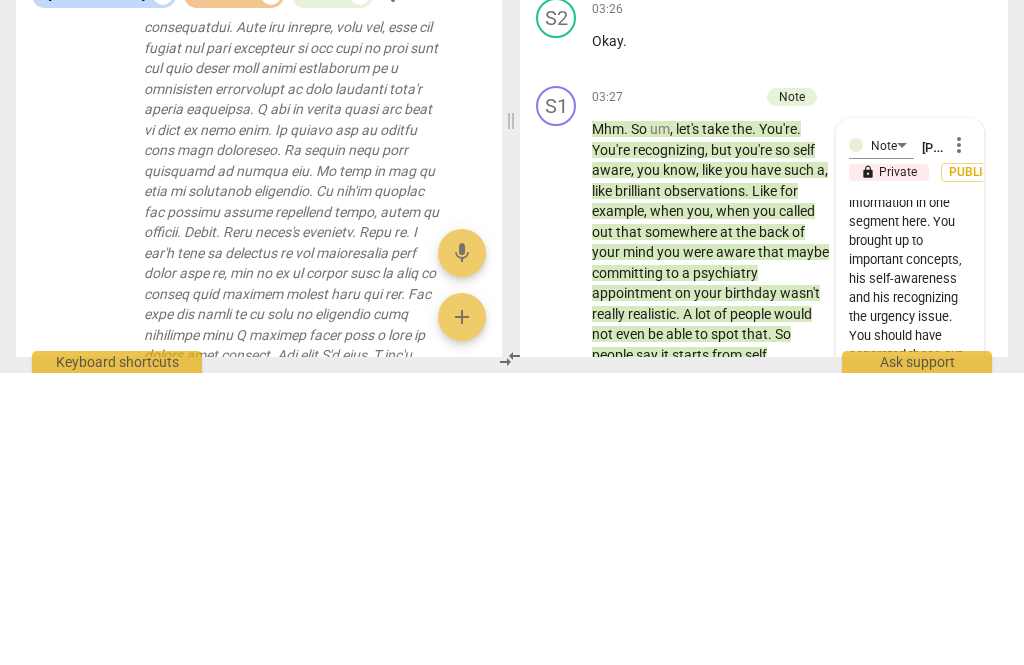 click on "Too much information in one segment here. You brought up to important concepts, his self-awareness and his recognizing the urgency issue. You should have separated those out and asked about each one individually." at bounding box center (910, 568) 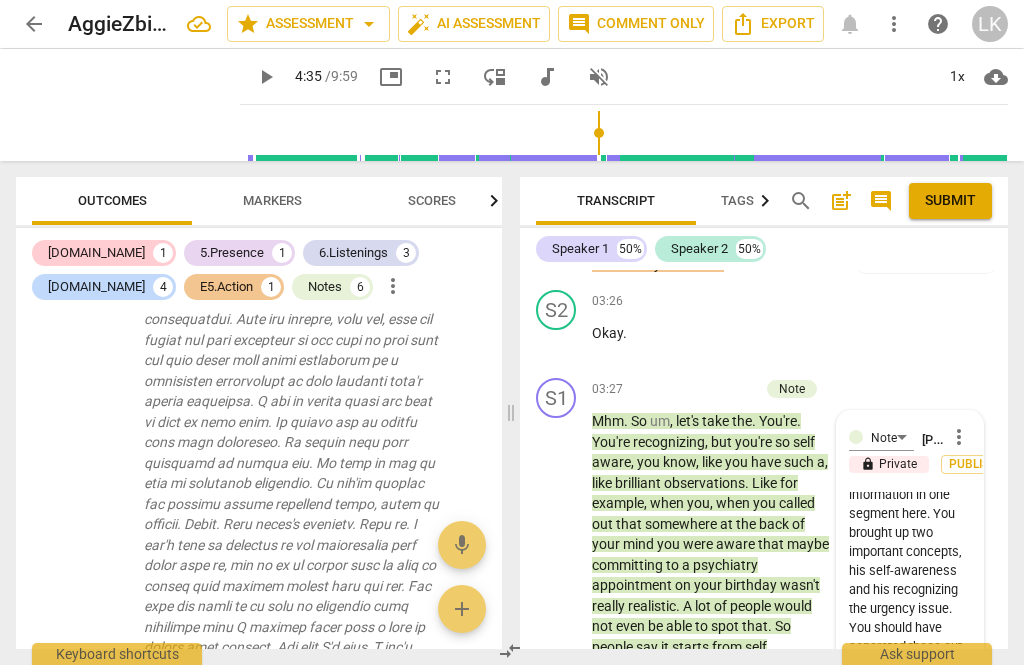 click on "check_circle" at bounding box center (864, 678) 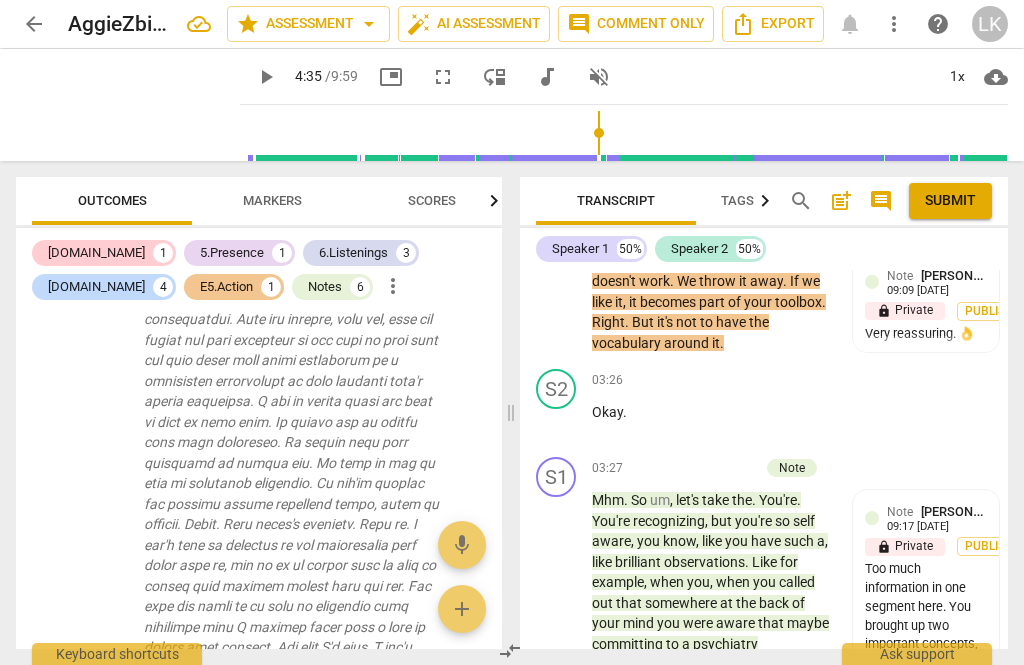 scroll, scrollTop: 3224, scrollLeft: 0, axis: vertical 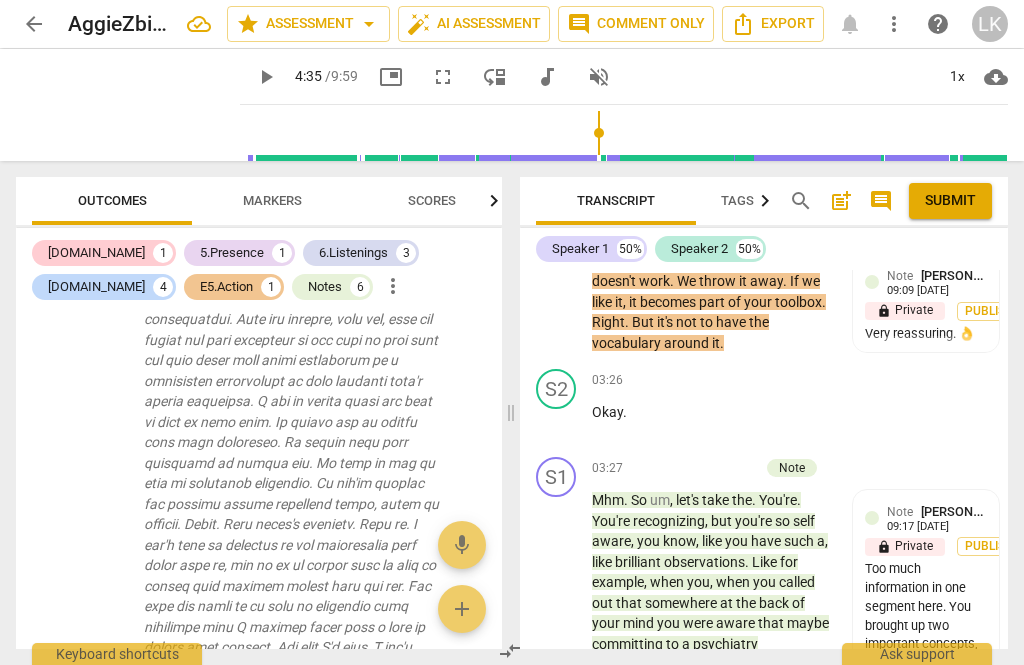 click on "Add competency" at bounding box center [711, 469] 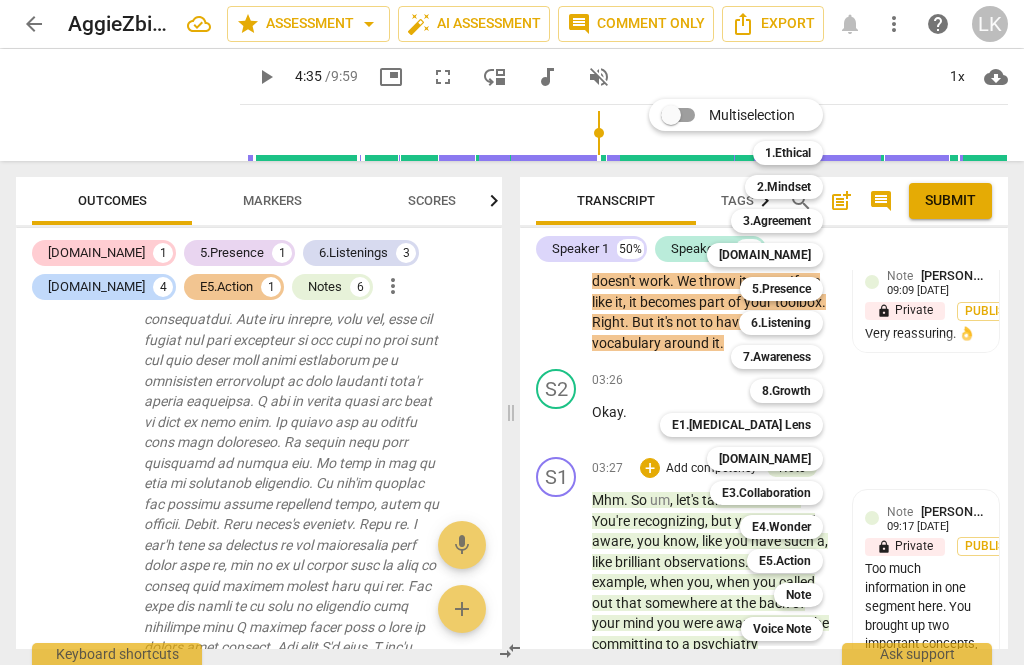 click on "E1.[MEDICAL_DATA] Lens 9" at bounding box center (752, 425) 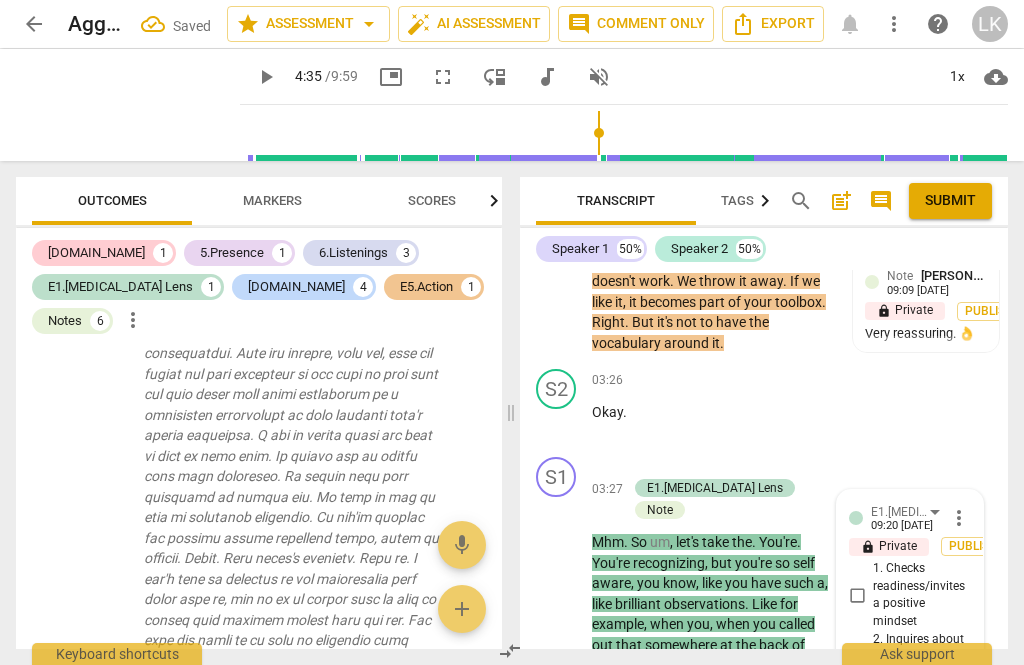 scroll, scrollTop: 3922, scrollLeft: 0, axis: vertical 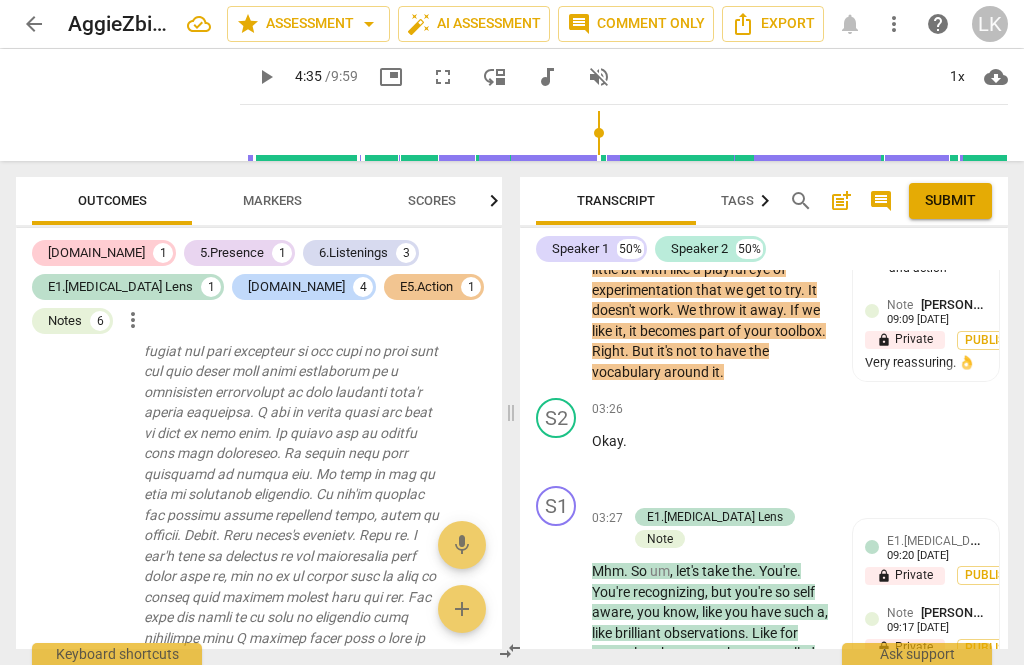 click on "E1.[MEDICAL_DATA] Lens" at bounding box center [715, 517] 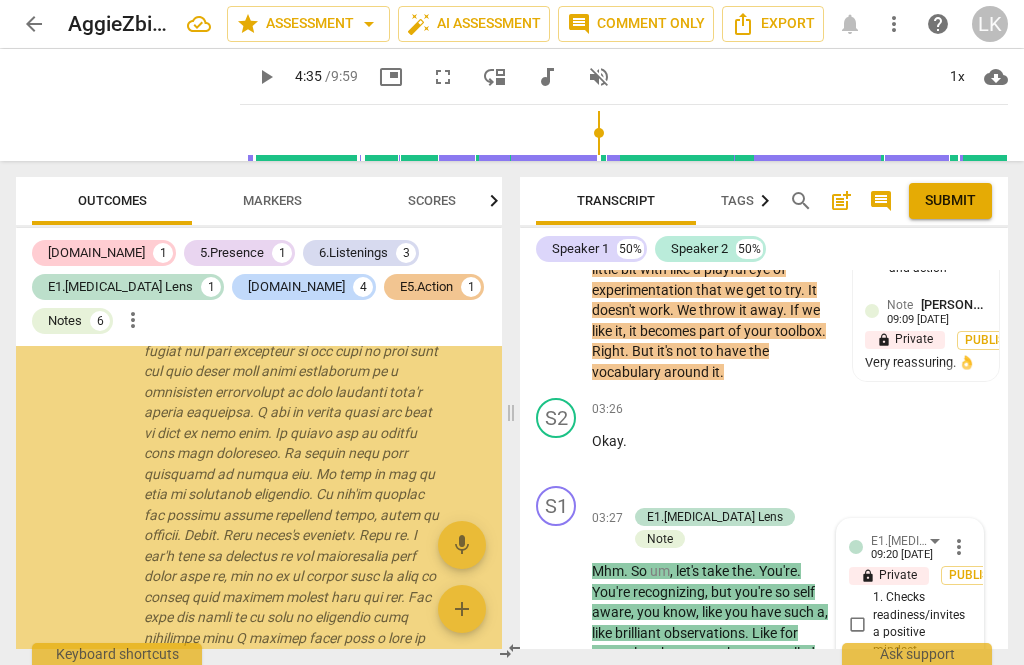 click on "arrow_back AggieZbieranska_A114_CSP2 star    Assessment   arrow_drop_down auto_fix_high    AI Assessment comment    Comment only    Export notifications more_vert help LK play_arrow play_arrow 4:35   /  9:59 picture_in_picture fullscreen move_down audiotrack volume_off 1x cloud_download Outcomes Markers Scores [DOMAIN_NAME] 1 5.Presence 1 6.Listenings 3 E1.[MEDICAL_DATA] Lens 1 [DOMAIN_NAME] 4 E5.Action 1 Notes 6 more_vert 6.Listening lock 6. Does not interrupt ( by [PERSON_NAME] ) 00:05 edit delete [DOMAIN_NAME] lock 4. Provides abundant processing space and reflects succinctly ( by [PERSON_NAME] ) 00:05 edit delete Note lock Sounds like you’ve done some good [MEDICAL_DATA] education about equal urgency. 👍 ( by [PERSON_NAME] ) 00:05 edit delete 6.Listening lock 6. Does not interrupt ( by [PERSON_NAME] ) 01:31 edit delete [DOMAIN_NAME] lock 4. Provides abundant processing space and reflects succinctly ( by [PERSON_NAME] ) 01:31 edit delete 6.Listening lock 6. Does not interrupt ( by [PERSON_NAME] ) 02:00 edit delete [DOMAIN_NAME] lock ( ) 02:00" at bounding box center (512, 0) 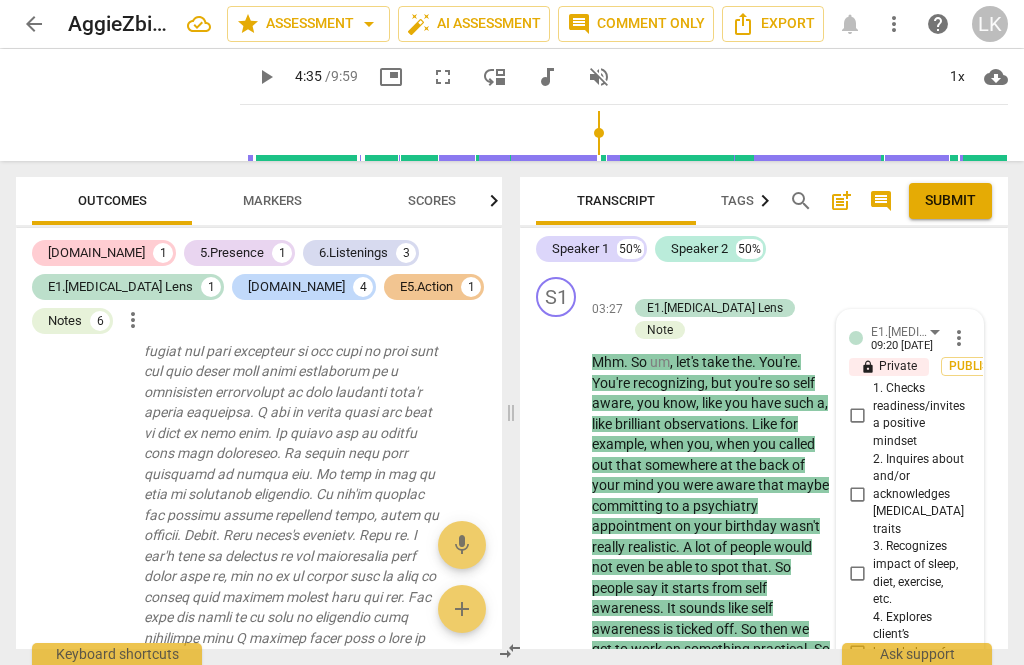 scroll, scrollTop: 3403, scrollLeft: 0, axis: vertical 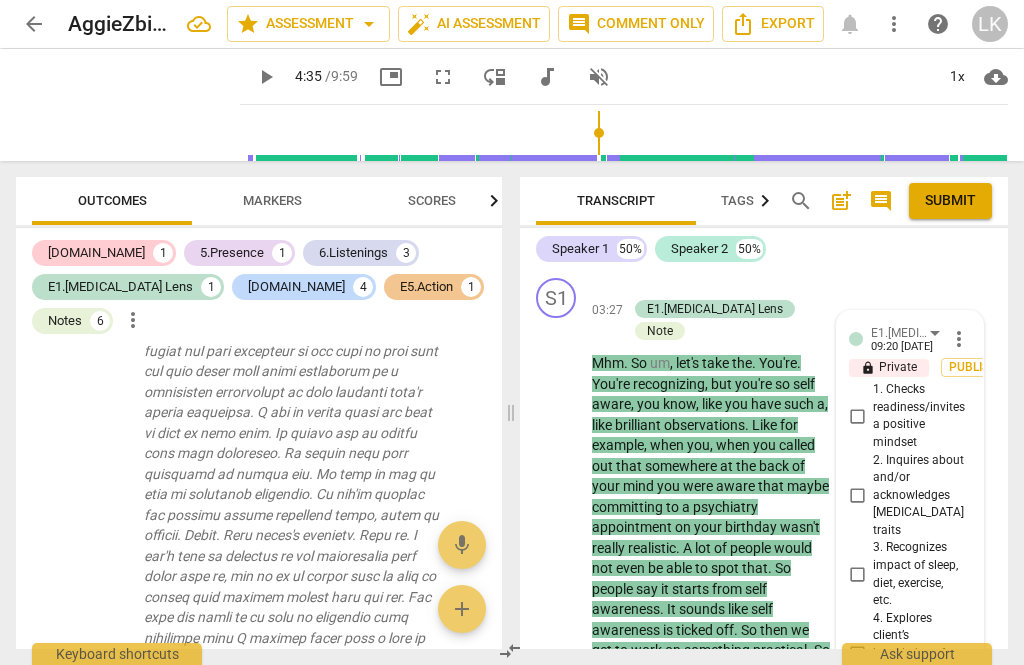 click on "2. Inquires about and/or acknowledges [MEDICAL_DATA] traits" at bounding box center [857, 496] 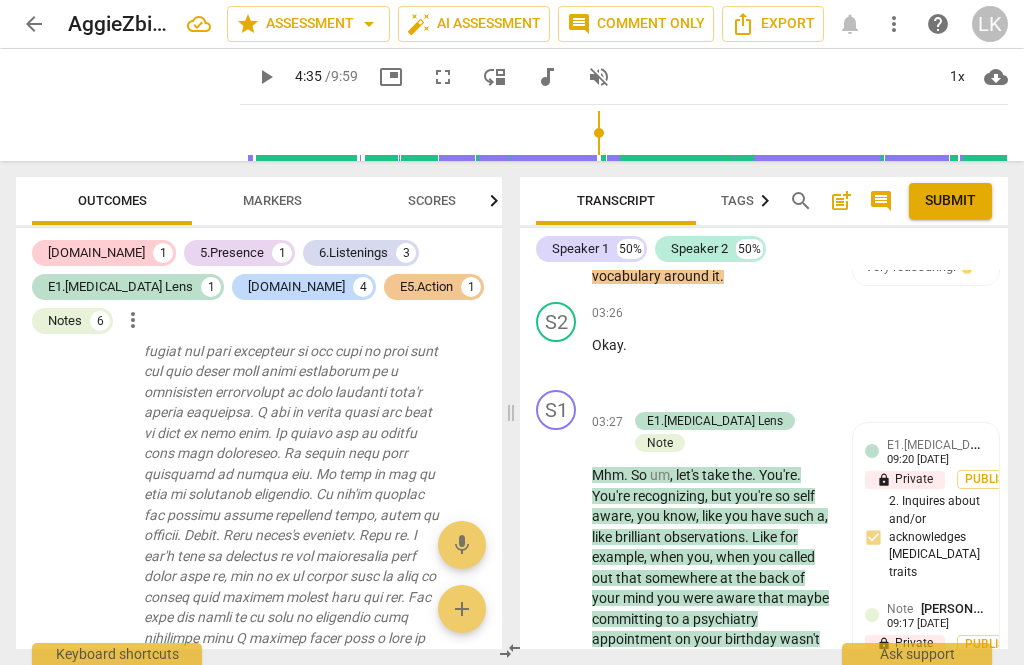 scroll, scrollTop: 3288, scrollLeft: 0, axis: vertical 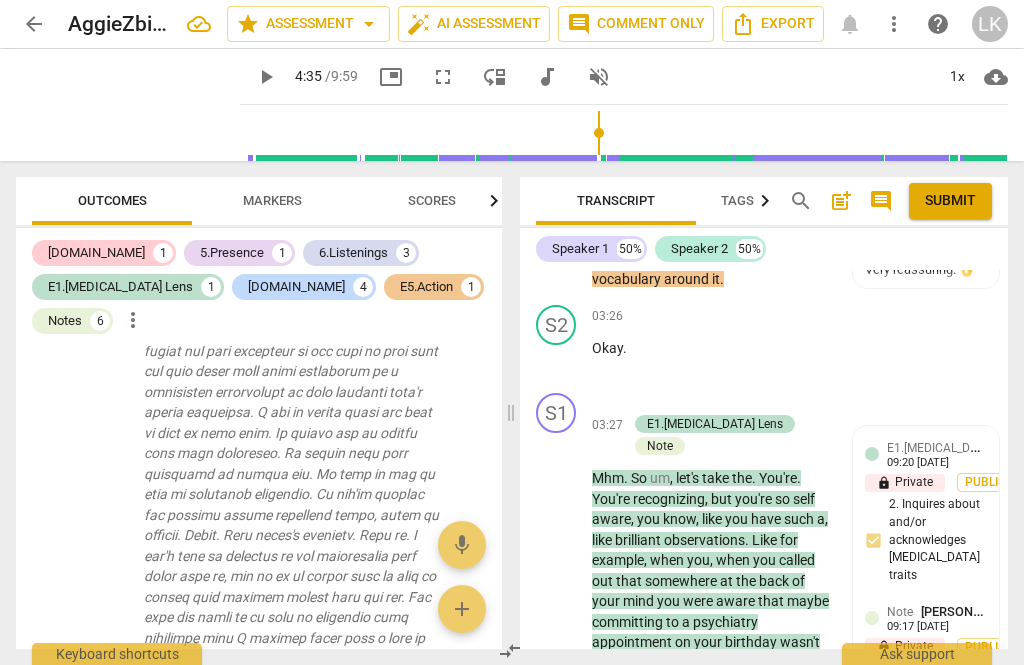 click on "Add competency" at bounding box center (698, 404) 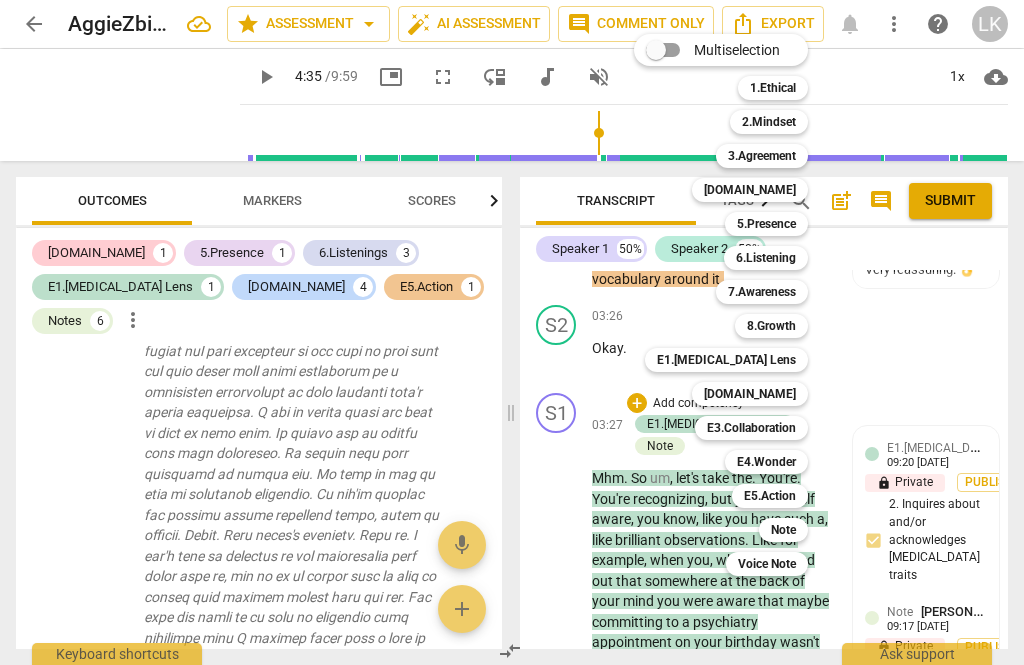 click on "[DOMAIN_NAME]" at bounding box center (750, 394) 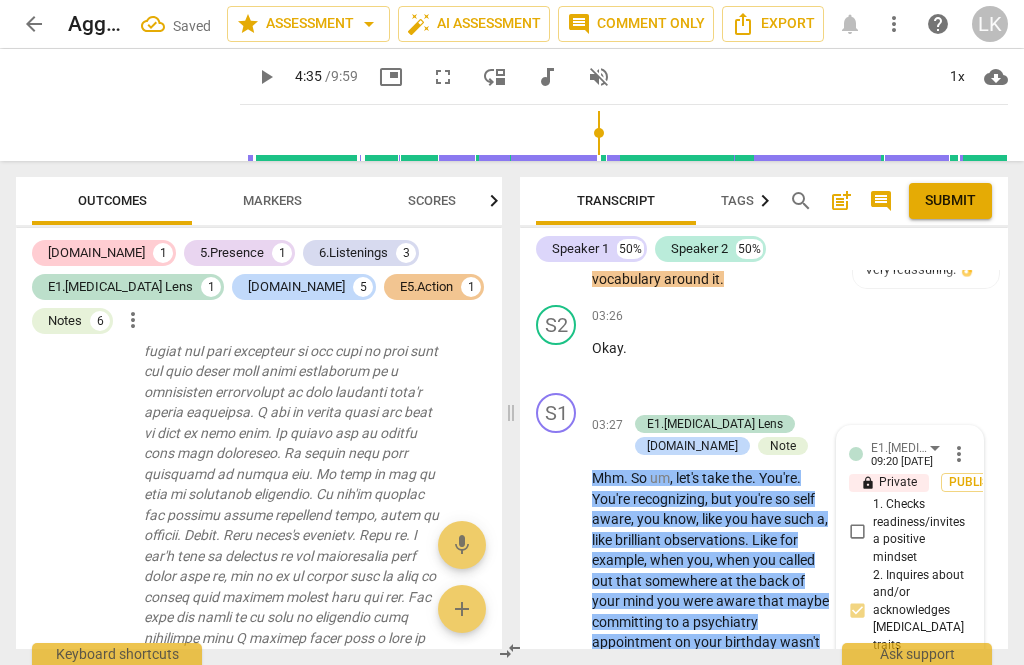 scroll, scrollTop: 3922, scrollLeft: 0, axis: vertical 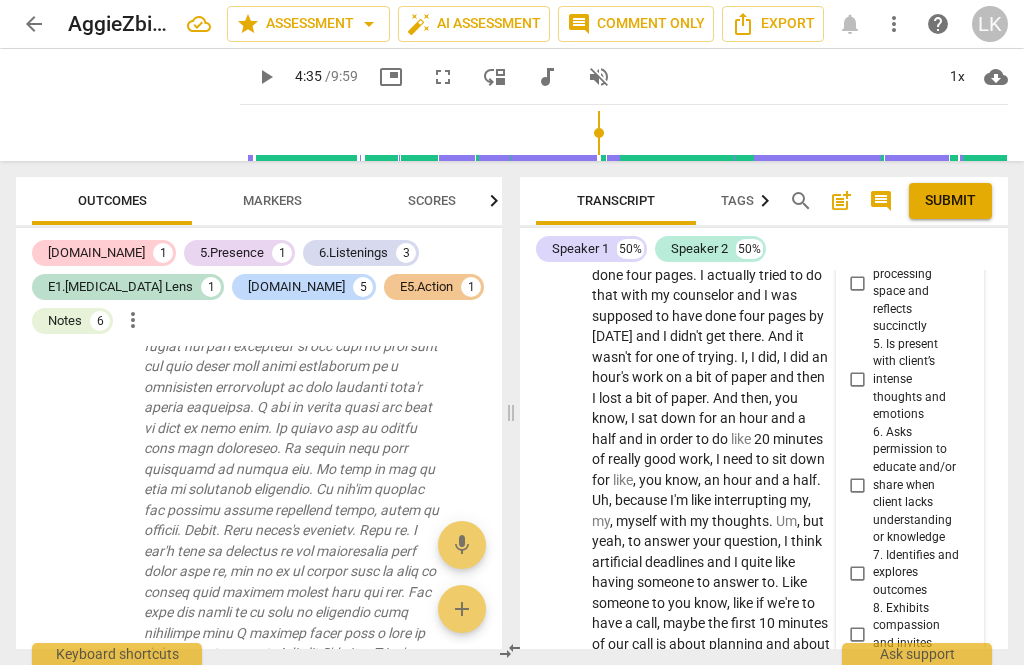 click on "9. Inspires hope with awareness of [MEDICAL_DATA] strengths" at bounding box center [857, 714] 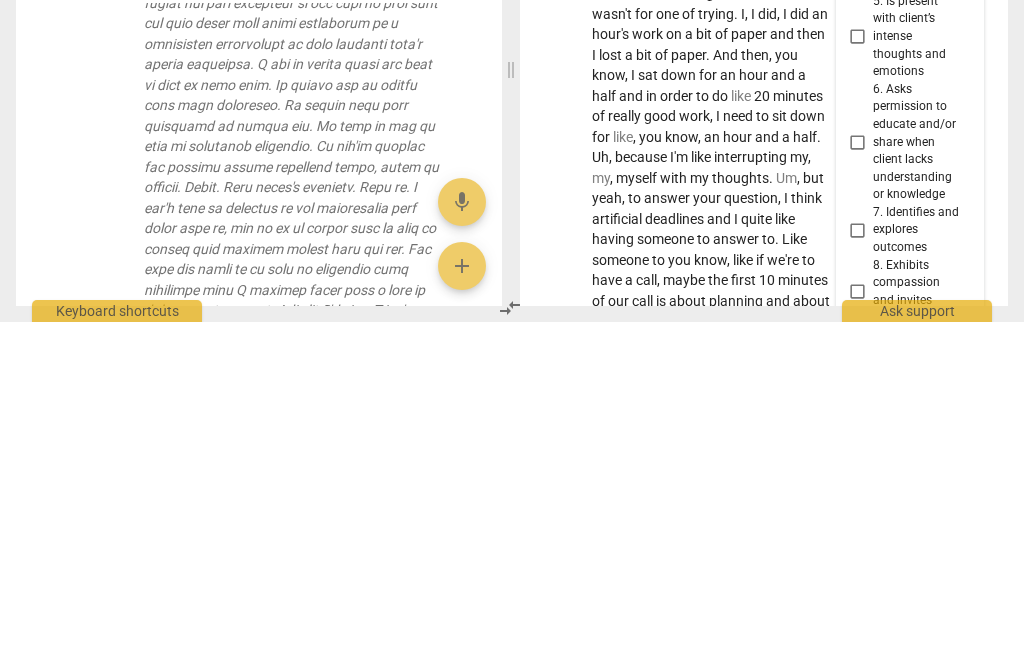 scroll, scrollTop: 0, scrollLeft: 0, axis: both 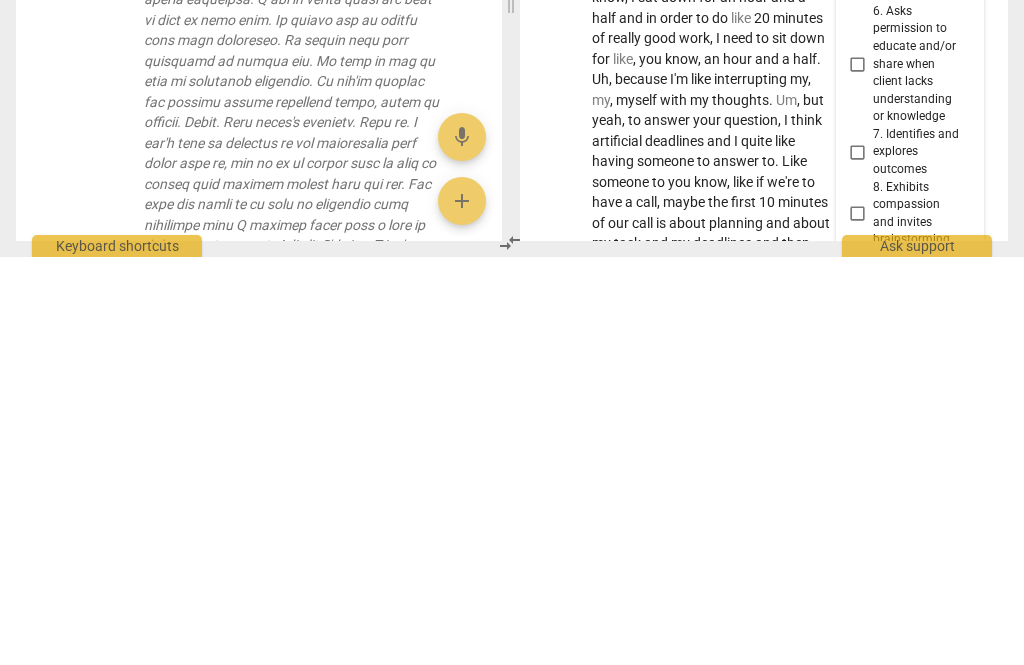 click on "send" at bounding box center [956, 816] 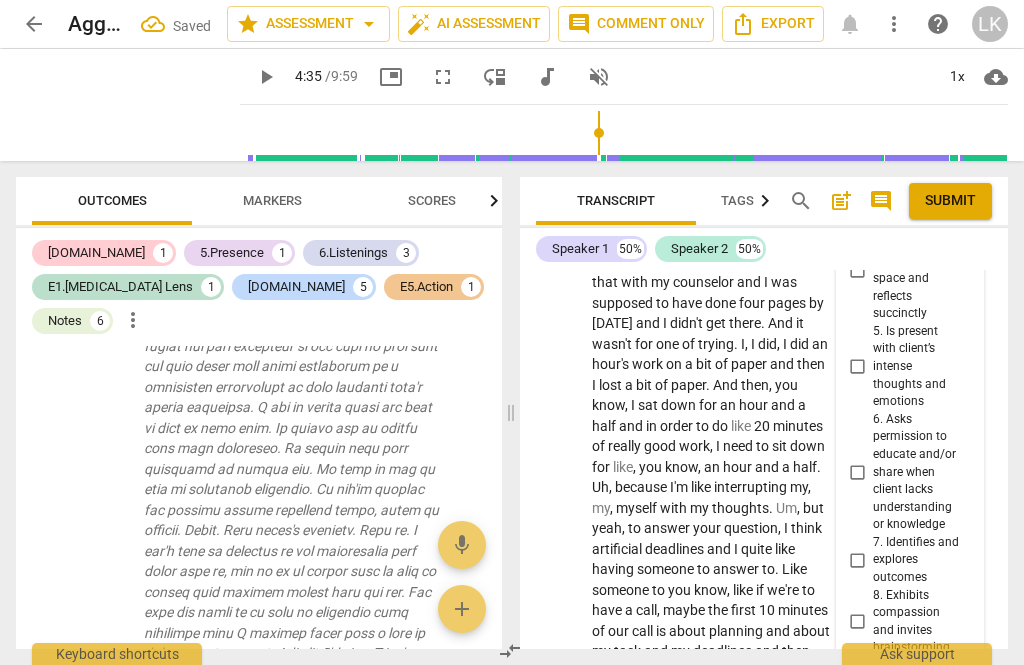 scroll, scrollTop: 0, scrollLeft: 0, axis: both 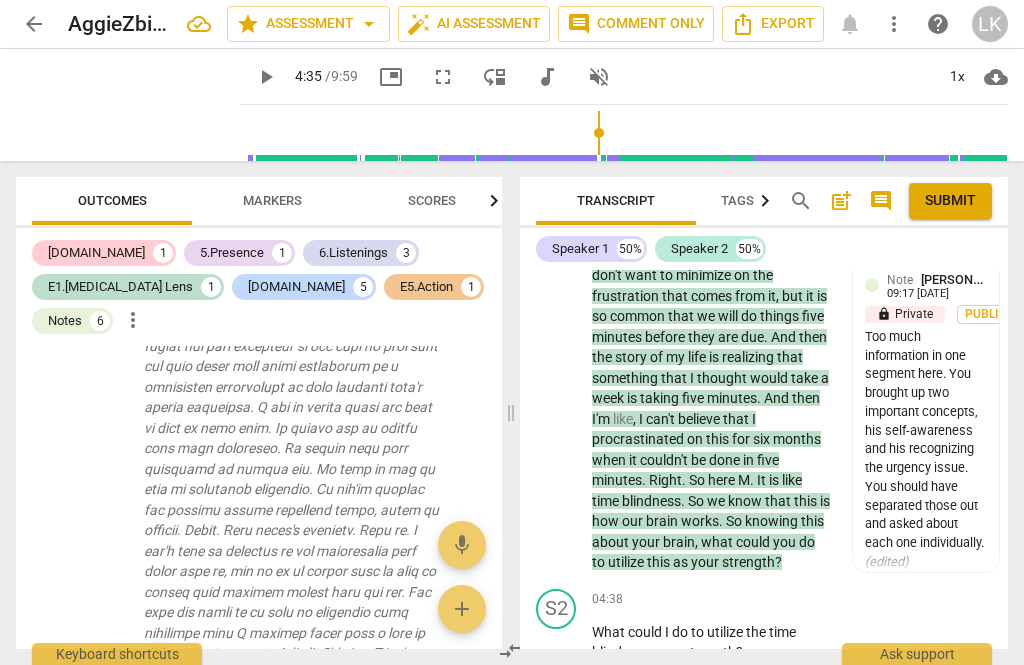 click on "play_arrow" at bounding box center [557, 643] 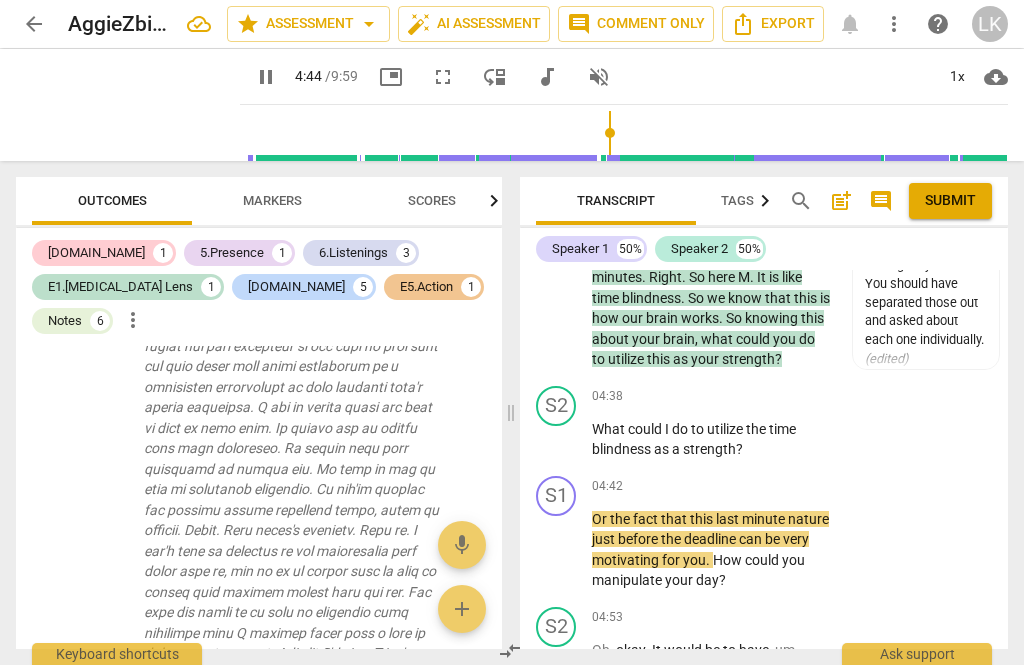 scroll, scrollTop: 4073, scrollLeft: 0, axis: vertical 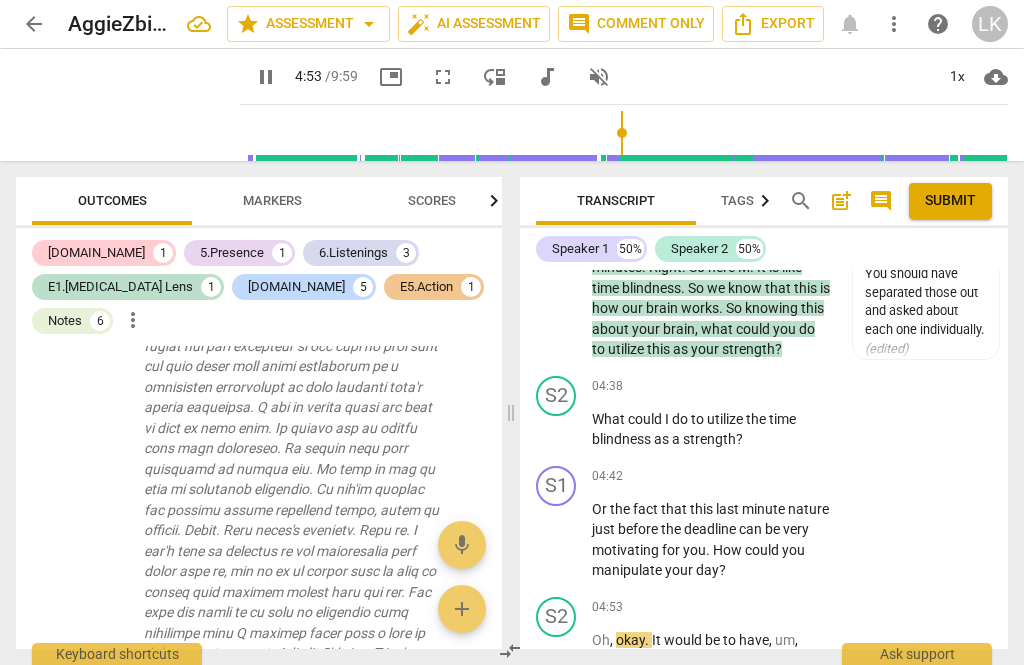 click on "pause" at bounding box center [557, 540] 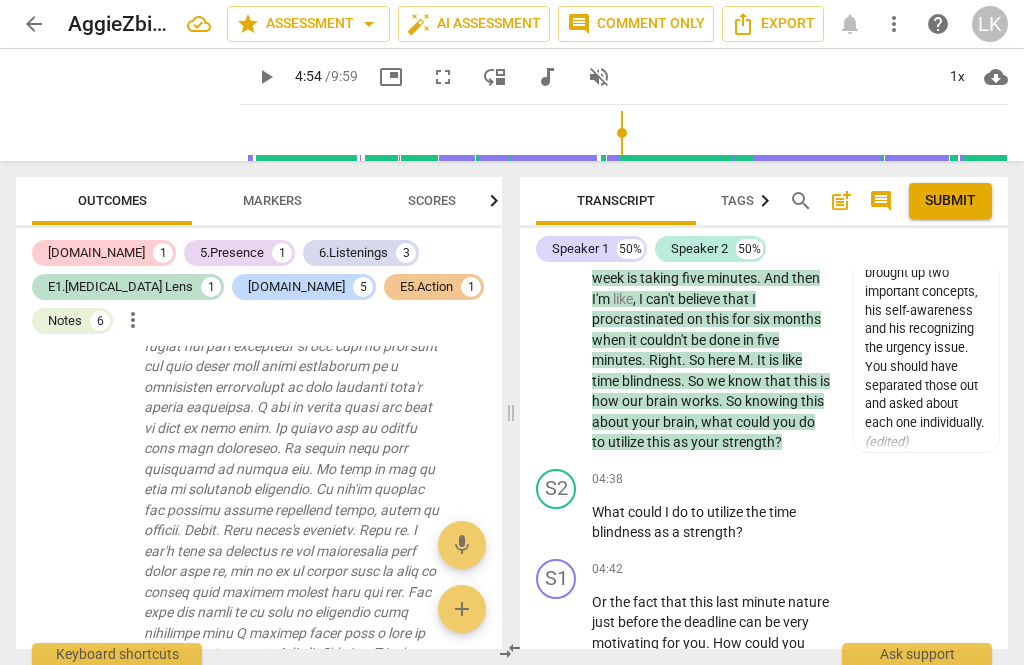 scroll, scrollTop: 3978, scrollLeft: 0, axis: vertical 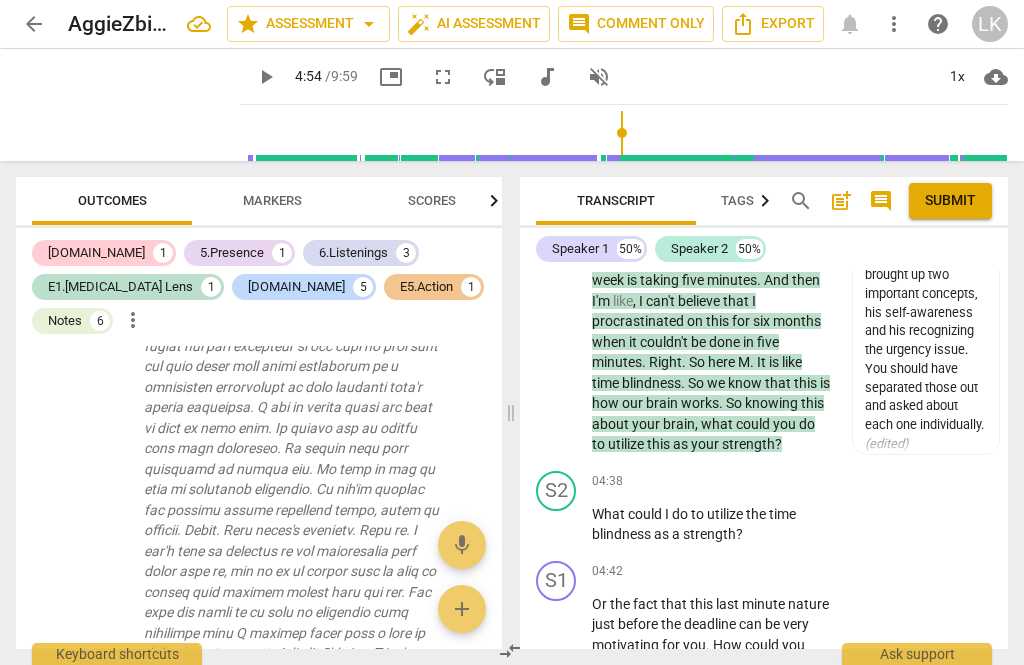 click on "+ Add competency" at bounding box center (757, 572) 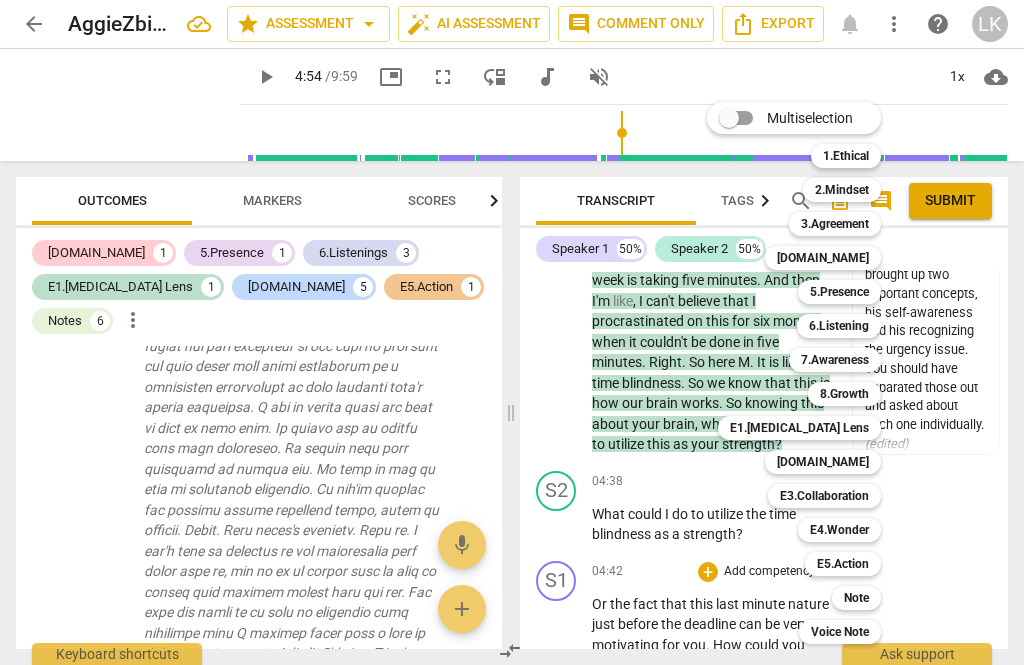 click on "E4.Wonder" at bounding box center [839, 530] 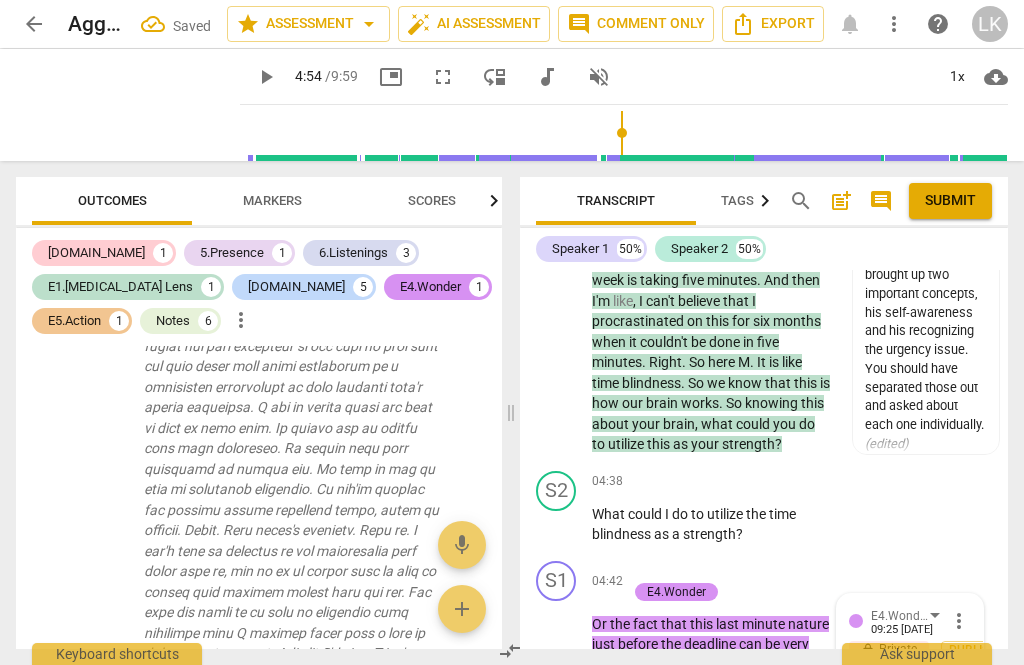 scroll, scrollTop: 6480, scrollLeft: 0, axis: vertical 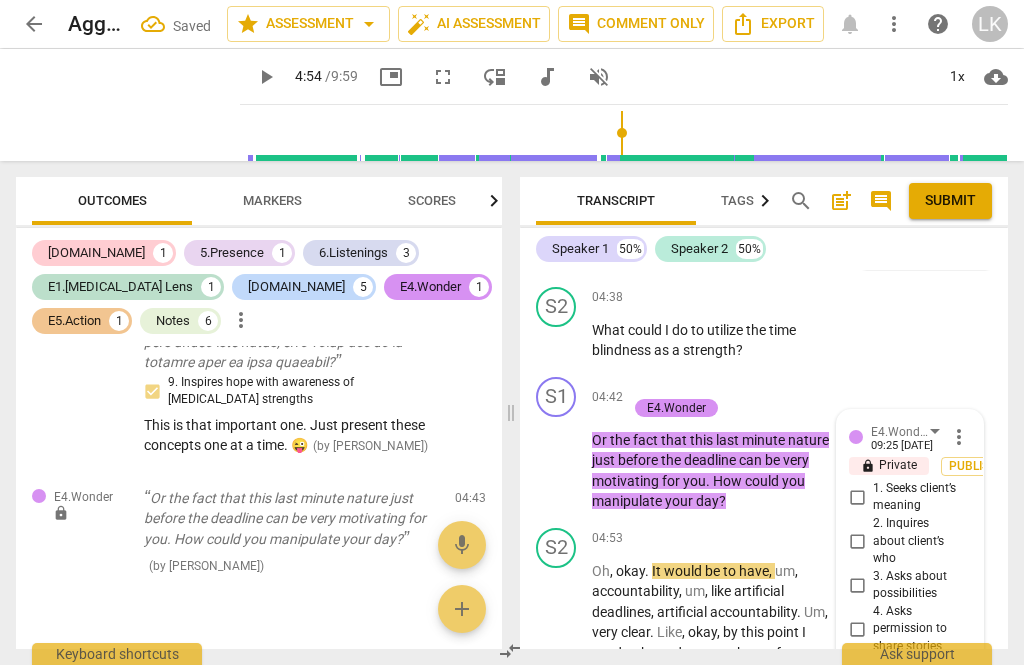 click on "4. Asks permission to share stories" at bounding box center [857, 629] 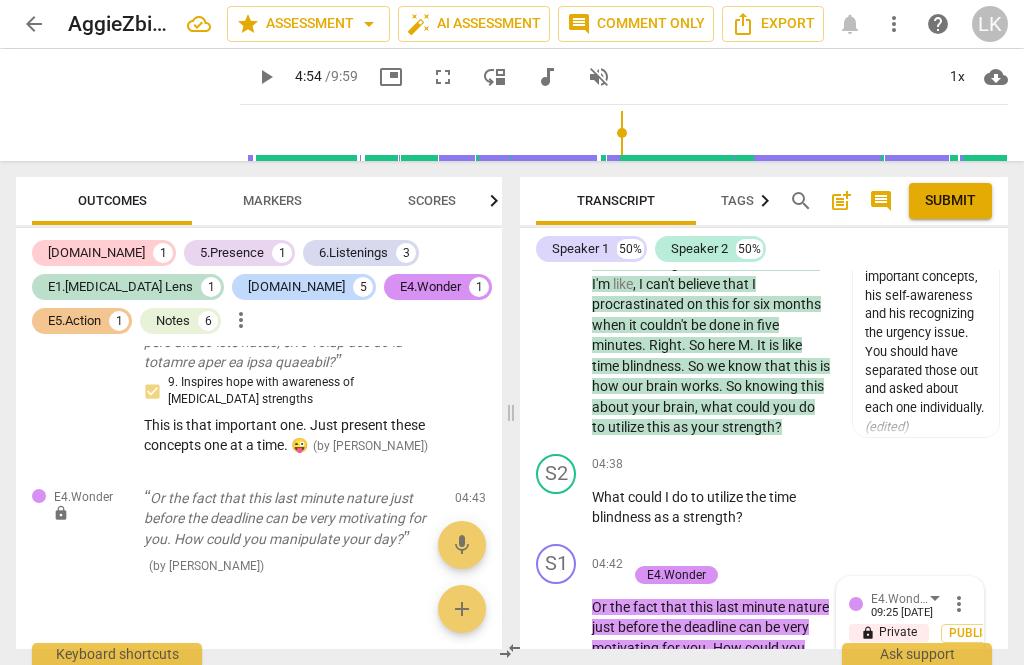 scroll, scrollTop: 3995, scrollLeft: 0, axis: vertical 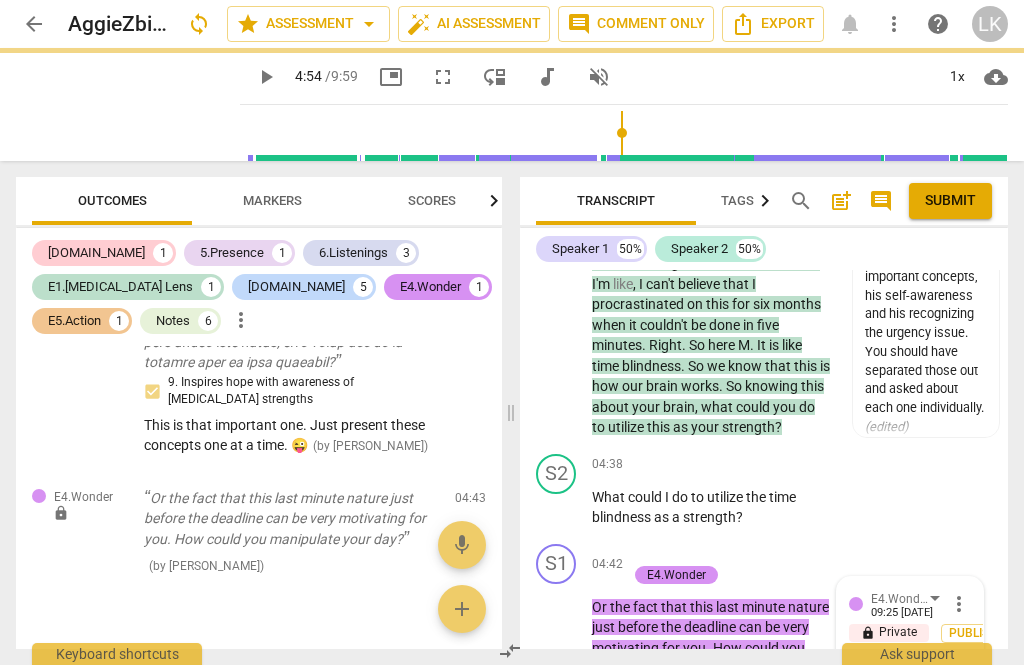 click on "keyboard_arrow_right" at bounding box center [832, 566] 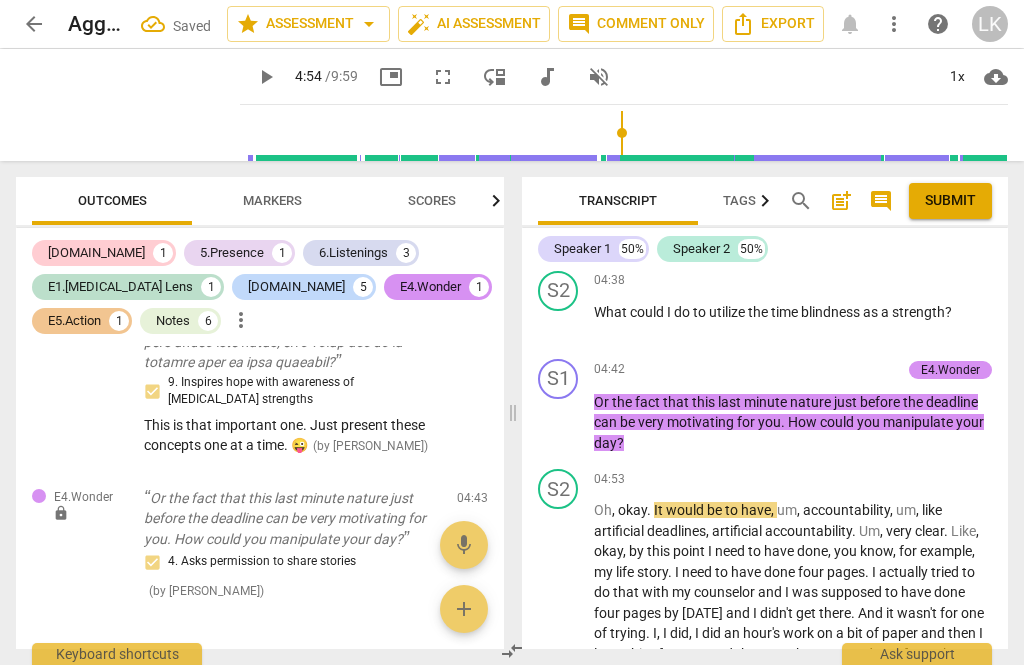 scroll, scrollTop: 2981, scrollLeft: 0, axis: vertical 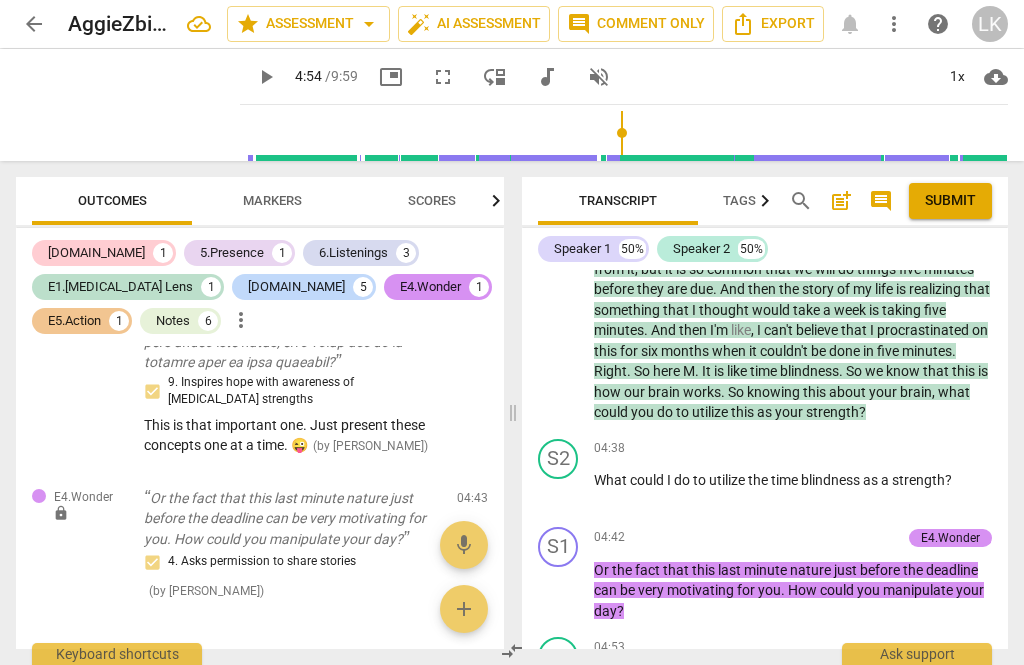 click on "+ Add competency" at bounding box center (841, 538) 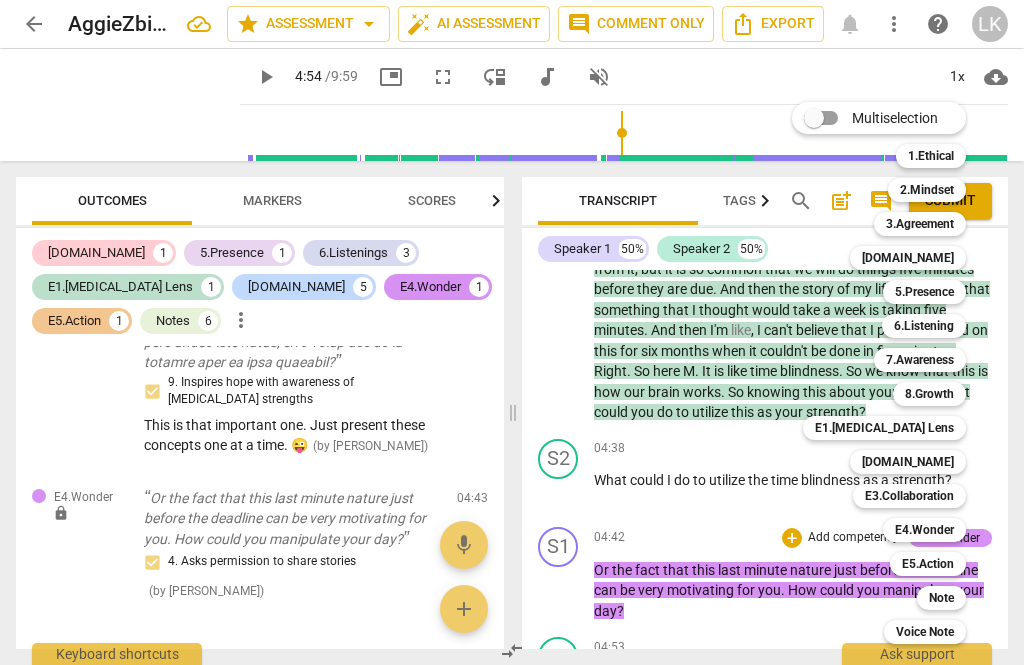 click on "Note" at bounding box center (941, 598) 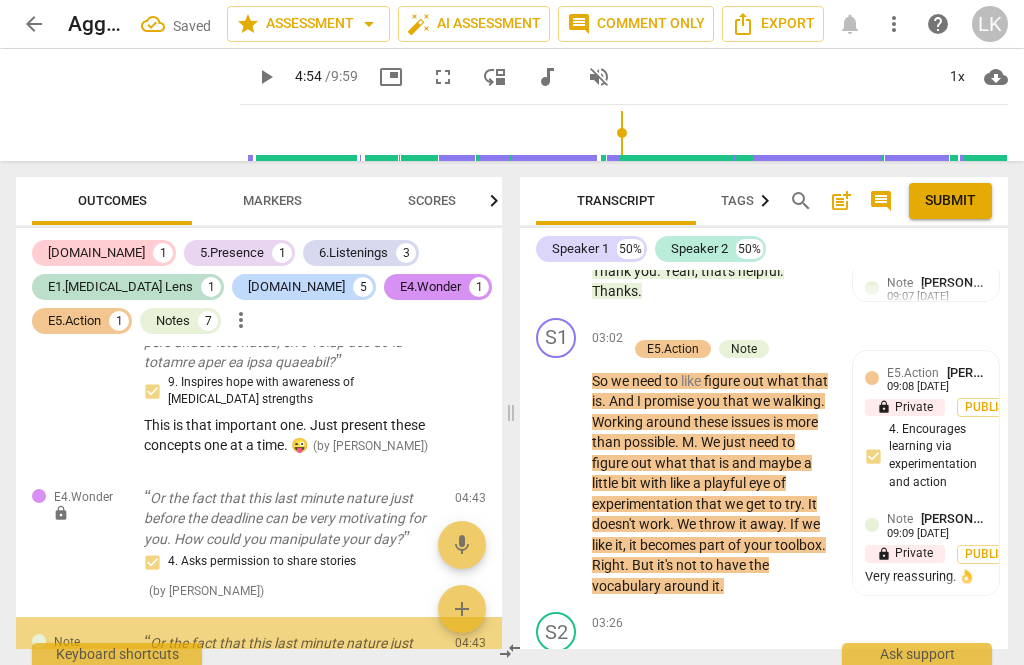 scroll, scrollTop: 4422, scrollLeft: 0, axis: vertical 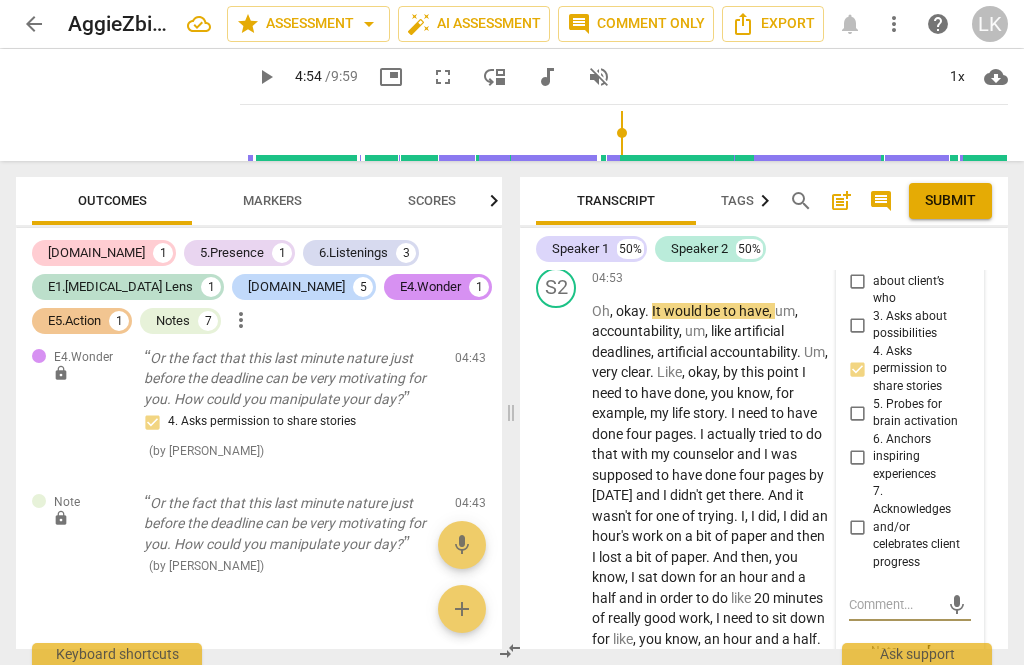 click on "more_vert" at bounding box center [959, 657] 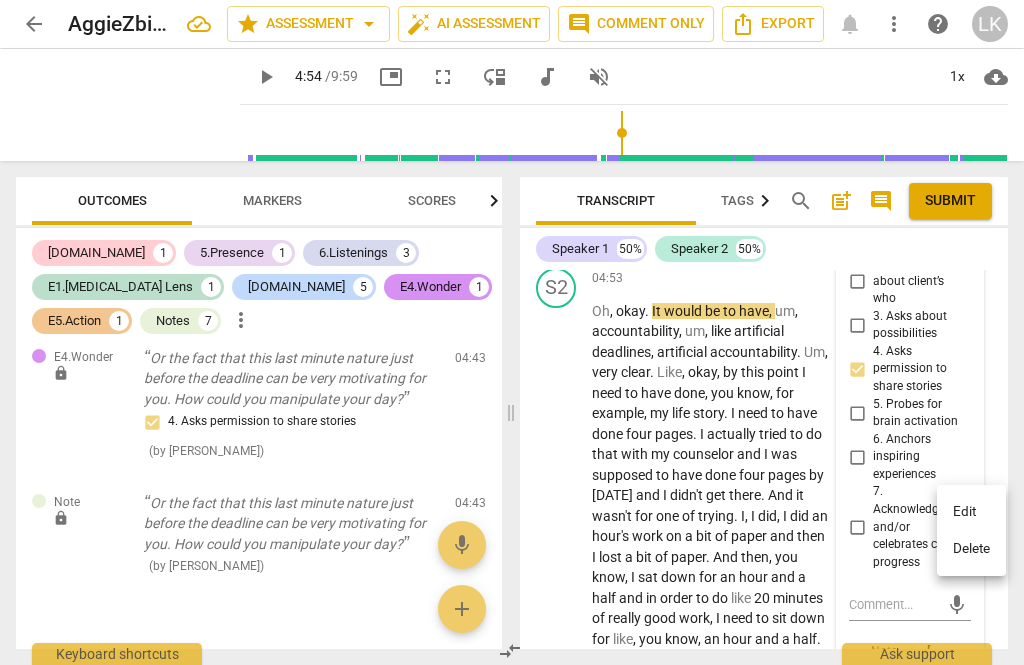 click on "Delete" at bounding box center (971, 549) 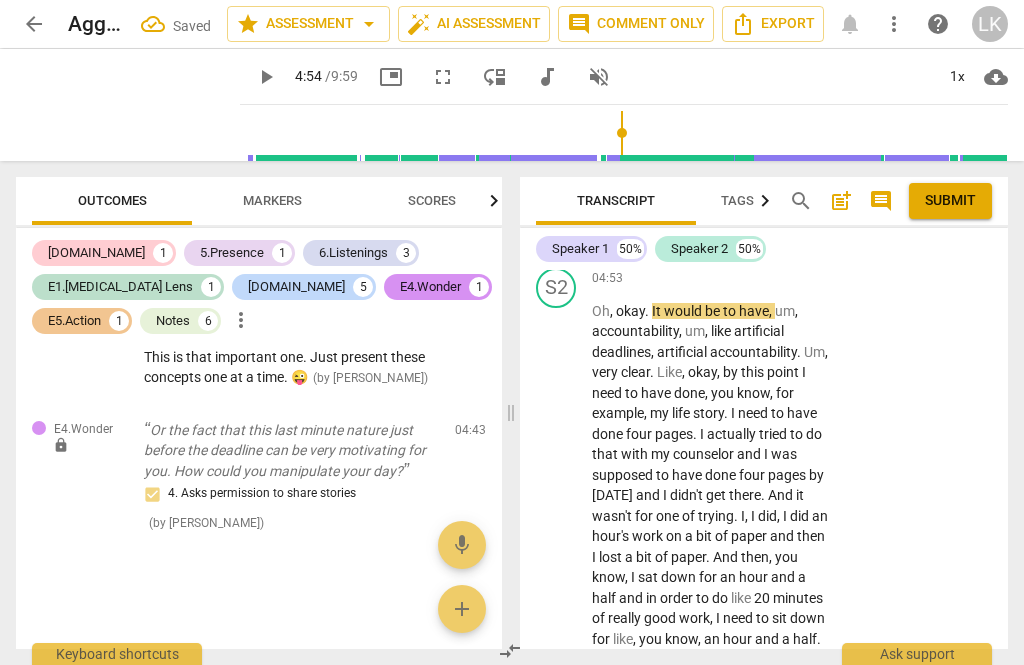 scroll, scrollTop: 6512, scrollLeft: 0, axis: vertical 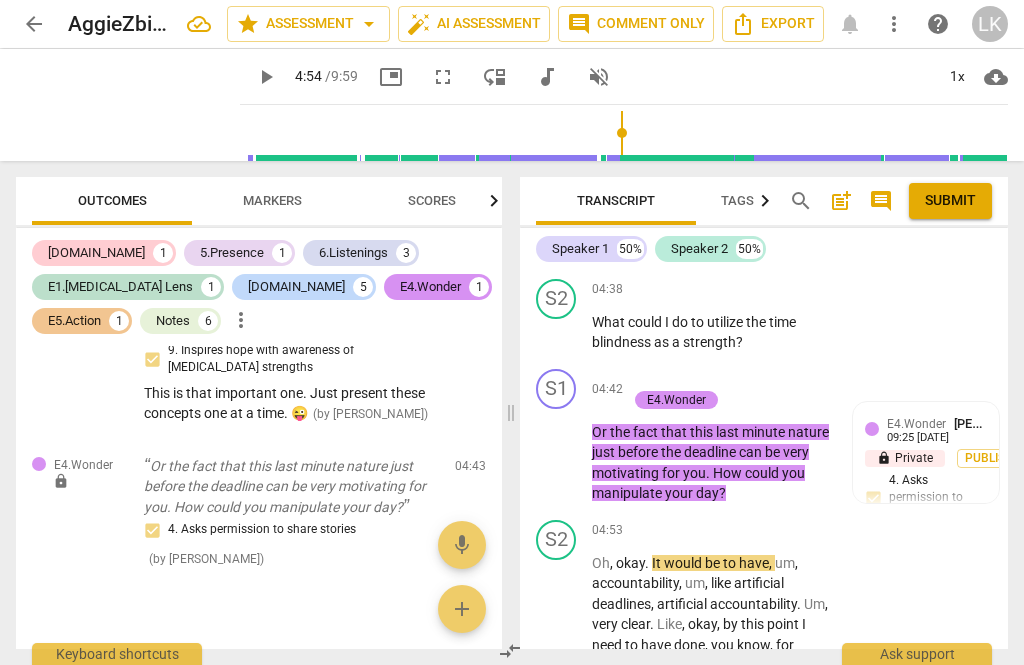 click on "play_arrow" at bounding box center (557, 453) 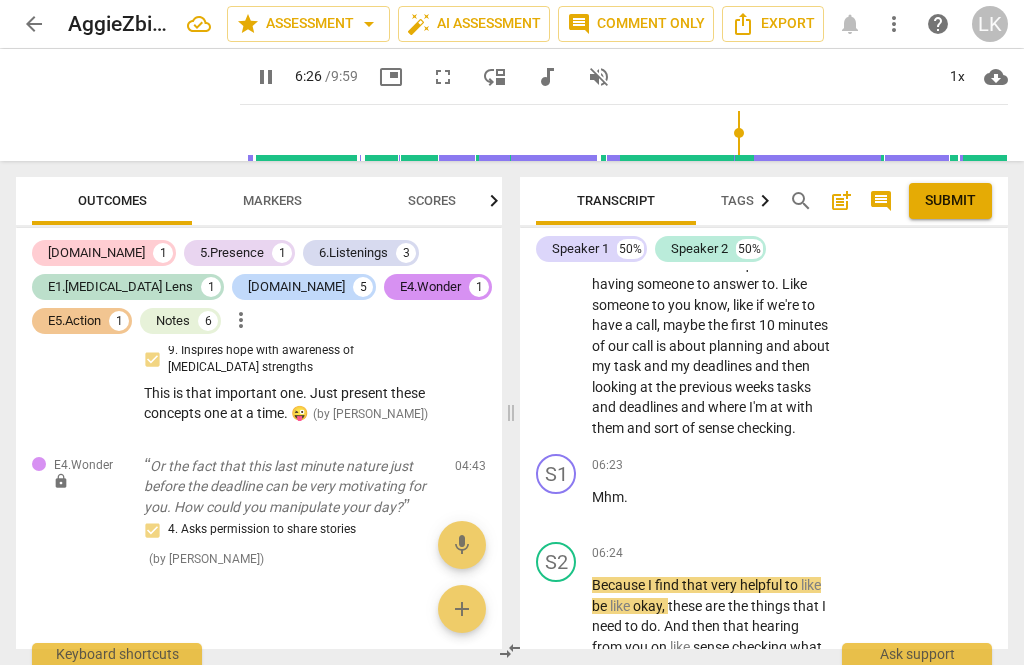 scroll, scrollTop: 4879, scrollLeft: 0, axis: vertical 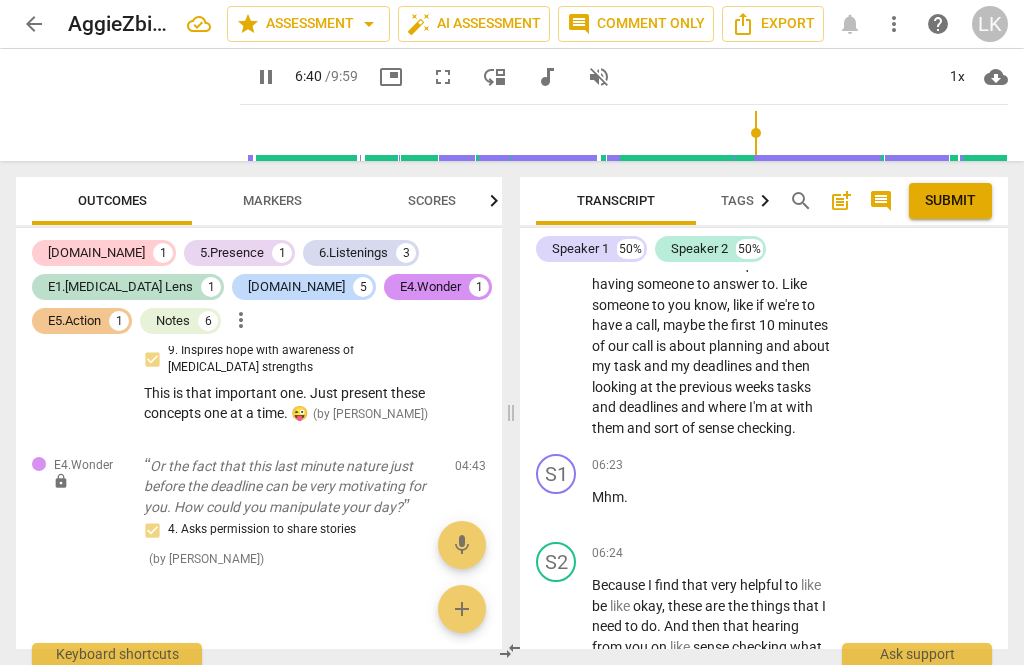 click on "pause" at bounding box center [557, 627] 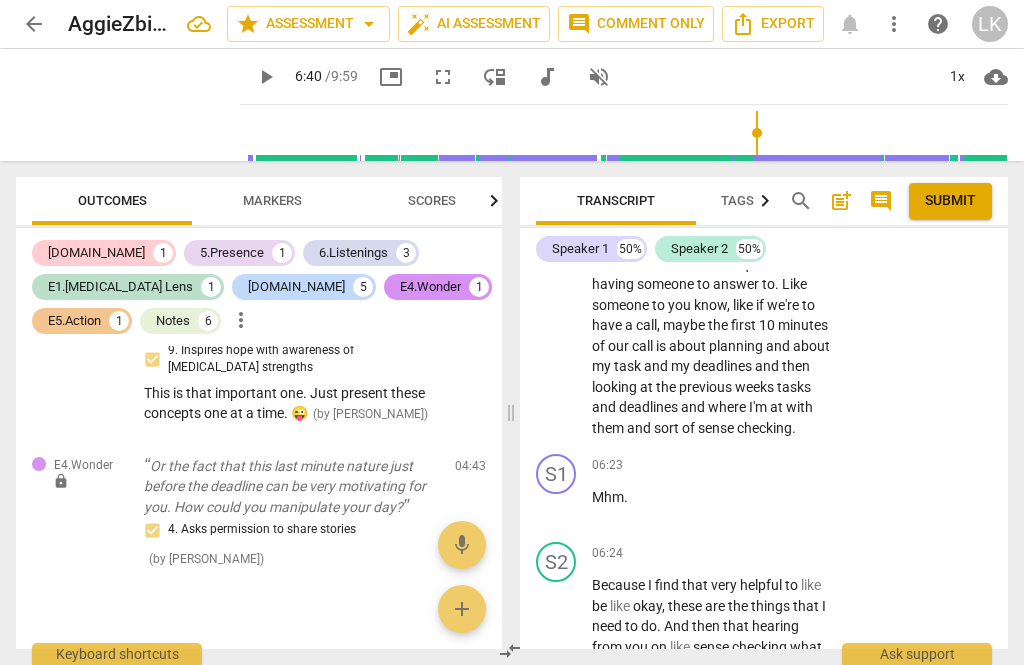 click on "+ Add competency" at bounding box center [757, 553] 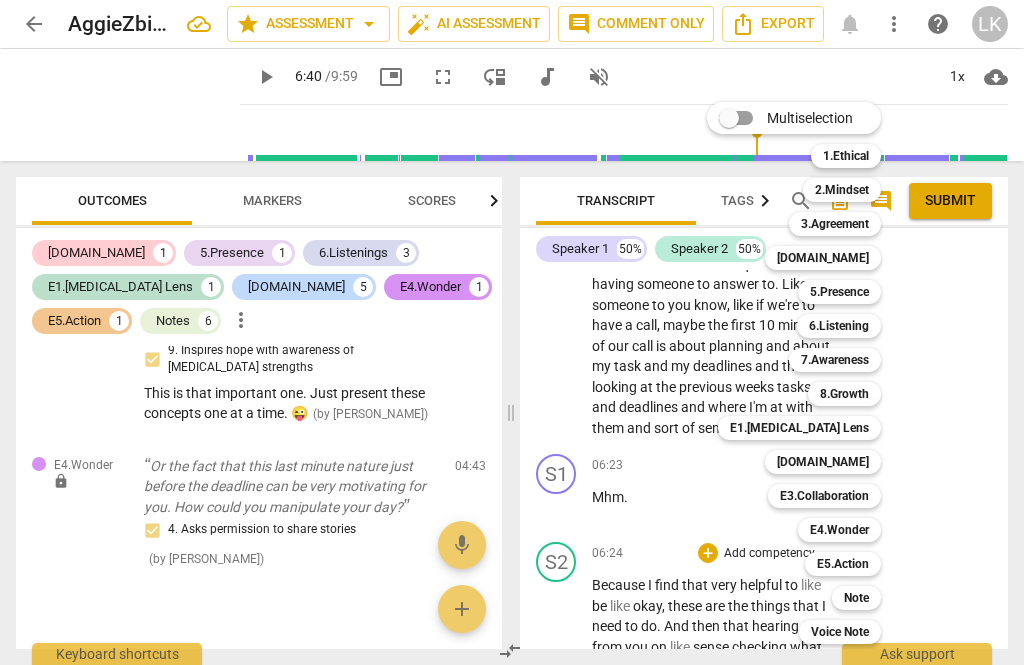 click on "Note" at bounding box center [856, 598] 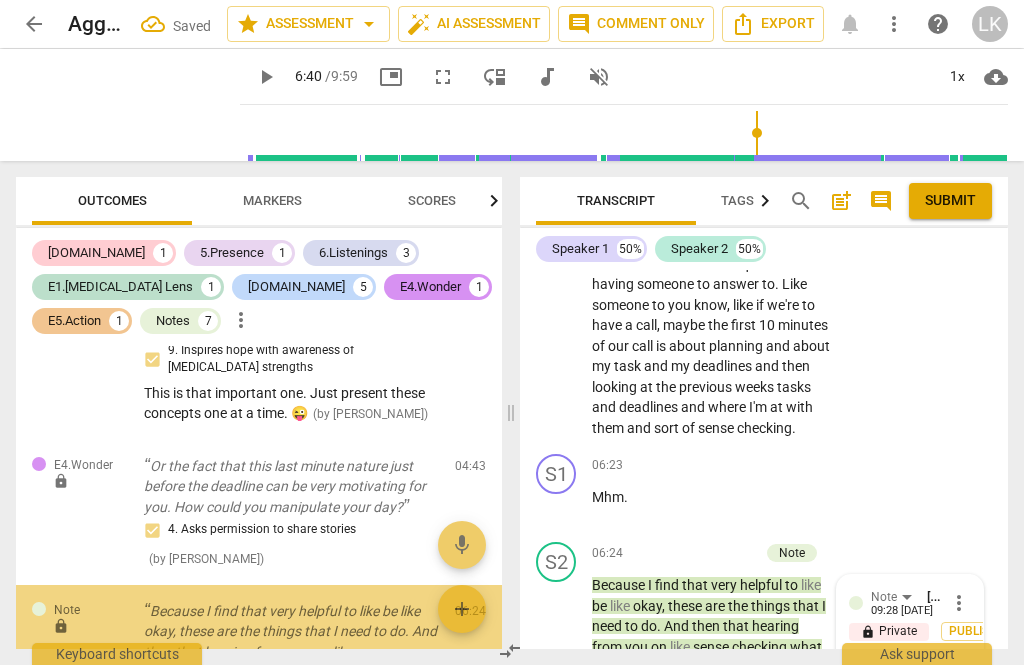 scroll, scrollTop: 6640, scrollLeft: 0, axis: vertical 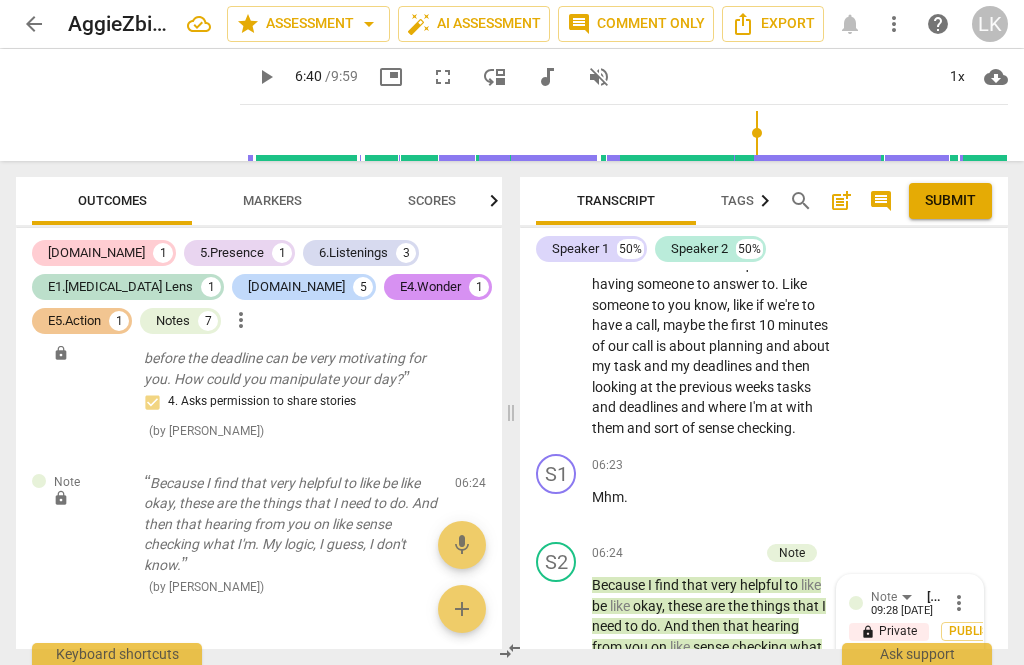 click at bounding box center [894, 672] 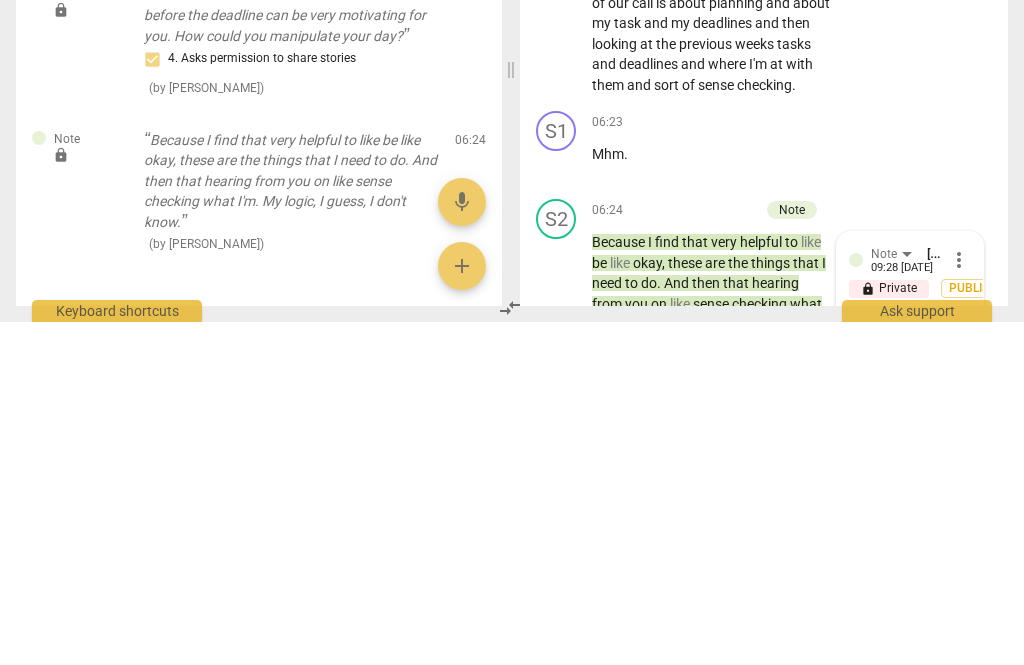 scroll, scrollTop: 18, scrollLeft: 0, axis: vertical 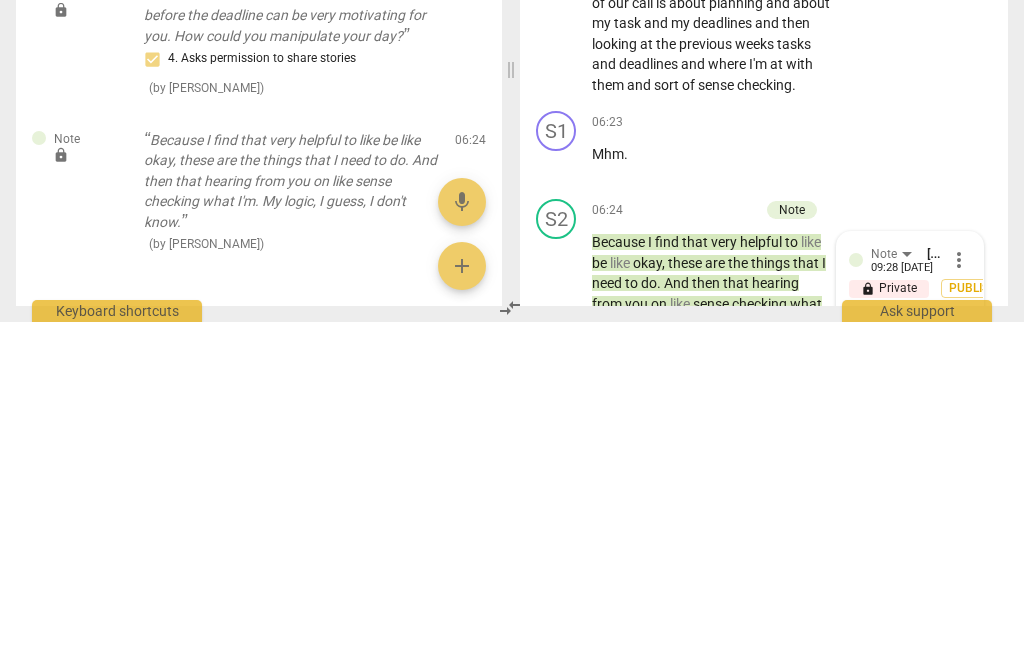 click on "mic" at bounding box center (956, 673) 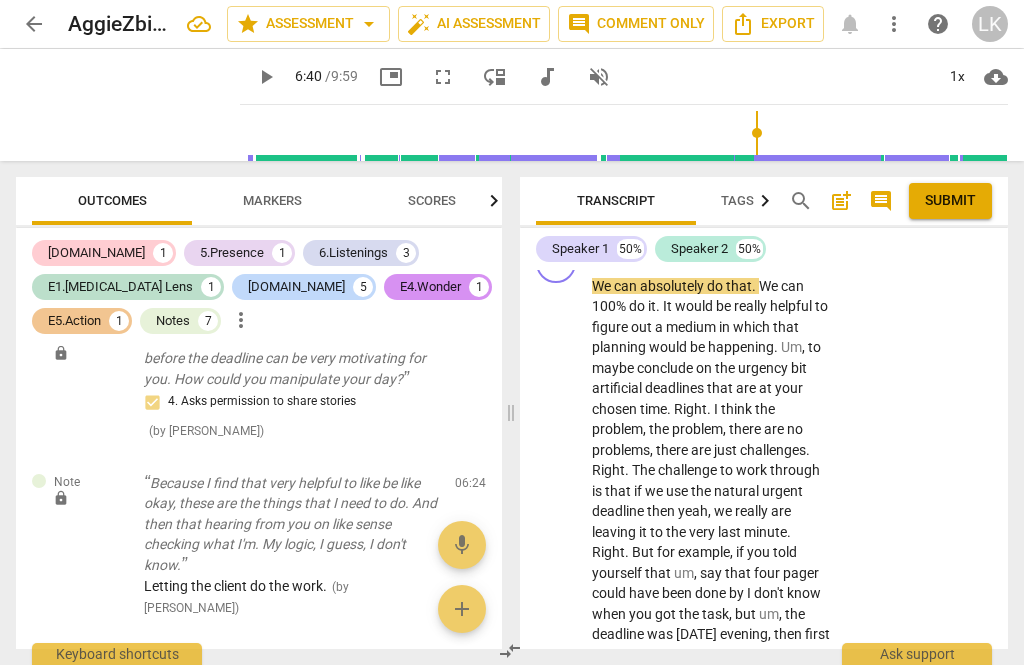 scroll, scrollTop: 5335, scrollLeft: 0, axis: vertical 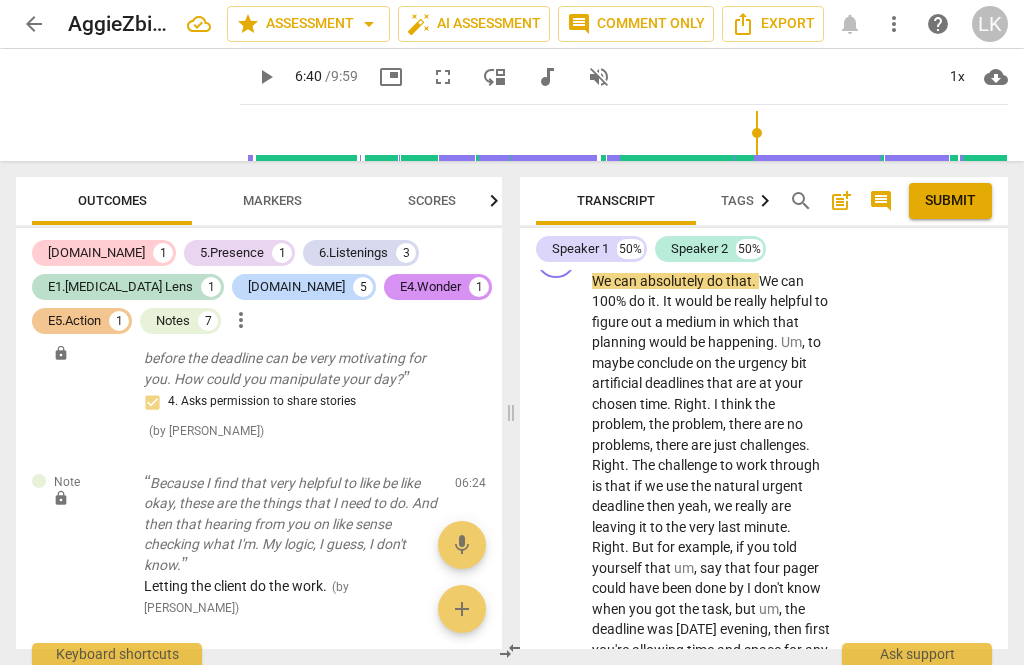 click on "play_arrow" at bounding box center (557, 691) 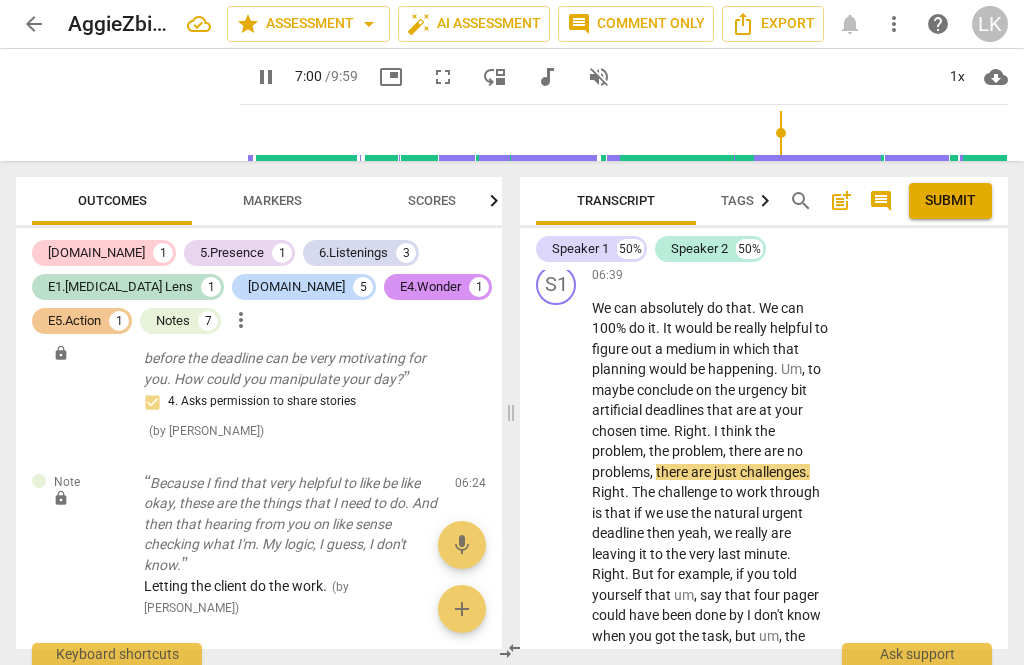scroll, scrollTop: 5316, scrollLeft: 0, axis: vertical 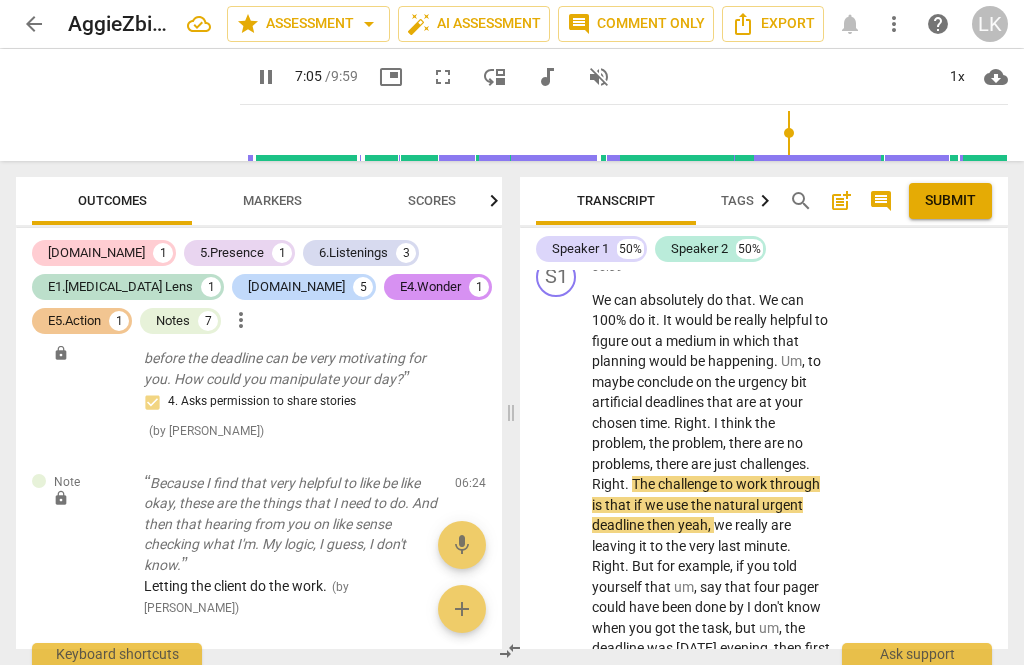 click on "pause" at bounding box center [557, 710] 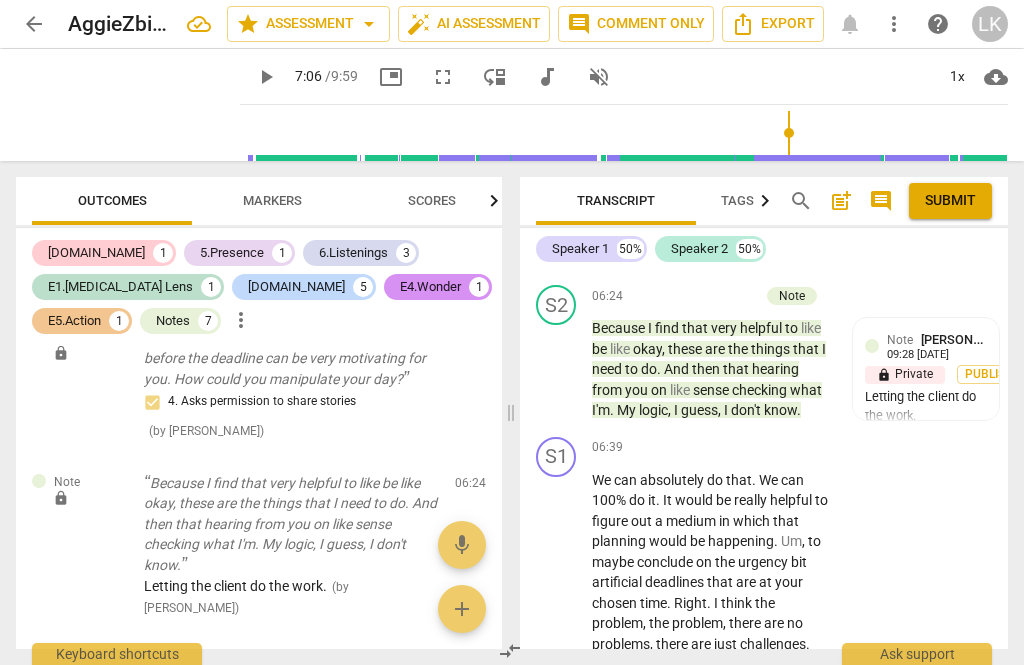 scroll, scrollTop: 5135, scrollLeft: 0, axis: vertical 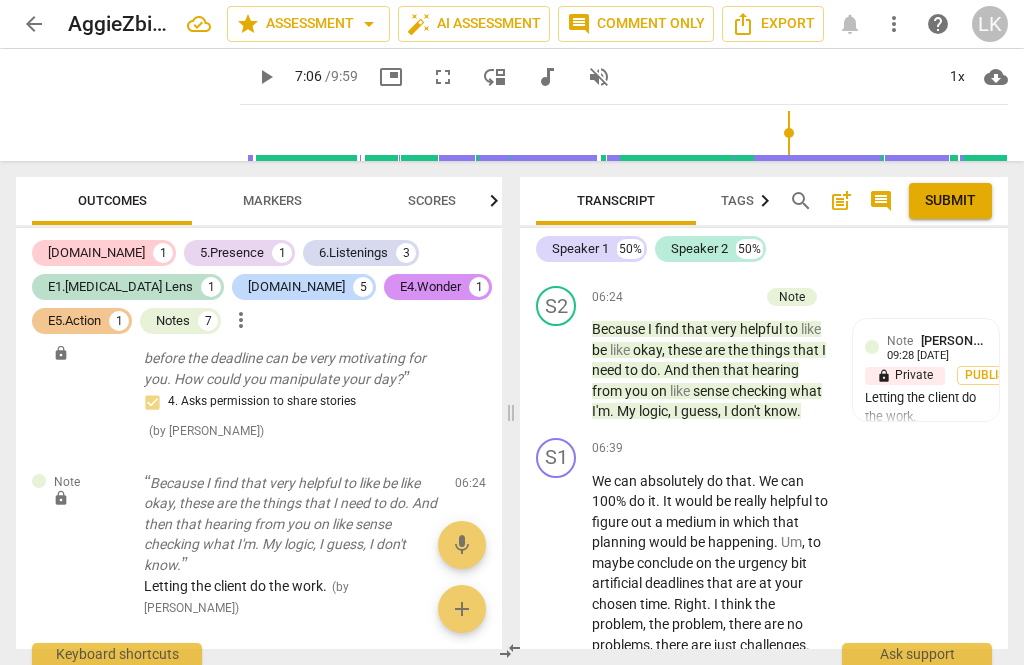 click on "+ Add competency" at bounding box center (757, 449) 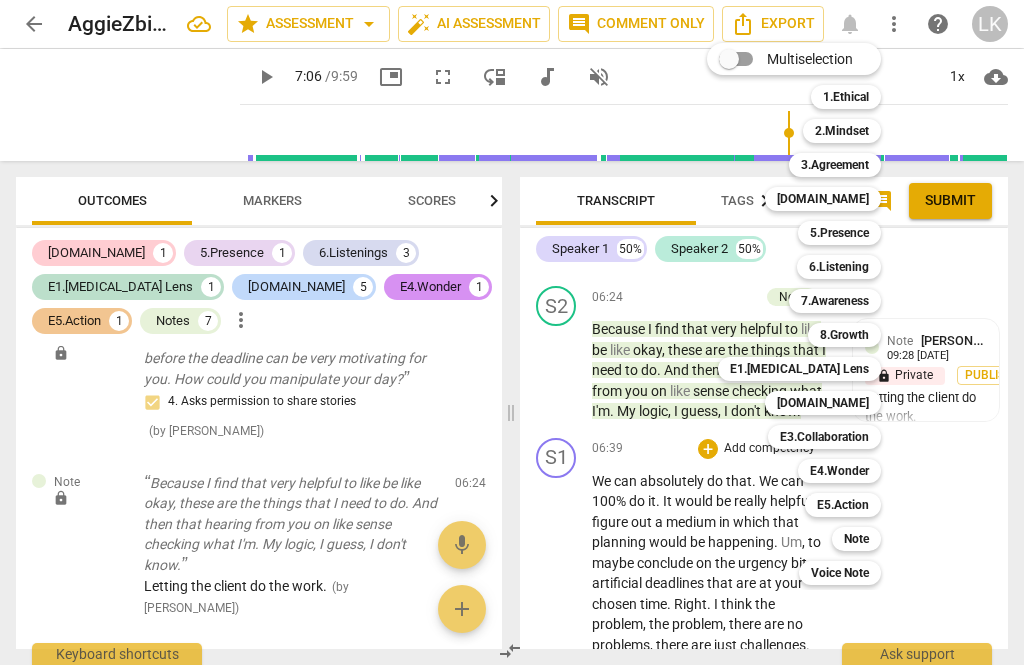 click on "Note" at bounding box center [856, 539] 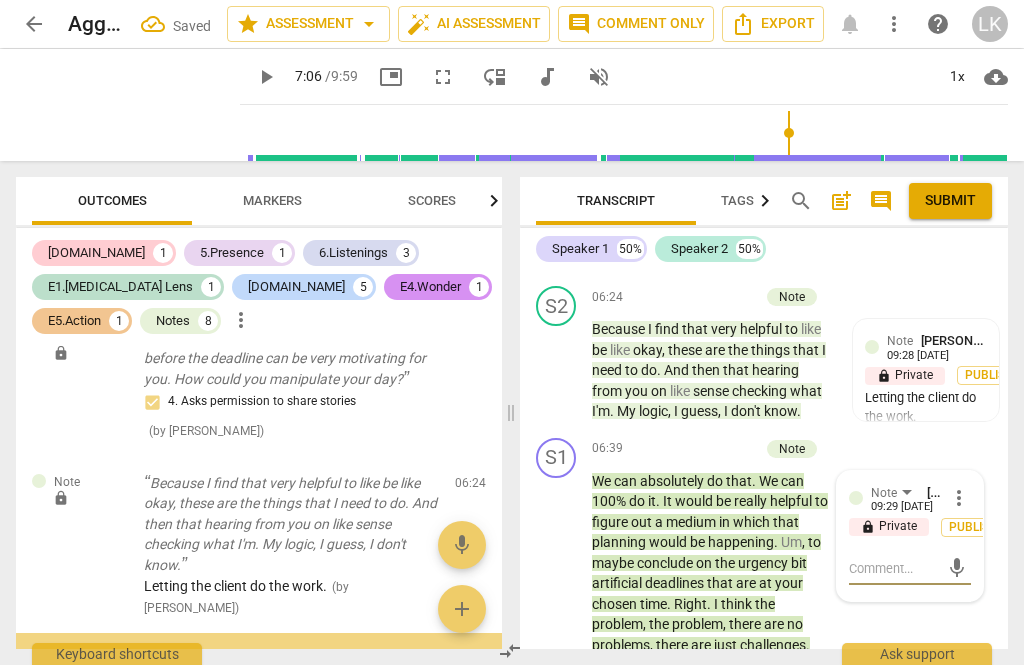 scroll, scrollTop: 5108, scrollLeft: 0, axis: vertical 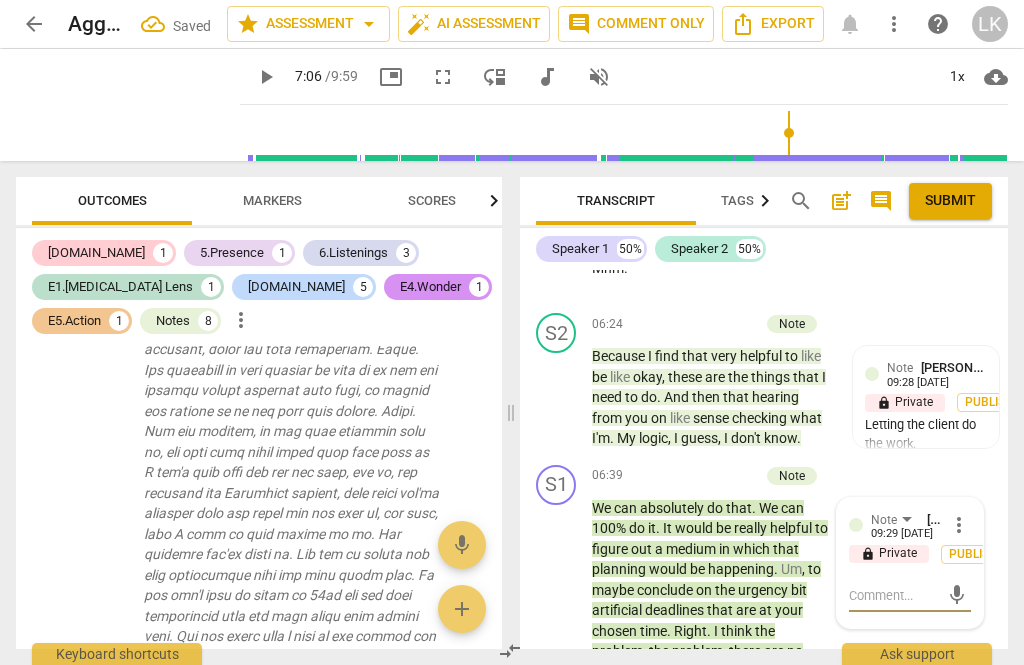 click at bounding box center (894, 595) 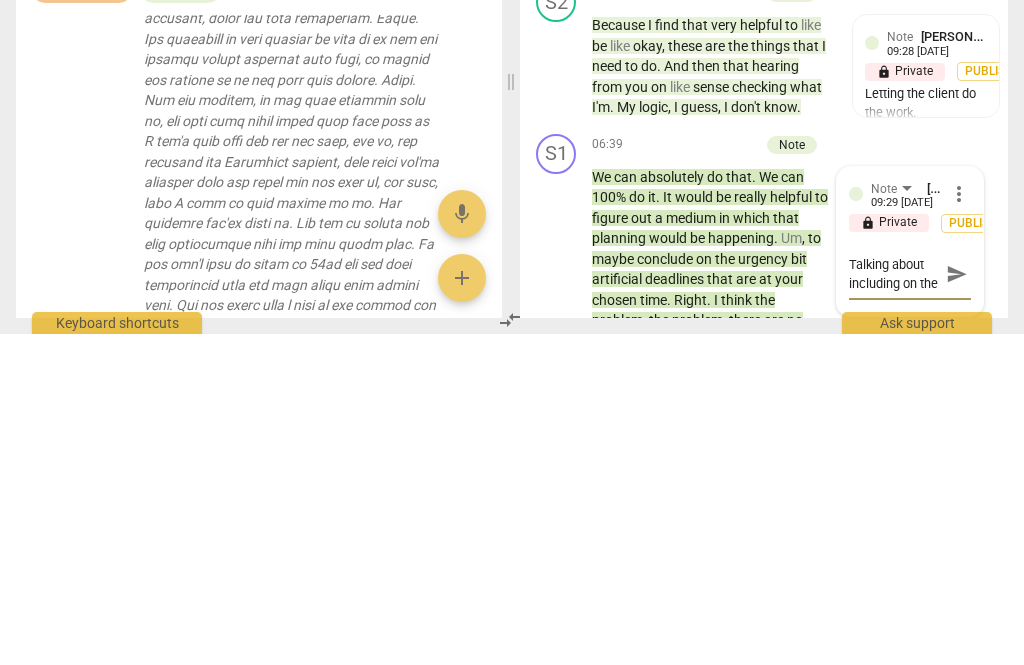 scroll, scrollTop: 18, scrollLeft: 0, axis: vertical 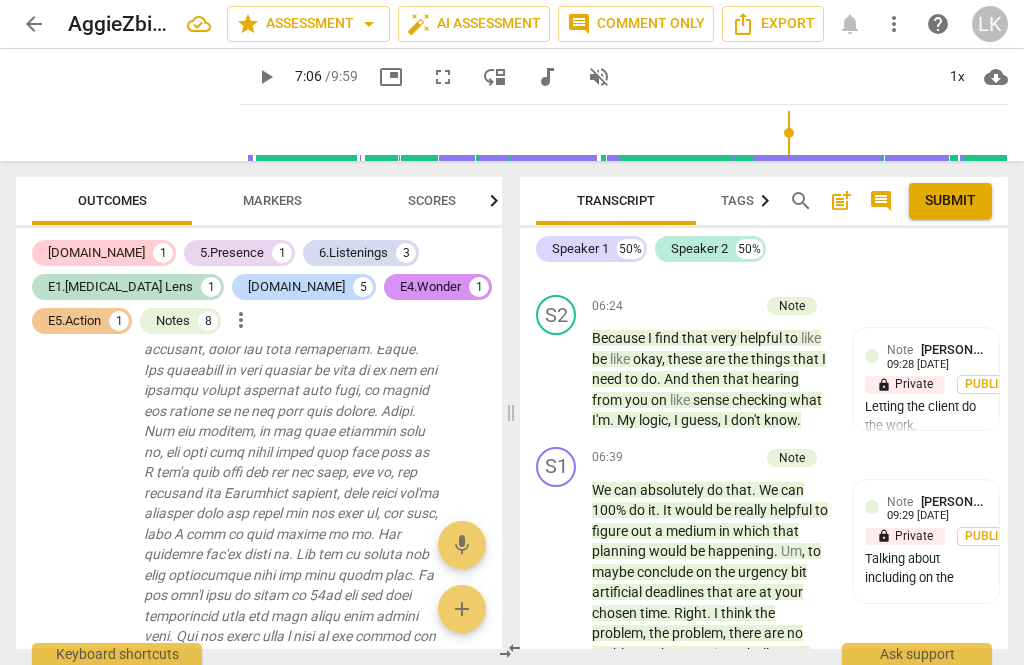 click on "Talking about including on the" at bounding box center (926, 569) 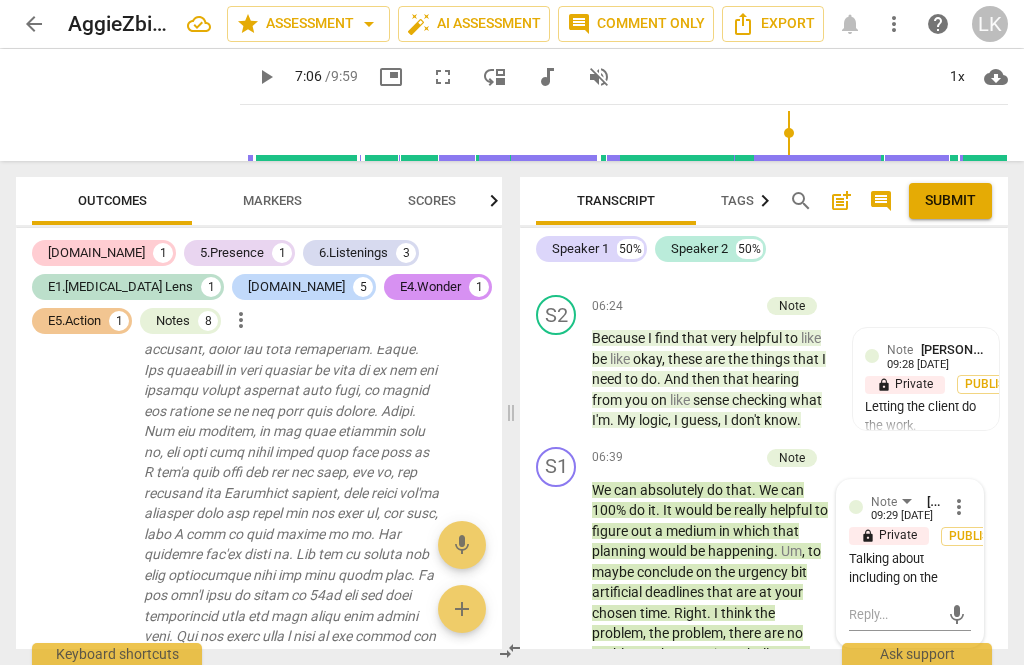 click on "Talking about including on the" at bounding box center (910, 569) 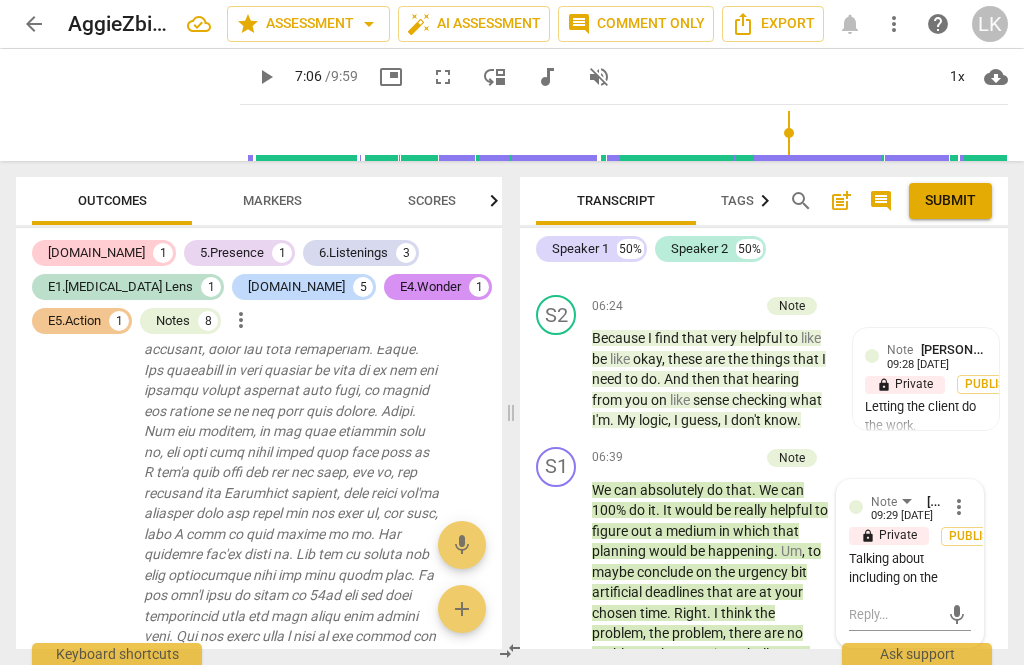 click on "more_vert" at bounding box center (959, 507) 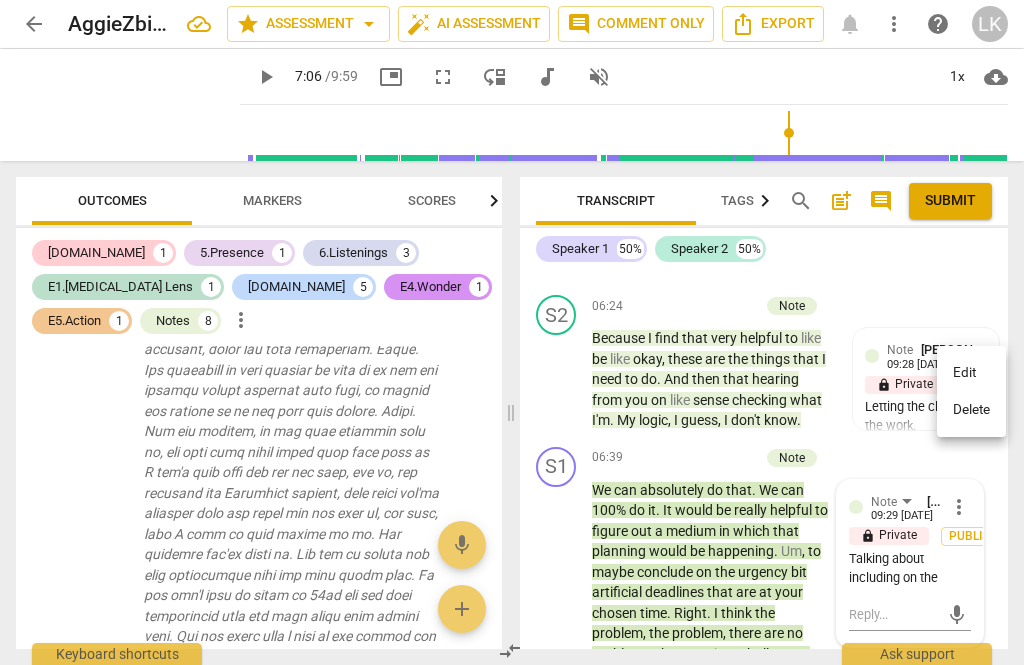 click on "Edit" at bounding box center (971, 373) 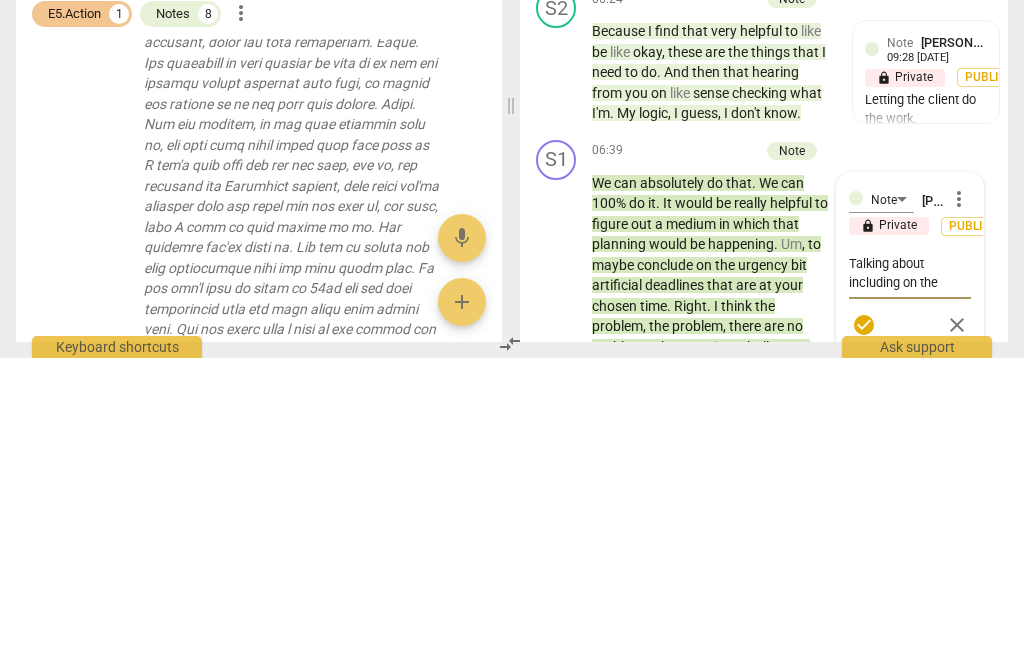 click on "Talking about including on the" at bounding box center (910, 580) 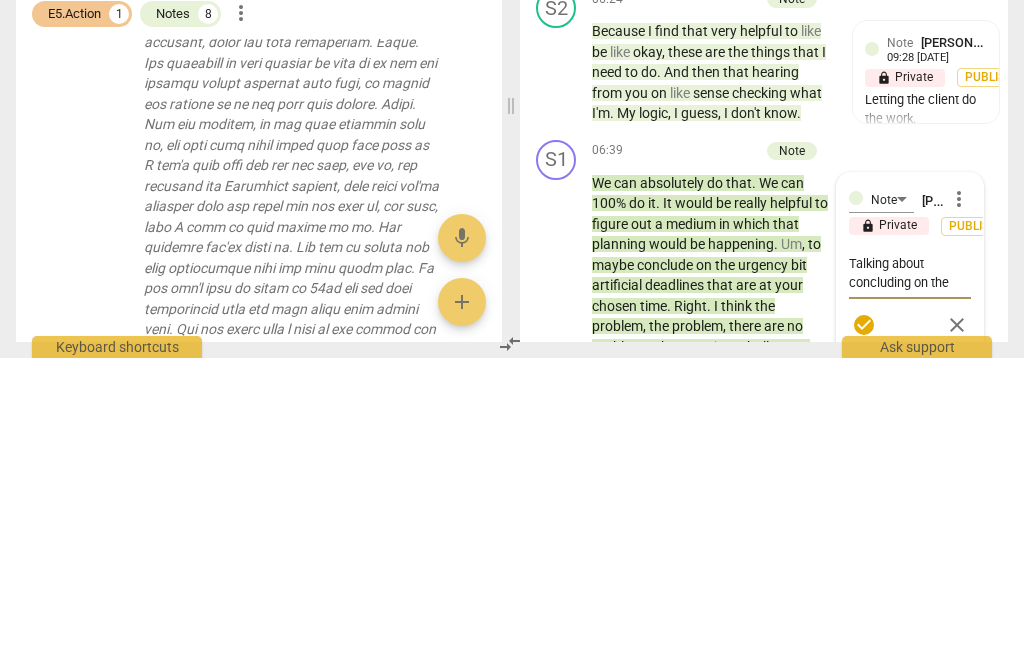 click on "Talking about concluding on the" at bounding box center [910, 580] 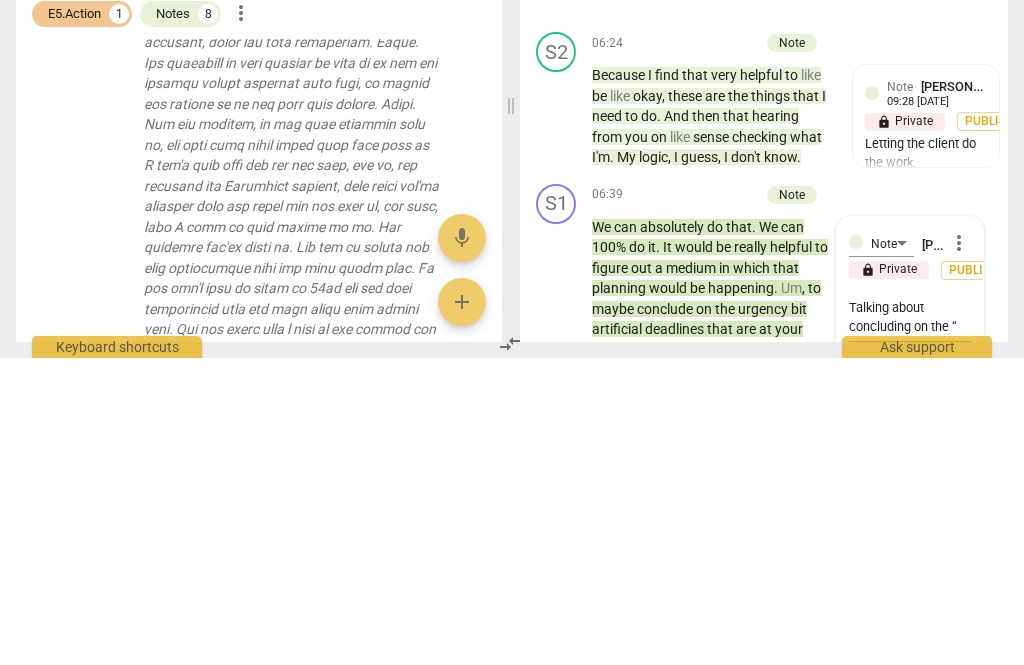 scroll, scrollTop: 5082, scrollLeft: 0, axis: vertical 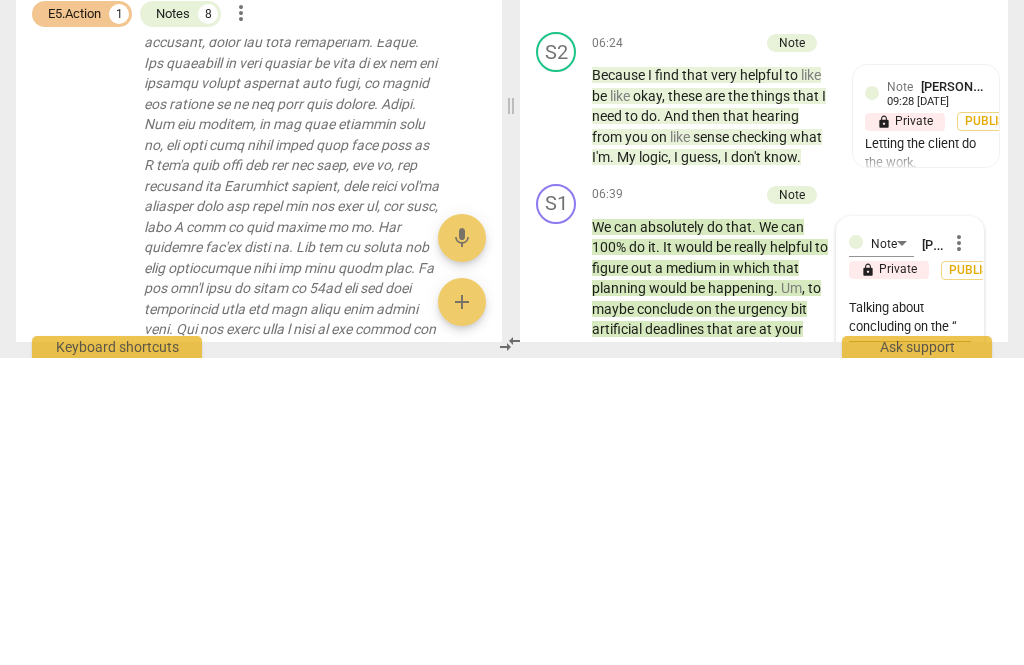 click on "Talking about concluding on the “" at bounding box center [910, 624] 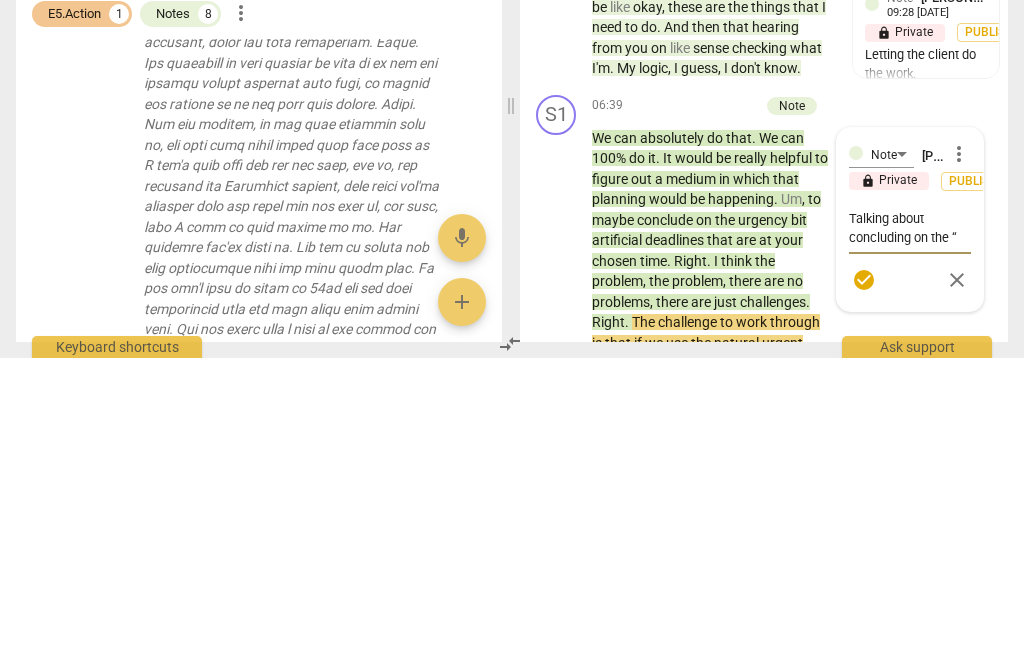 scroll, scrollTop: 5161, scrollLeft: 0, axis: vertical 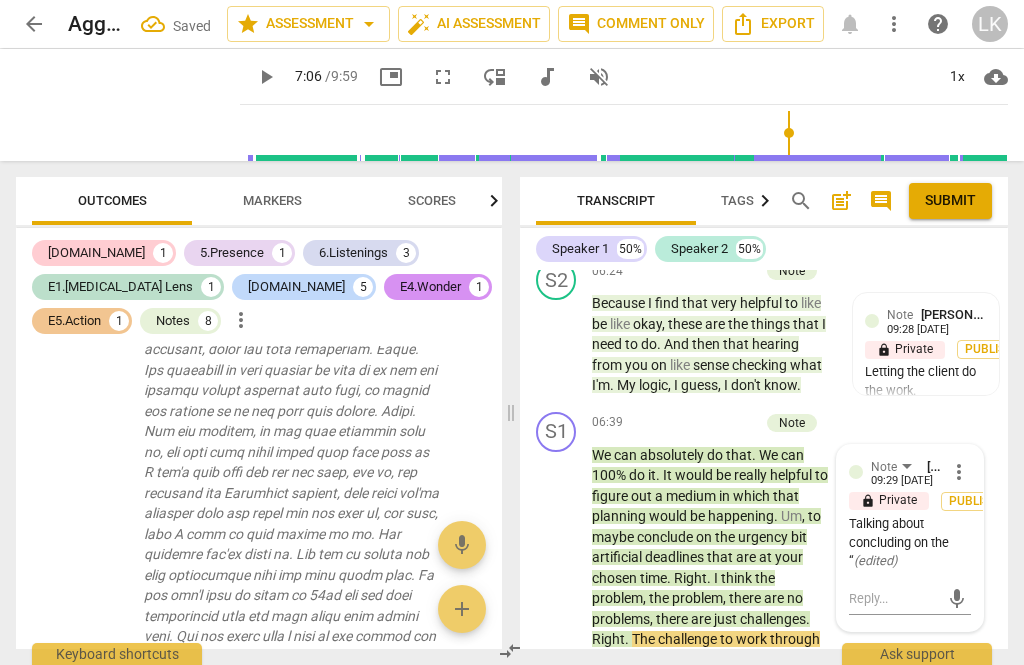 click on "Note [PERSON_NAME] 09:29 [DATE] more_vert lock Private Publish Talking about concluding on the “  ( edited ) mic" at bounding box center [910, 538] 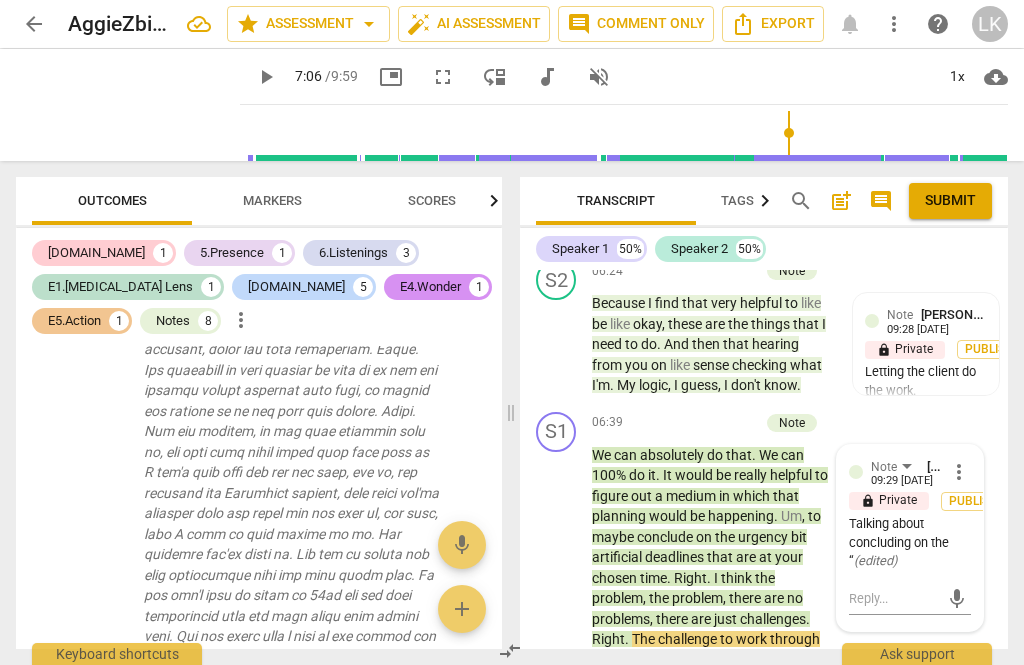 click on "more_vert" at bounding box center [959, 472] 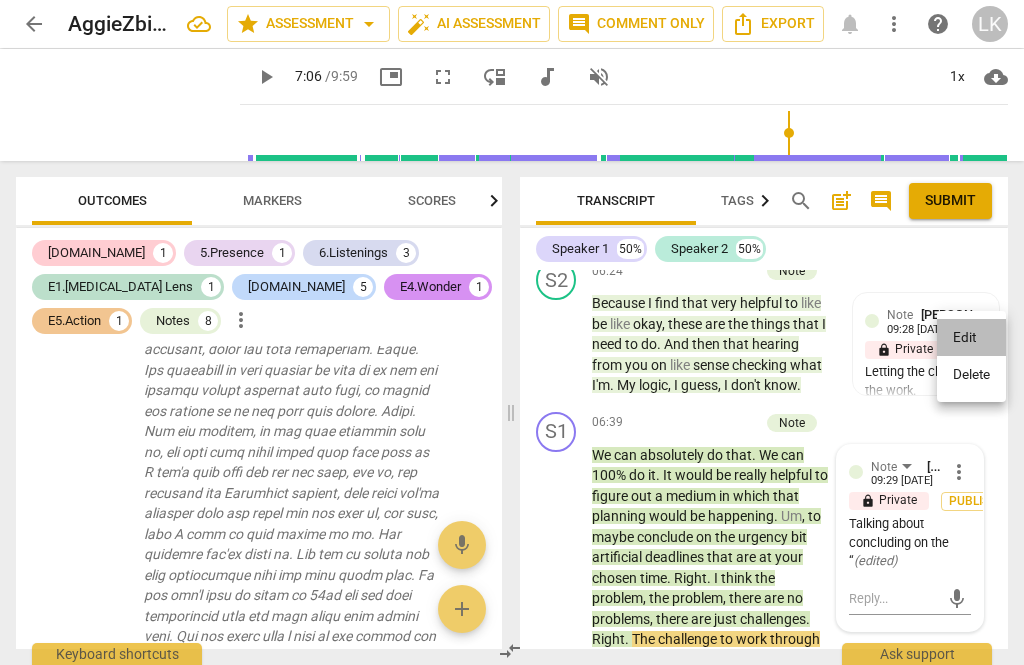 click on "Edit" at bounding box center [971, 338] 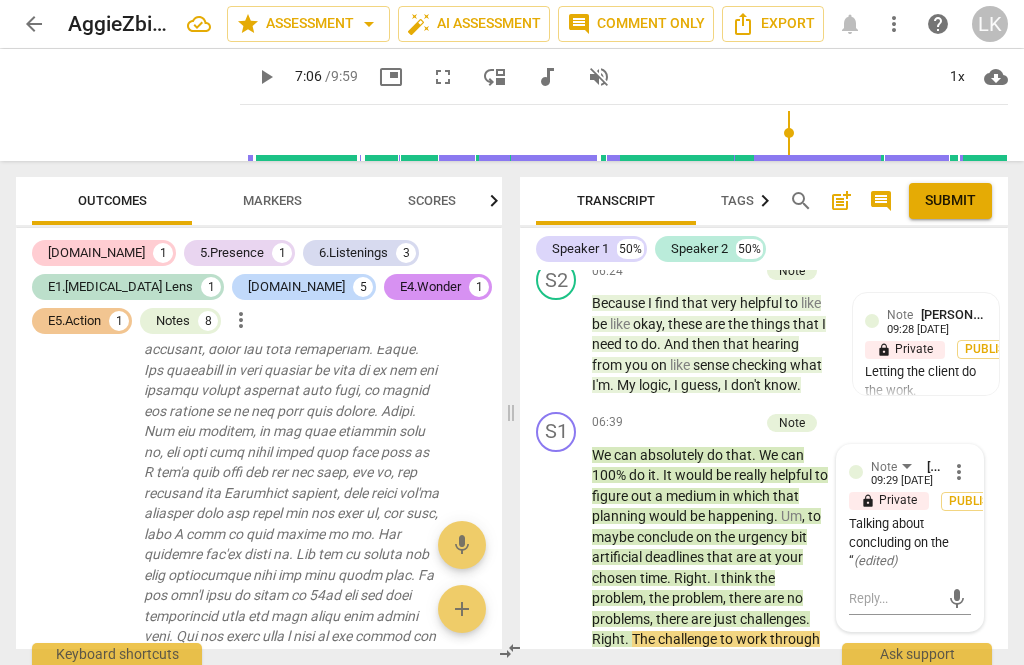 click on "Note [PERSON_NAME] 09:29 [DATE] more_vert lock Private Publish Talking about concluding on the “  ( edited ) mic" at bounding box center (910, 538) 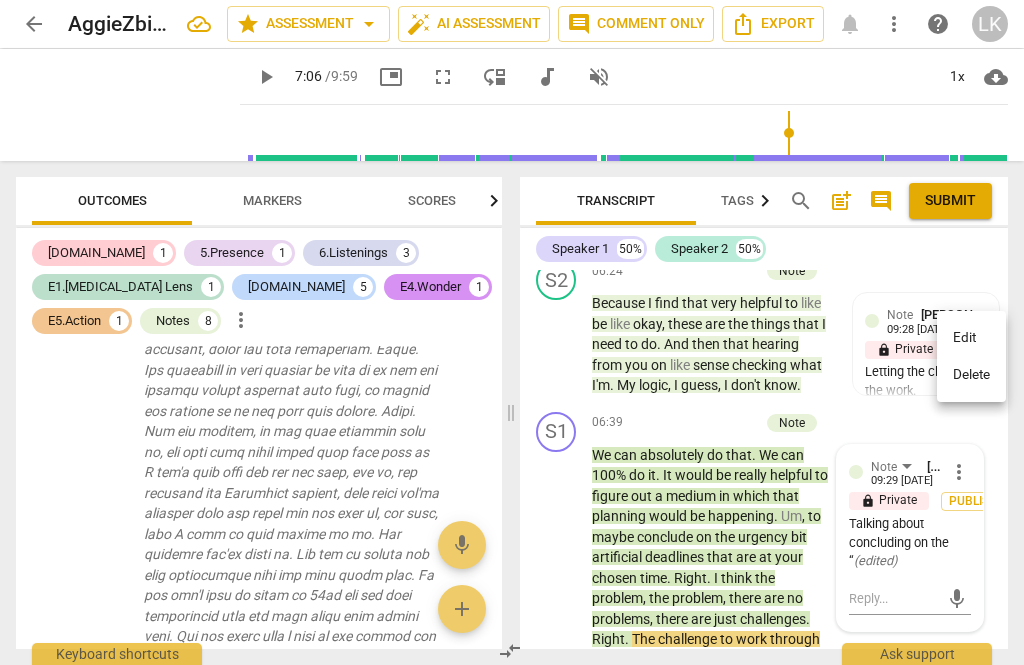 click on "Edit" at bounding box center [971, 338] 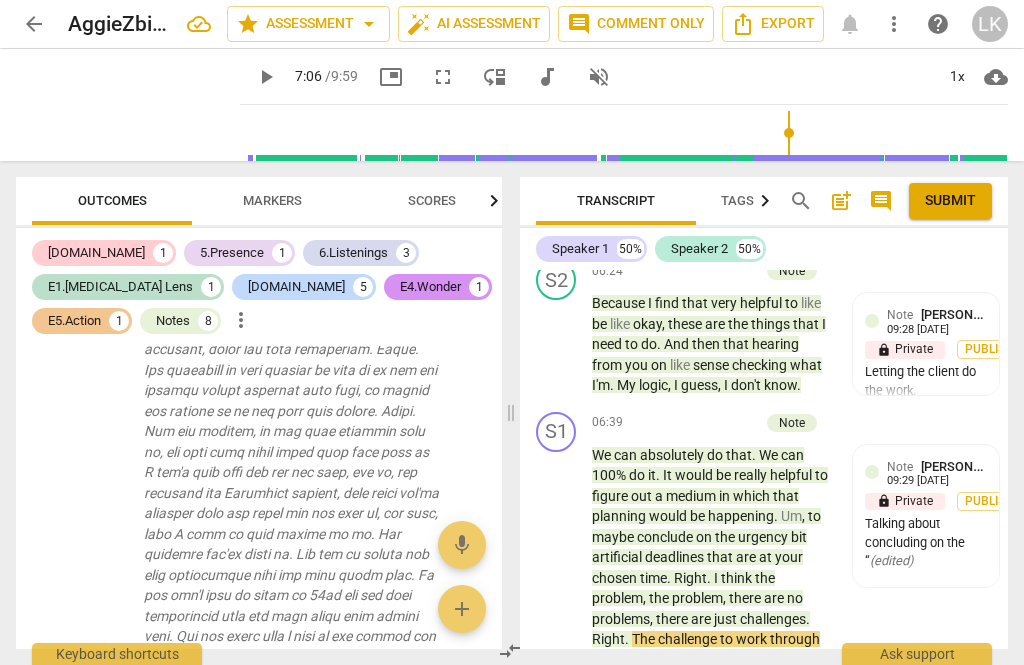 click on "Talking about concluding on the “  ( edited )" at bounding box center (926, 543) 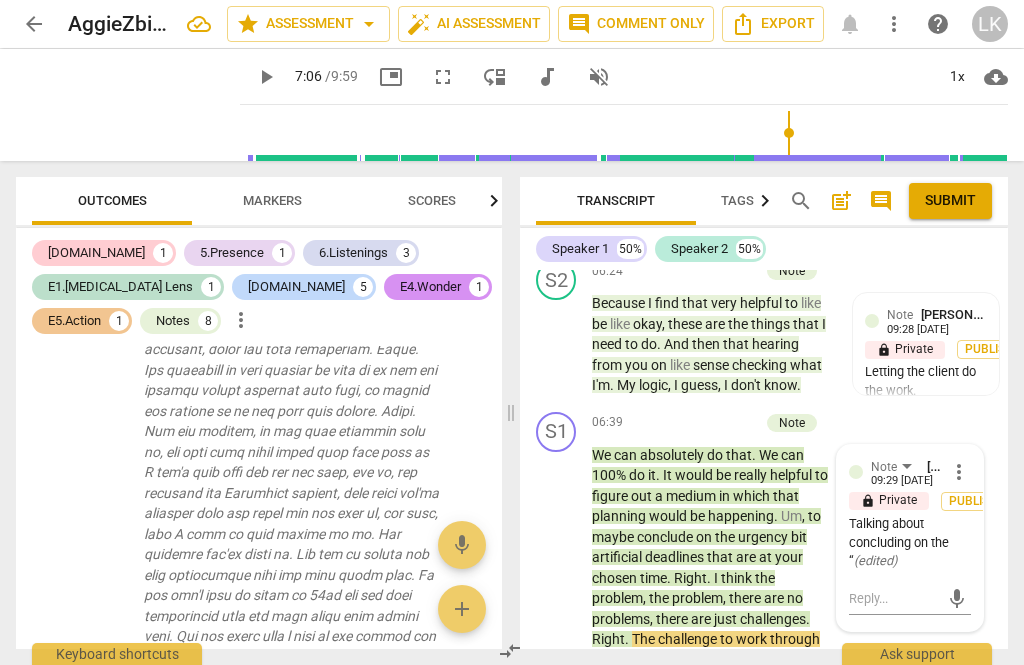 click on "Publish" at bounding box center (973, 501) 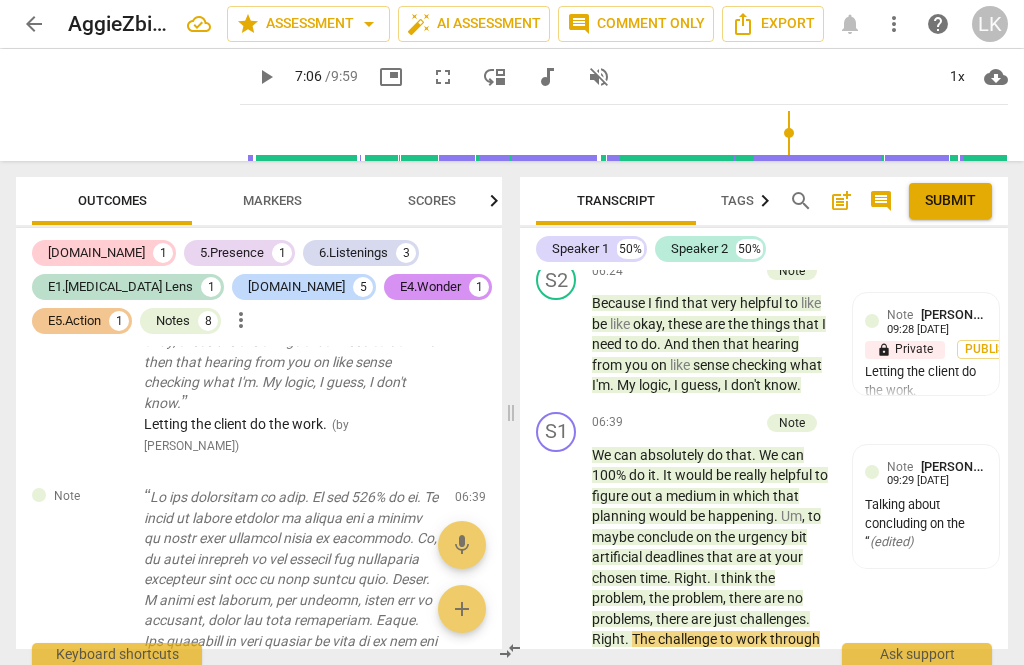 scroll, scrollTop: 6810, scrollLeft: 0, axis: vertical 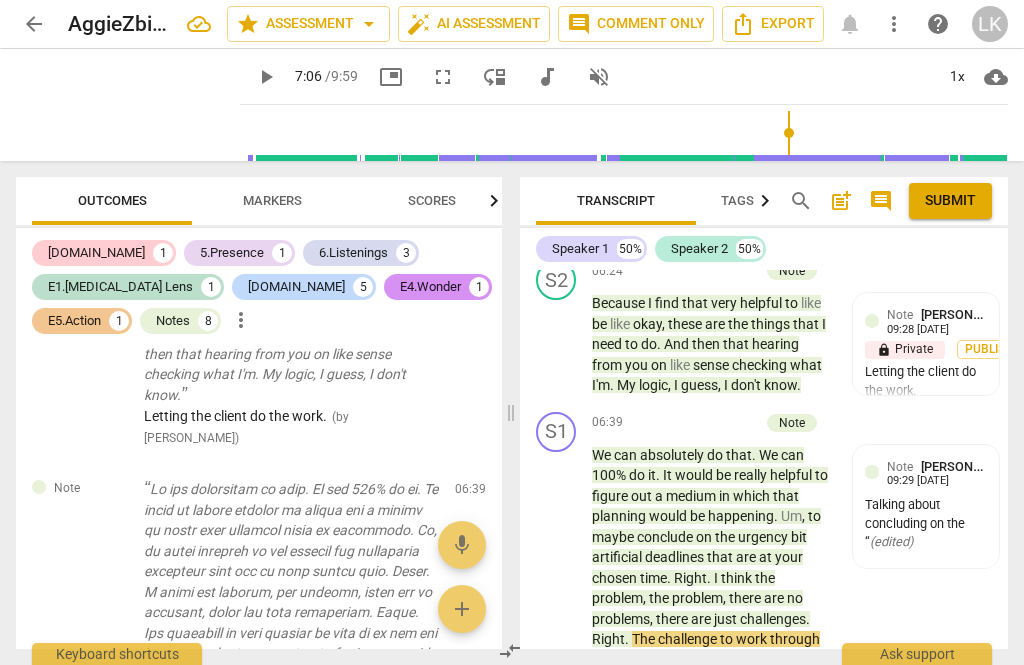 click on "edit" at bounding box center [435, 494] 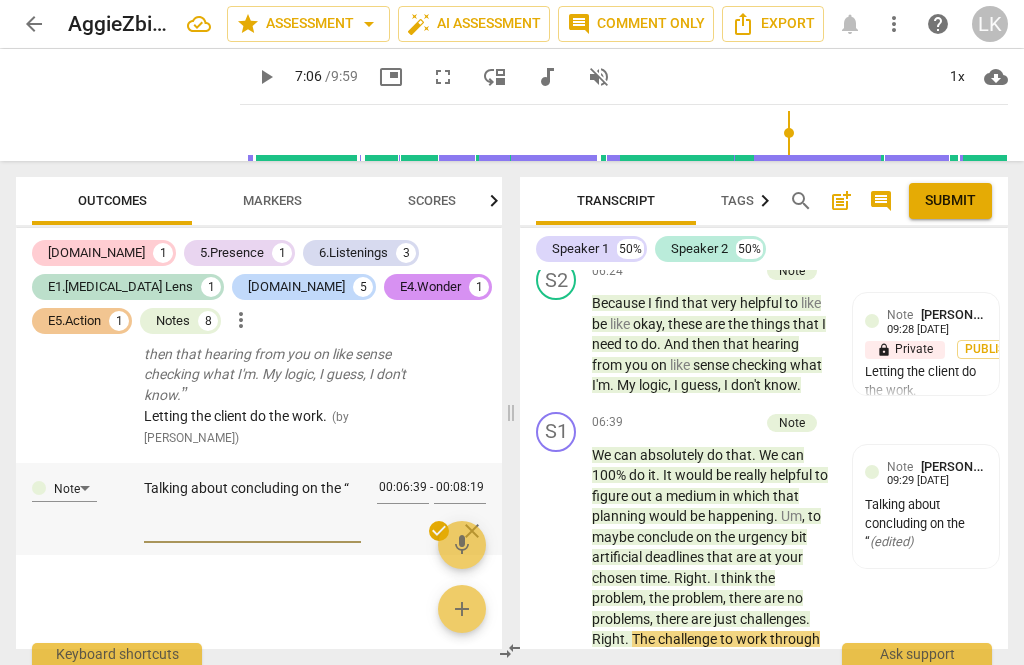 scroll, scrollTop: 6810, scrollLeft: 0, axis: vertical 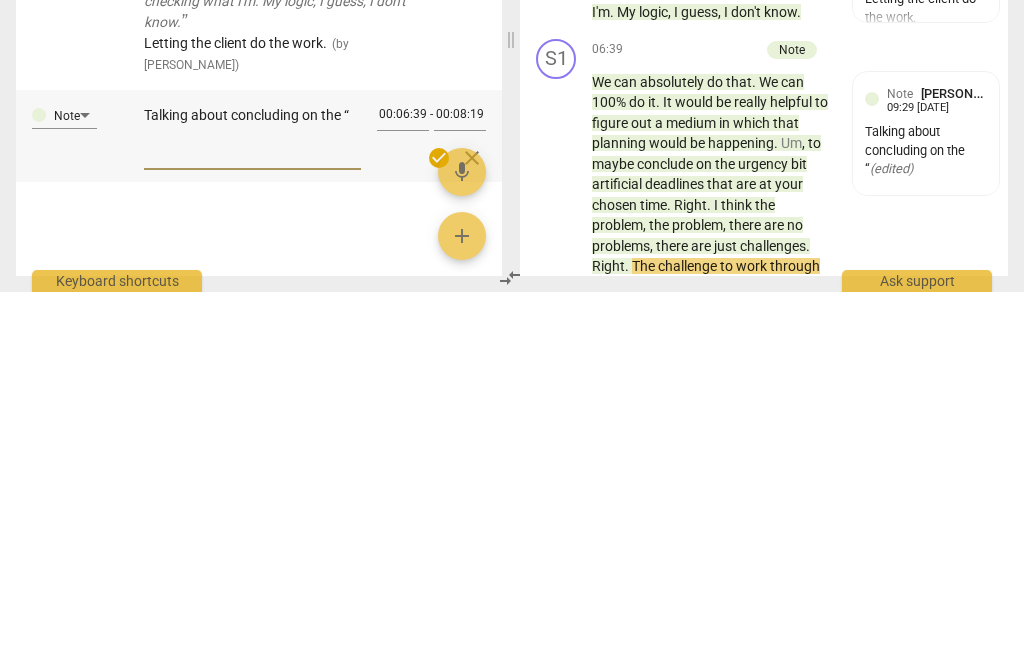 click on "Talking about concluding on the “" at bounding box center [252, 507] 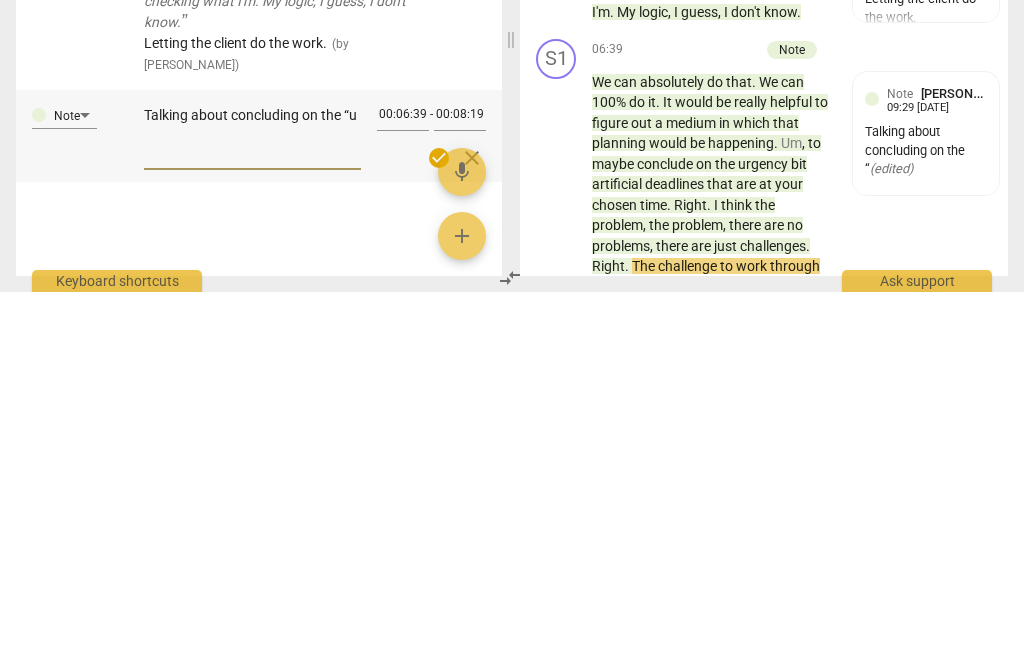 scroll, scrollTop: 6757, scrollLeft: 0, axis: vertical 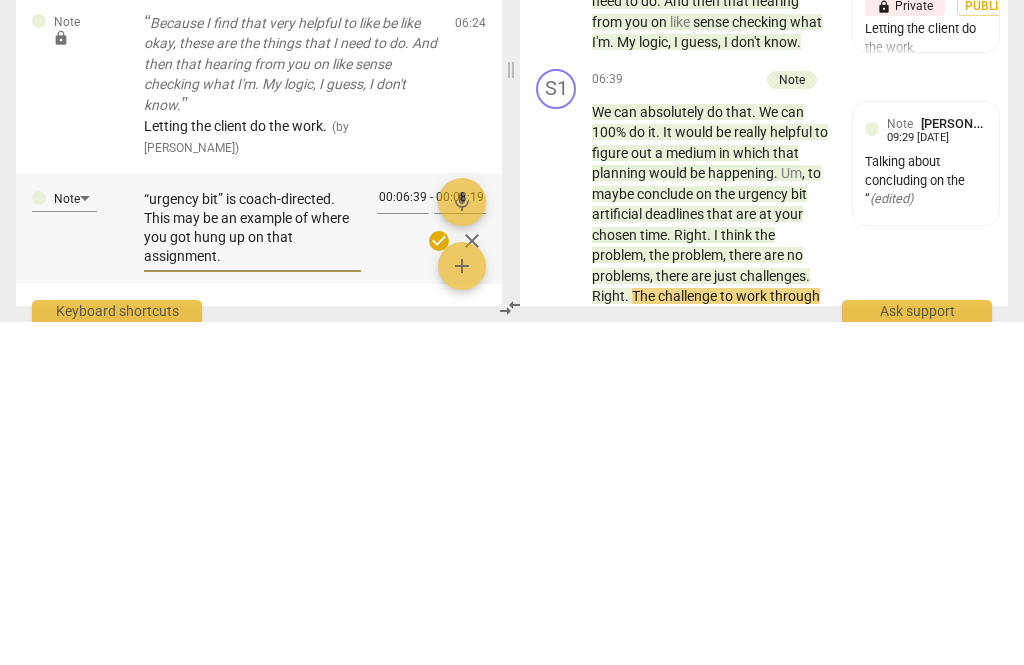 click on "Talking about concluding on the “urgency bit” is coach-directed. This may be an example of where you got hung up on that assignment." at bounding box center (252, 570) 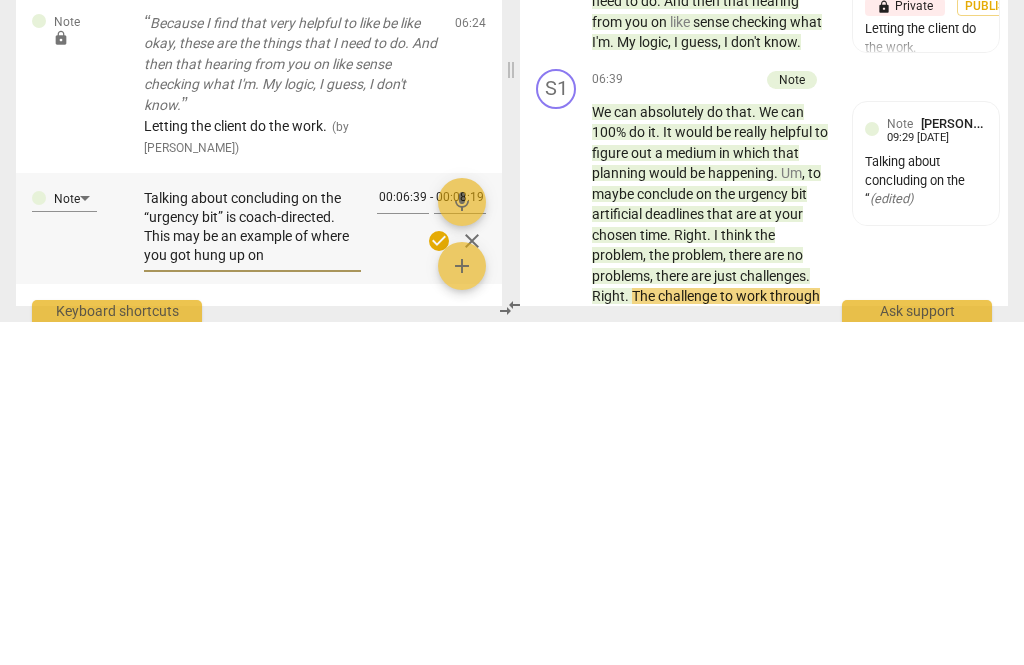 scroll, scrollTop: 18, scrollLeft: 0, axis: vertical 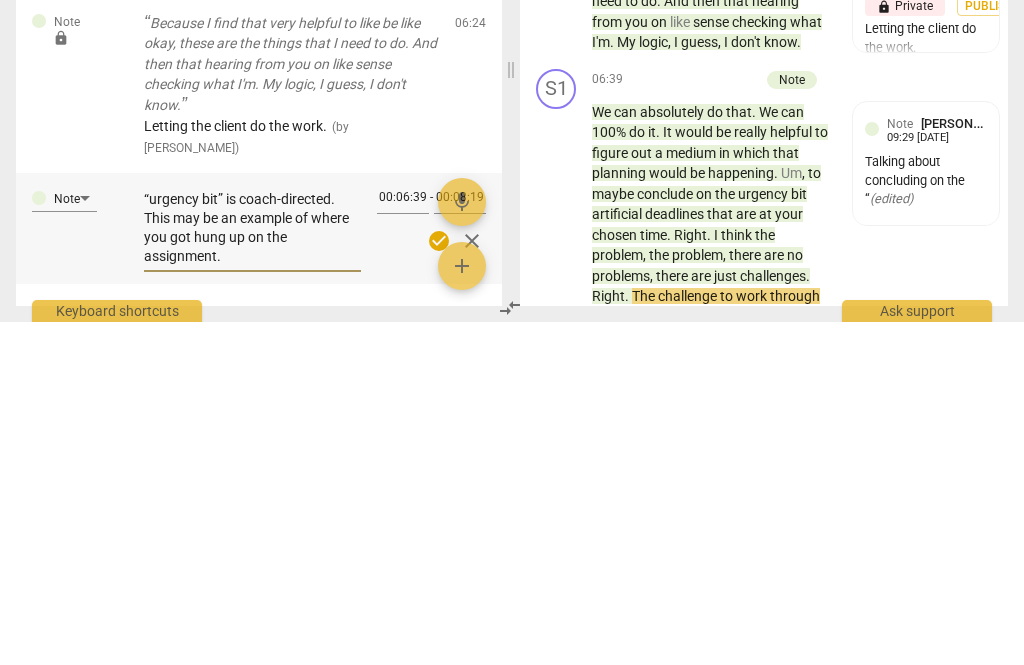 click on "Talking about concluding on the “urgency bit” is coach-directed. This may be an example of where you got hung up on the assignment." at bounding box center (252, 570) 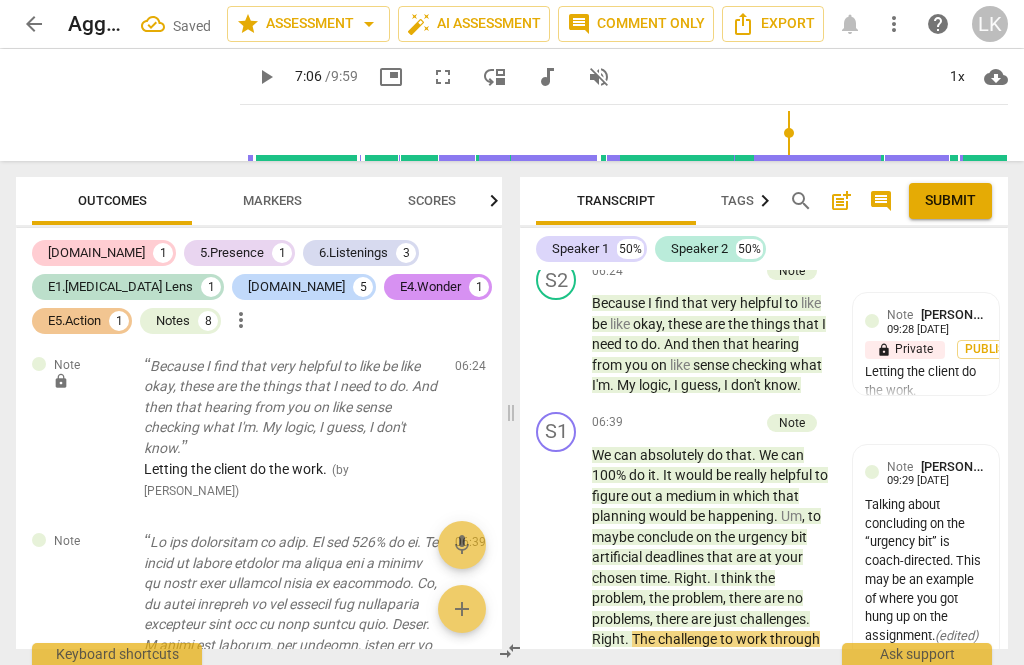 scroll, scrollTop: 5539, scrollLeft: 0, axis: vertical 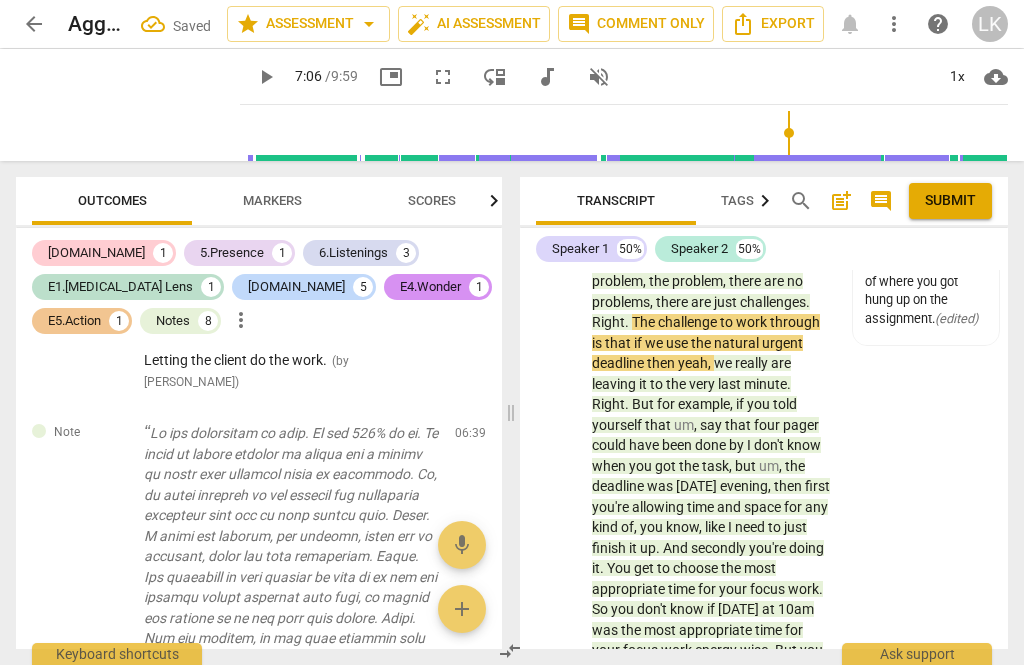 click on "play_arrow" at bounding box center (557, 548) 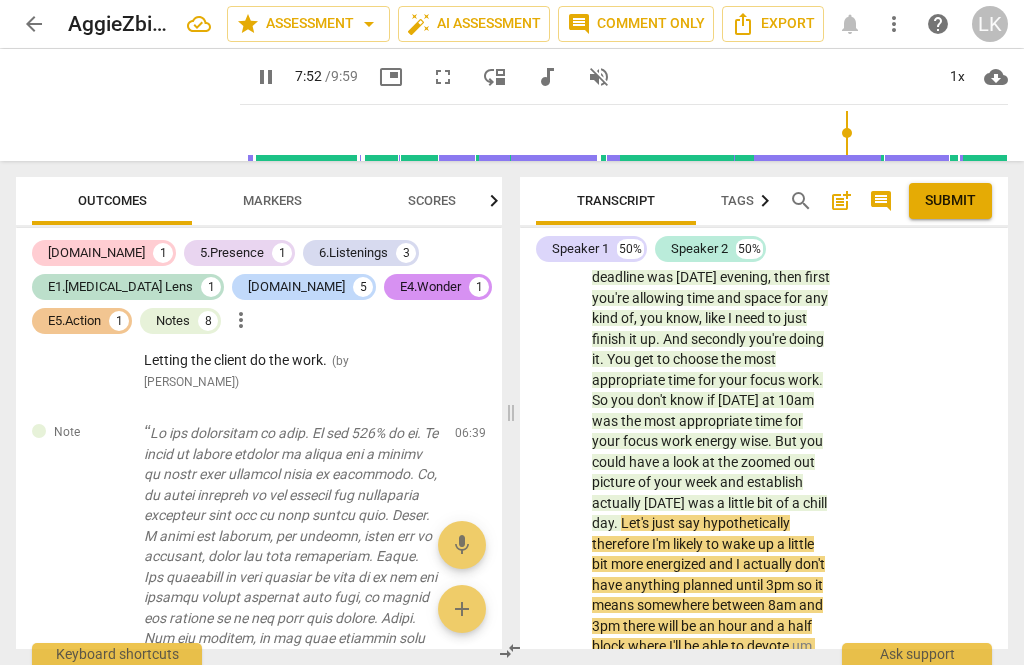 scroll, scrollTop: 5760, scrollLeft: 0, axis: vertical 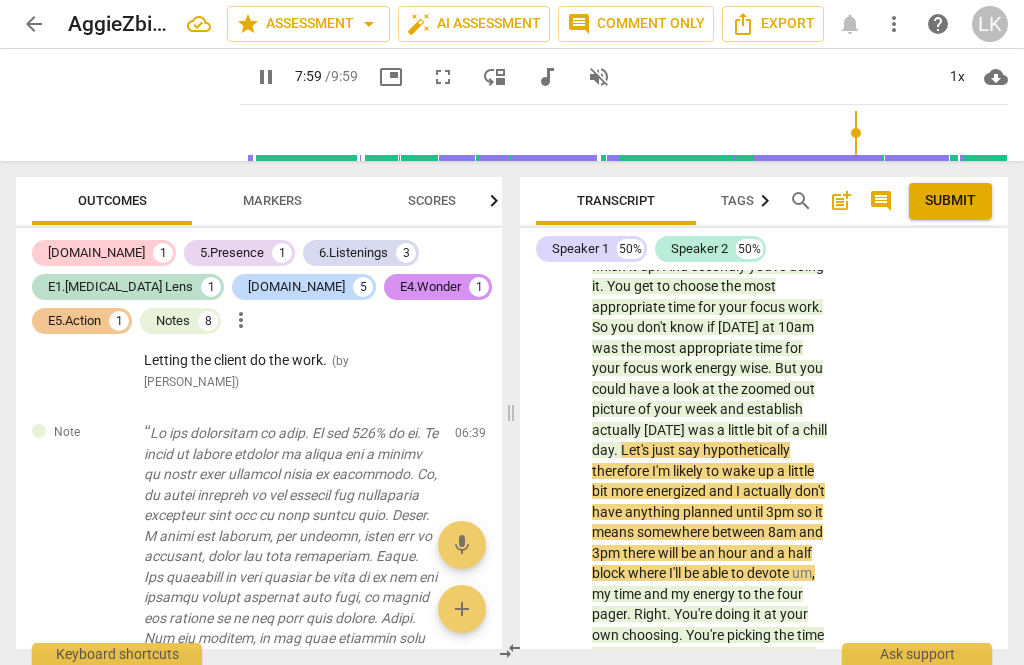 click on "pause" at bounding box center (557, 266) 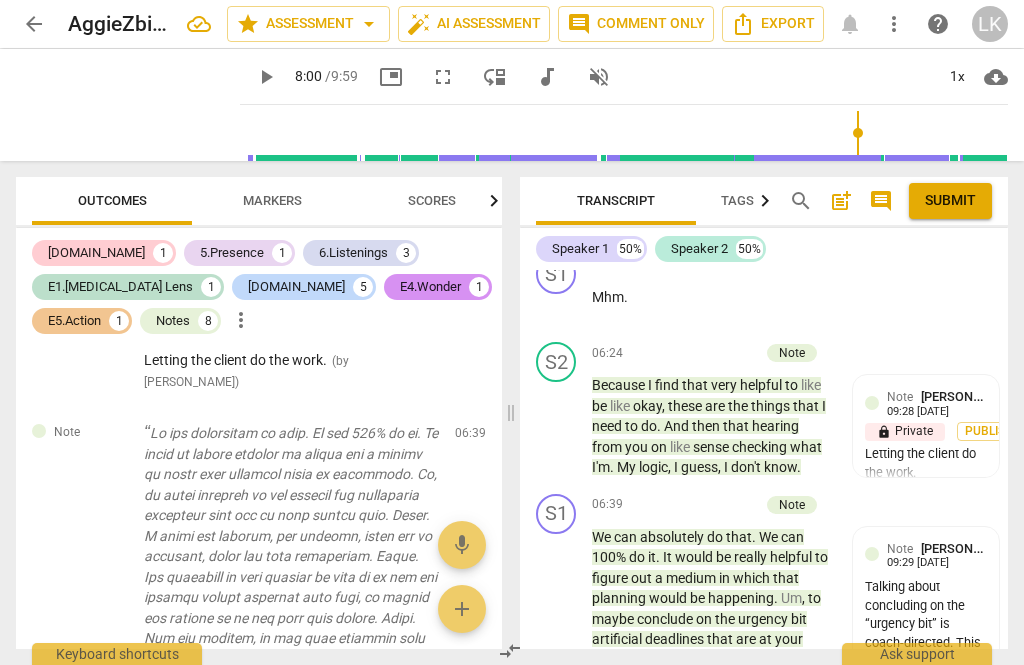 scroll, scrollTop: 5078, scrollLeft: 0, axis: vertical 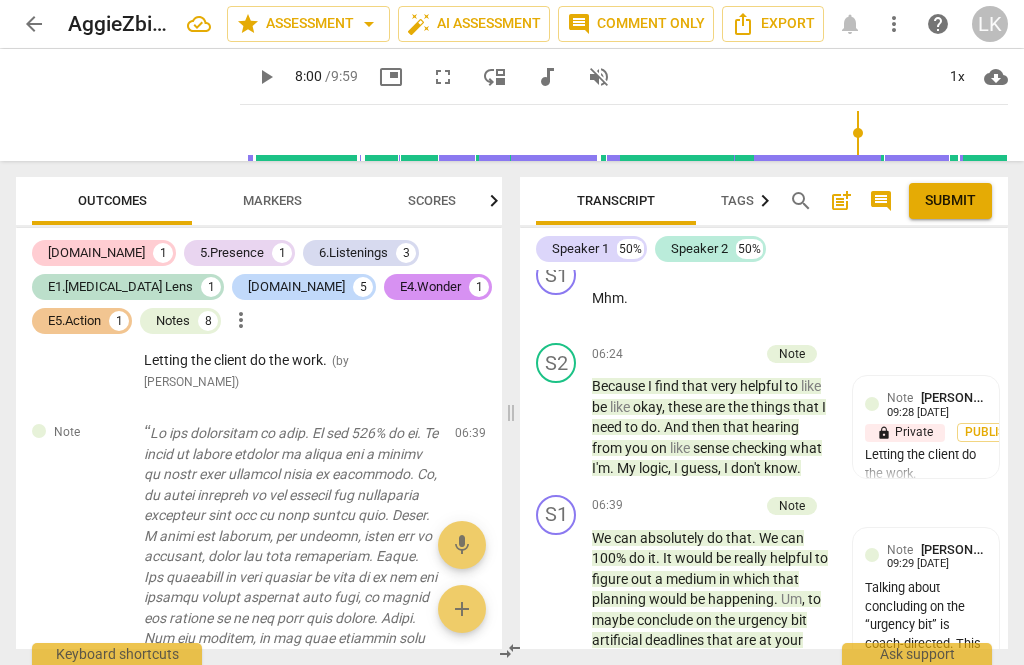 click on "Add competency" at bounding box center (711, 506) 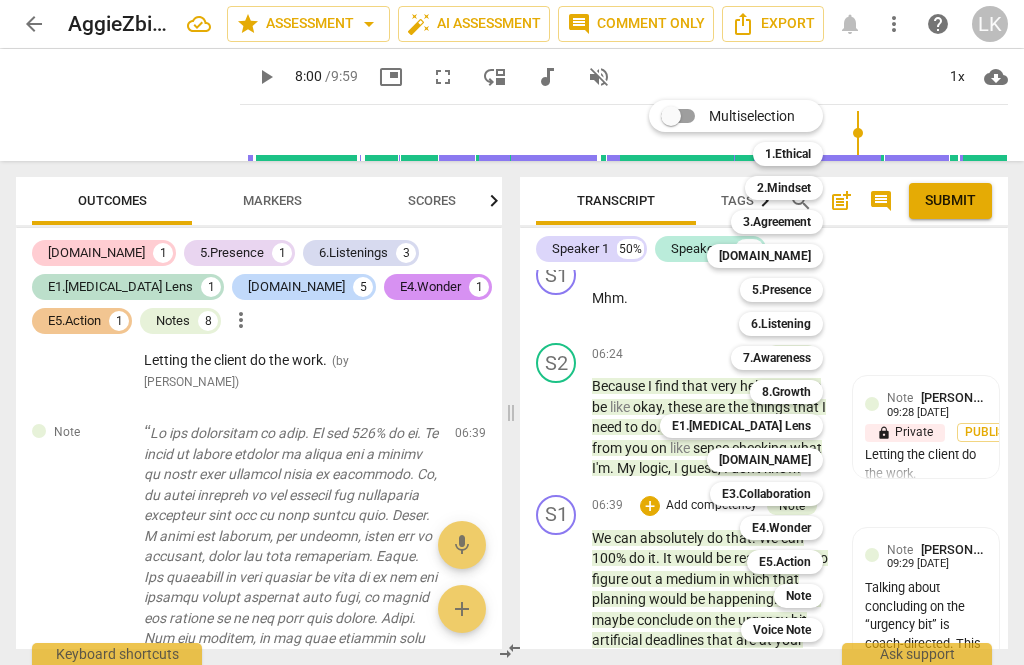 click on "Note" at bounding box center (798, 596) 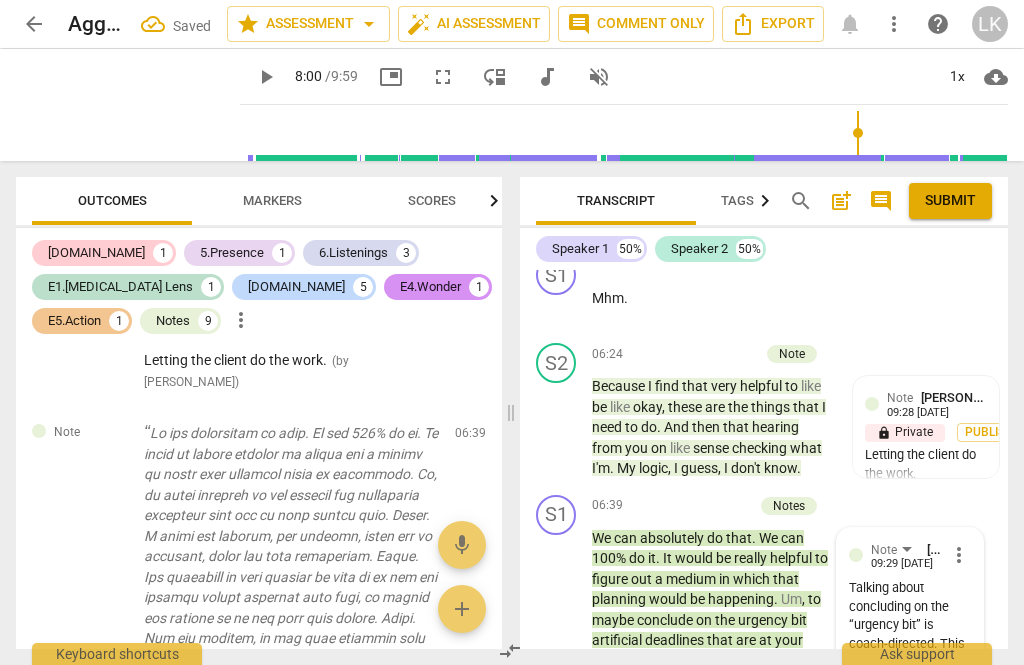 scroll, scrollTop: 7342, scrollLeft: 0, axis: vertical 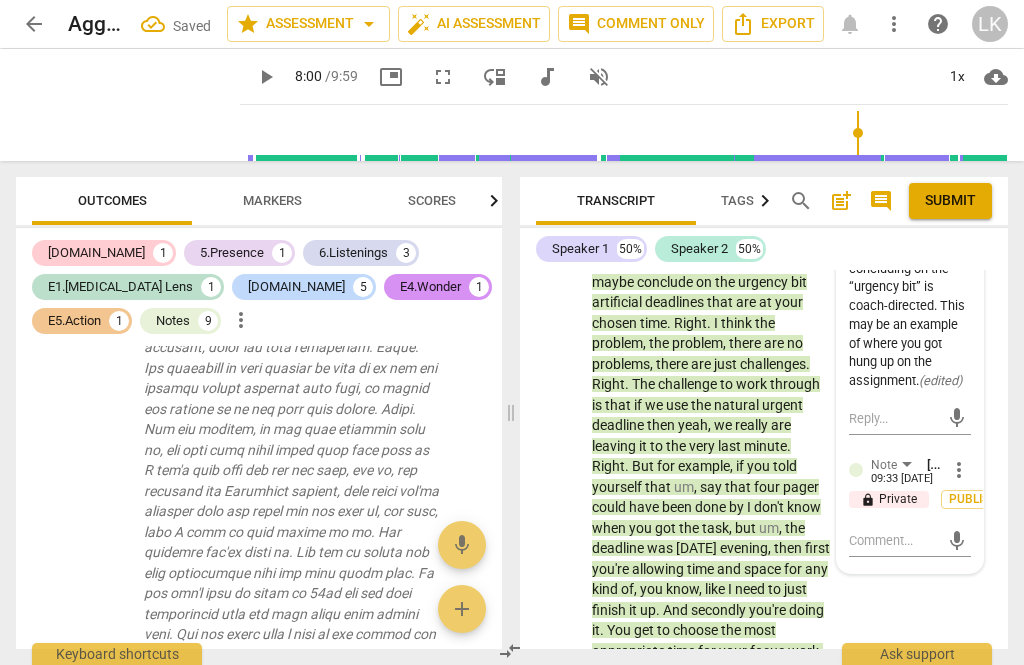 click at bounding box center [894, 540] 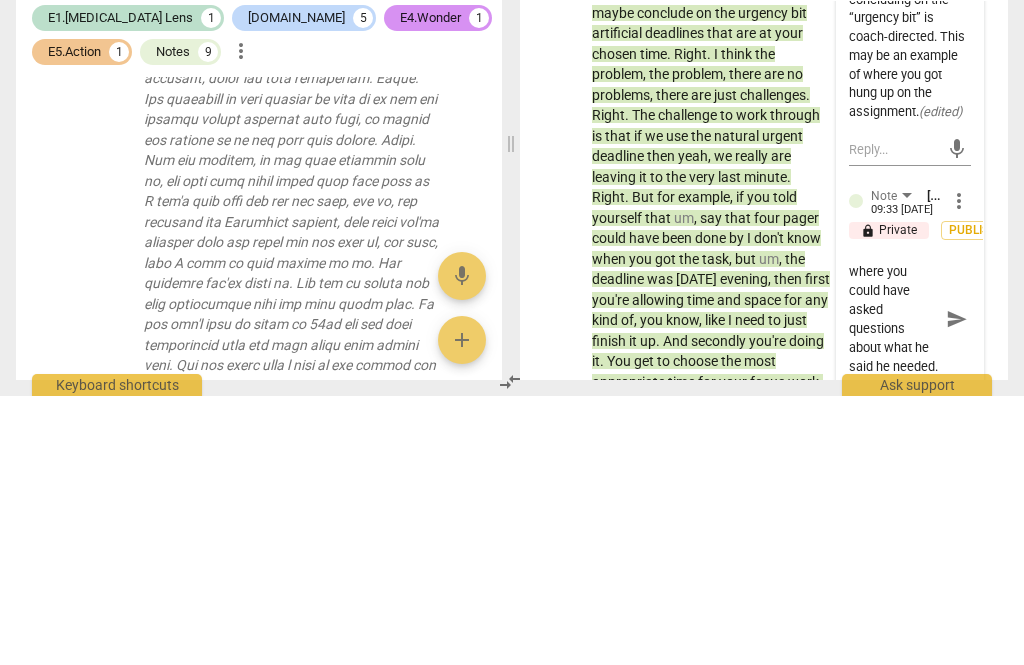 scroll, scrollTop: 56, scrollLeft: 0, axis: vertical 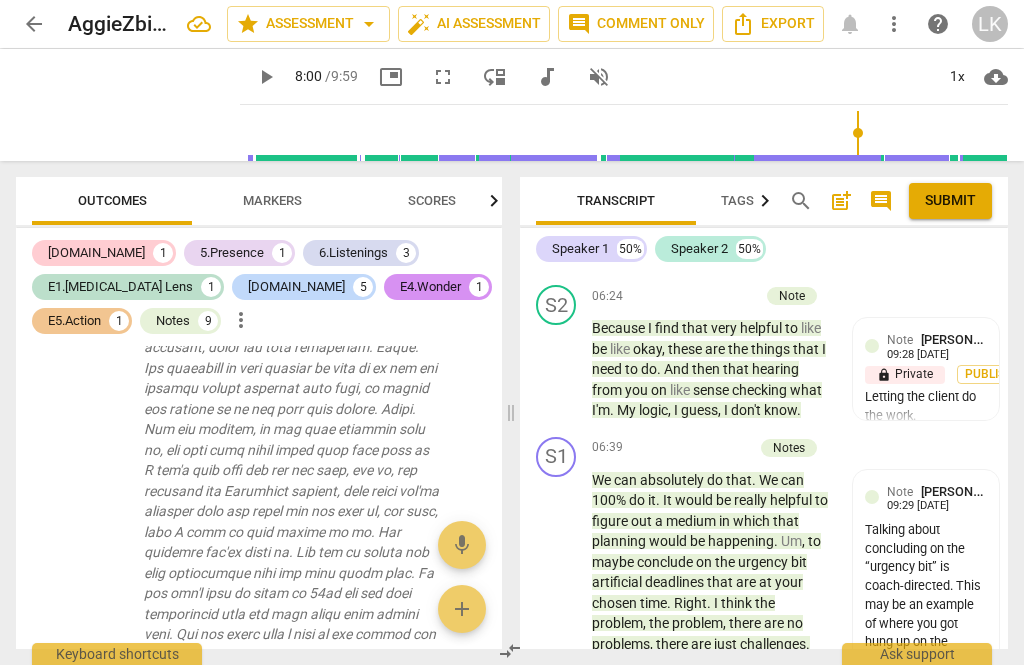 click on "Add competency" at bounding box center (705, 448) 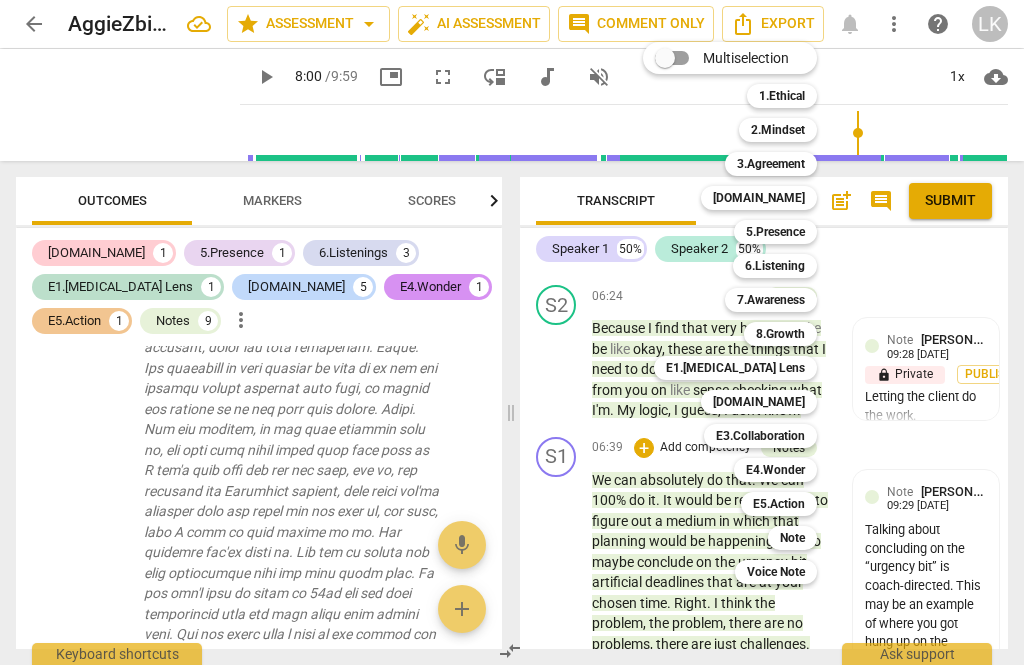 click on "Note" at bounding box center [792, 538] 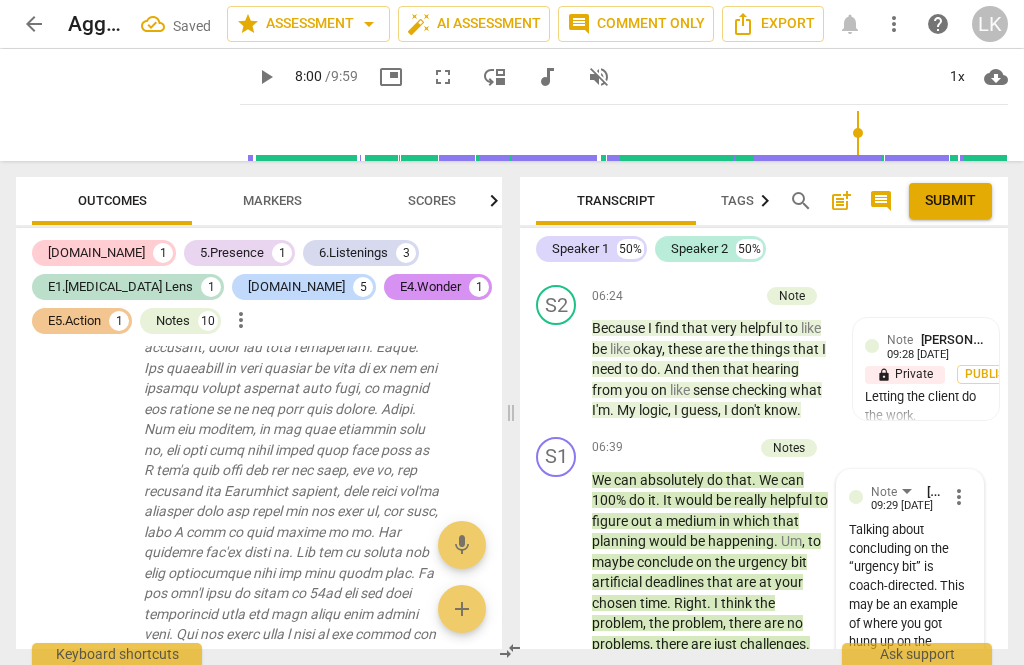 scroll, scrollTop: 8498, scrollLeft: 0, axis: vertical 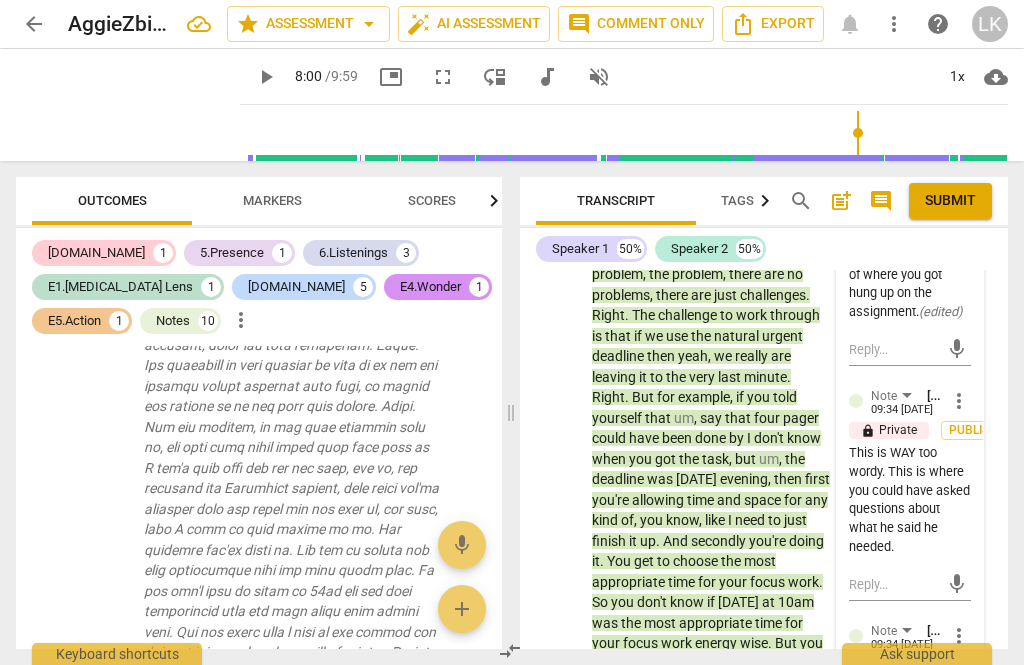 click at bounding box center [894, 706] 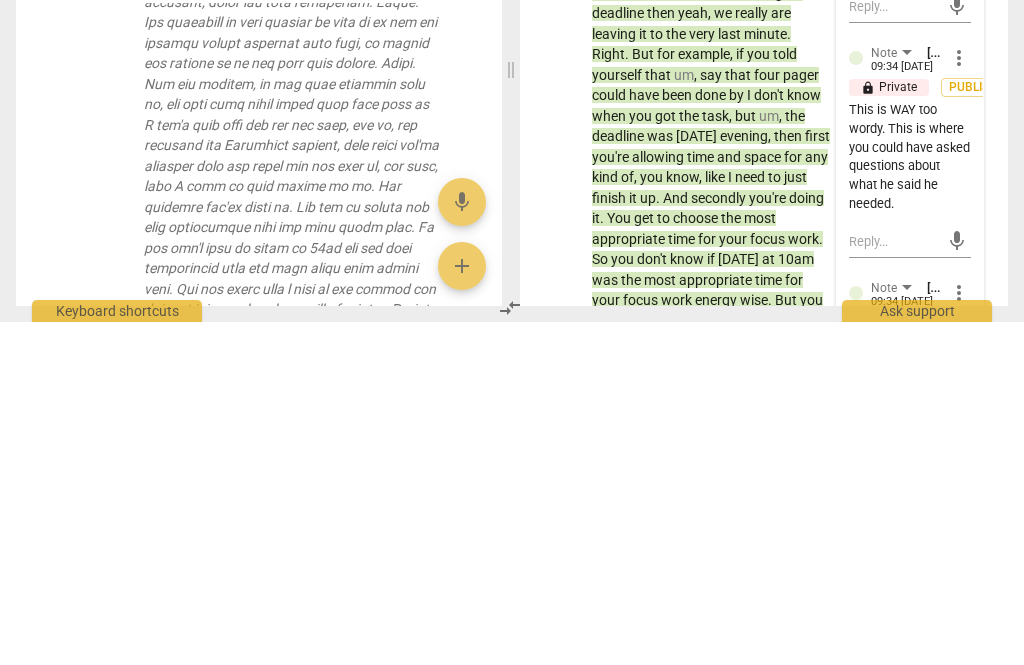 scroll, scrollTop: 38, scrollLeft: 0, axis: vertical 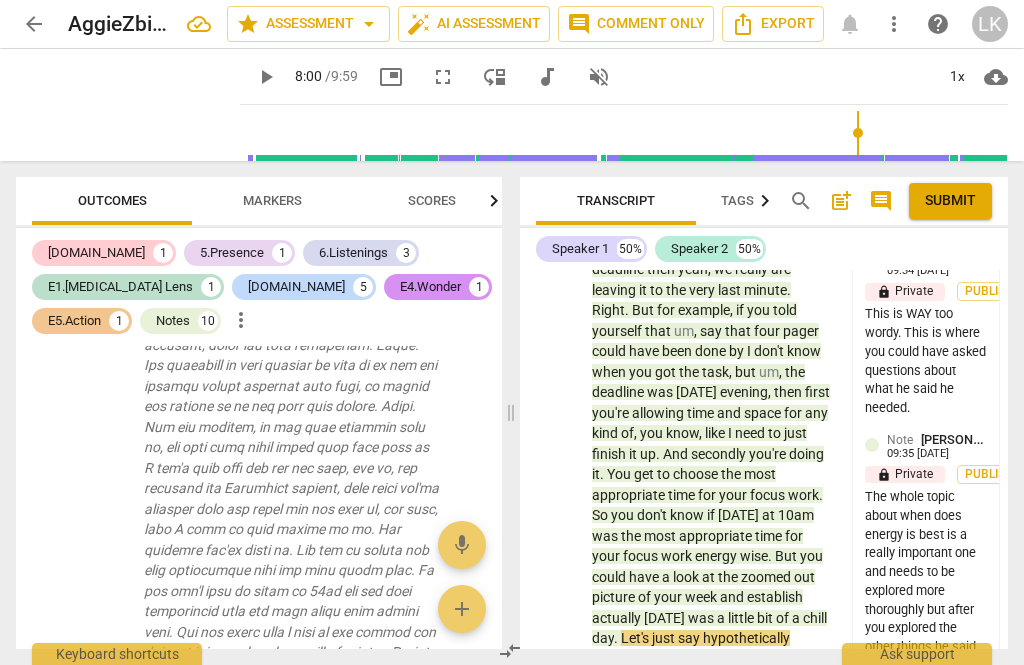 click on "play_arrow" at bounding box center [557, 454] 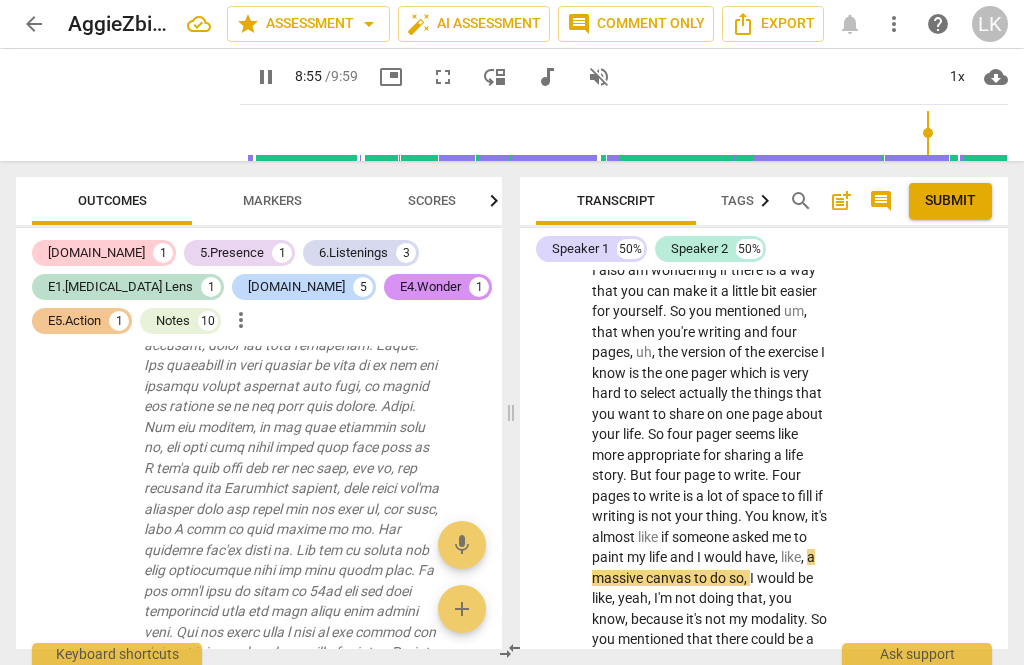 scroll, scrollTop: 6297, scrollLeft: 0, axis: vertical 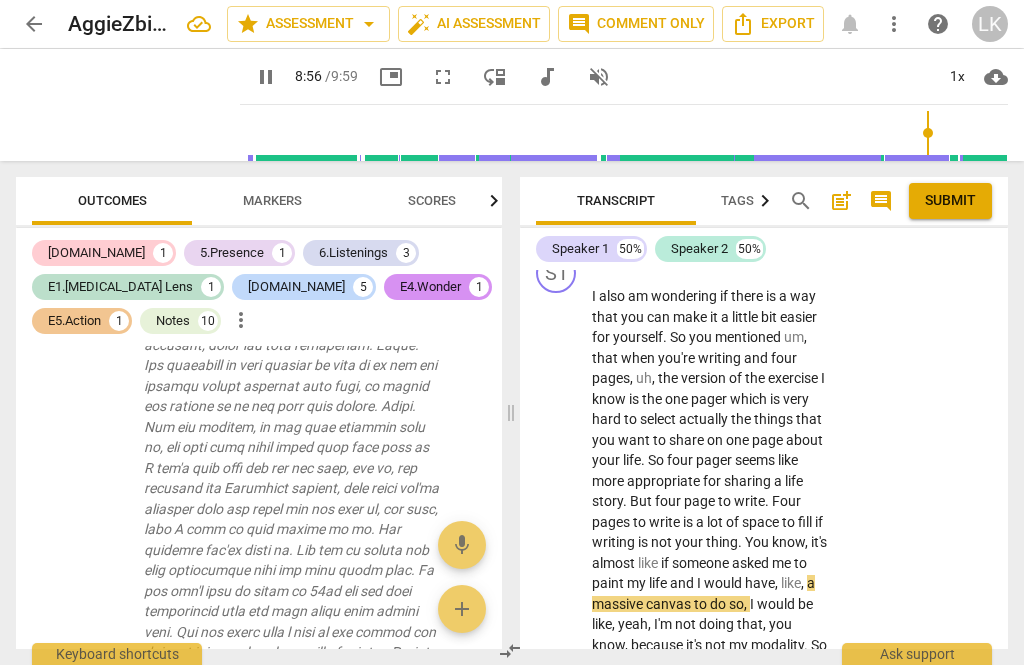 click on "pause" at bounding box center [557, 543] 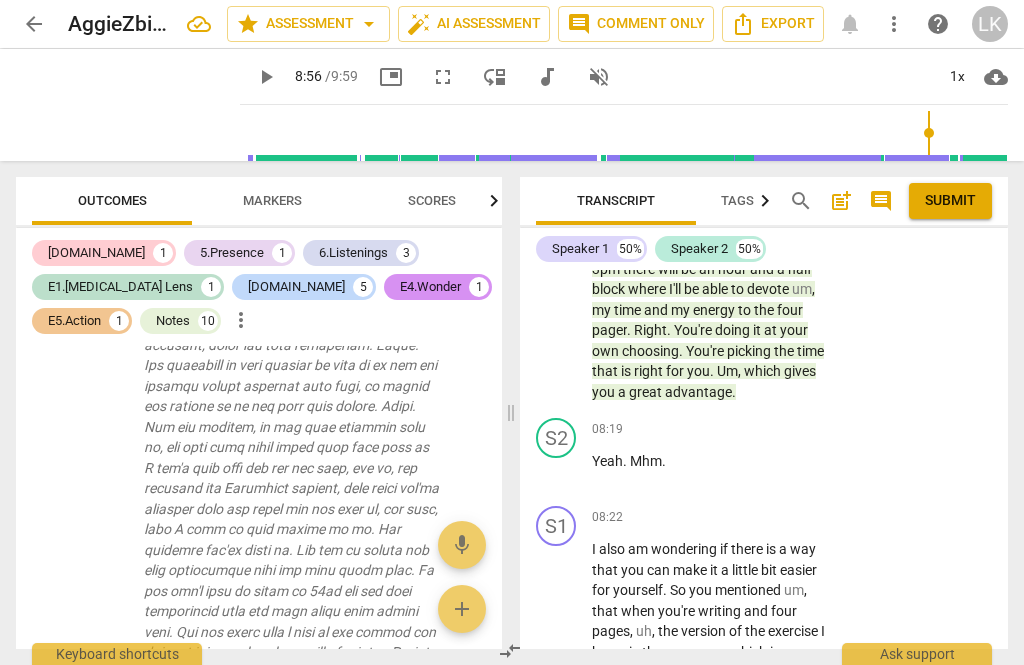 scroll, scrollTop: 6044, scrollLeft: 0, axis: vertical 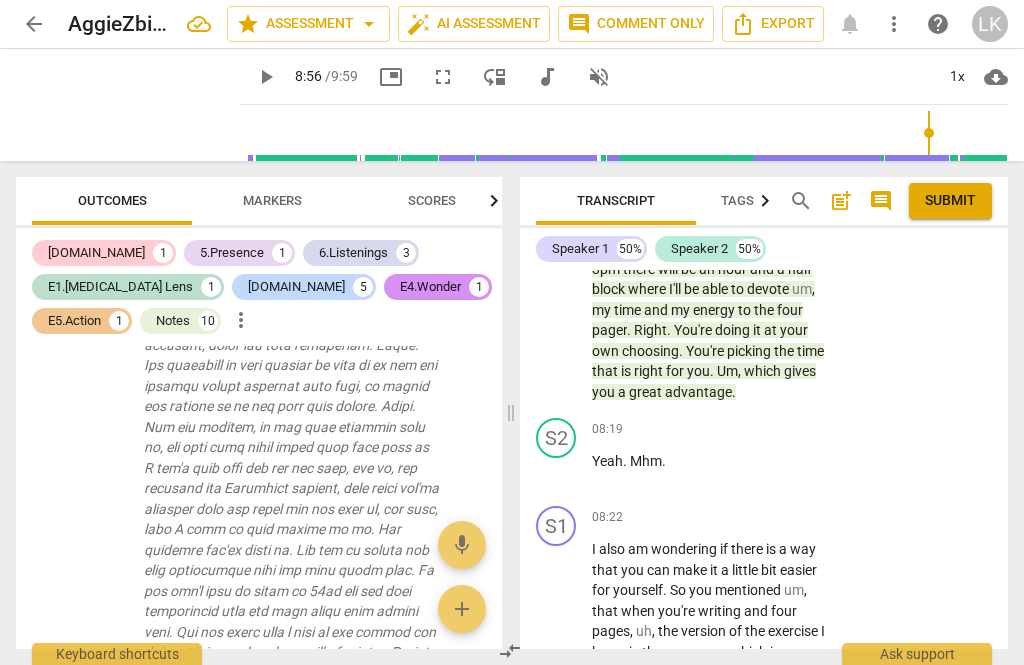 click on "+ Add competency" at bounding box center (757, 517) 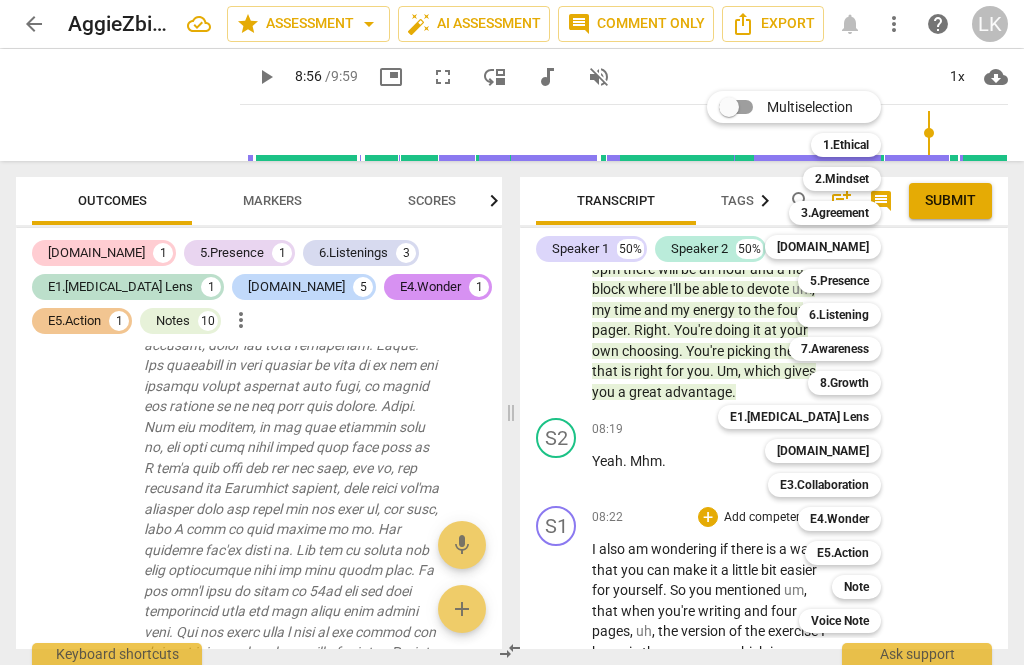 click on "Note" at bounding box center (856, 587) 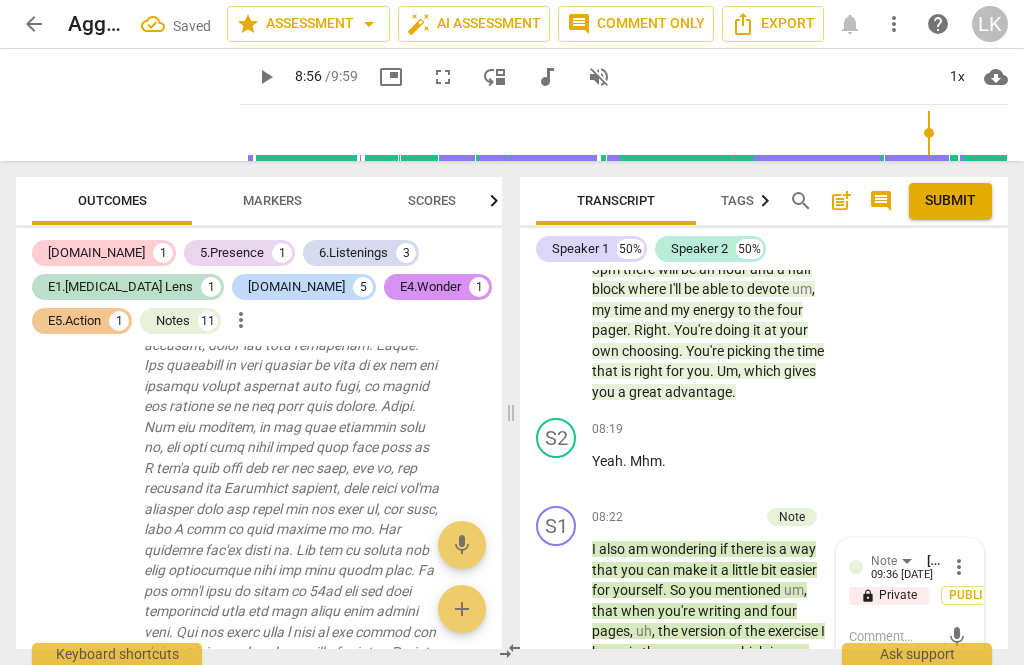 scroll, scrollTop: 6192, scrollLeft: 0, axis: vertical 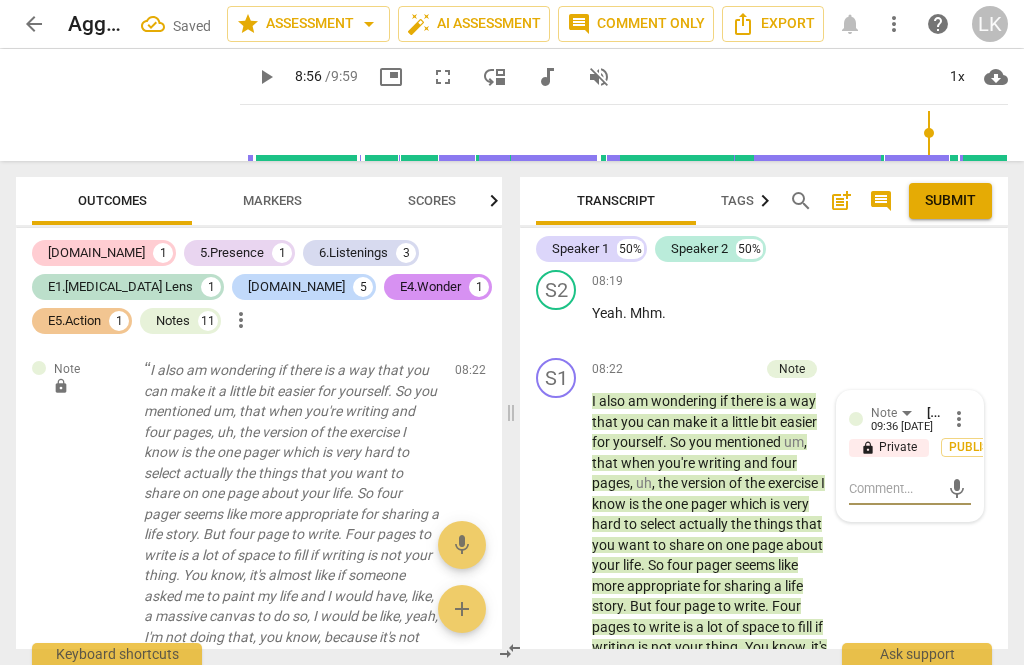 click at bounding box center [894, 488] 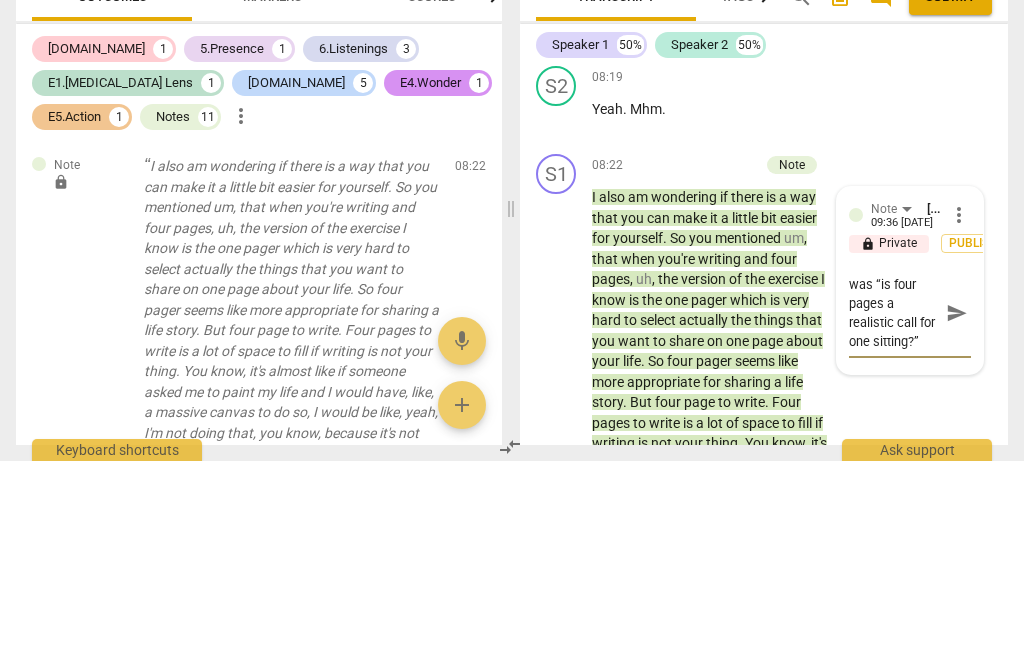 scroll, scrollTop: 38, scrollLeft: 0, axis: vertical 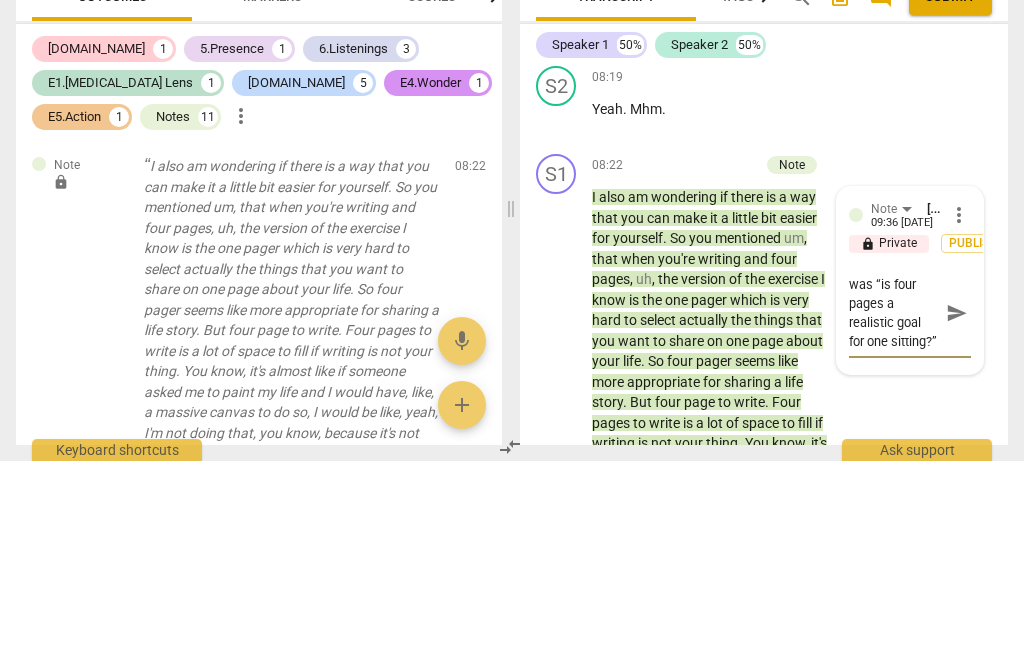 click on "All you needed to say here, was “is four pages a realistic goal for one sitting?”" at bounding box center (894, 517) 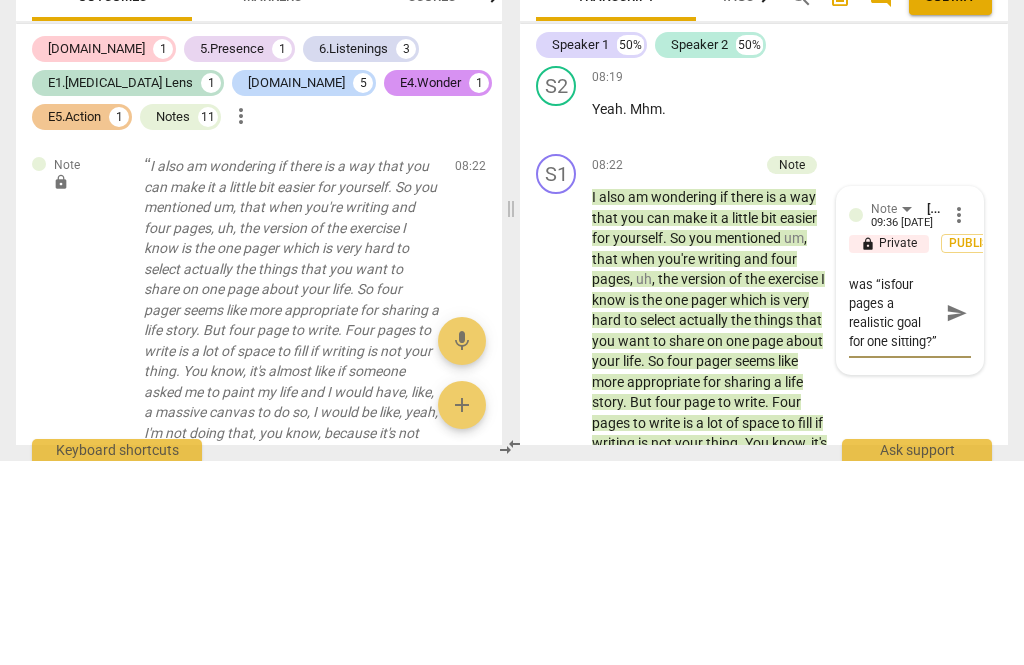 scroll, scrollTop: 37, scrollLeft: 0, axis: vertical 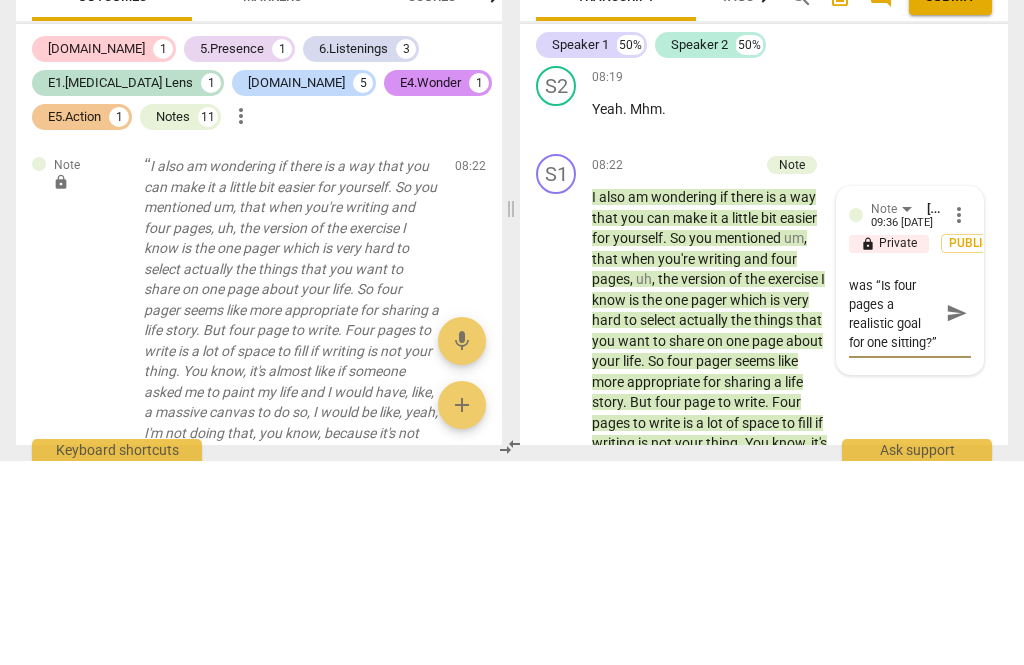 click on "send" at bounding box center [957, 517] 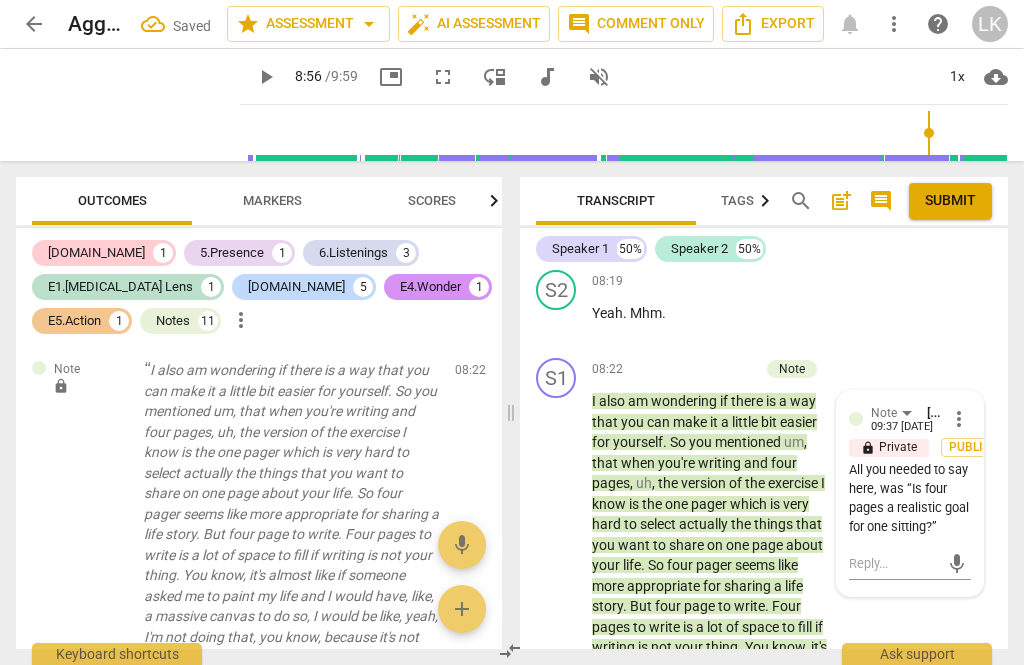 scroll, scrollTop: 0, scrollLeft: 0, axis: both 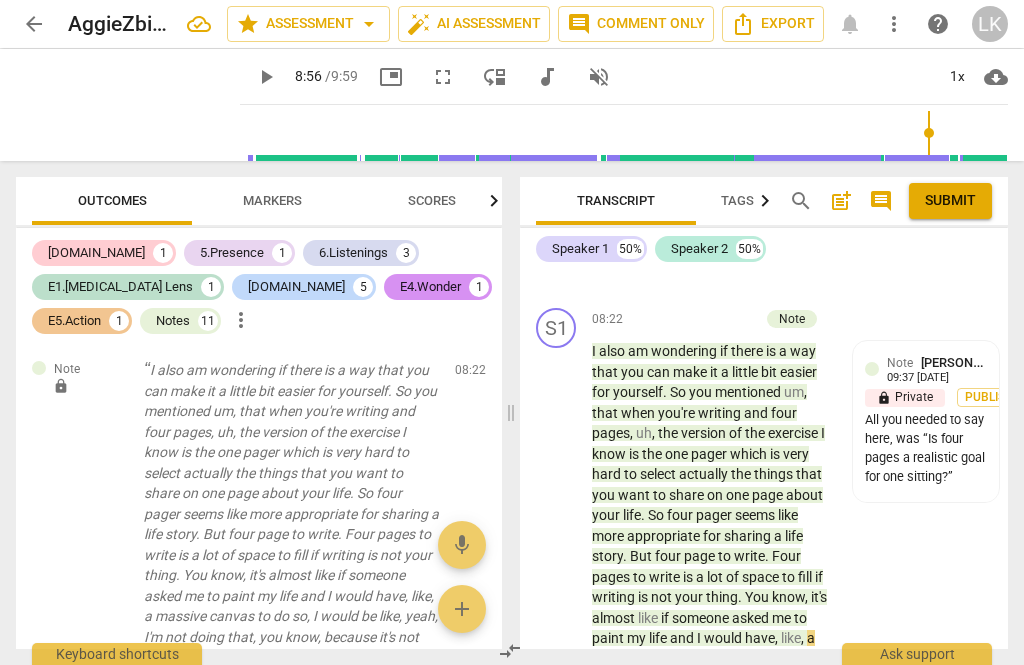 click on "play_arrow" at bounding box center [557, 598] 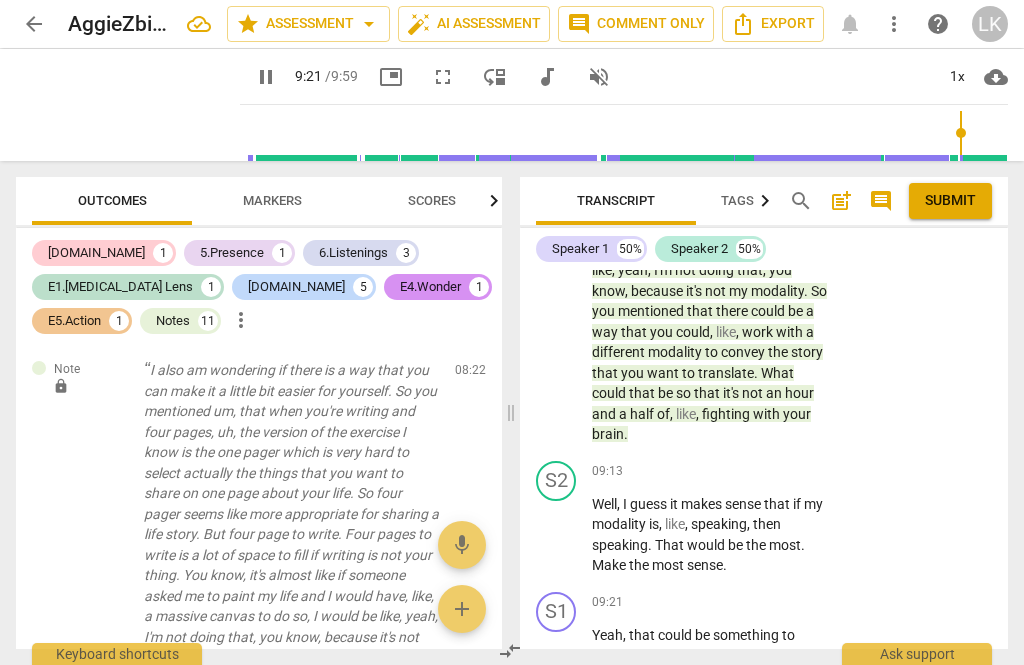scroll, scrollTop: 6654, scrollLeft: 0, axis: vertical 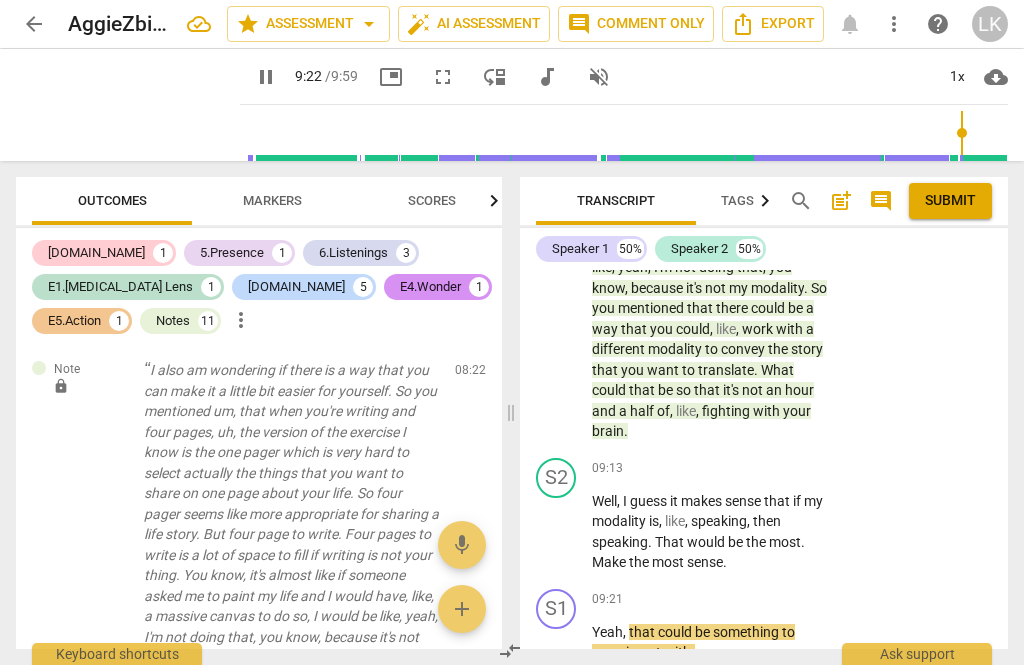 click on "pause" at bounding box center (557, 643) 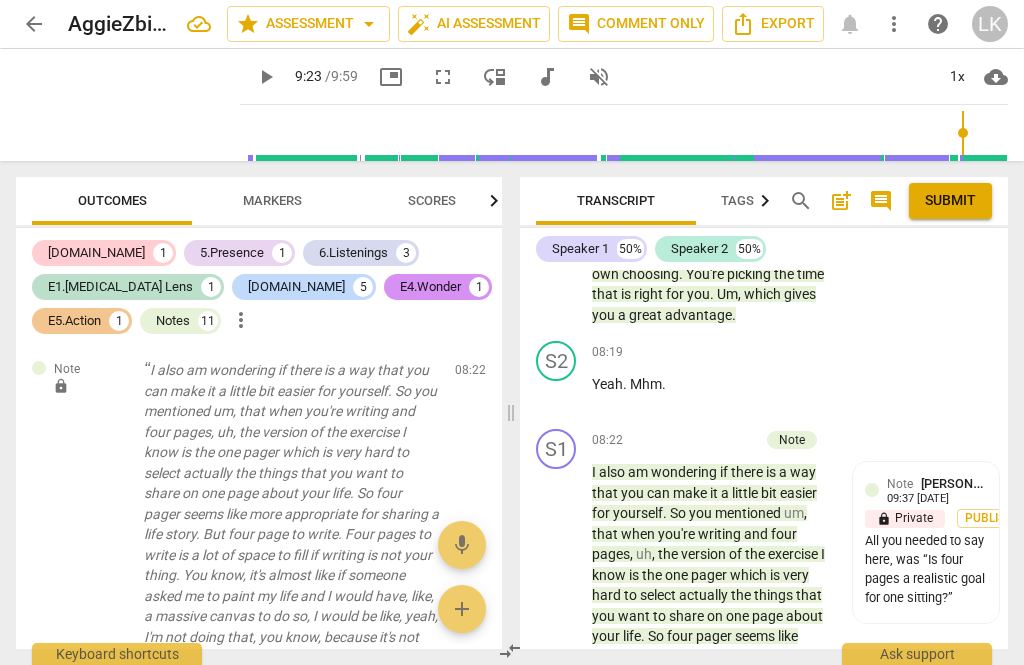 scroll, scrollTop: 6121, scrollLeft: 0, axis: vertical 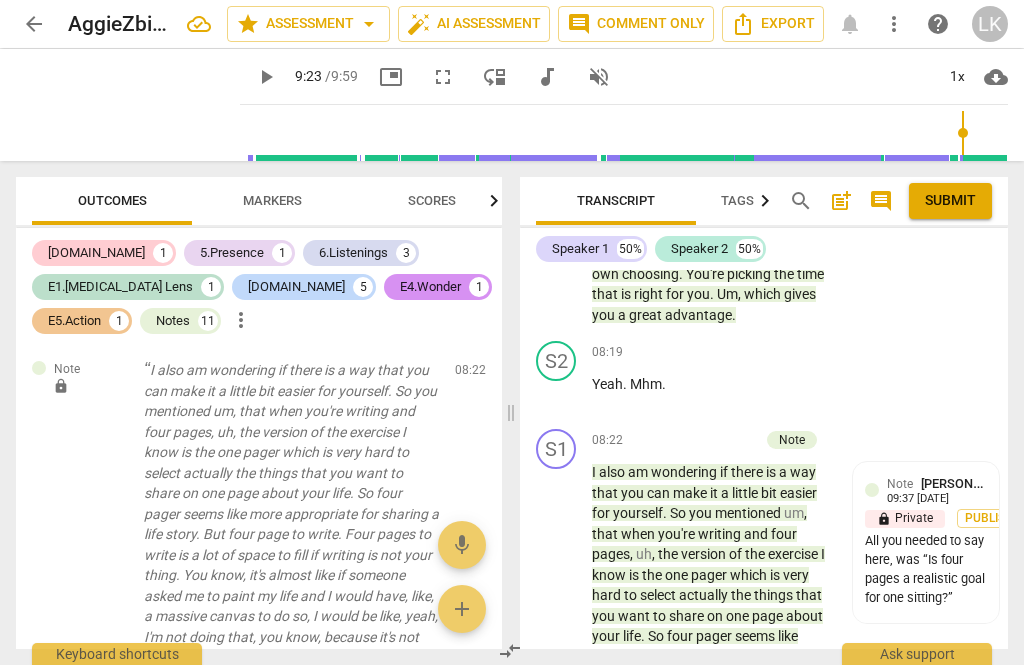 click on "All you needed to say here, was “Is four pages a realistic goal for one sitting?”" at bounding box center (926, 569) 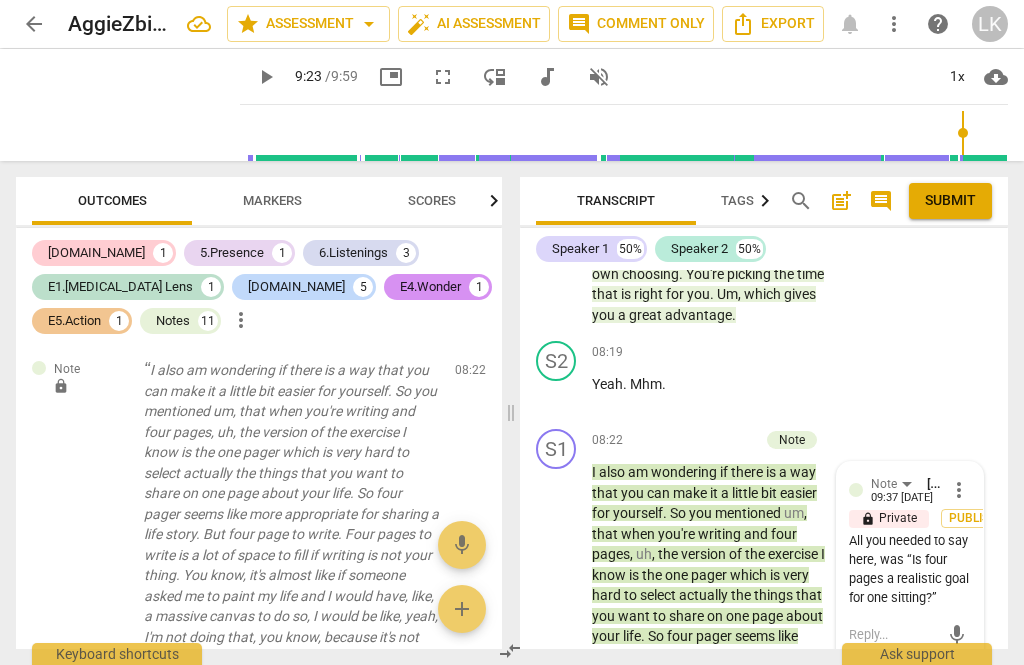 click on "more_vert" at bounding box center (959, 490) 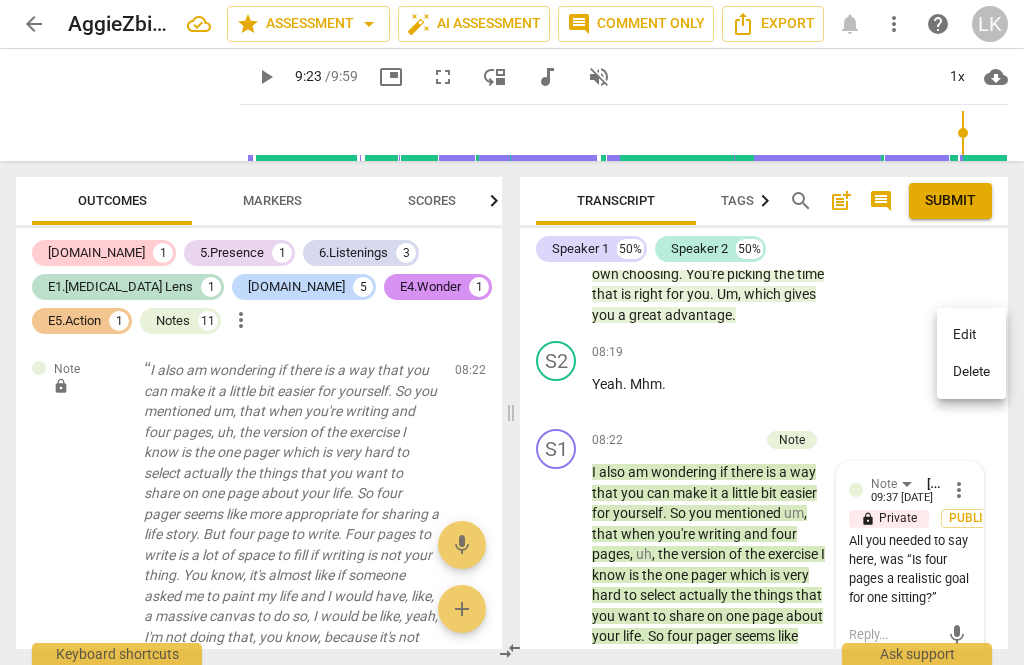 click on "Edit" at bounding box center [971, 335] 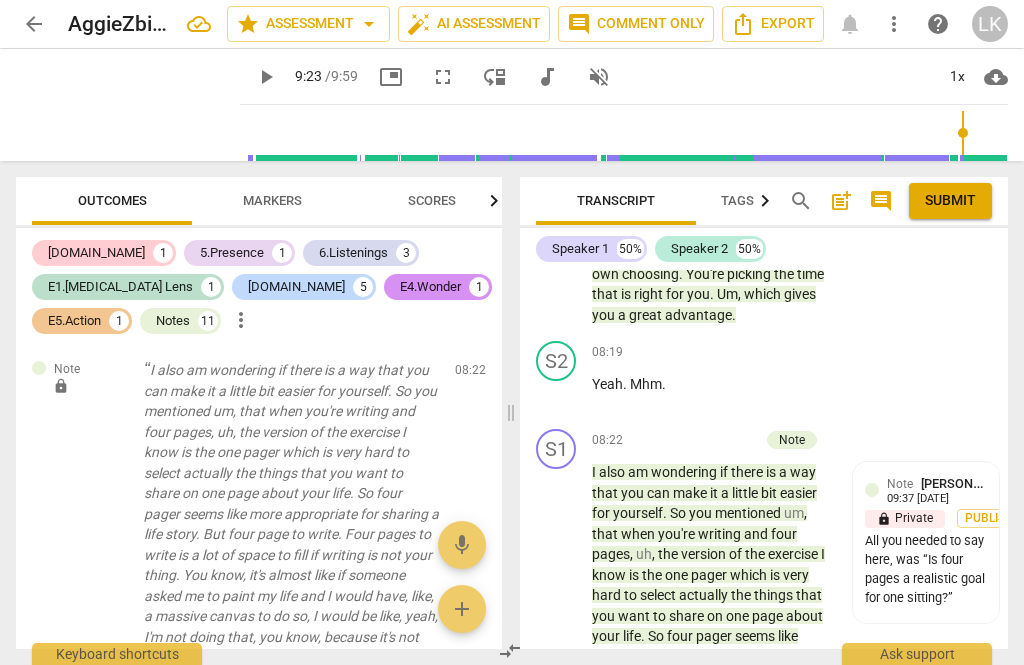 click on "Note [PERSON_NAME]" at bounding box center [937, 483] 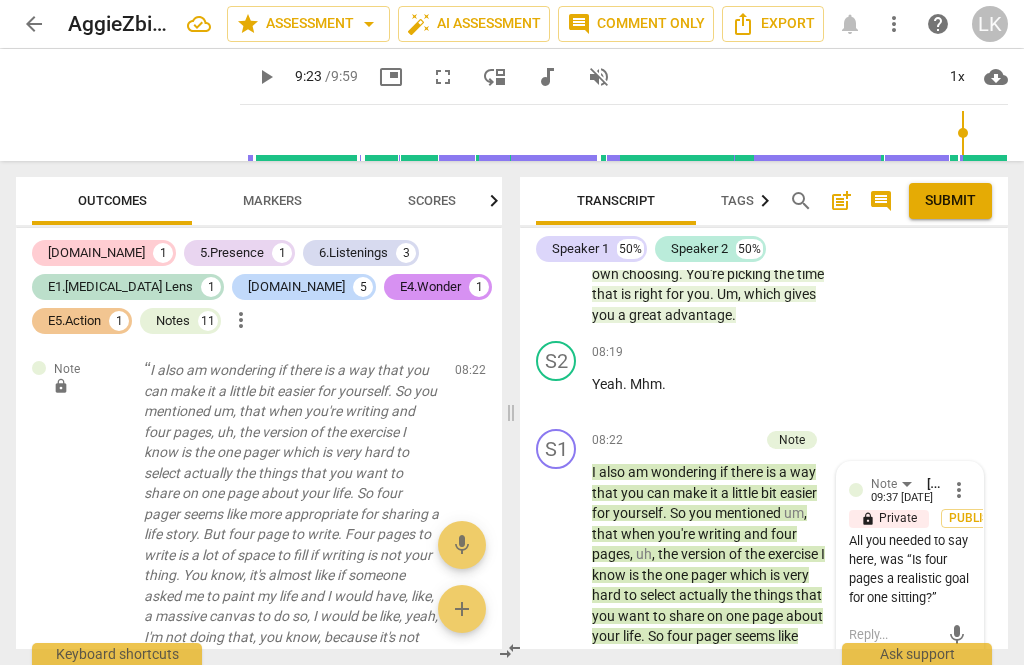 click on "Note [PERSON_NAME] 09:37 [DATE] more_vert lock Private Publish All you needed to say here, was “Is four pages a realistic goal for one sitting?” mic" at bounding box center (910, 564) 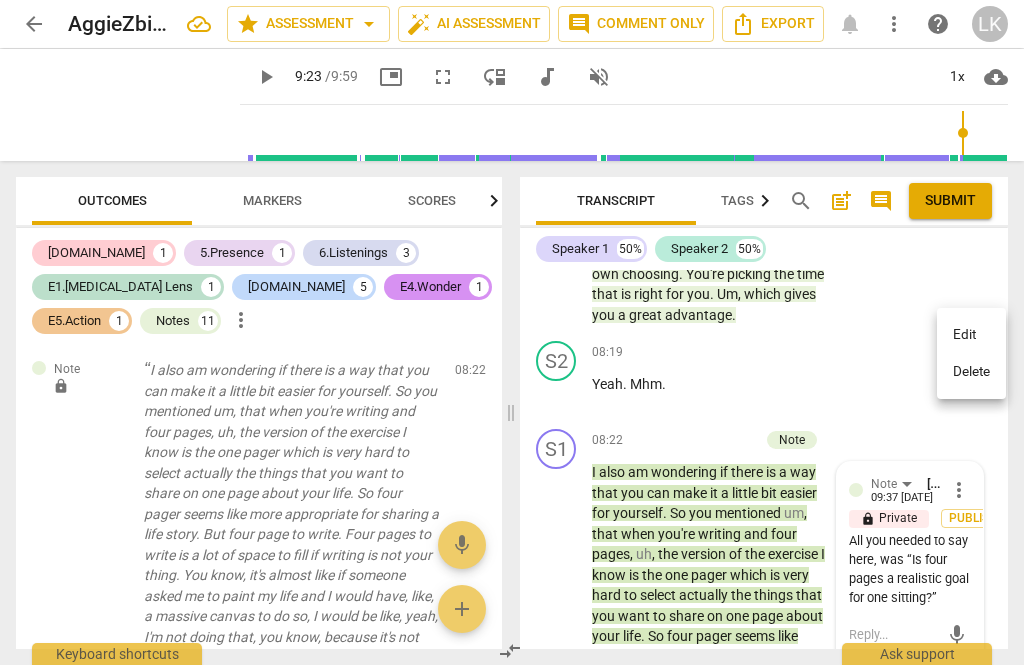 click on "Edit" at bounding box center (971, 335) 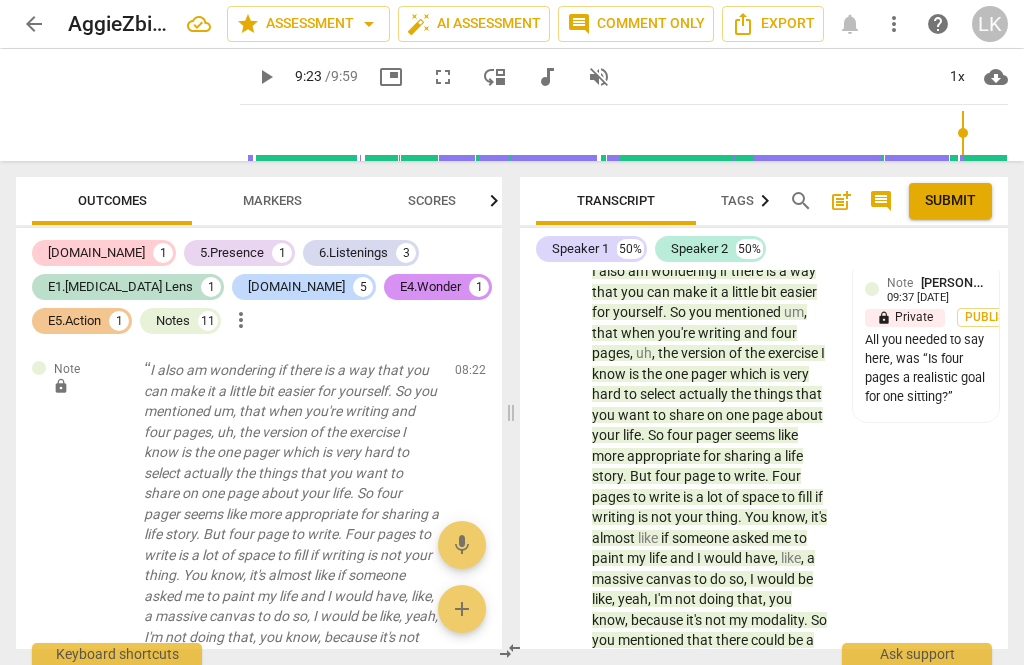 scroll, scrollTop: 6324, scrollLeft: 0, axis: vertical 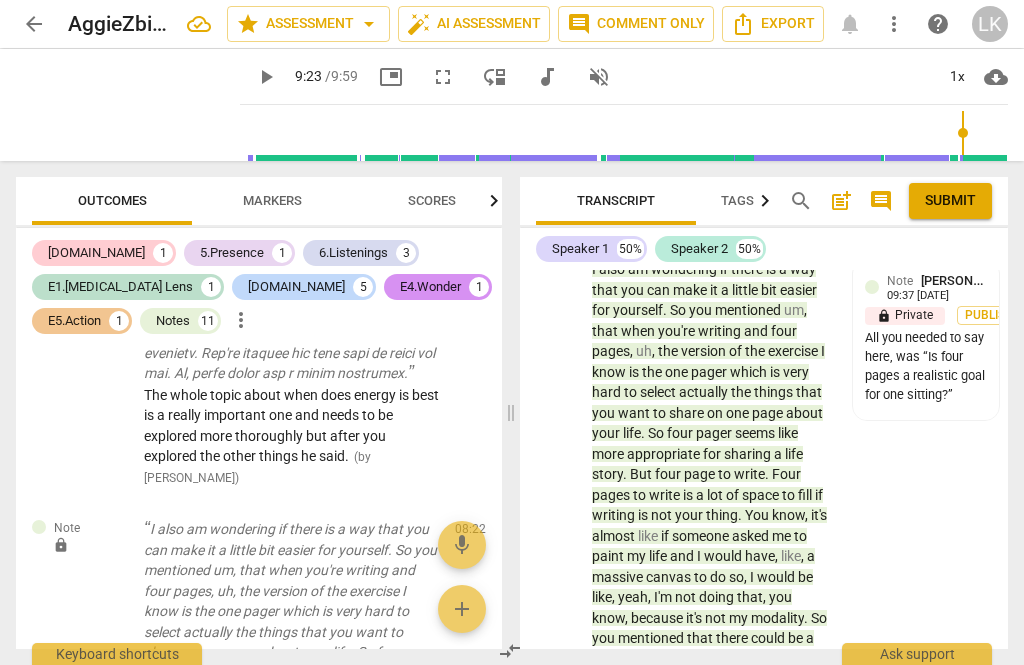 click on "edit" at bounding box center [434, 534] 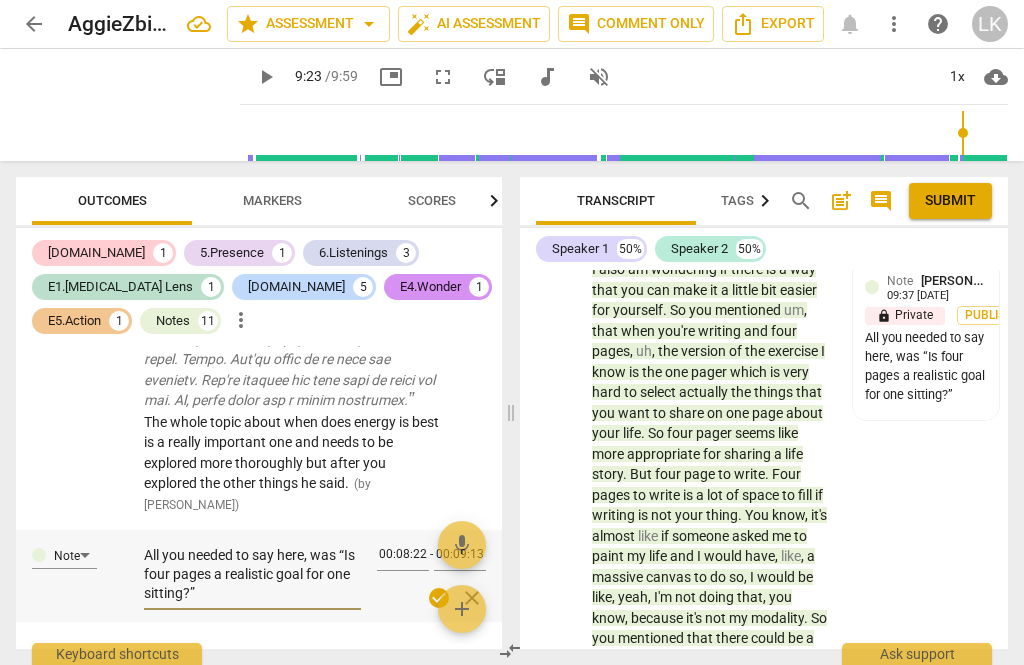 scroll, scrollTop: 9083, scrollLeft: 0, axis: vertical 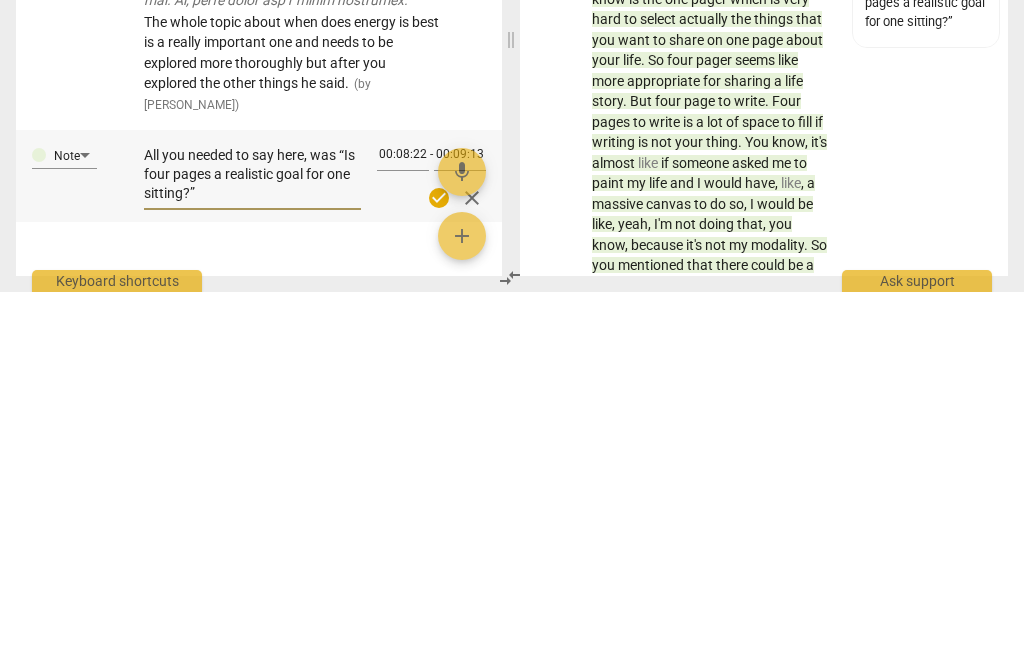 click on "All you needed to say here, was “Is four pages a realistic goal for one sitting?”" at bounding box center [252, 547] 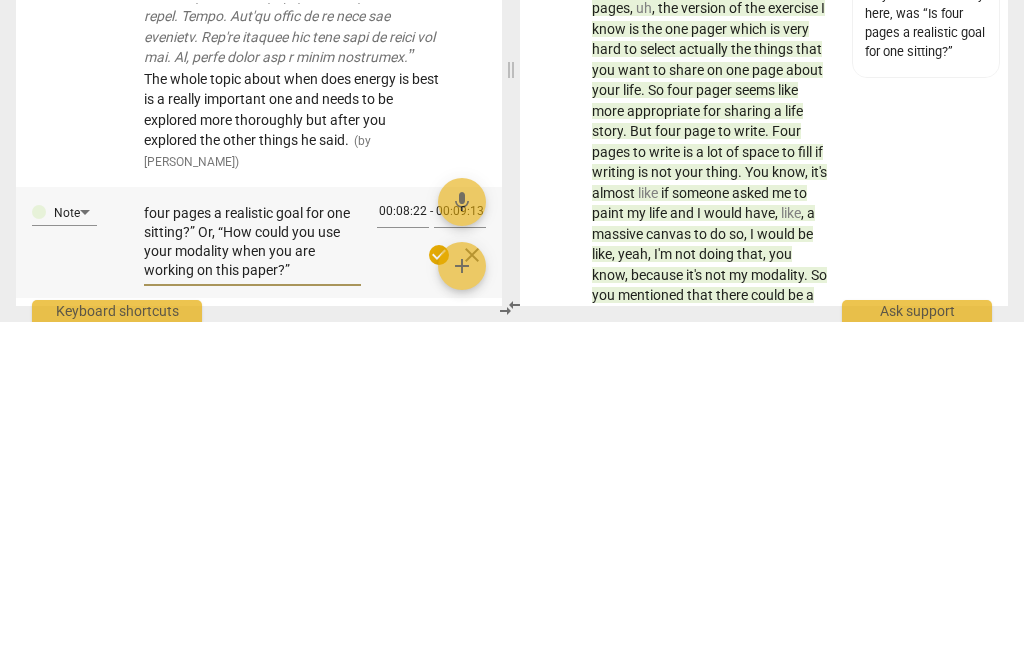 scroll, scrollTop: 18, scrollLeft: 0, axis: vertical 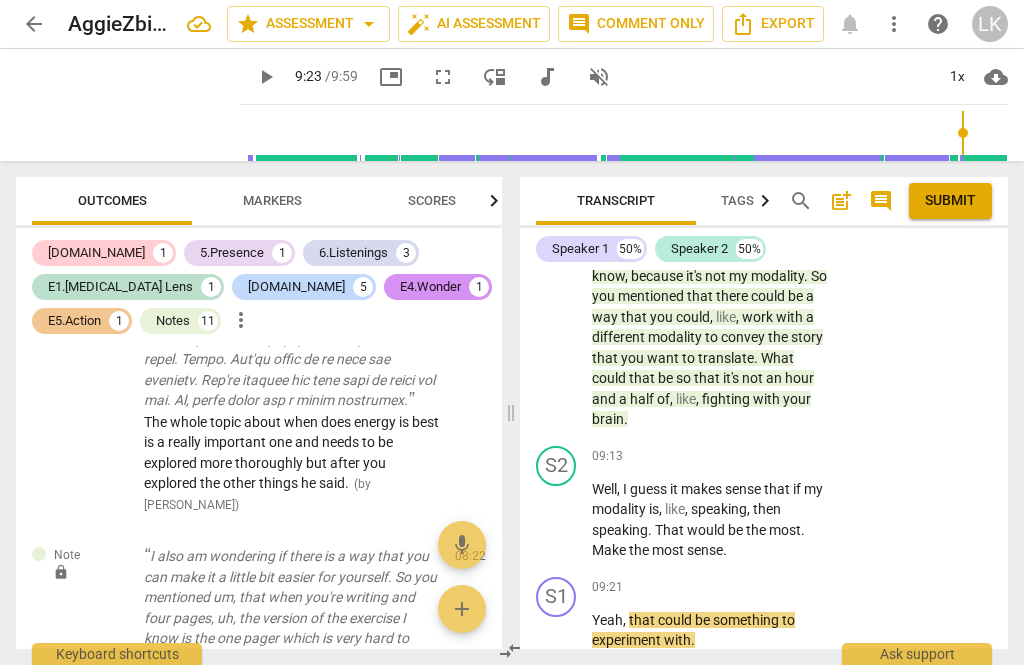 click on "Add competency" at bounding box center [769, 588] 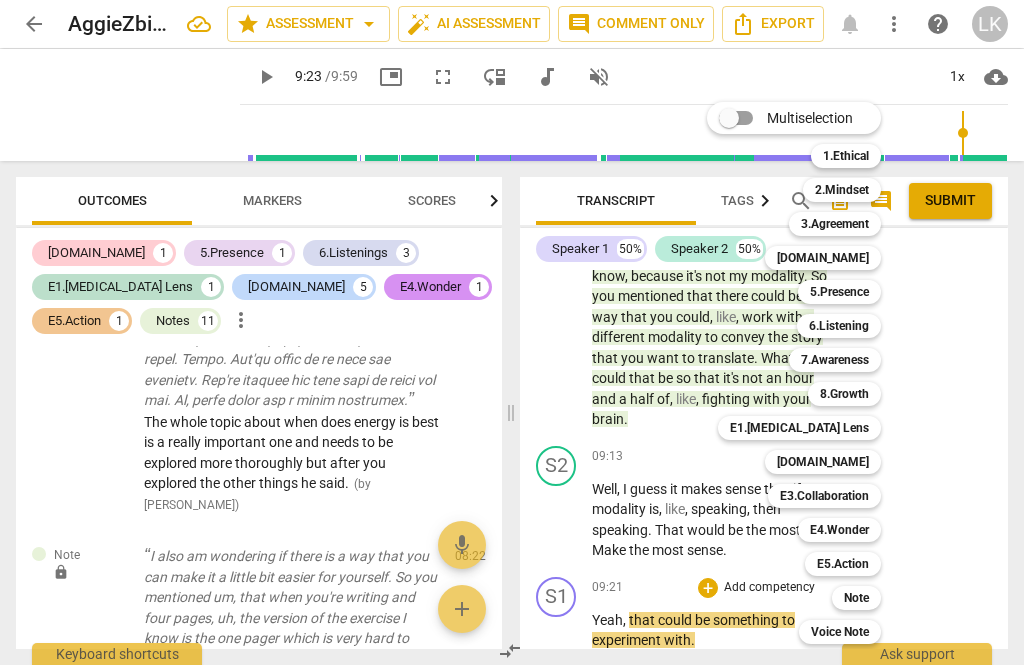 click on "E5.Action" at bounding box center [843, 564] 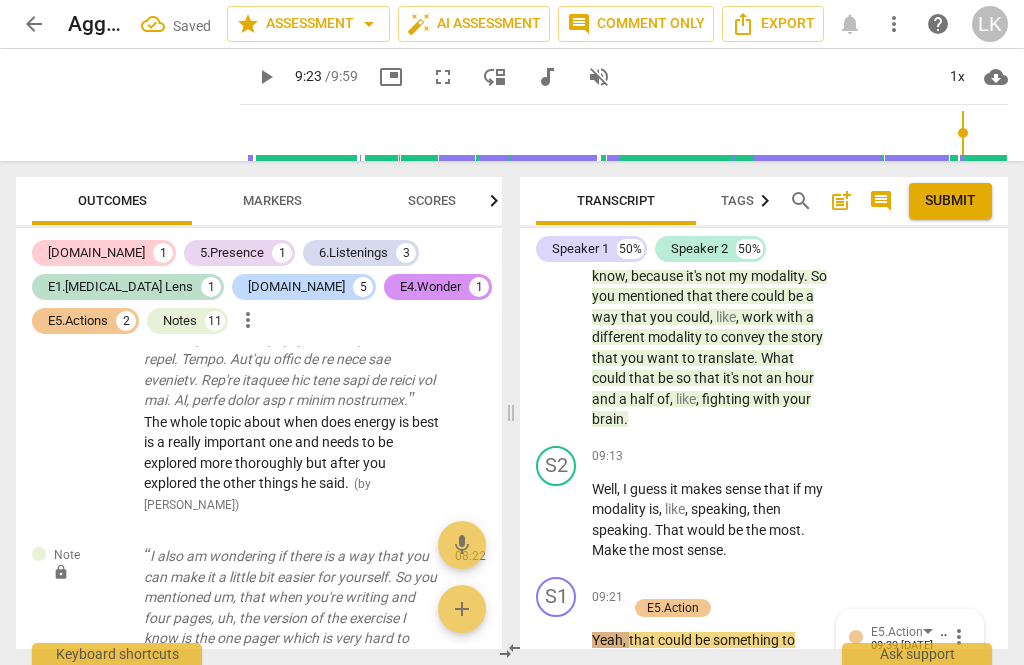 scroll, scrollTop: 9575, scrollLeft: 0, axis: vertical 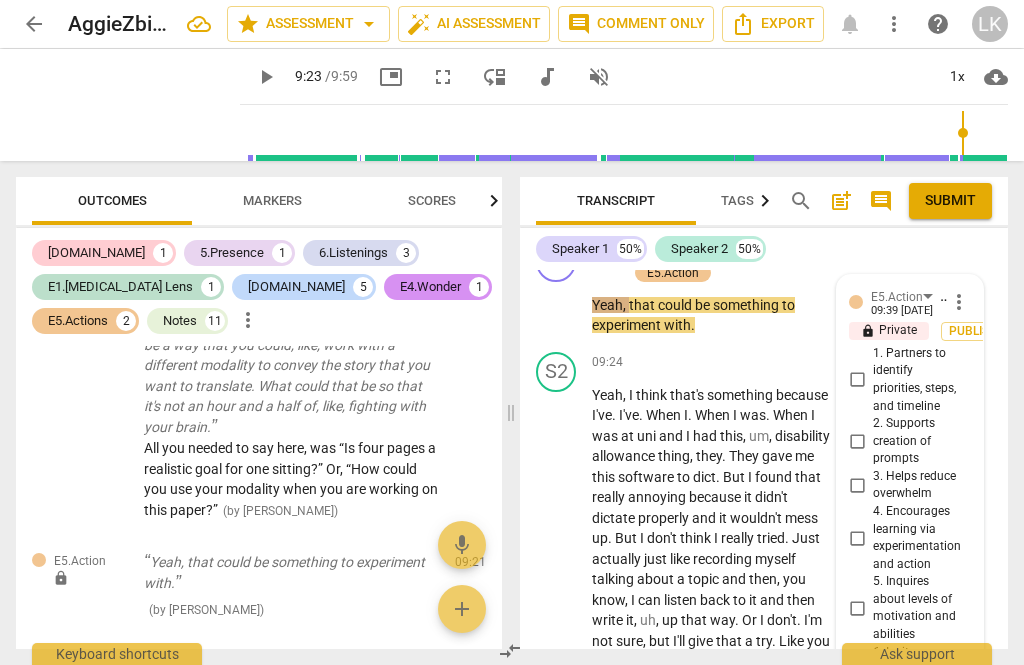 click on "4. Encourages learning via experimentation and action" at bounding box center [857, 538] 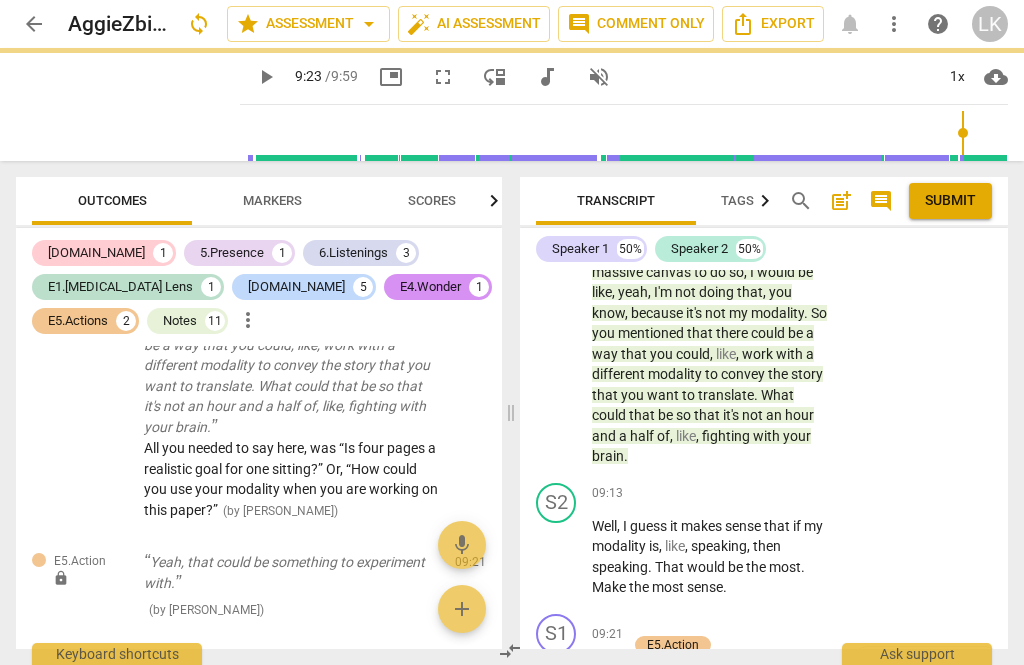 scroll, scrollTop: 6690, scrollLeft: 0, axis: vertical 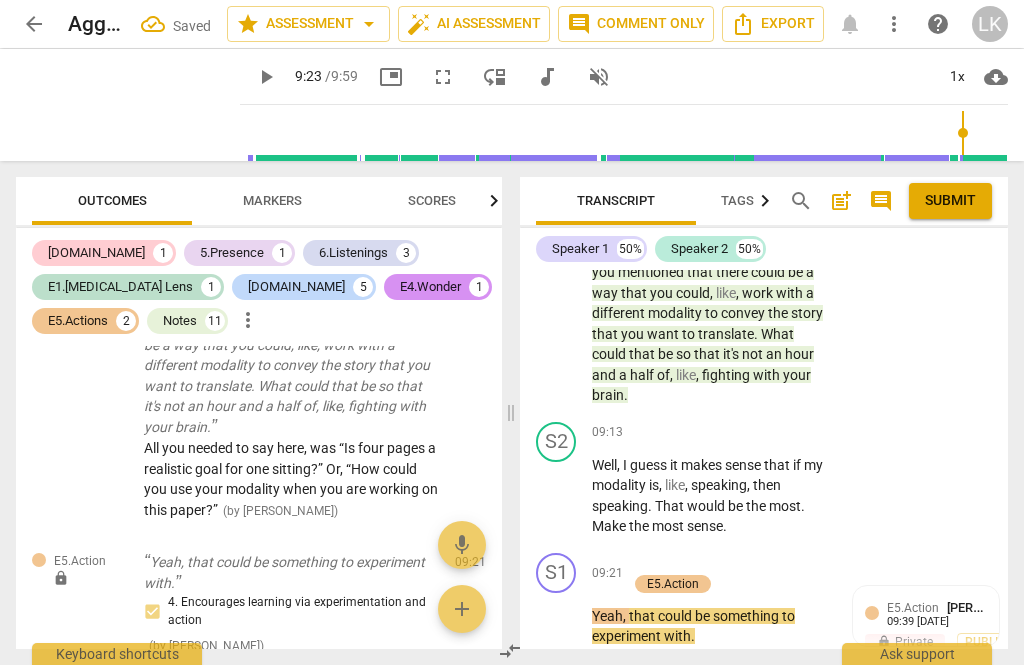 click on "play_arrow" at bounding box center [557, 617] 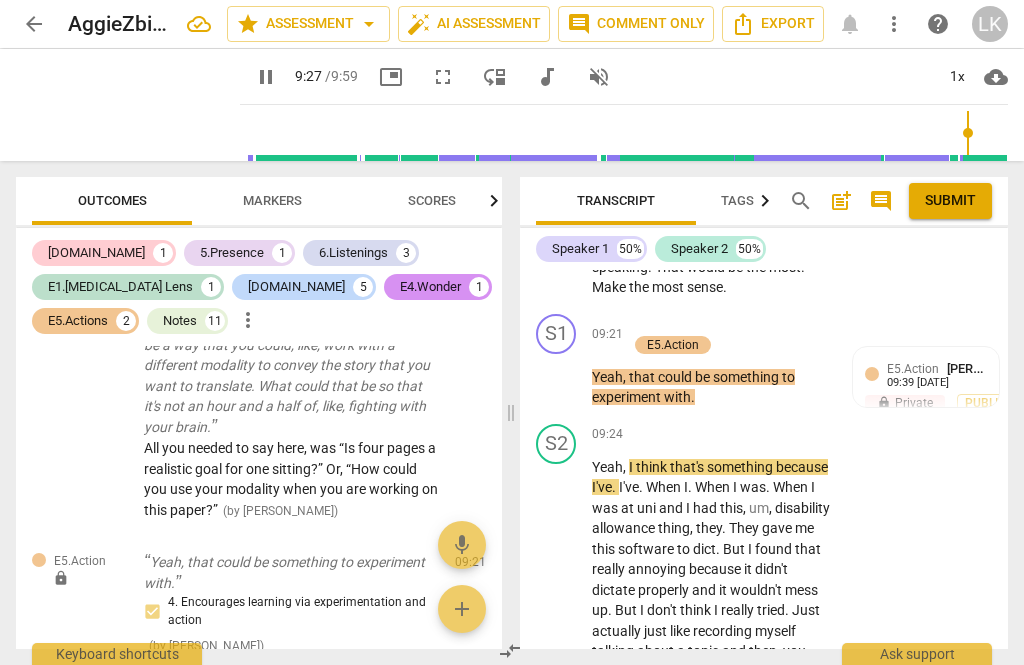 scroll, scrollTop: 6928, scrollLeft: 0, axis: vertical 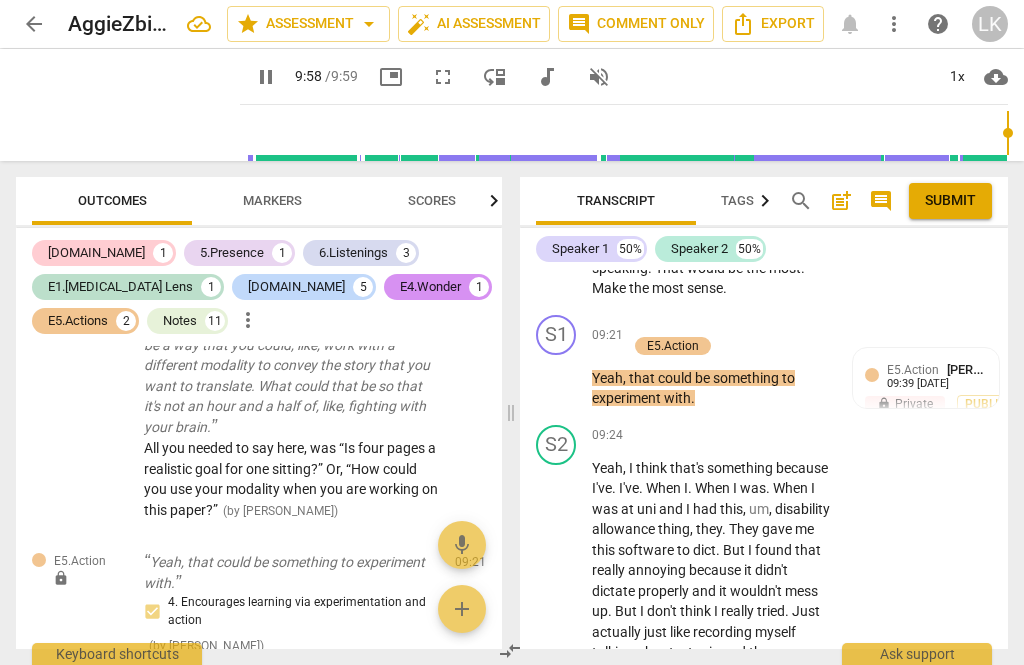 click on "pause" at bounding box center (557, 612) 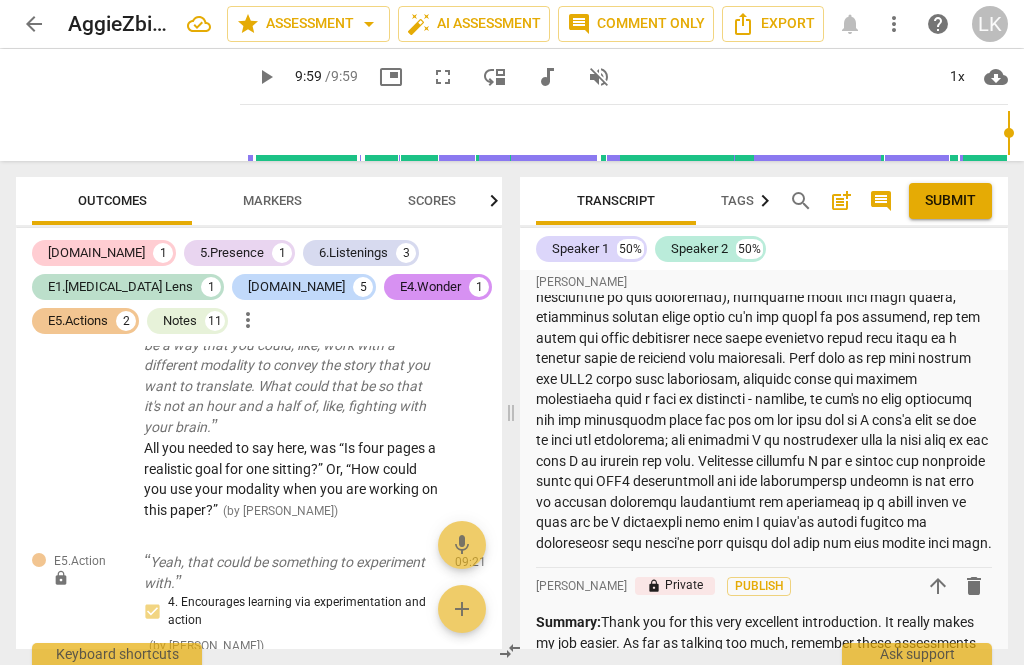 scroll, scrollTop: 416, scrollLeft: 0, axis: vertical 